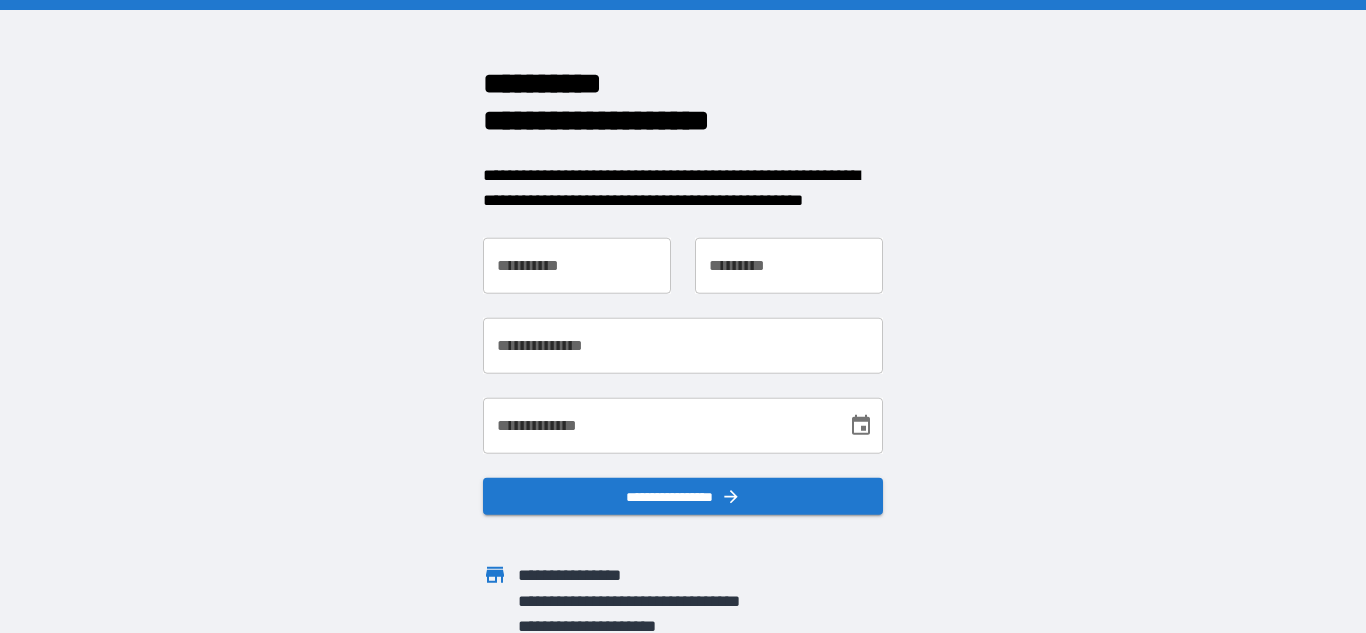 scroll, scrollTop: 0, scrollLeft: 0, axis: both 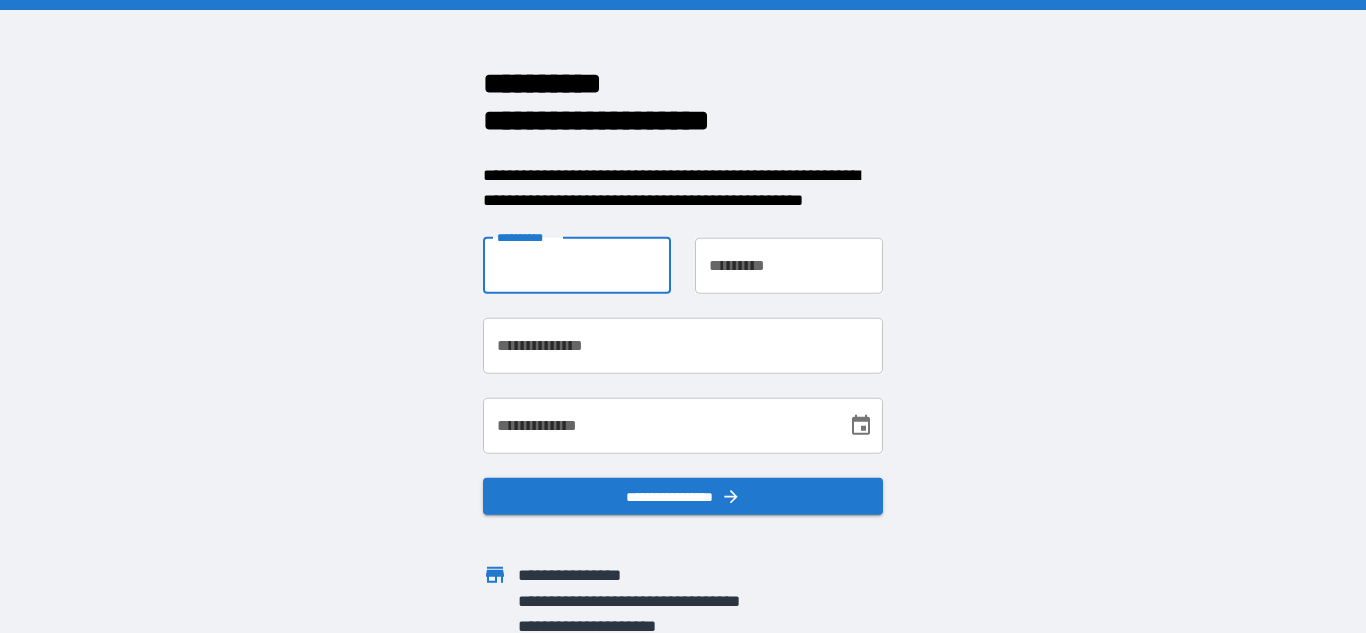 click on "**********" at bounding box center (577, 265) 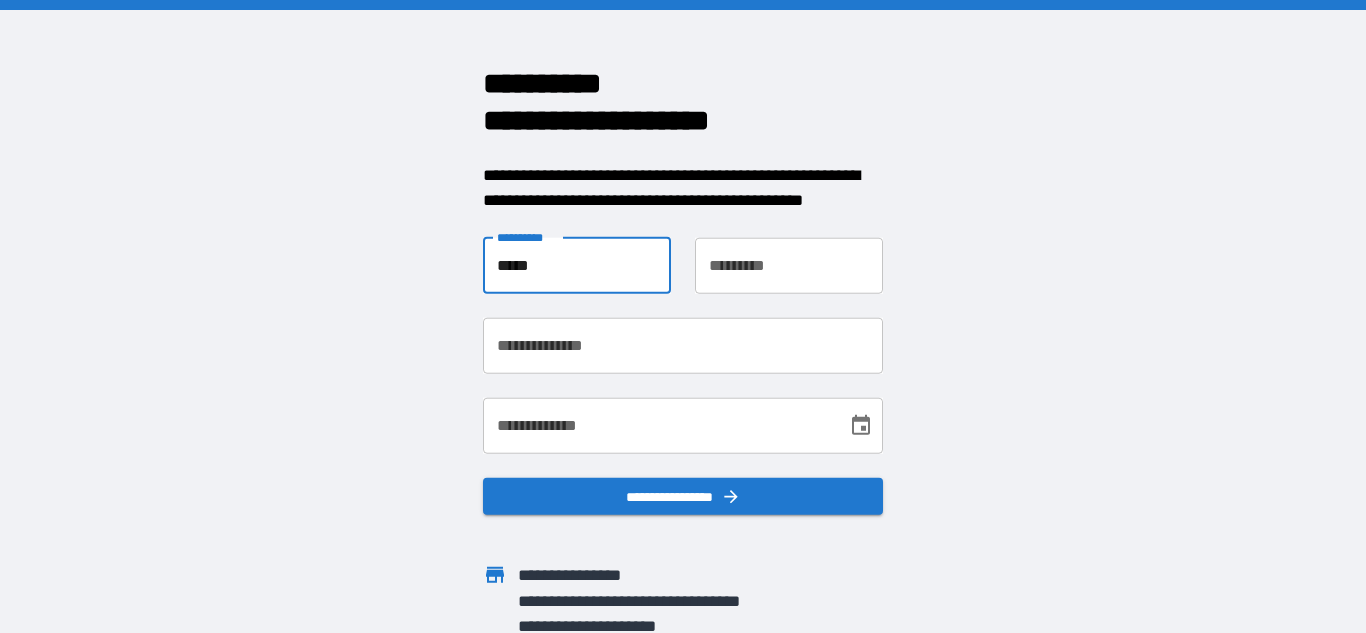 type on "*****" 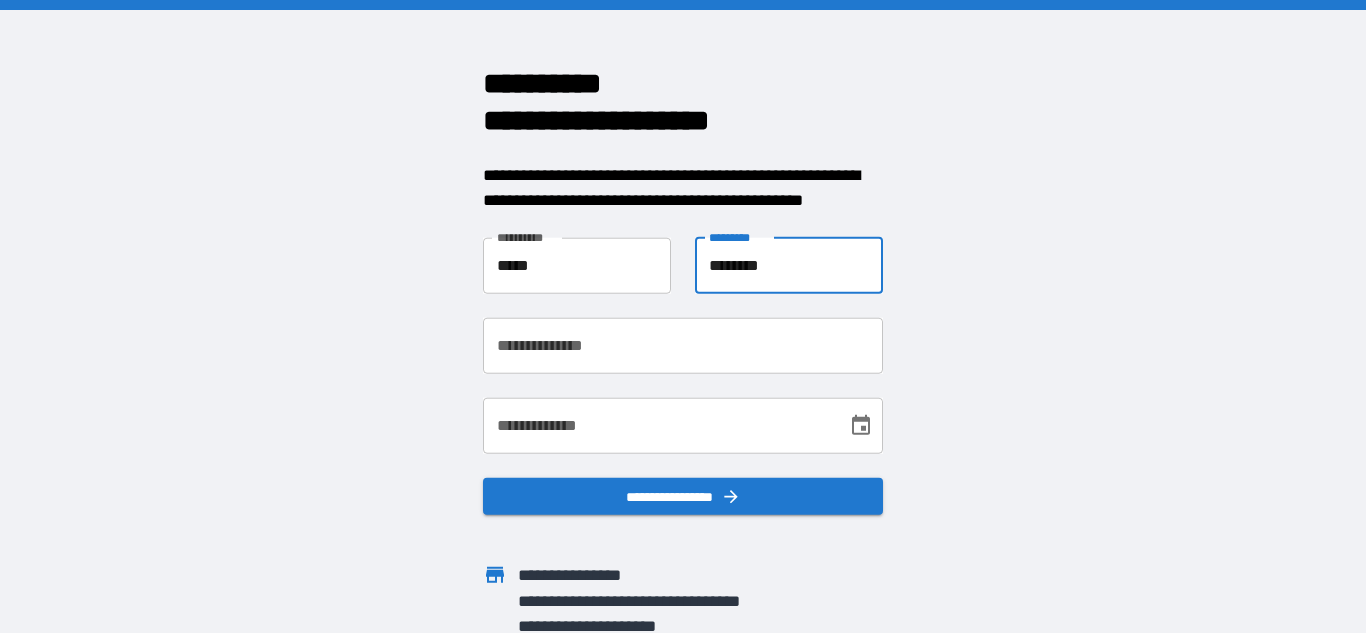 type on "********" 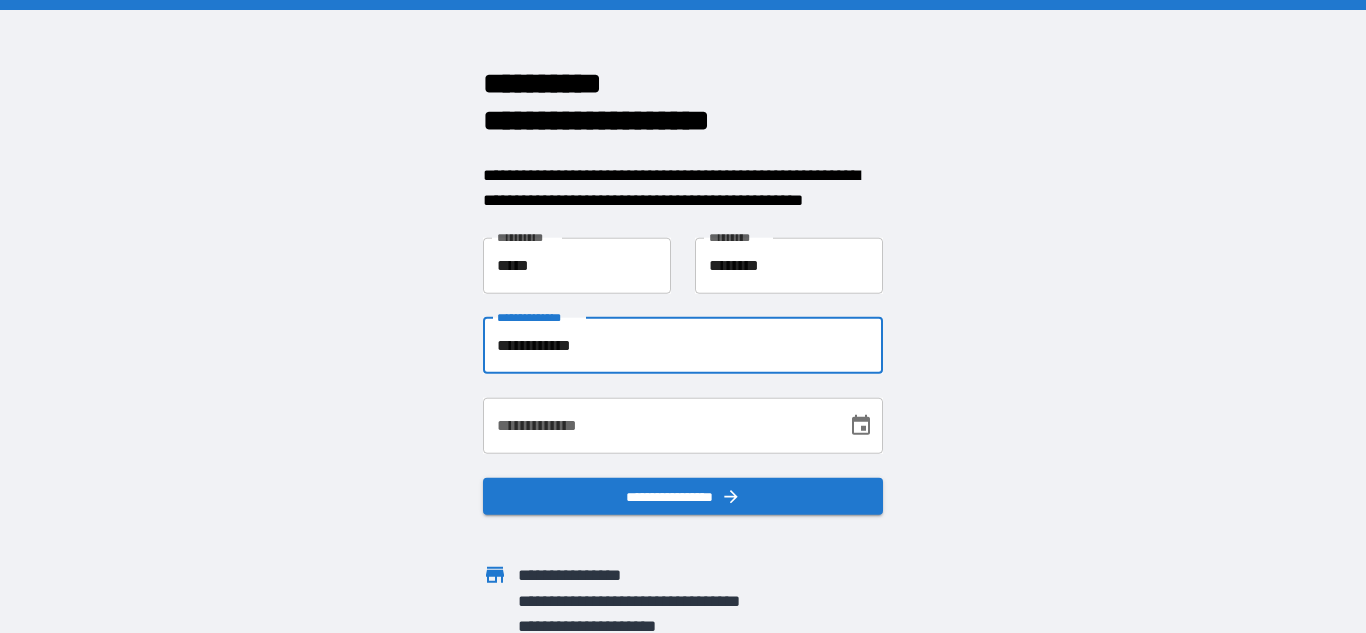 type on "**********" 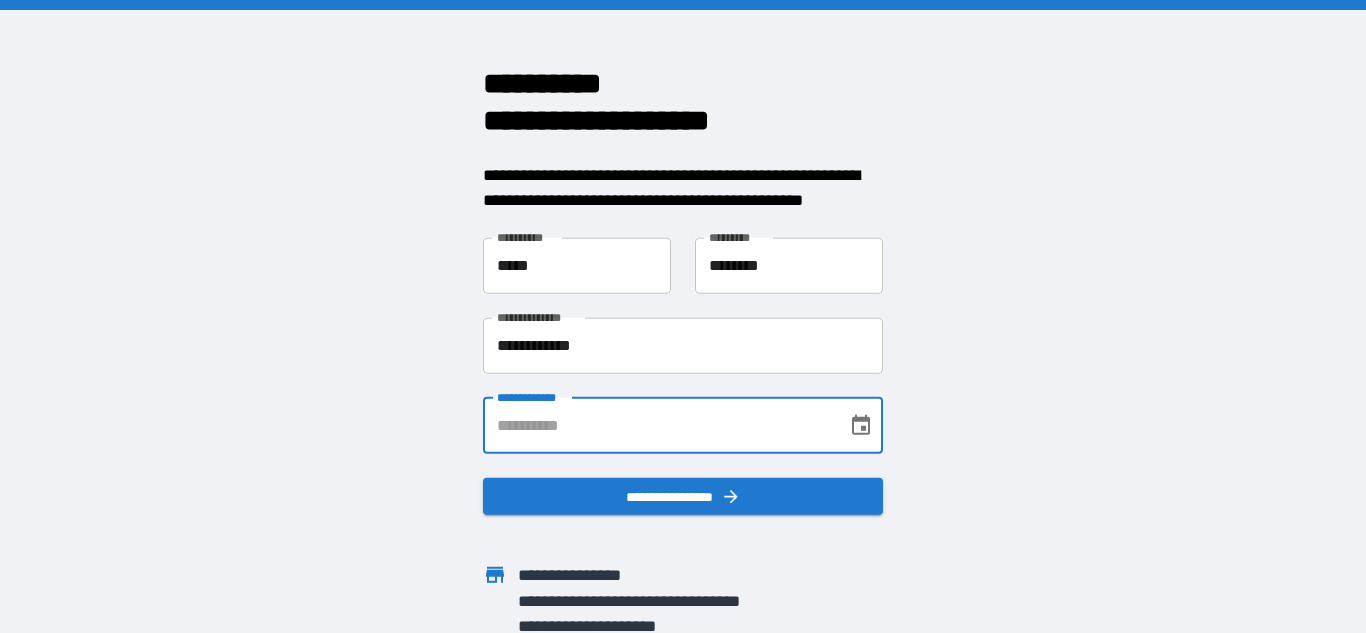 click on "**********" at bounding box center (658, 425) 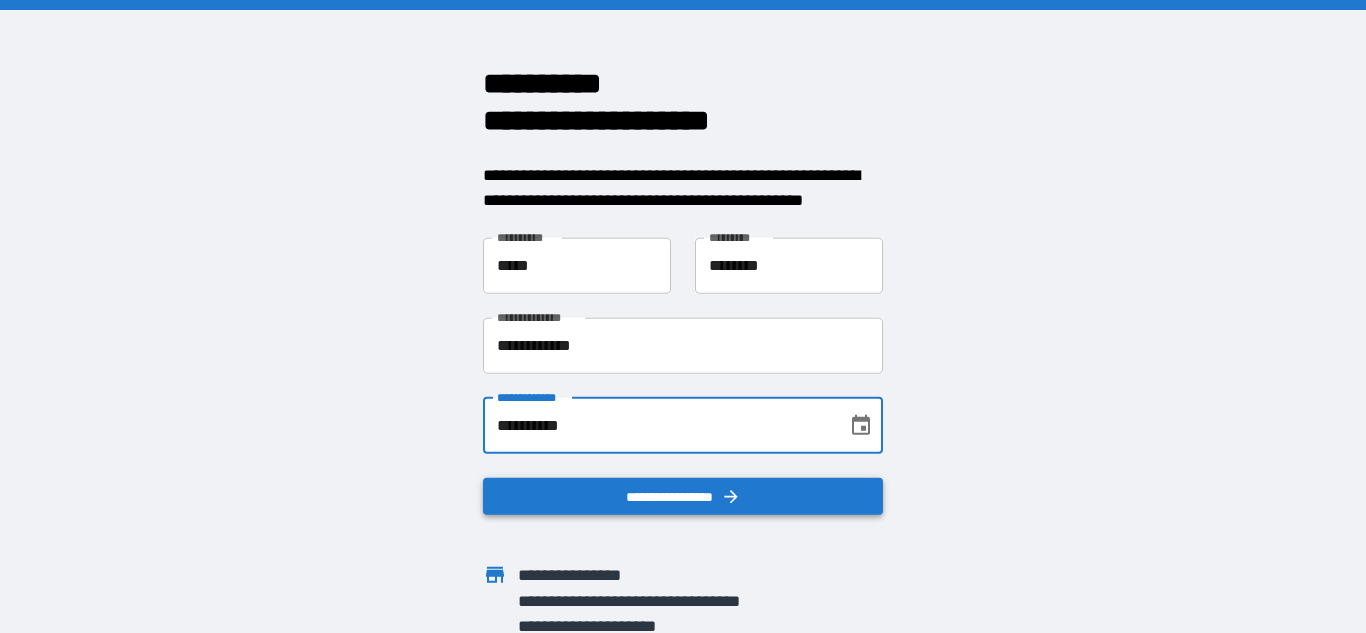 type on "**********" 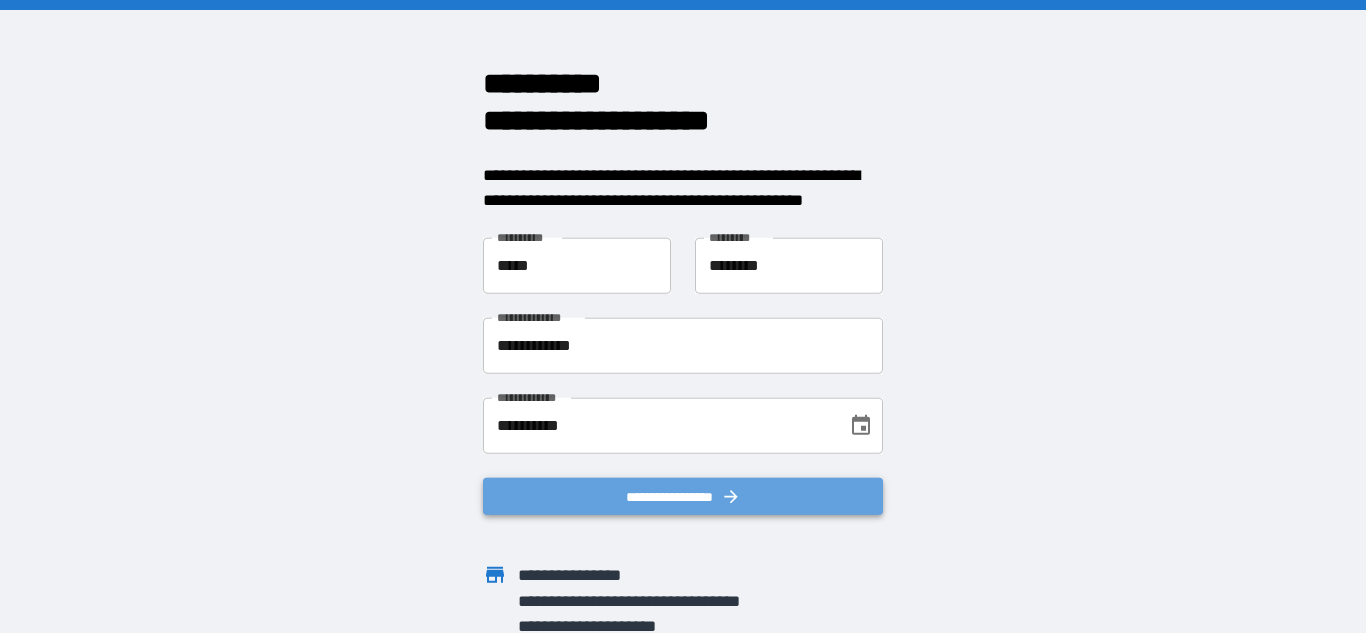 click on "**********" at bounding box center (683, 496) 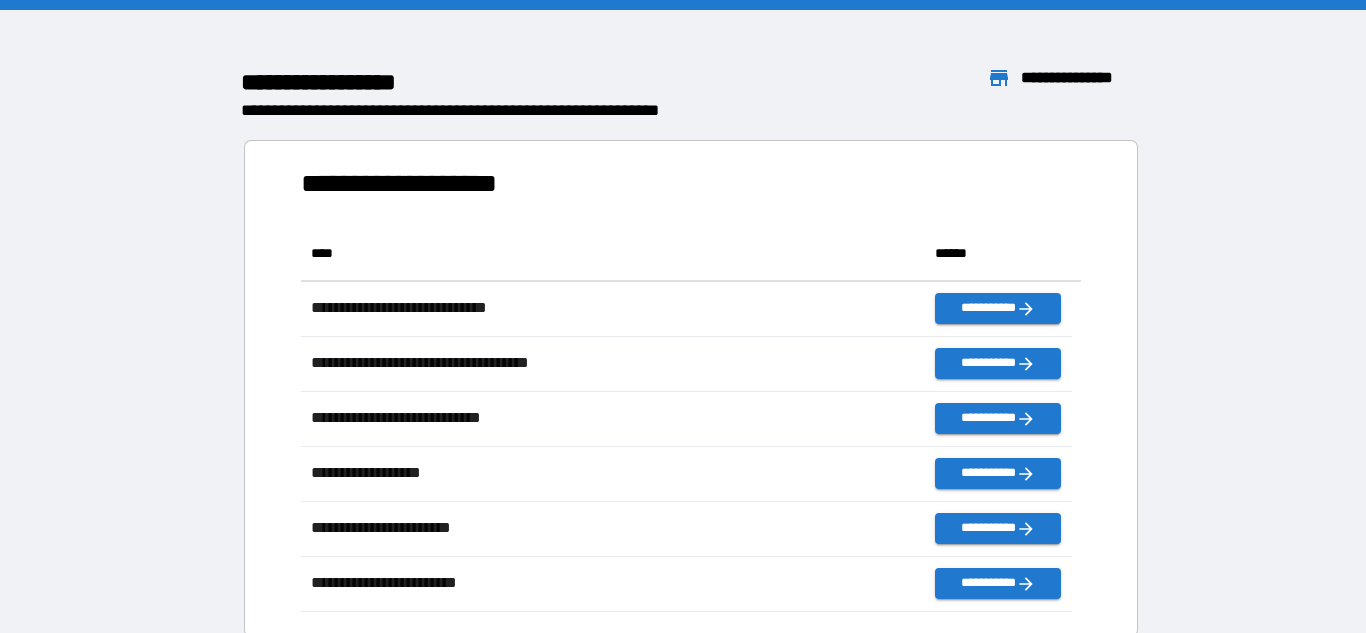 scroll, scrollTop: 16, scrollLeft: 16, axis: both 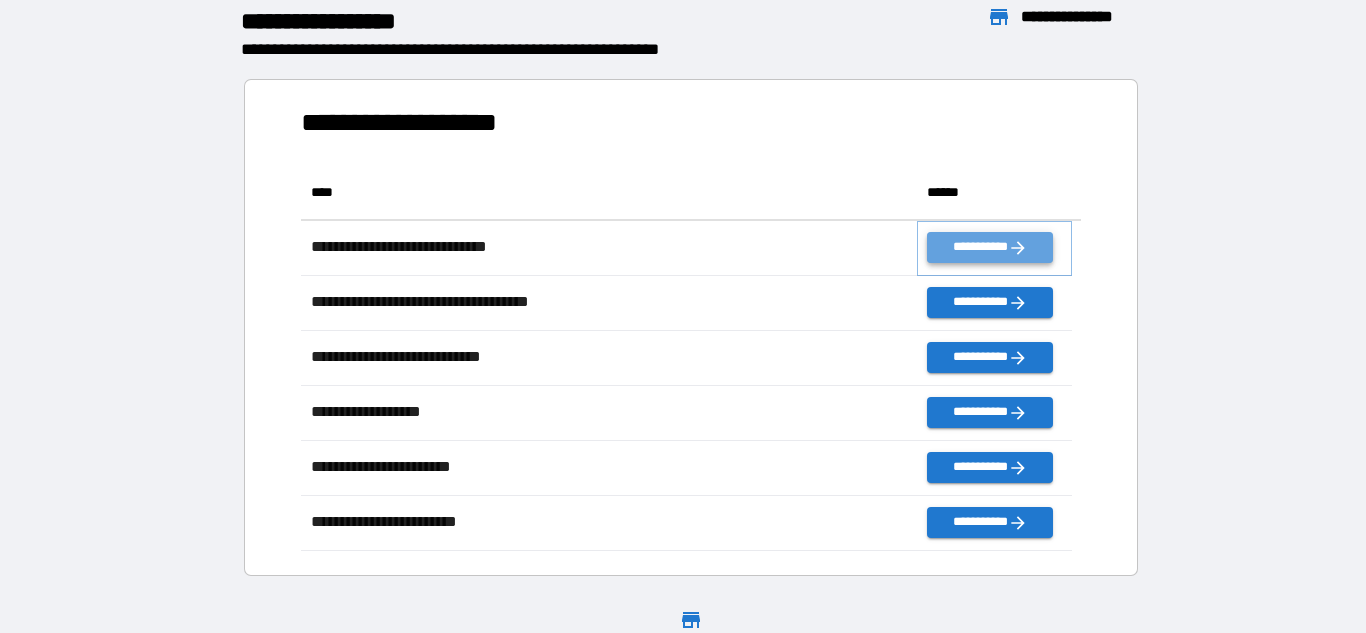 click on "**********" at bounding box center [989, 247] 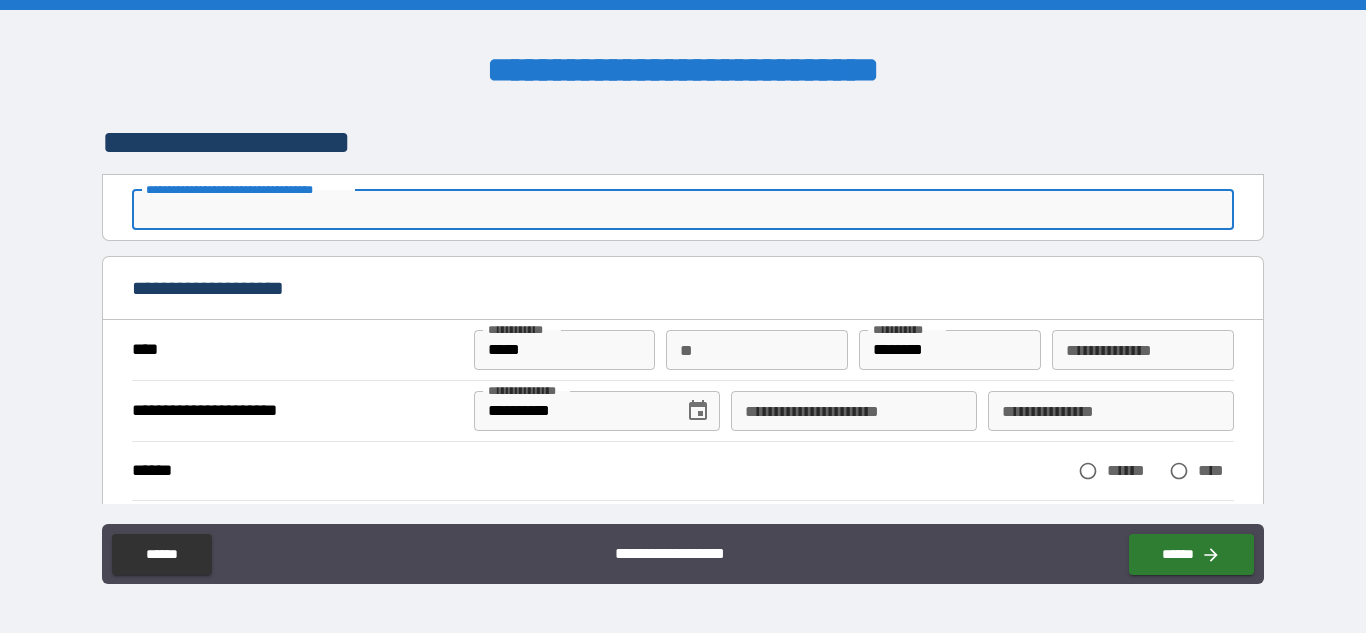 click on "**********" at bounding box center (682, 210) 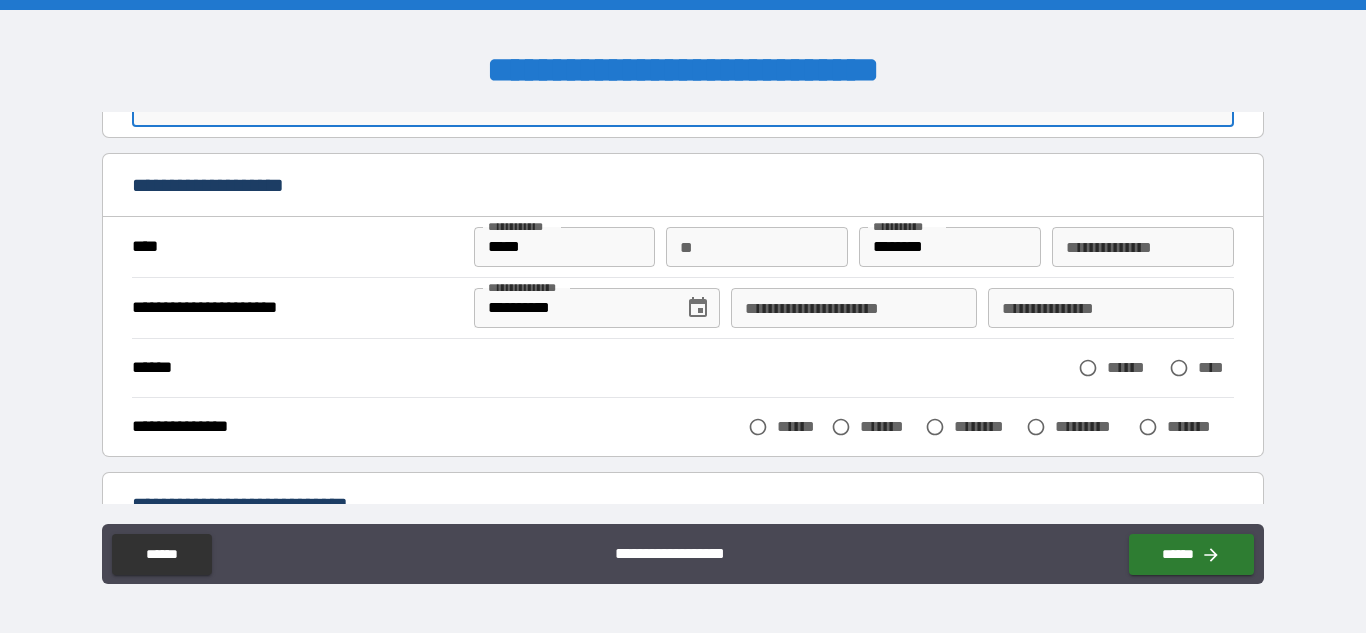scroll, scrollTop: 104, scrollLeft: 0, axis: vertical 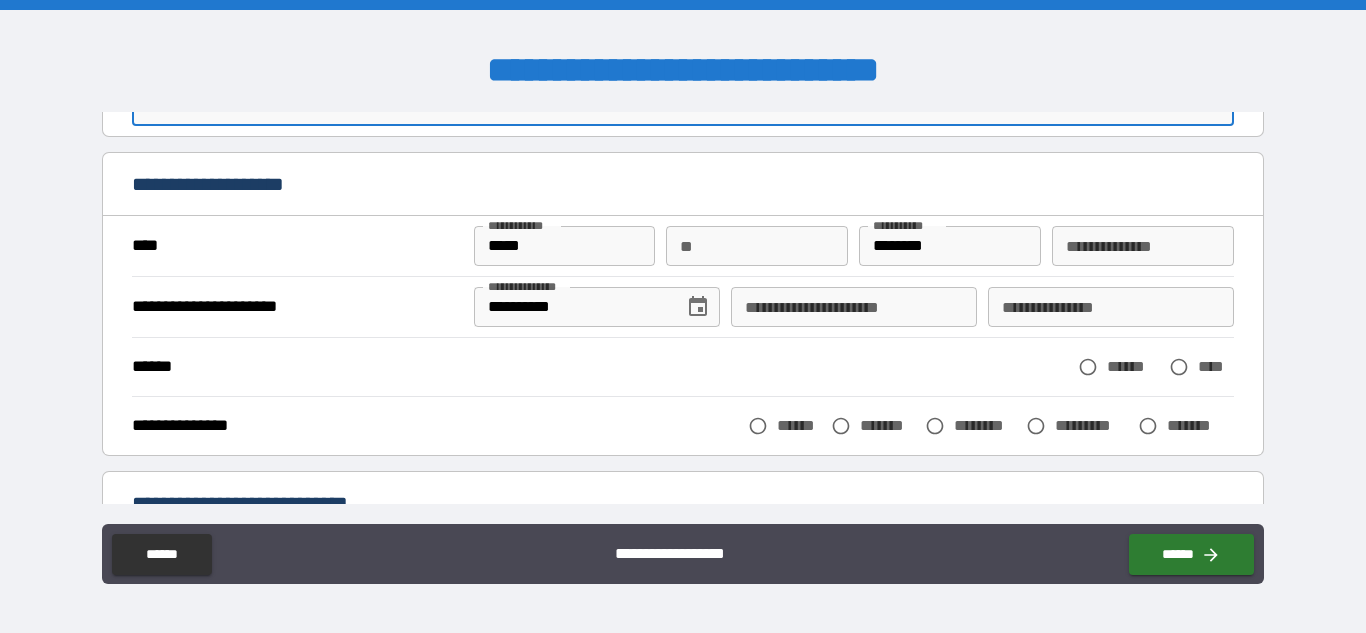 type on "**********" 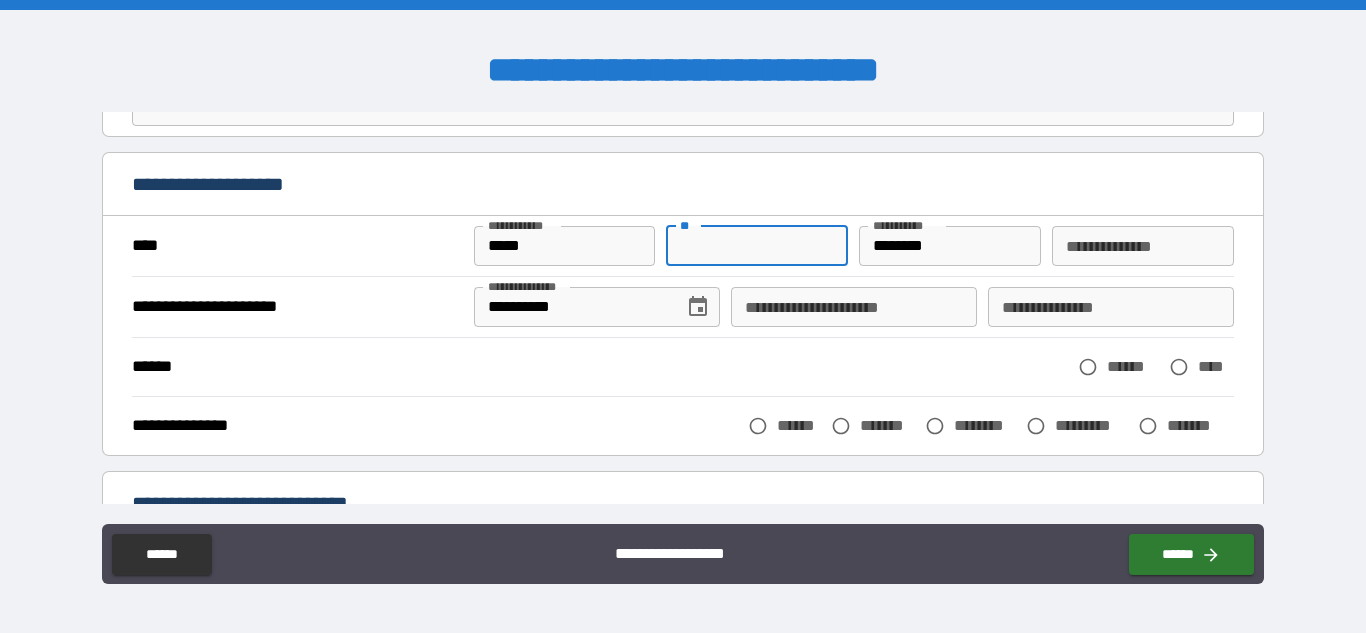 click on "**" at bounding box center (757, 246) 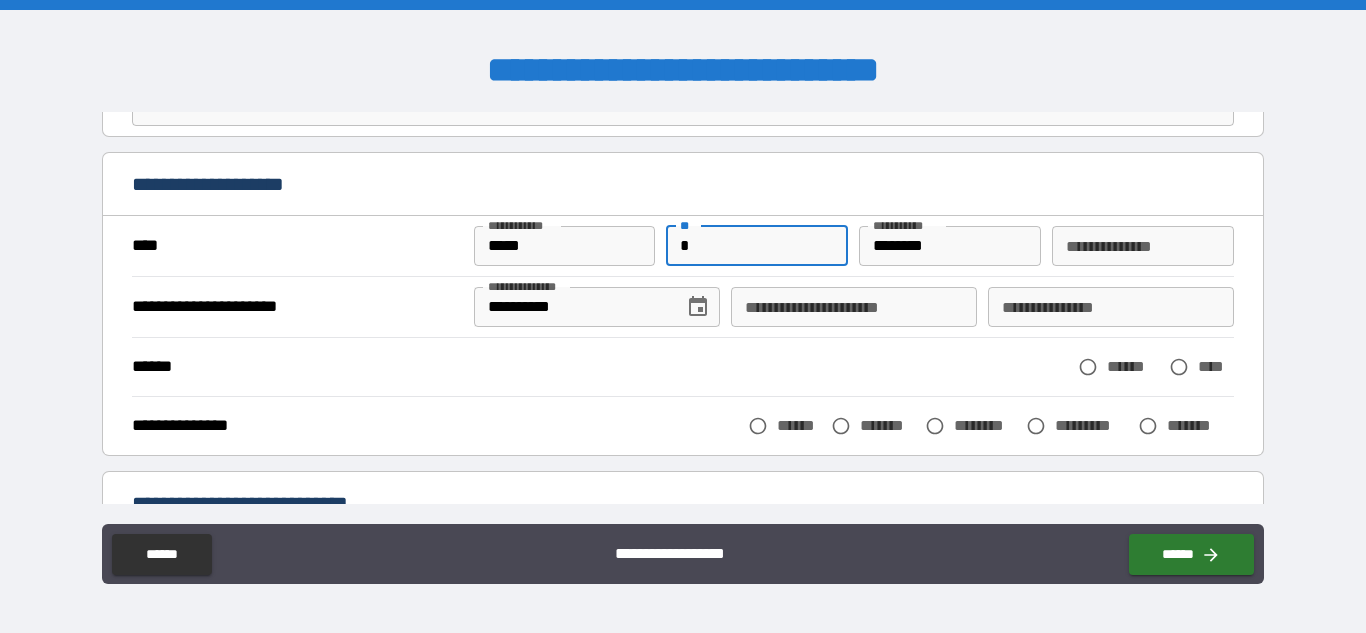 type on "*" 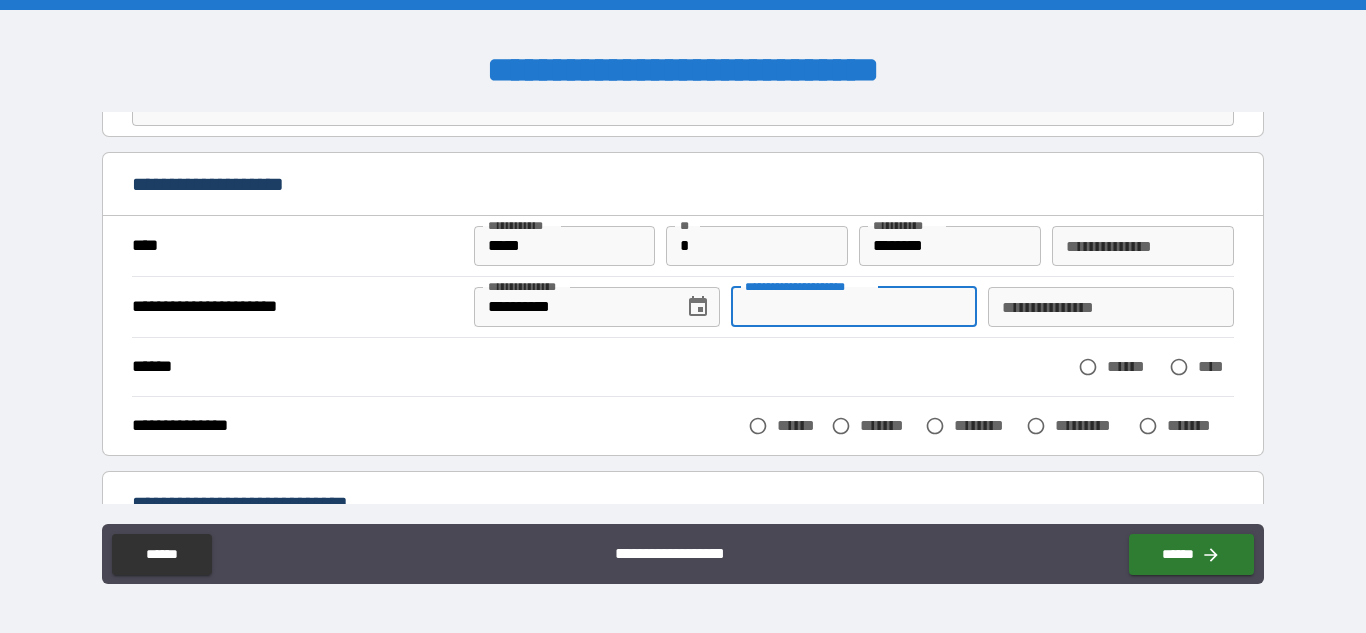 click on "**********" at bounding box center [854, 307] 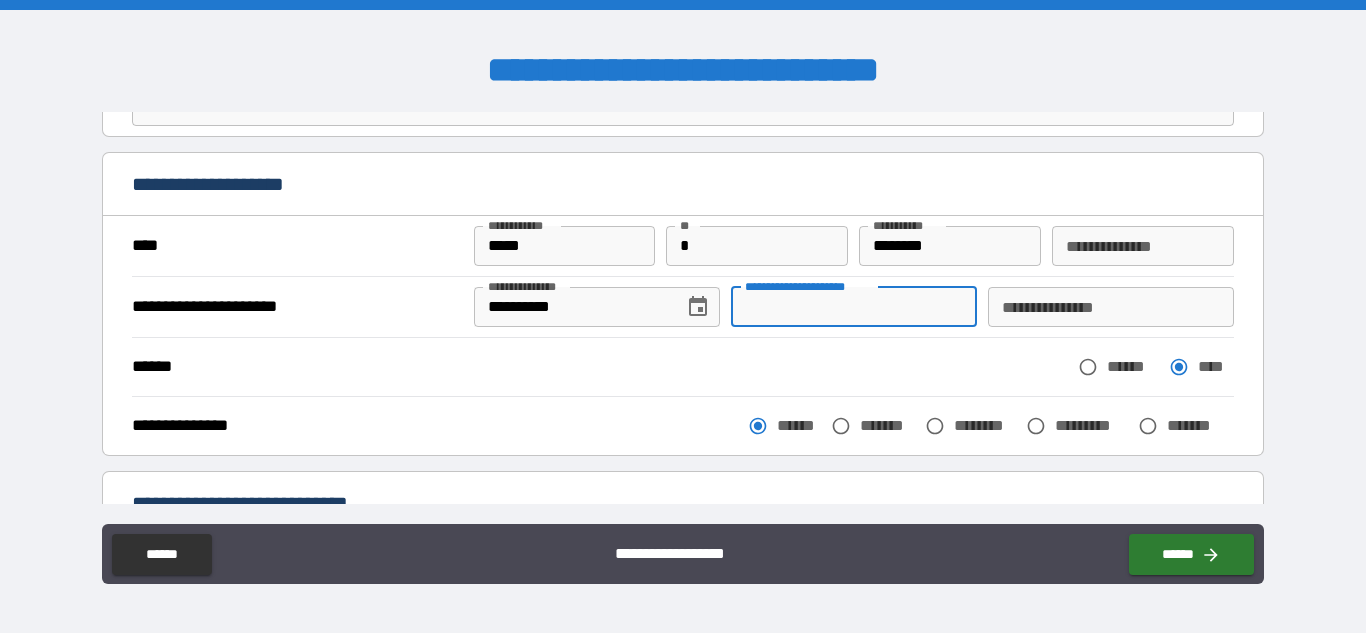 click on "**********" at bounding box center [854, 307] 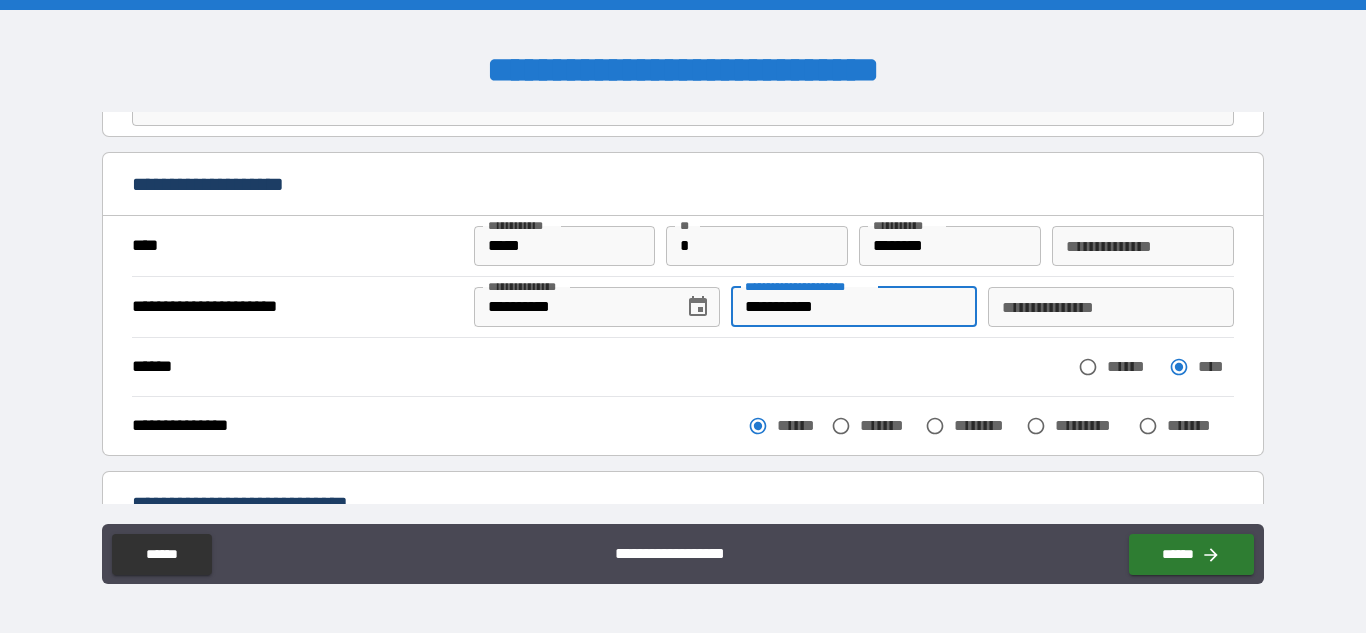 type on "**********" 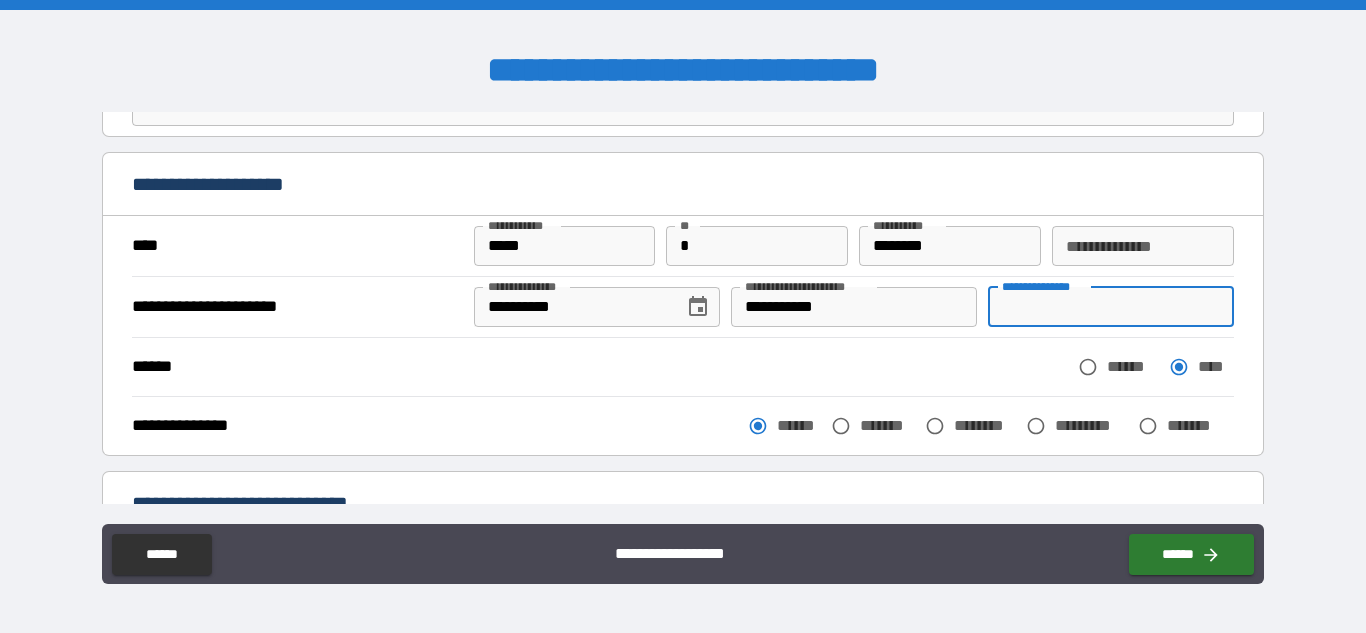 click on "**********" at bounding box center (1111, 307) 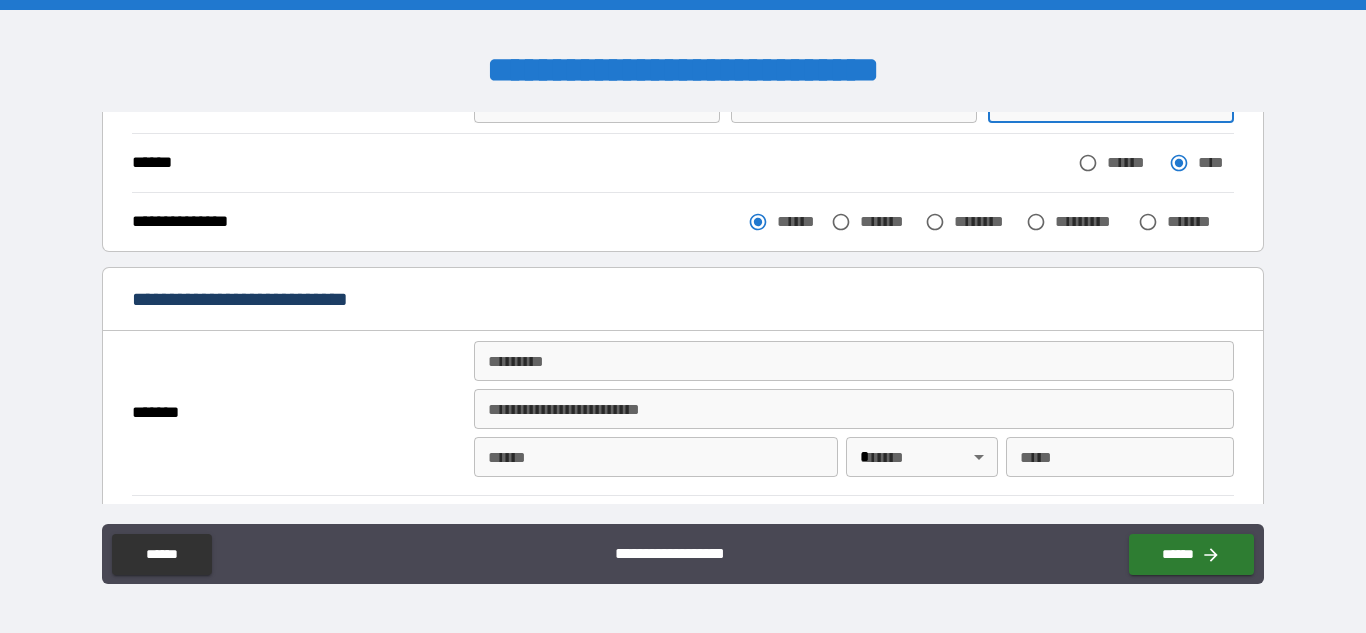scroll, scrollTop: 309, scrollLeft: 0, axis: vertical 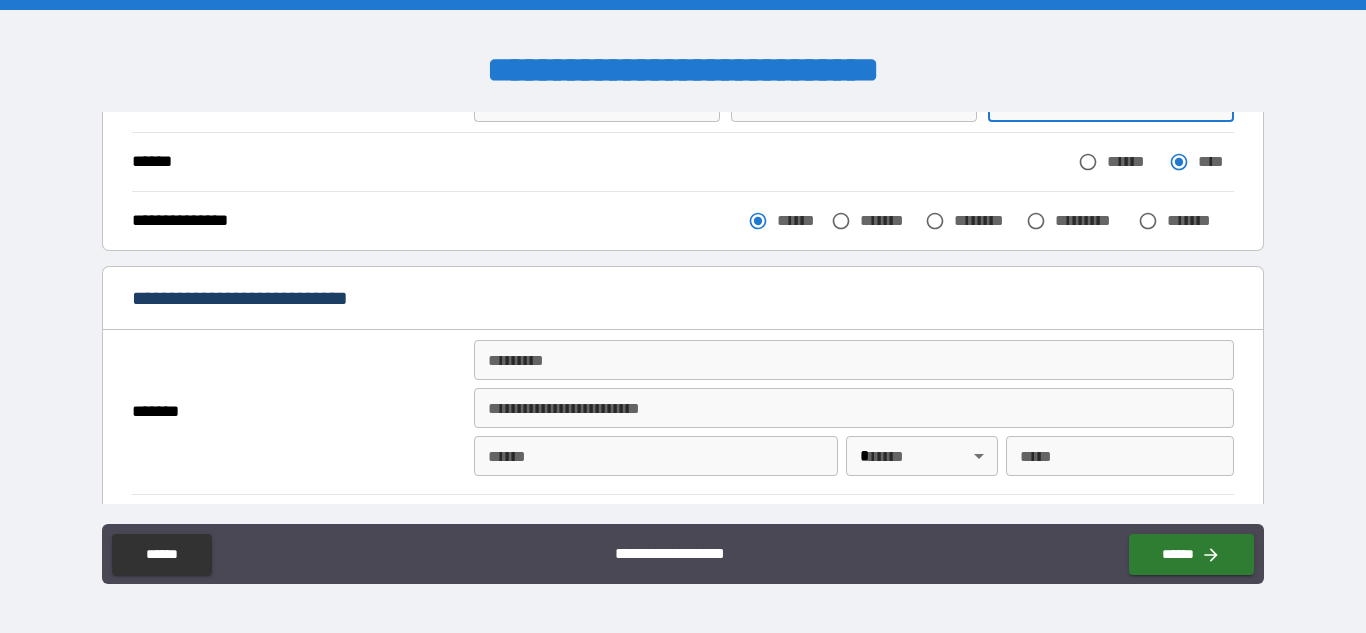 type on "********" 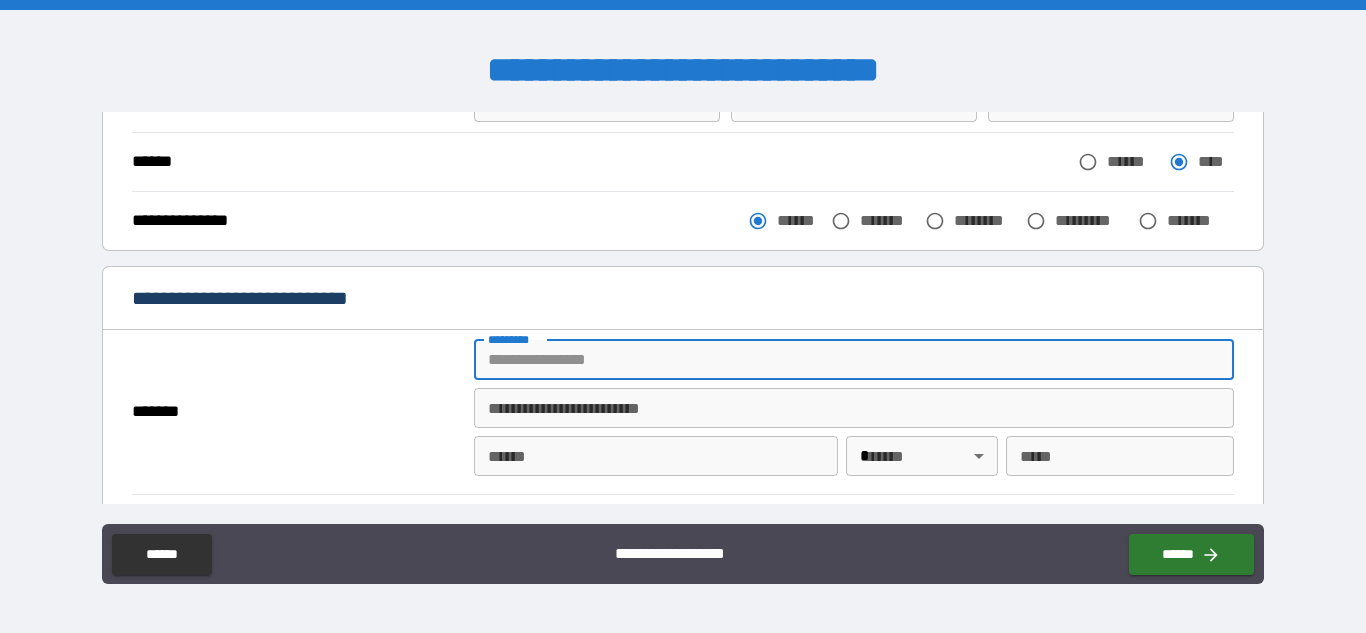 click on "*******   *" at bounding box center [854, 360] 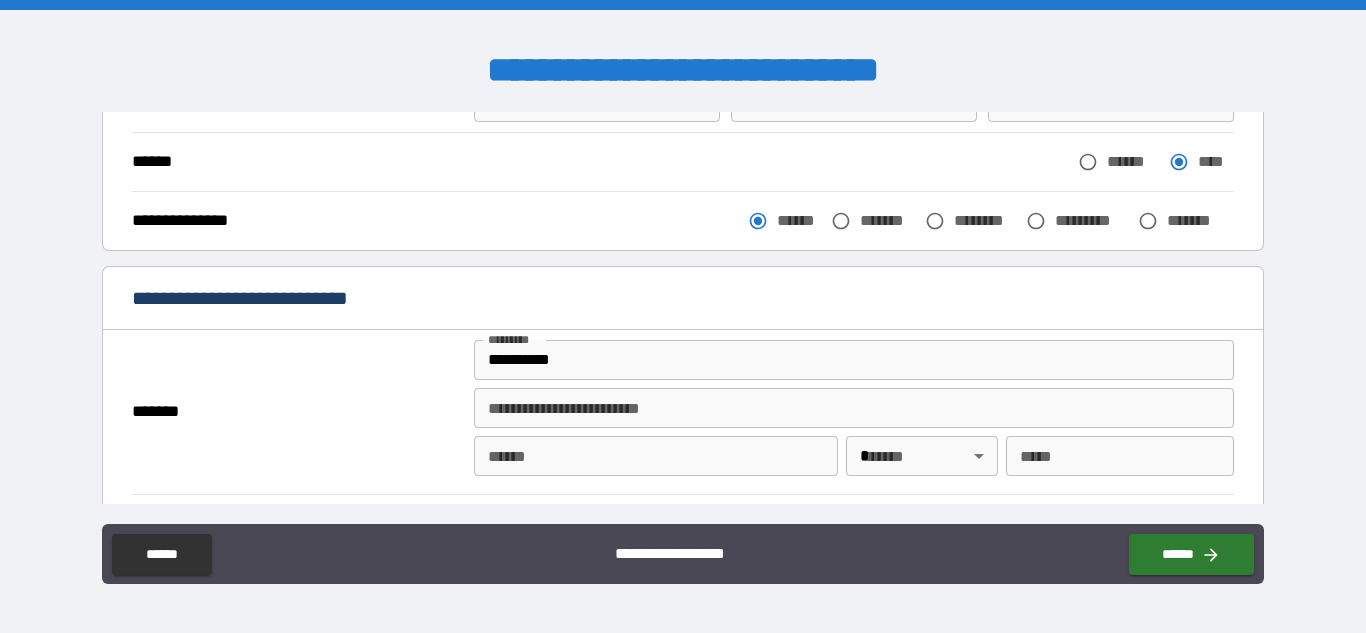 type on "**********" 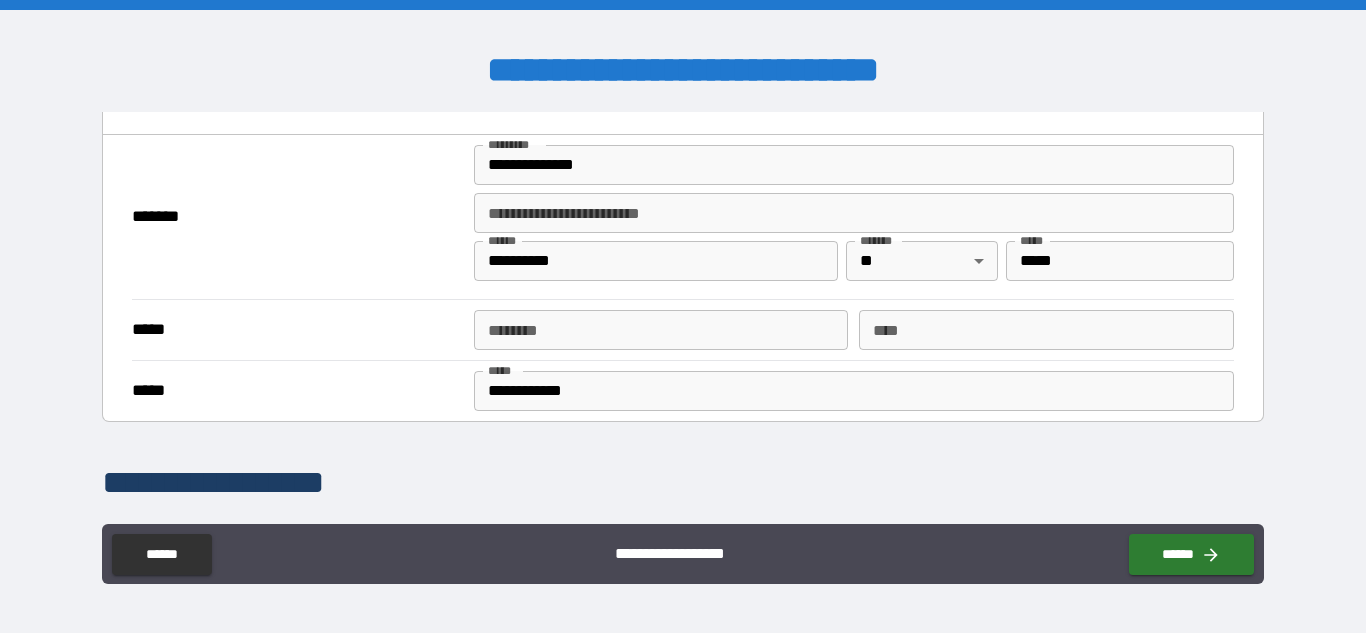 scroll, scrollTop: 505, scrollLeft: 0, axis: vertical 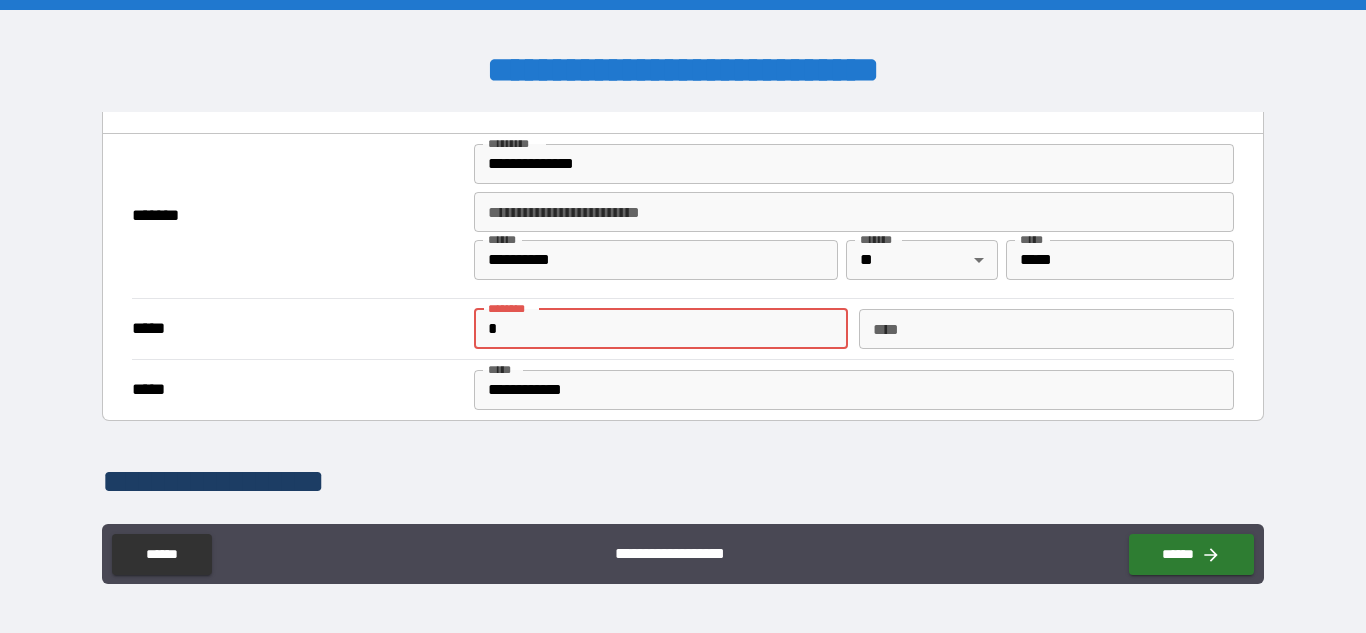 click on "*" at bounding box center (661, 329) 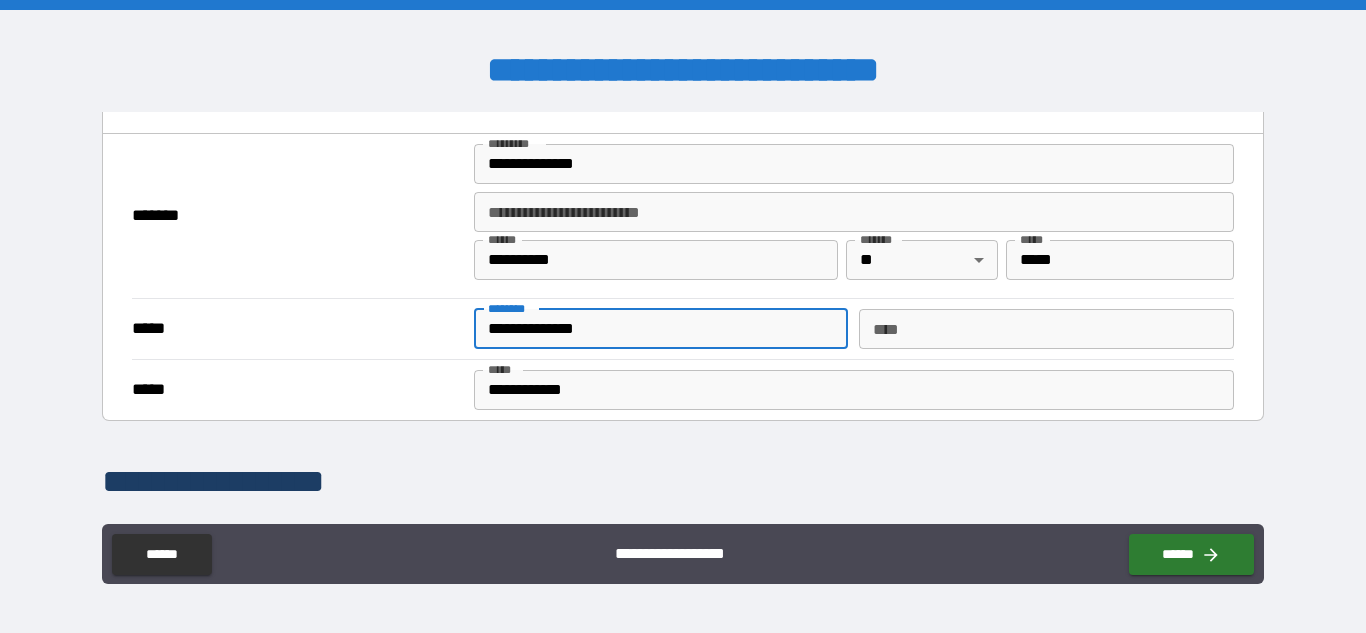 type on "**********" 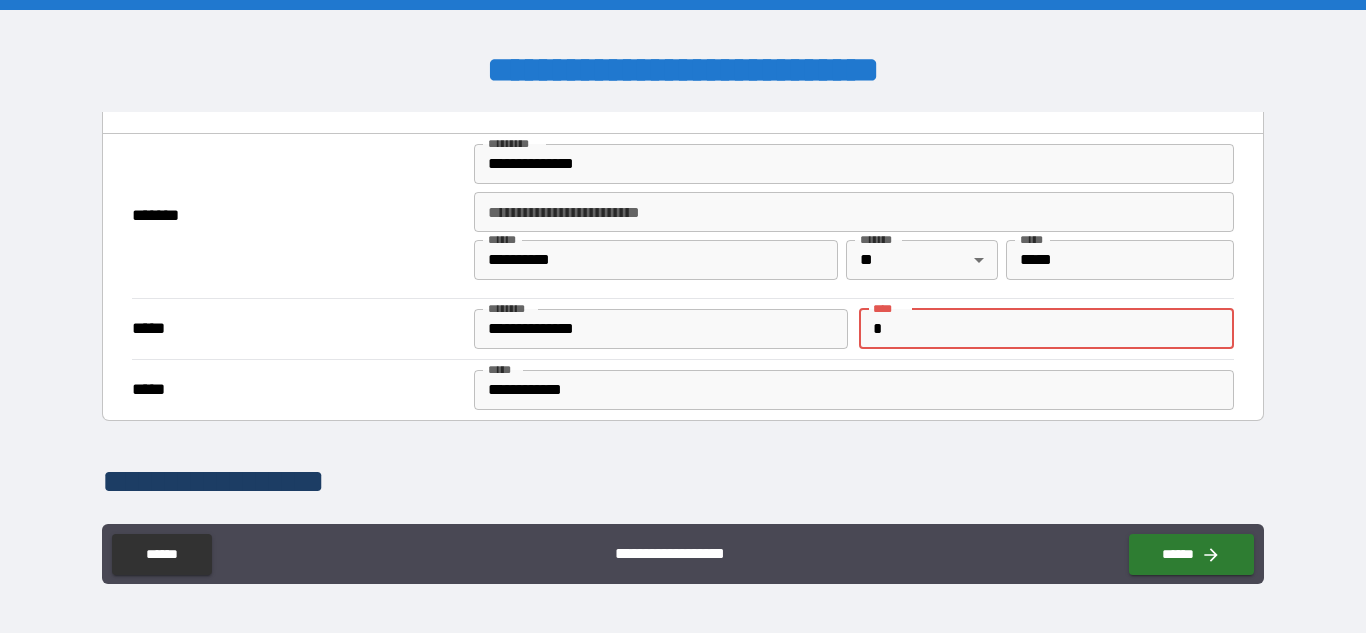 click on "*" at bounding box center [1046, 329] 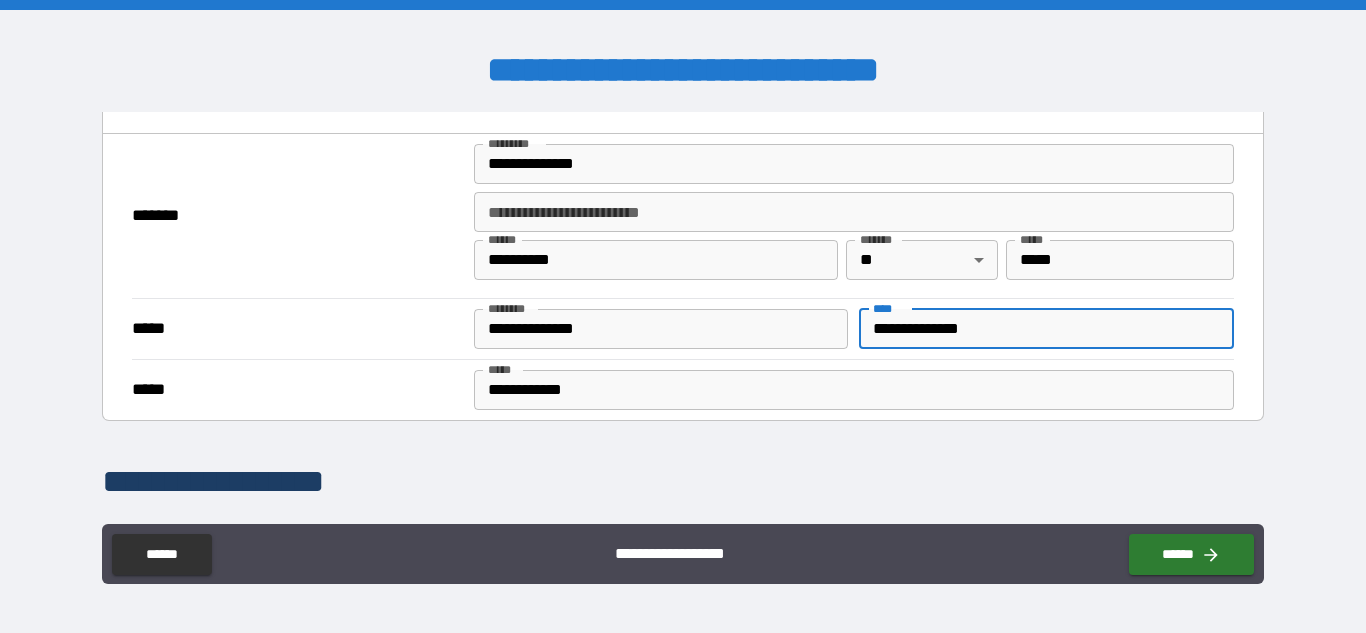 type on "**********" 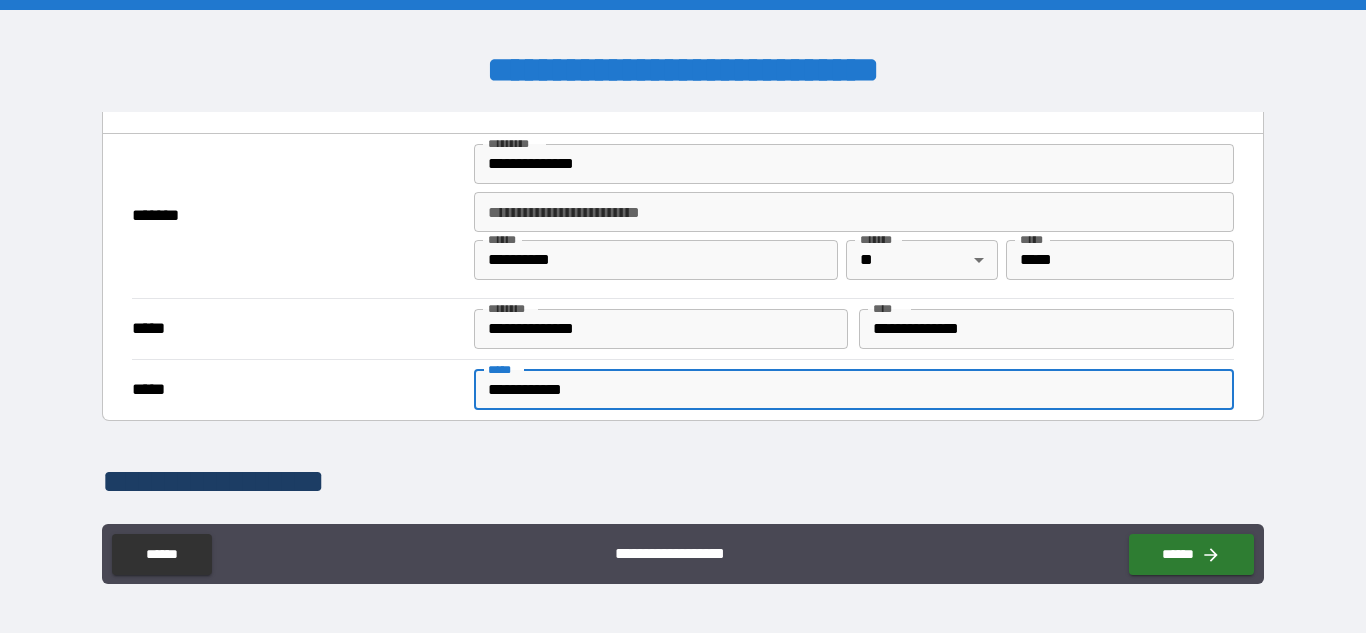 click on "**********" at bounding box center (854, 390) 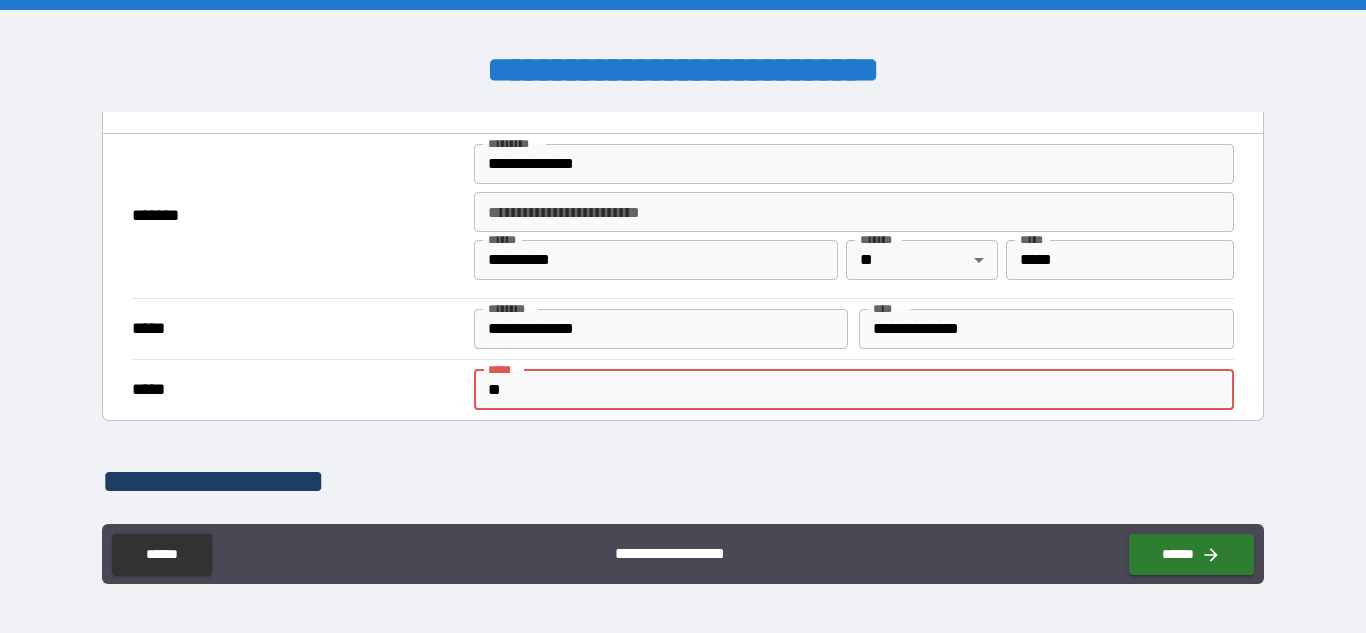 type on "*" 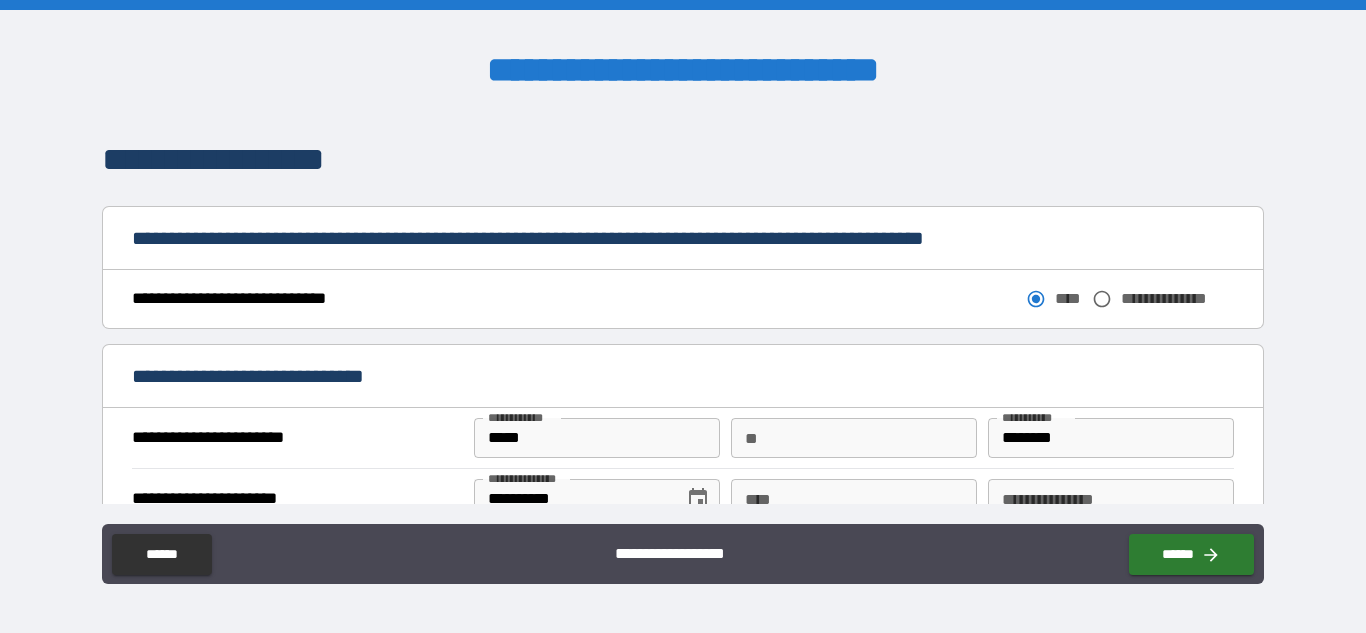 scroll, scrollTop: 827, scrollLeft: 0, axis: vertical 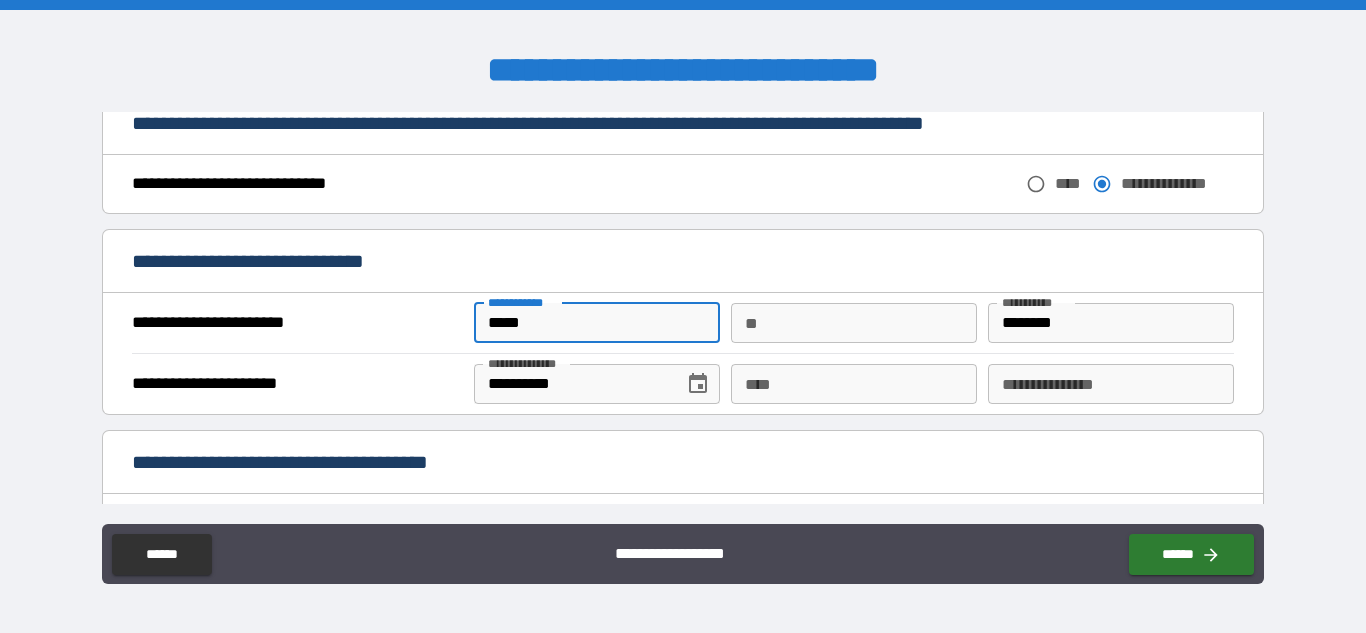 click on "*****" at bounding box center (597, 323) 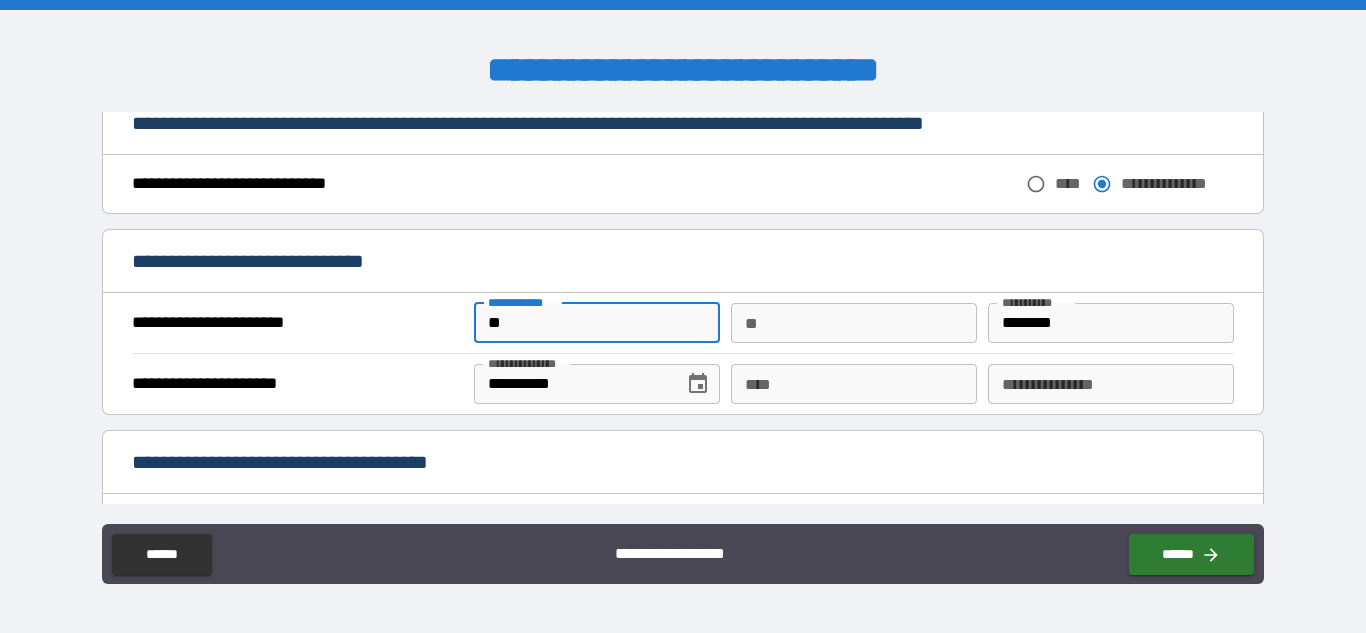 type on "*" 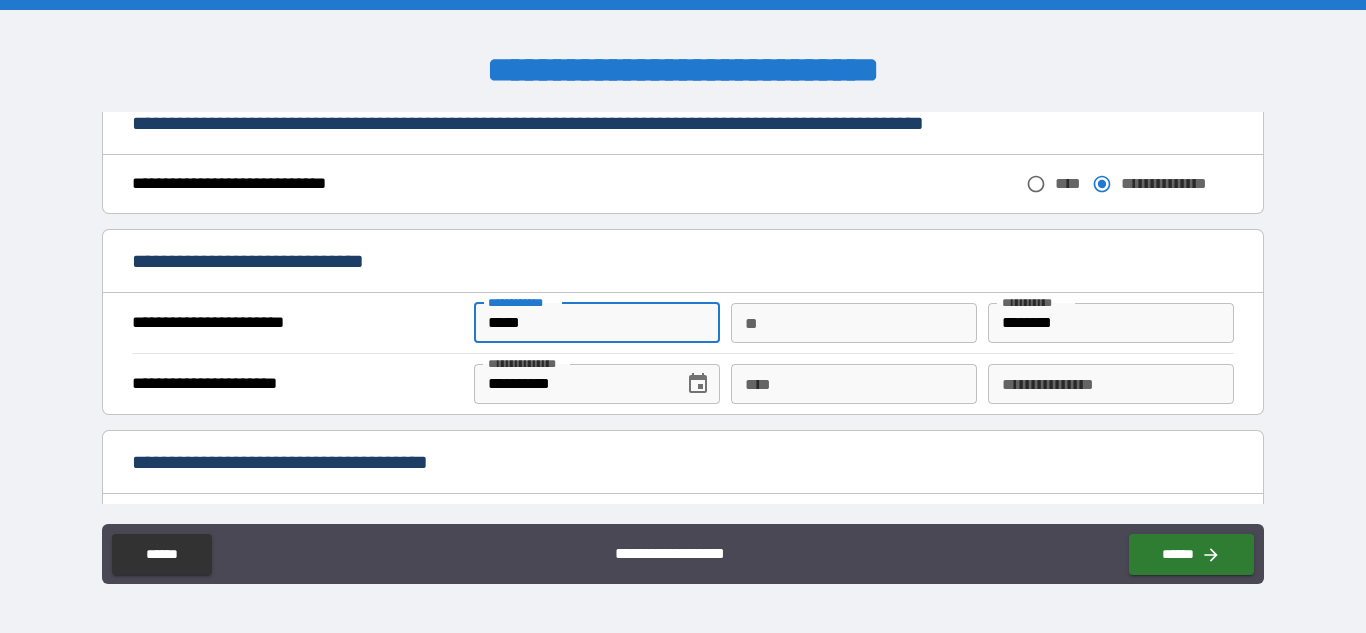 type on "*****" 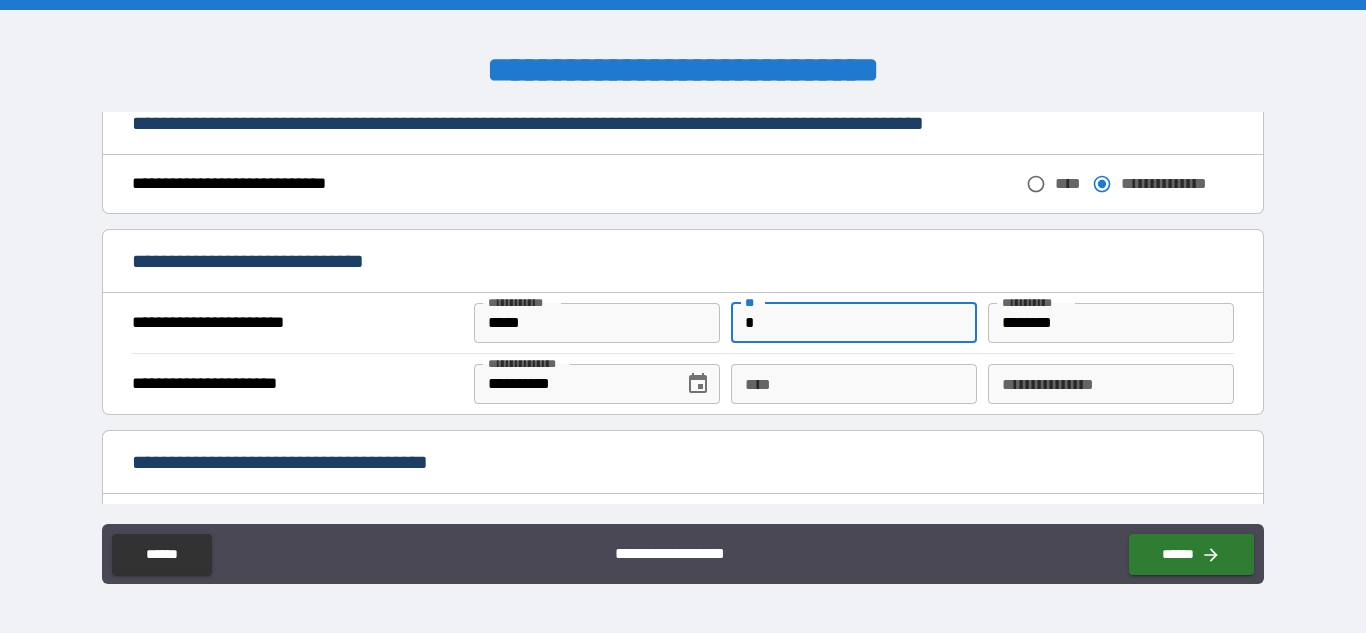 type on "*" 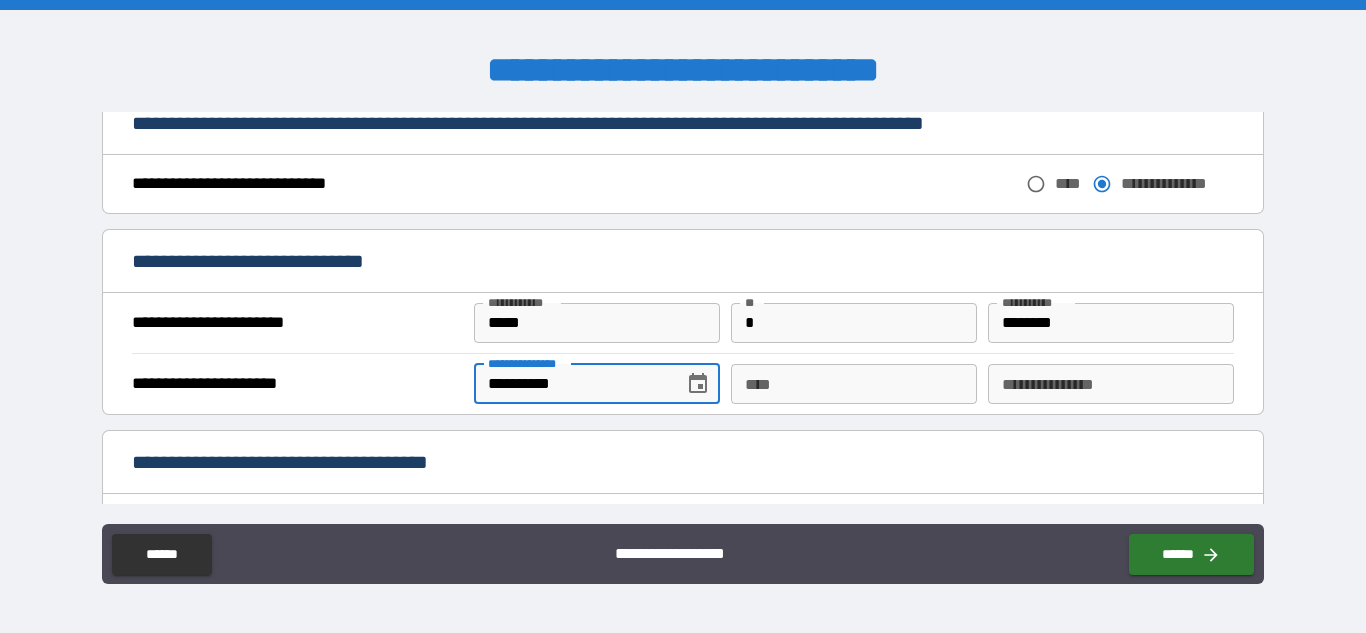 click on "**********" at bounding box center (572, 384) 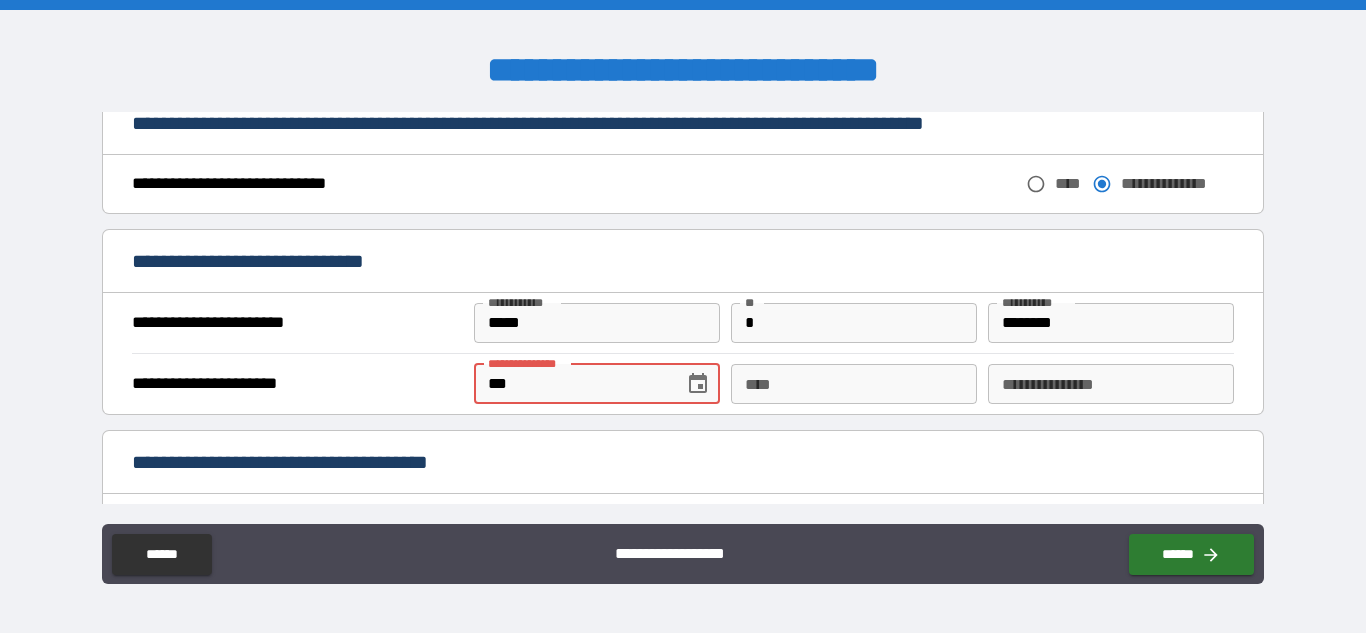 type on "*" 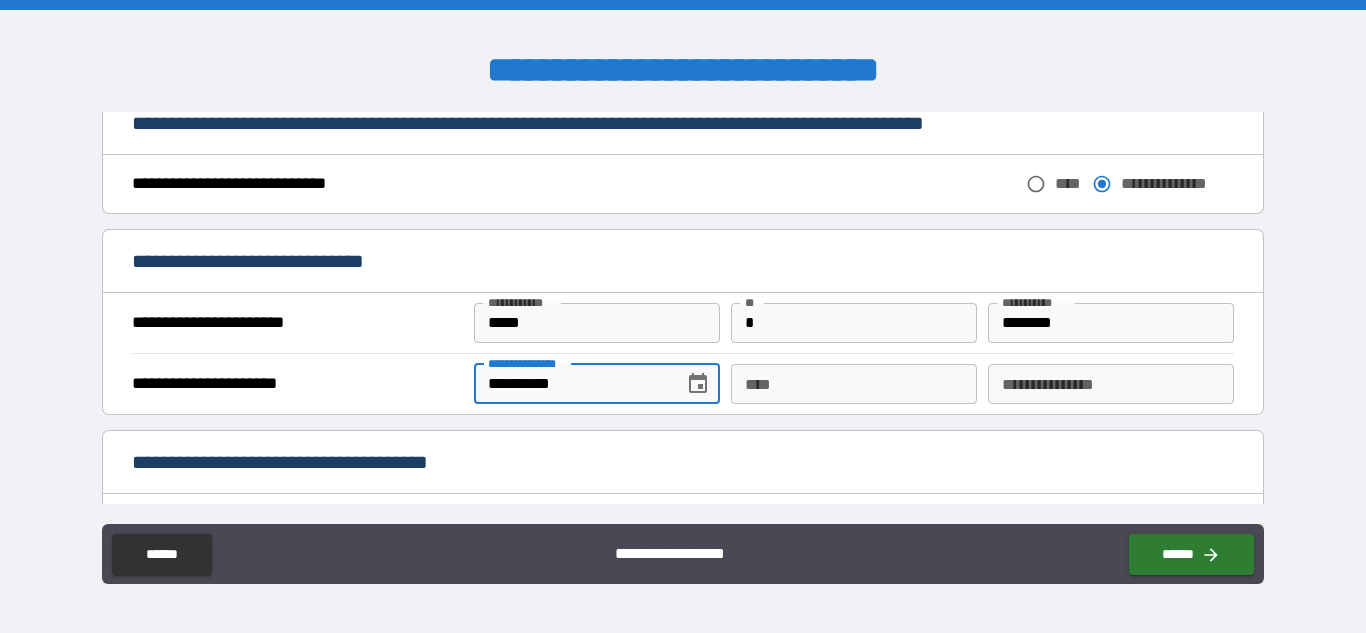 type on "**********" 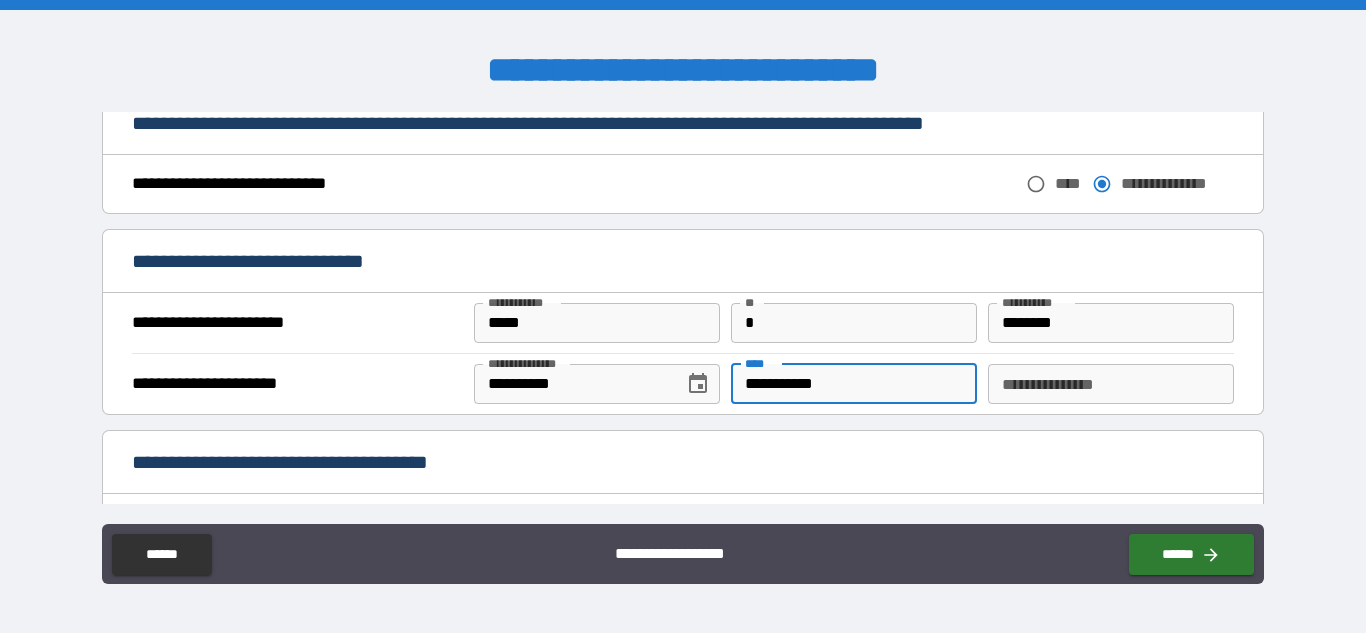 type on "**********" 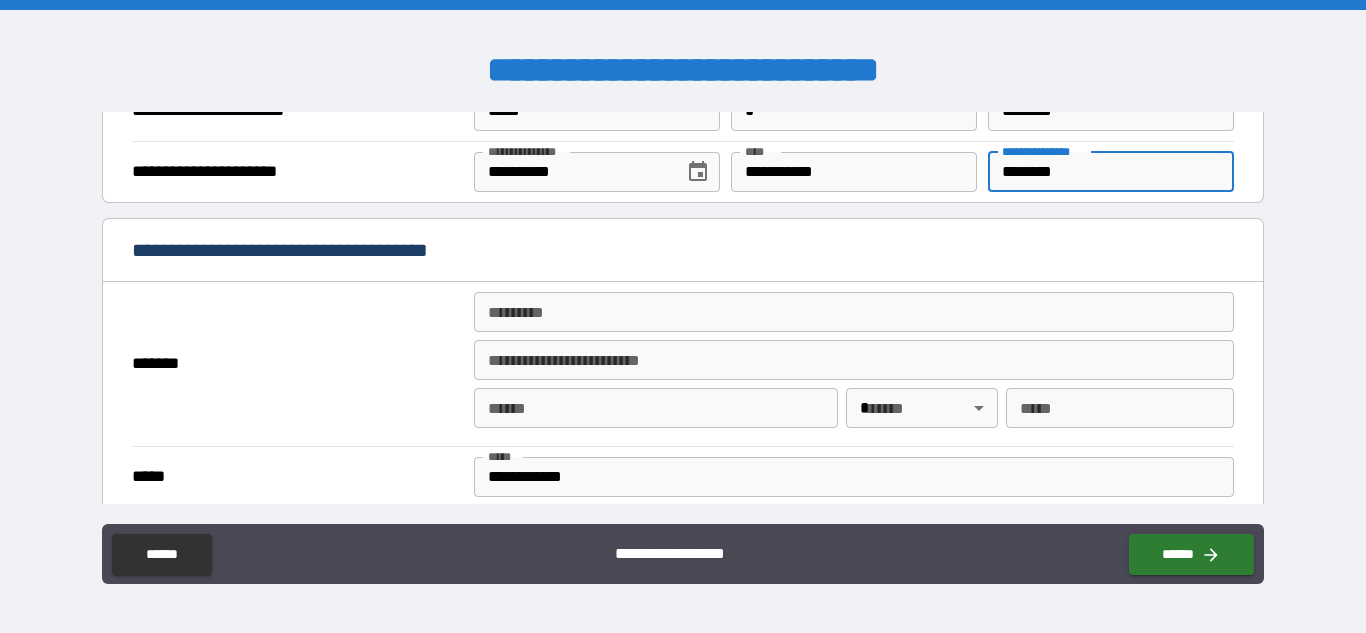 scroll, scrollTop: 1247, scrollLeft: 0, axis: vertical 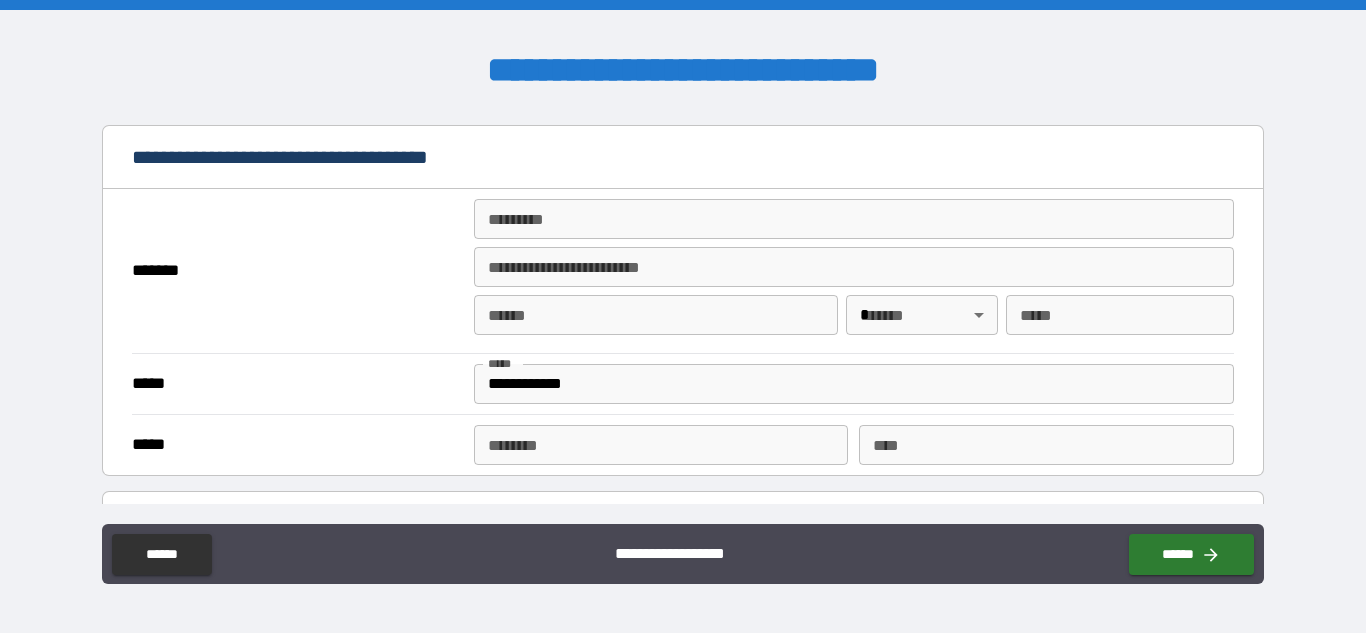 type on "********" 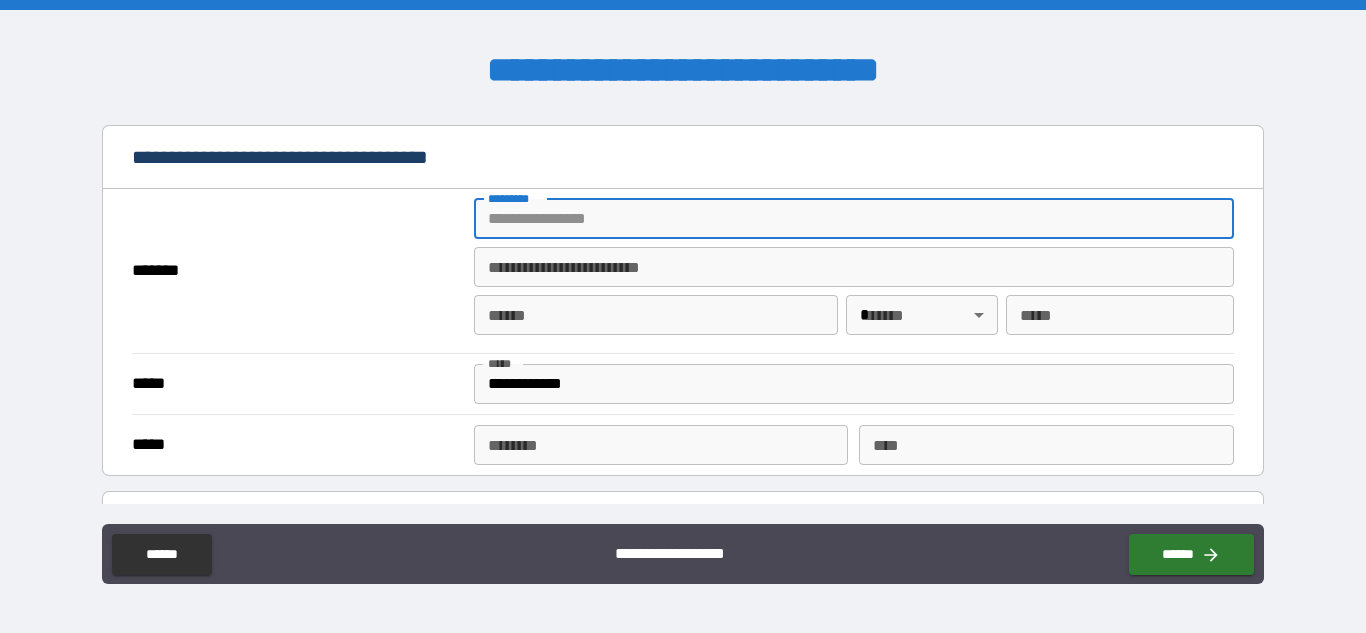 click on "*******   *" at bounding box center (854, 219) 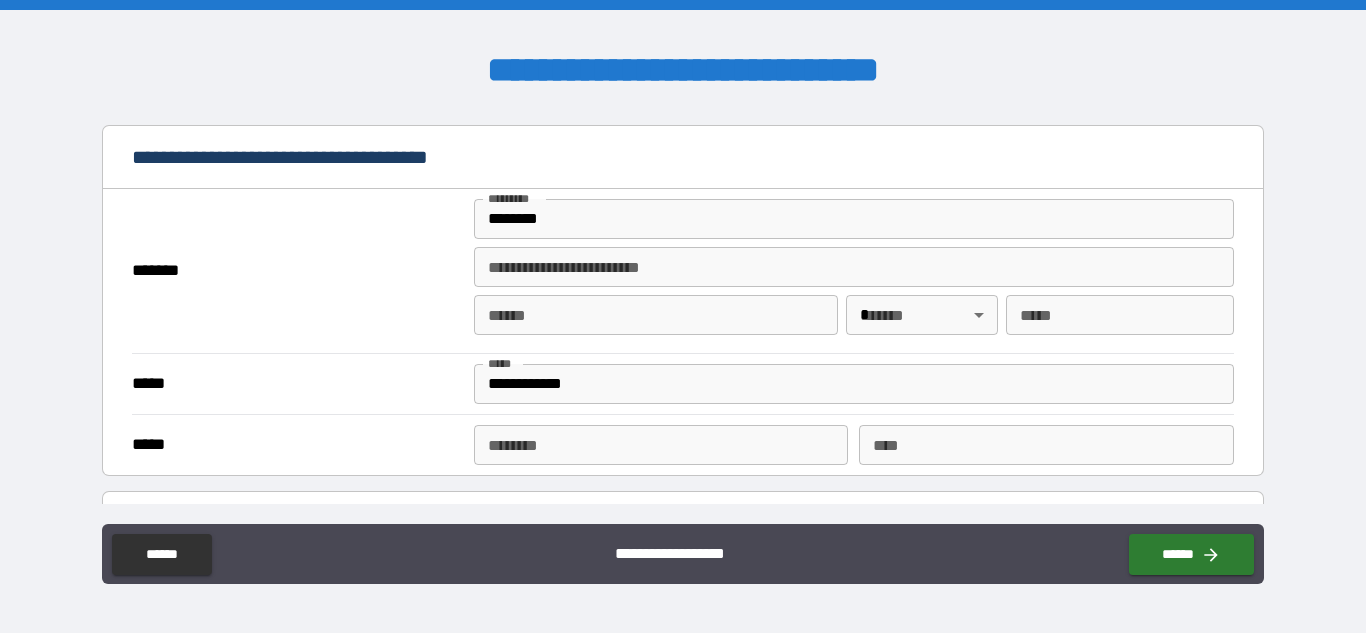 type on "**********" 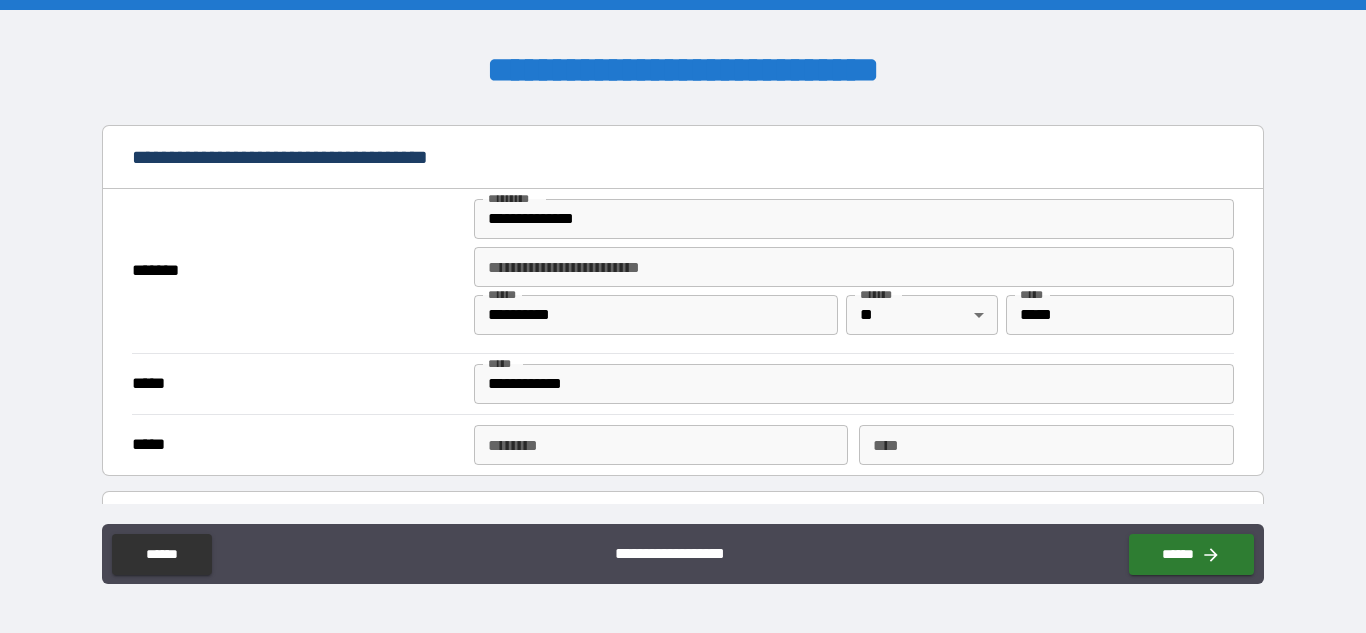 scroll, scrollTop: 1319, scrollLeft: 0, axis: vertical 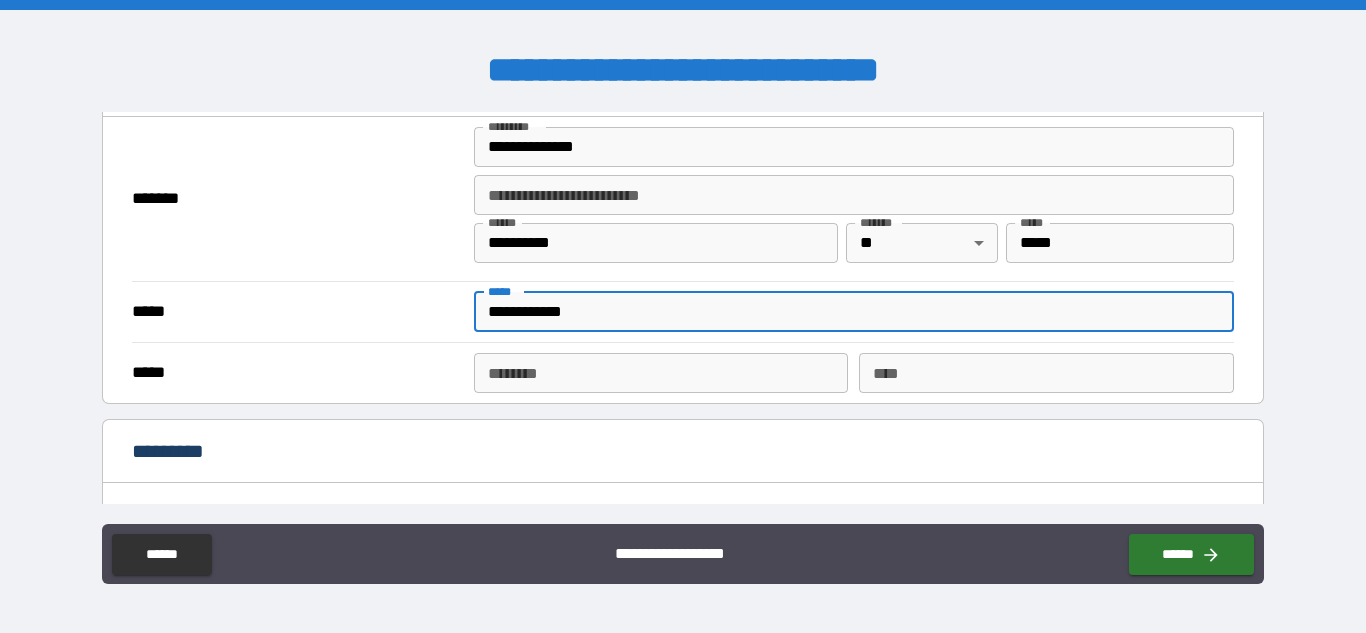 click on "**********" at bounding box center [854, 312] 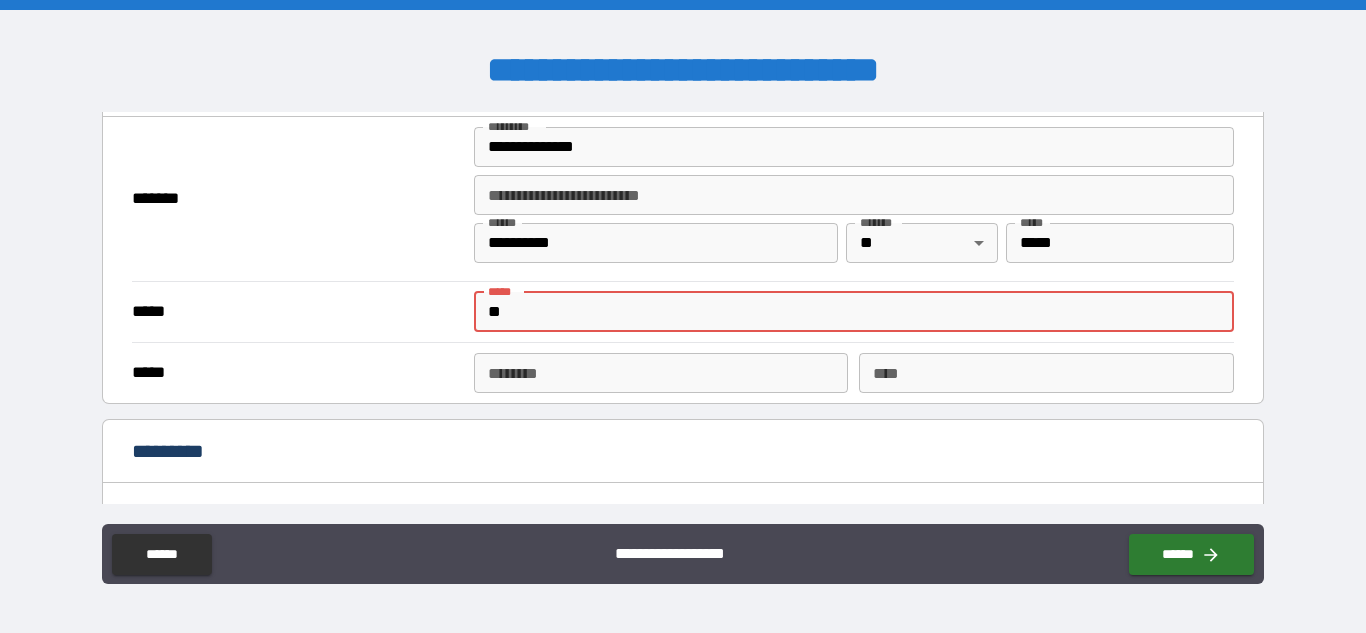 type on "*" 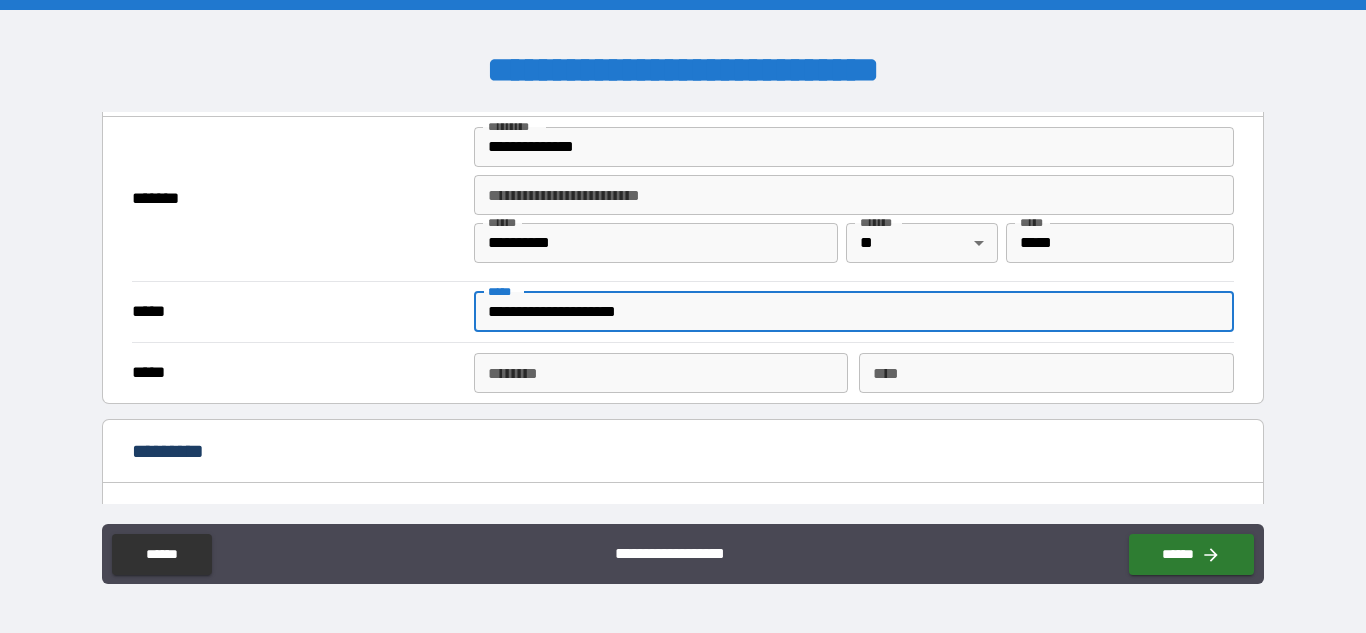 type on "**********" 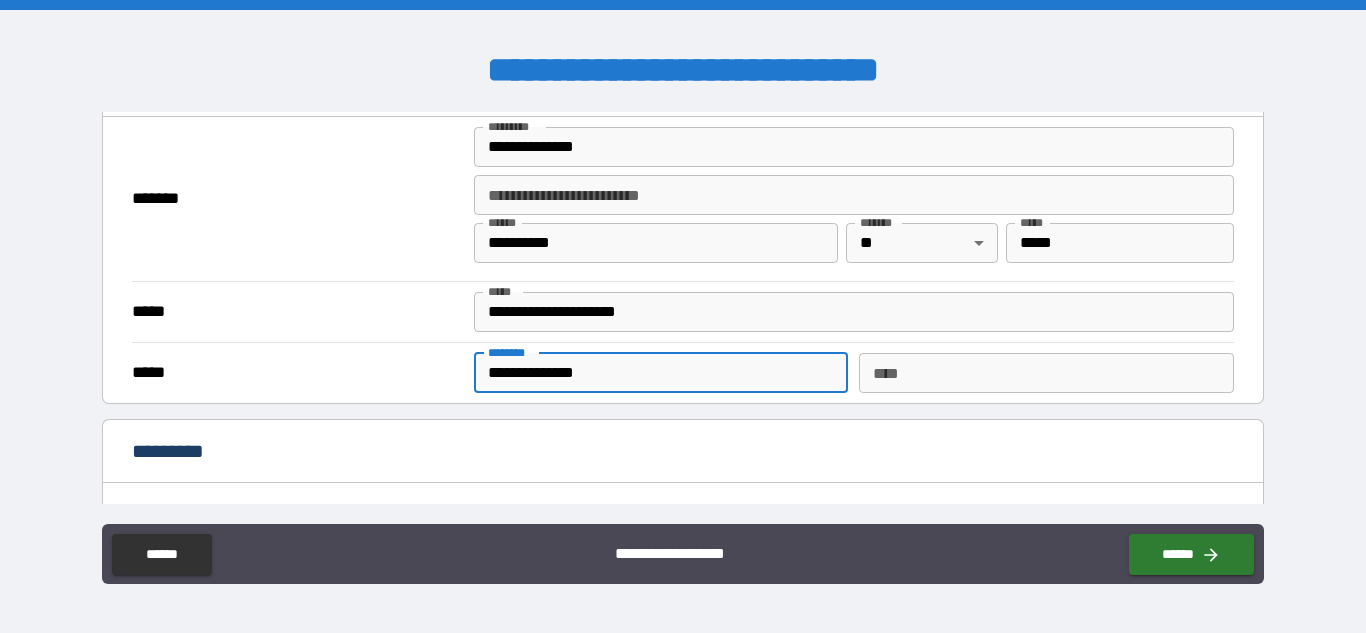type on "**********" 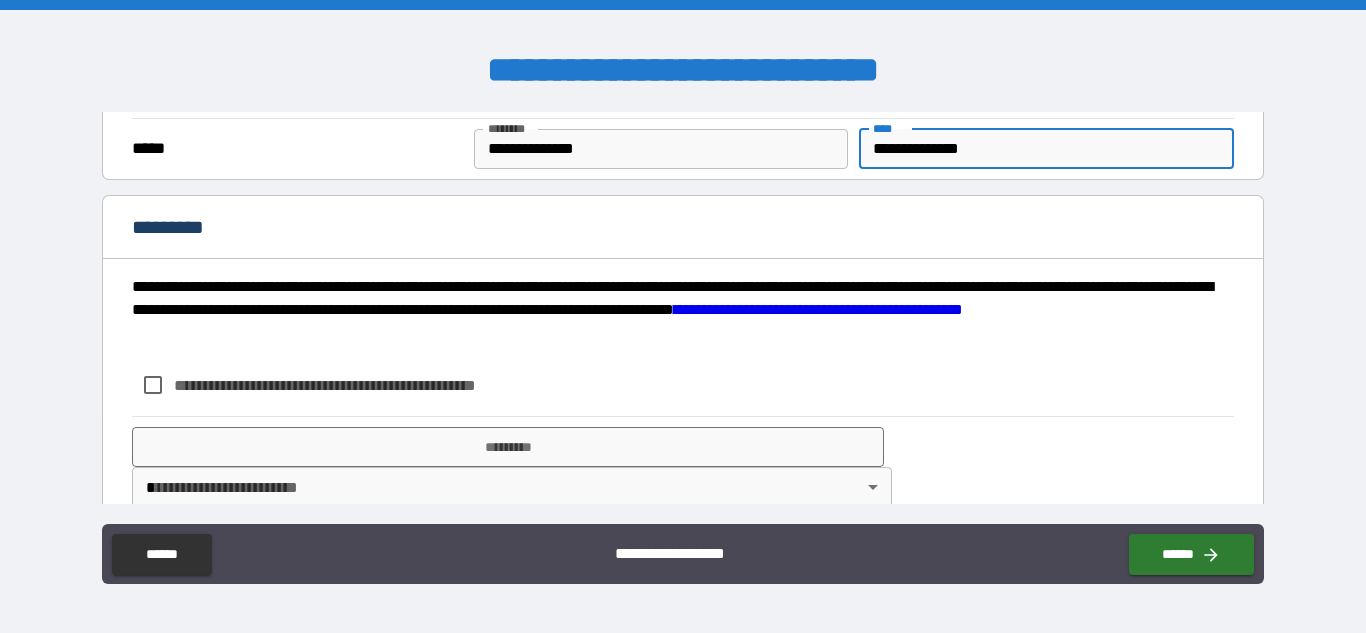 scroll, scrollTop: 1577, scrollLeft: 0, axis: vertical 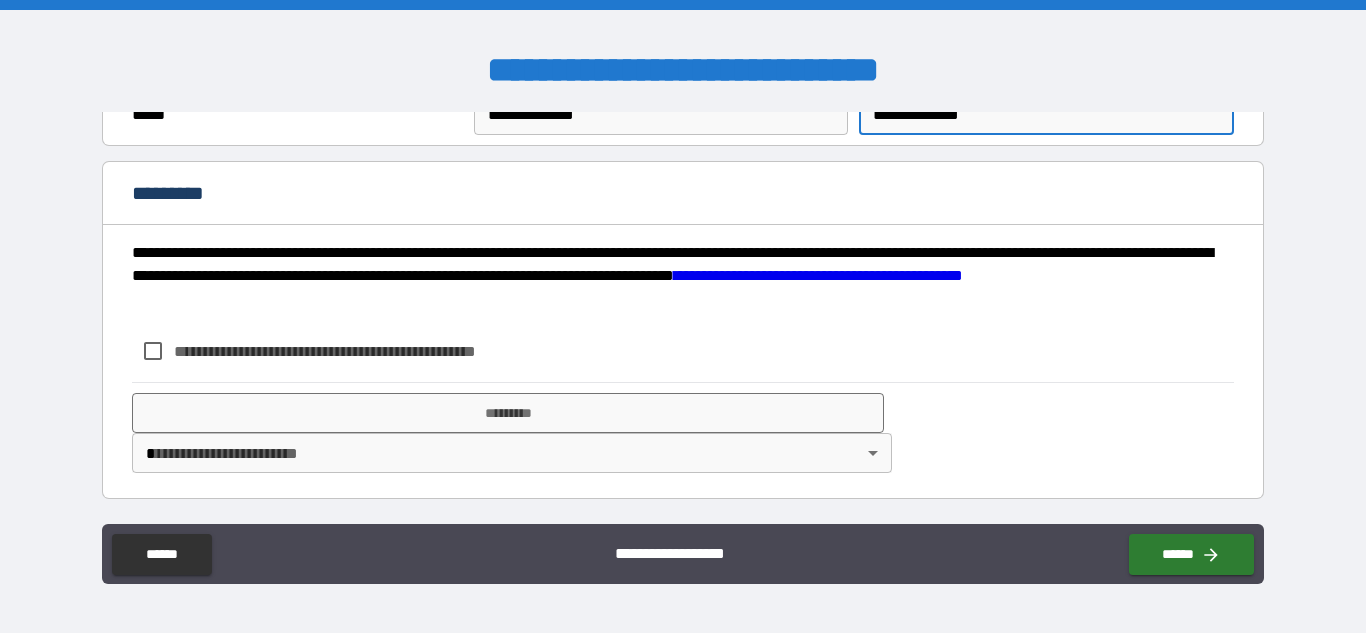 type on "**********" 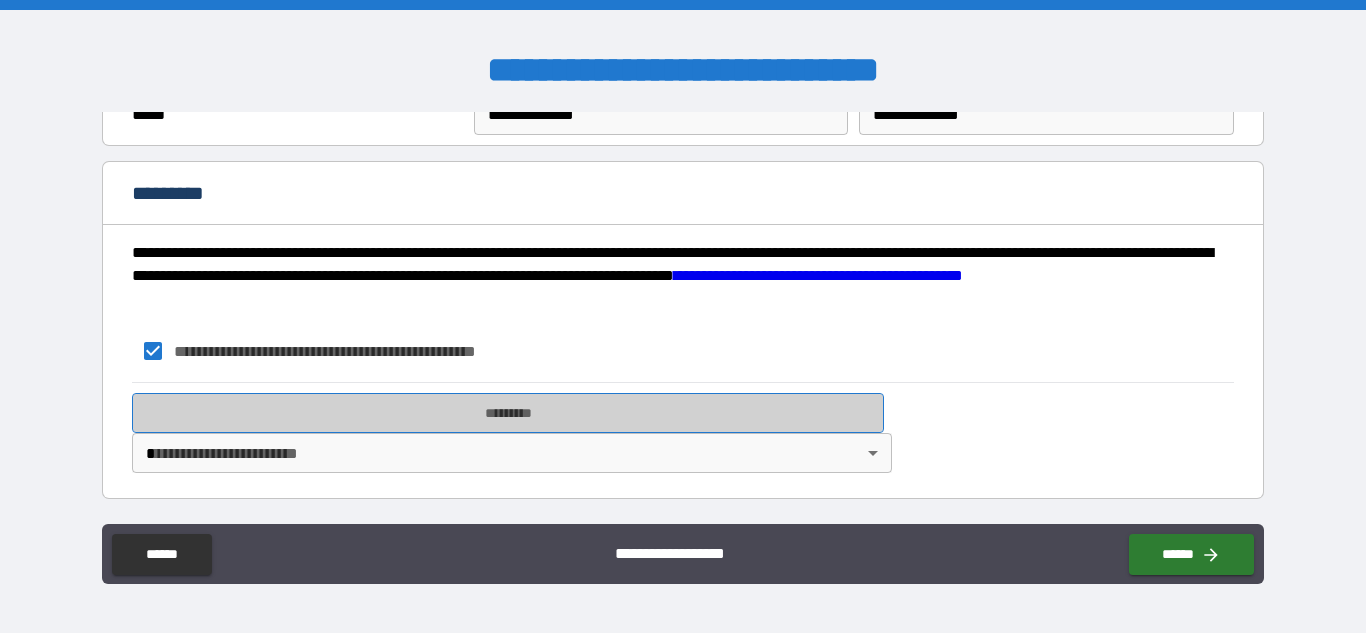 click on "*********" at bounding box center [508, 413] 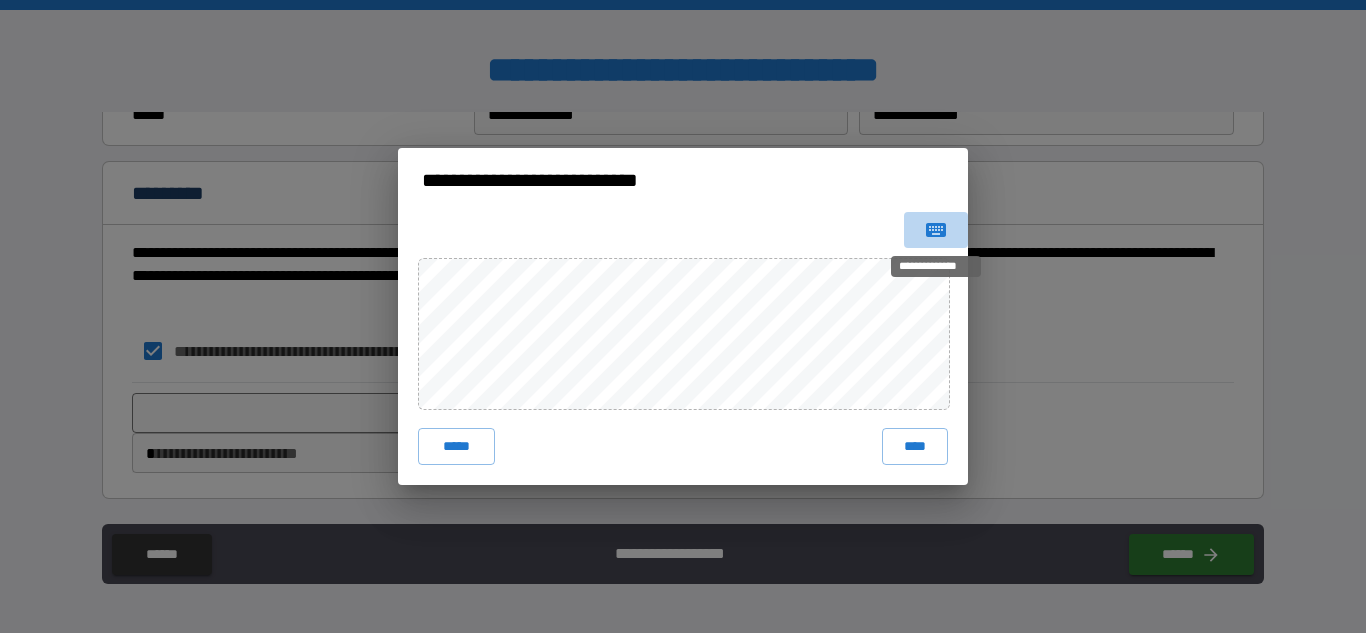 click 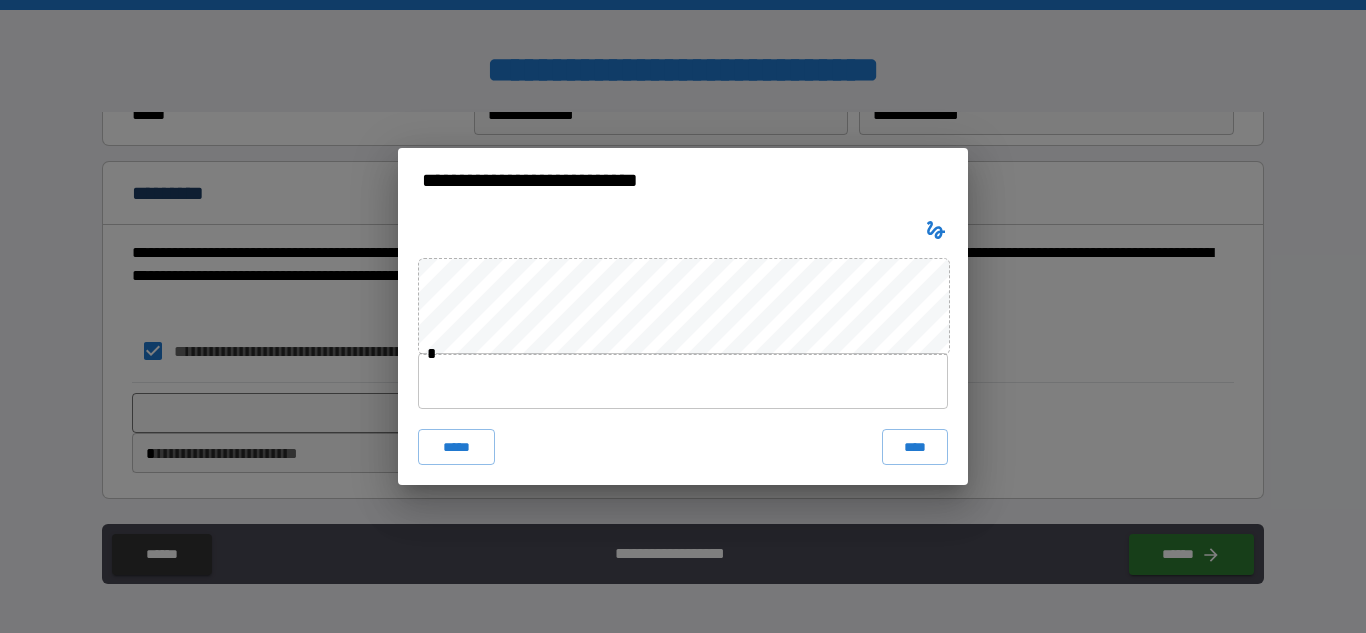 type 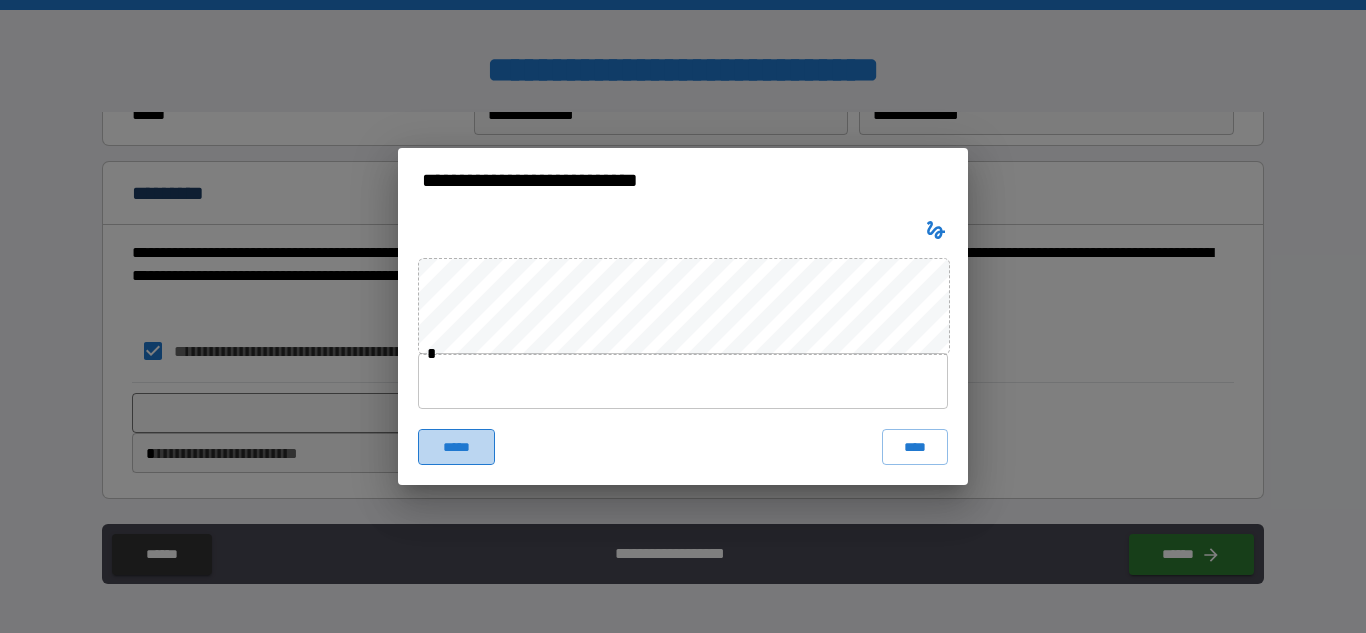 click on "*****" at bounding box center [456, 447] 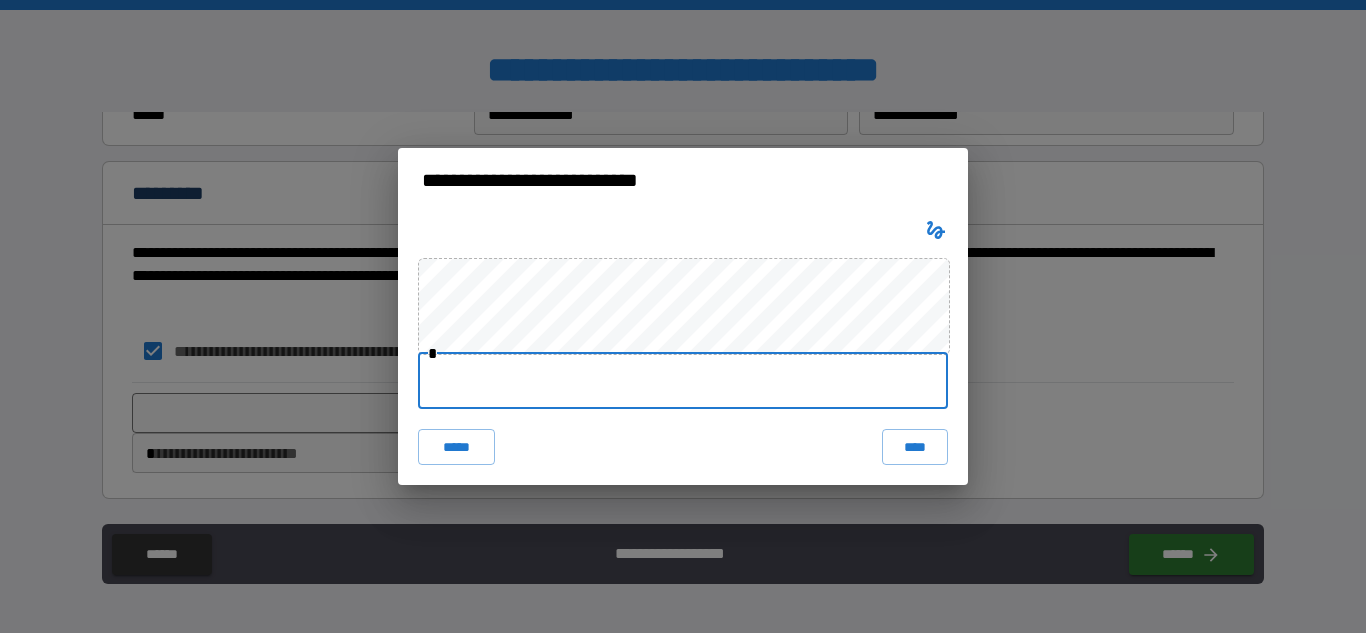 click at bounding box center (683, 381) 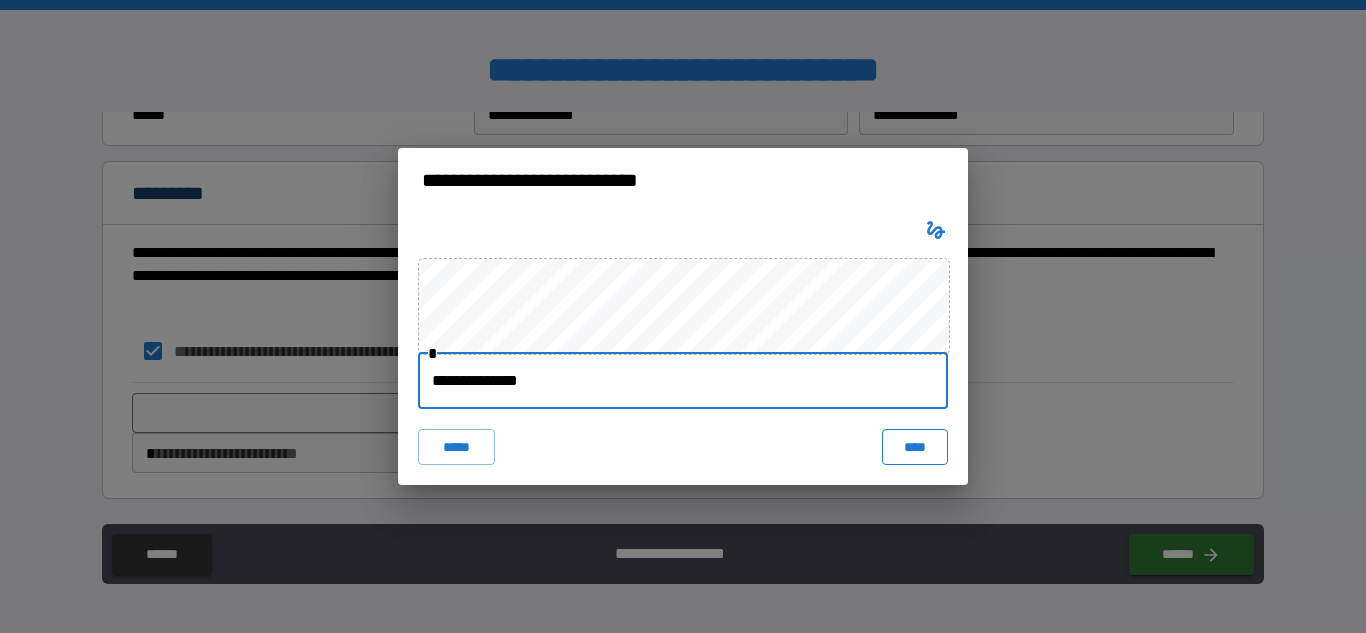 type on "**********" 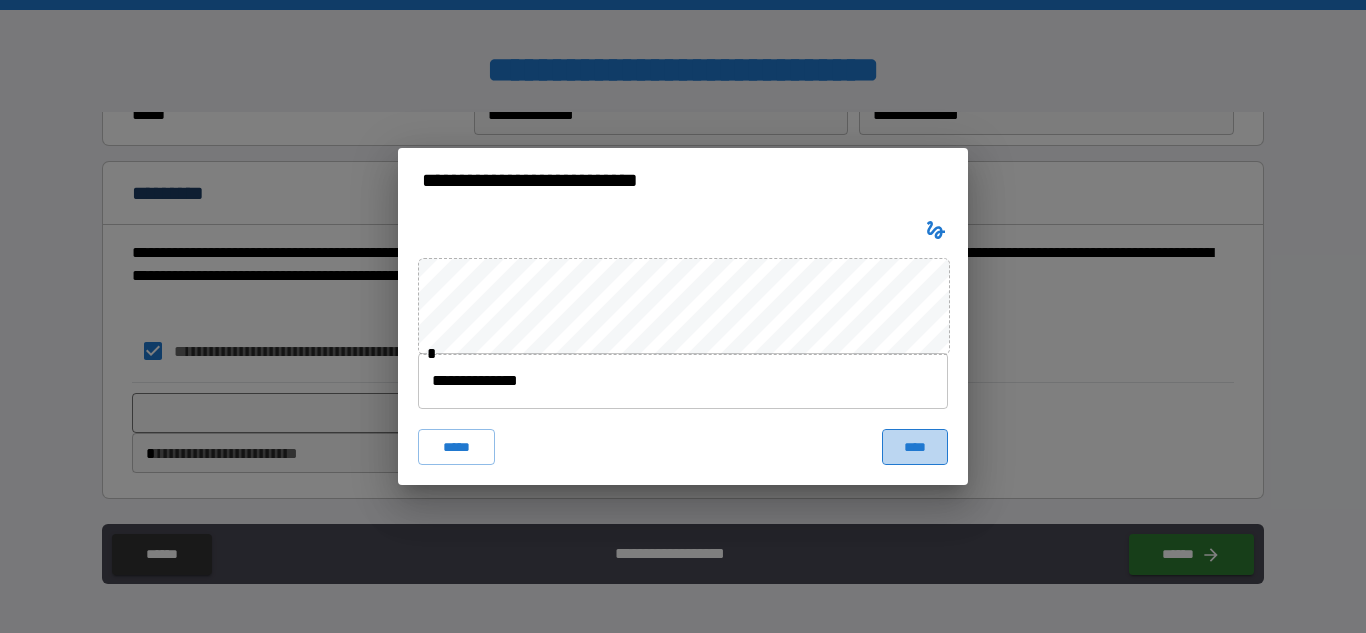 click on "****" at bounding box center [915, 447] 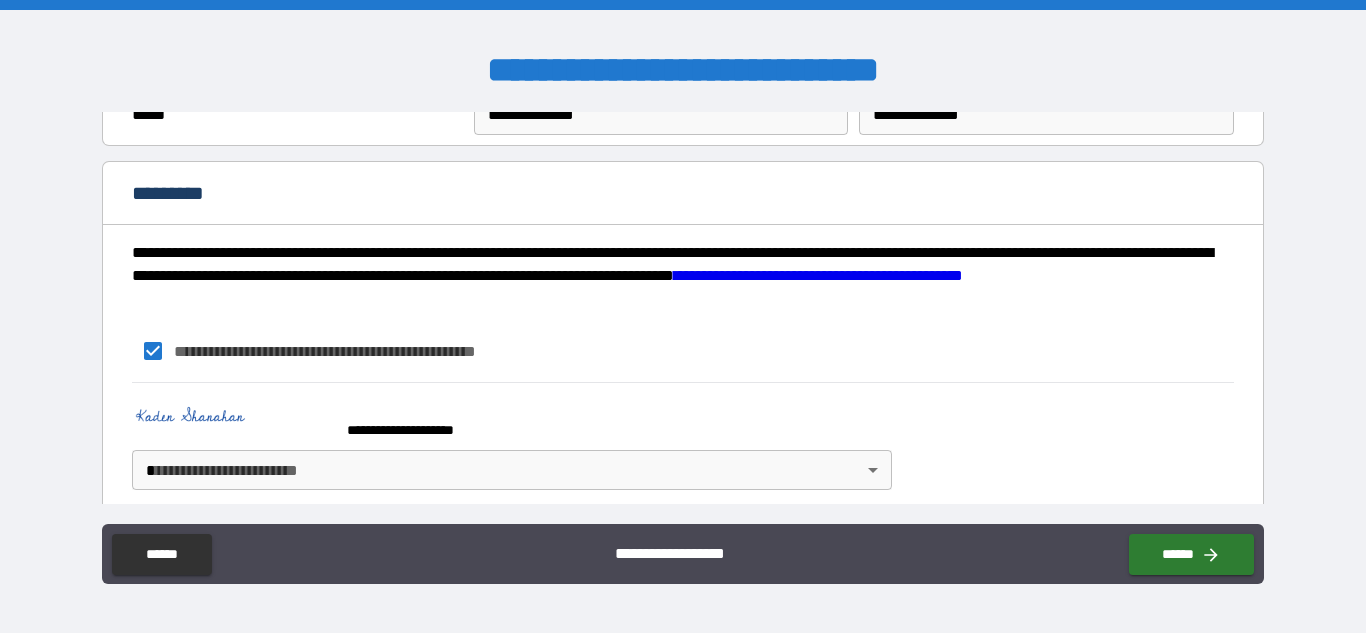 scroll, scrollTop: 1594, scrollLeft: 0, axis: vertical 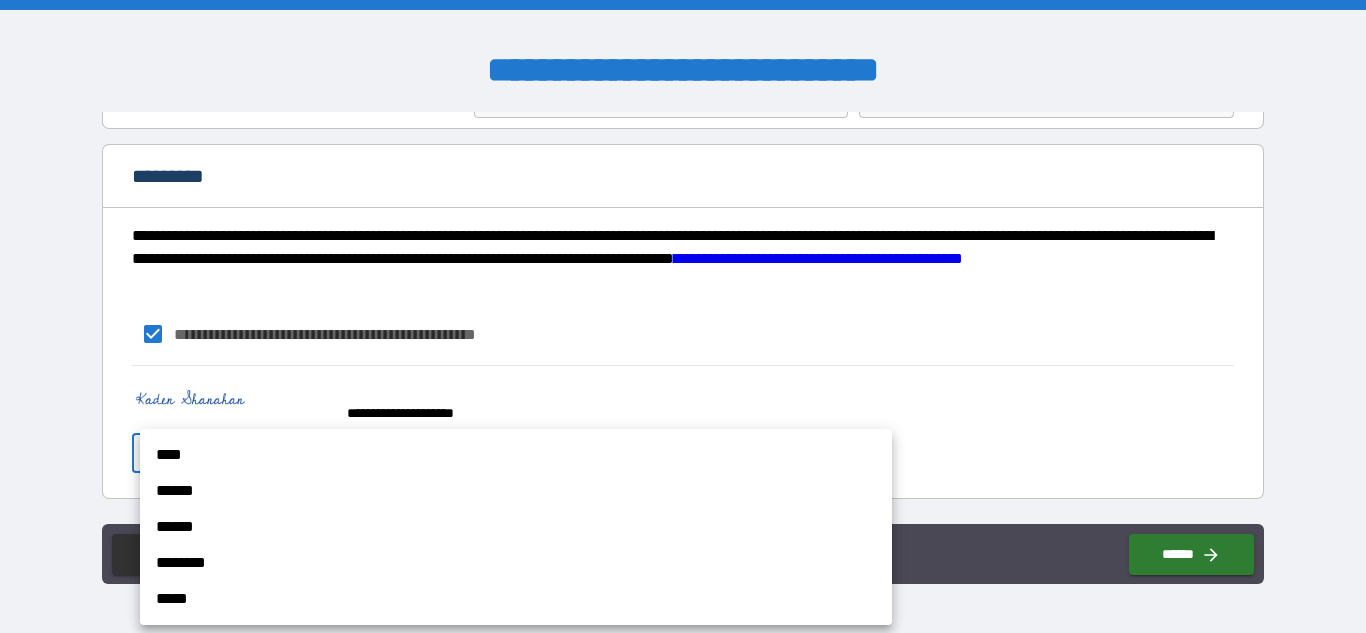 click on "**********" at bounding box center (683, 316) 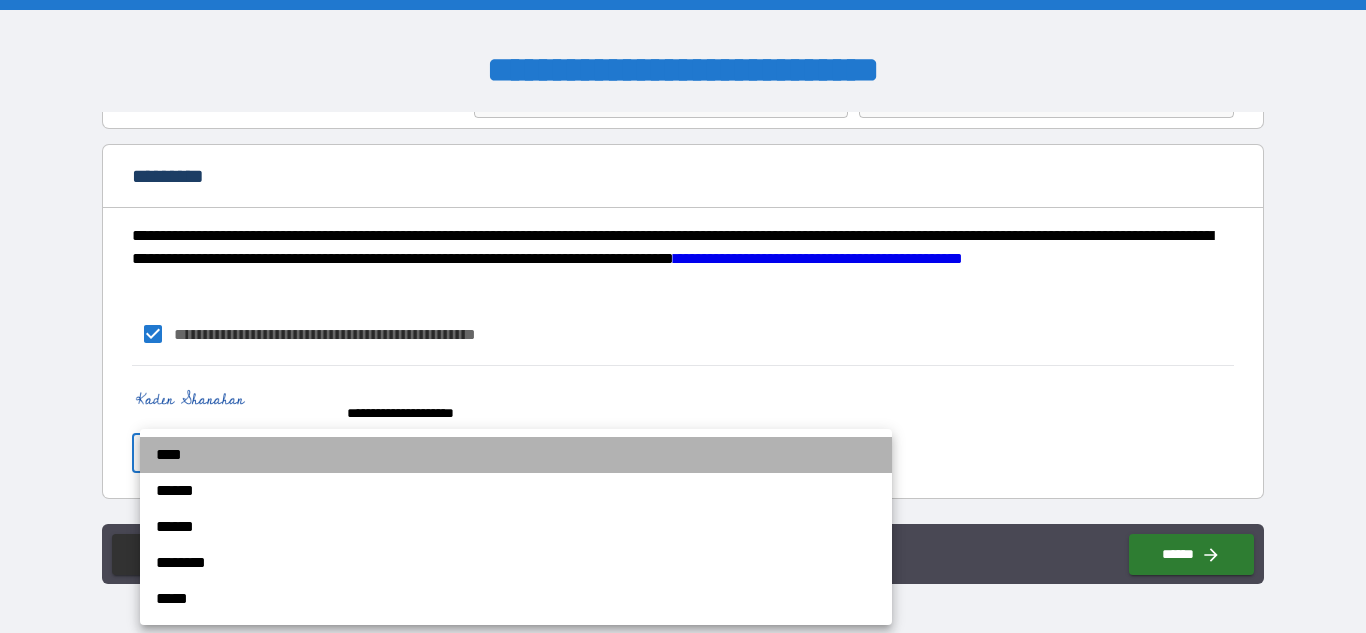 click on "****" at bounding box center (516, 455) 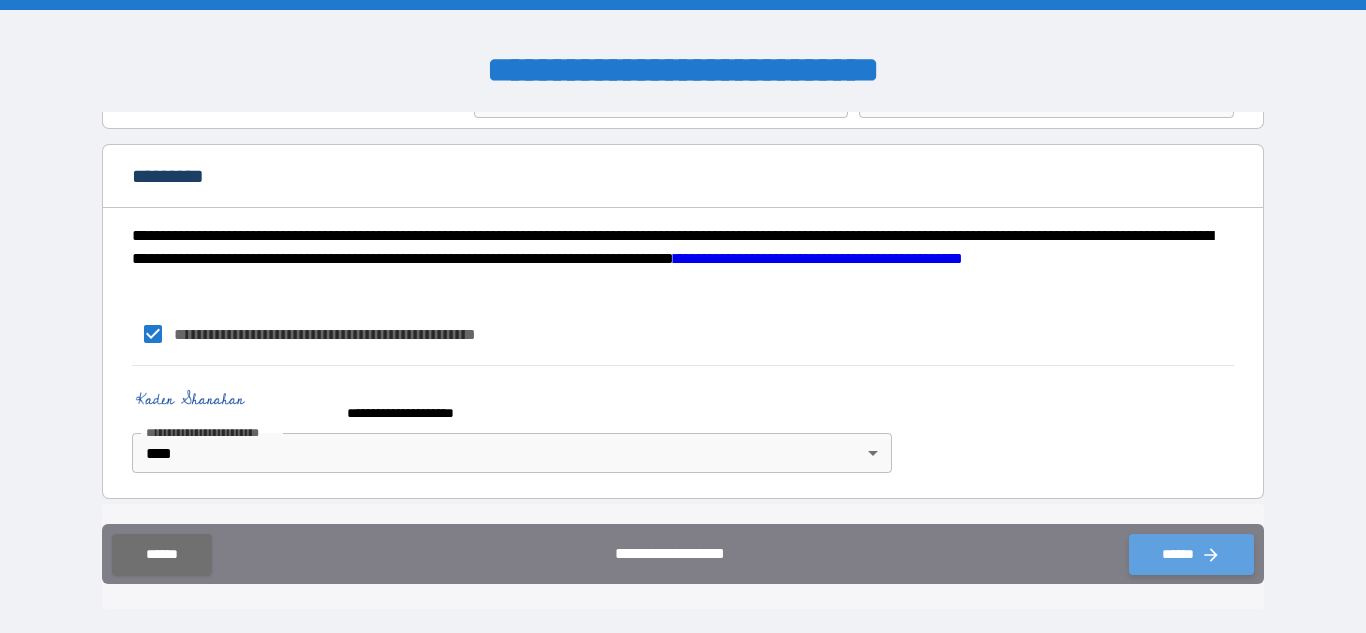 click on "******" at bounding box center [1191, 554] 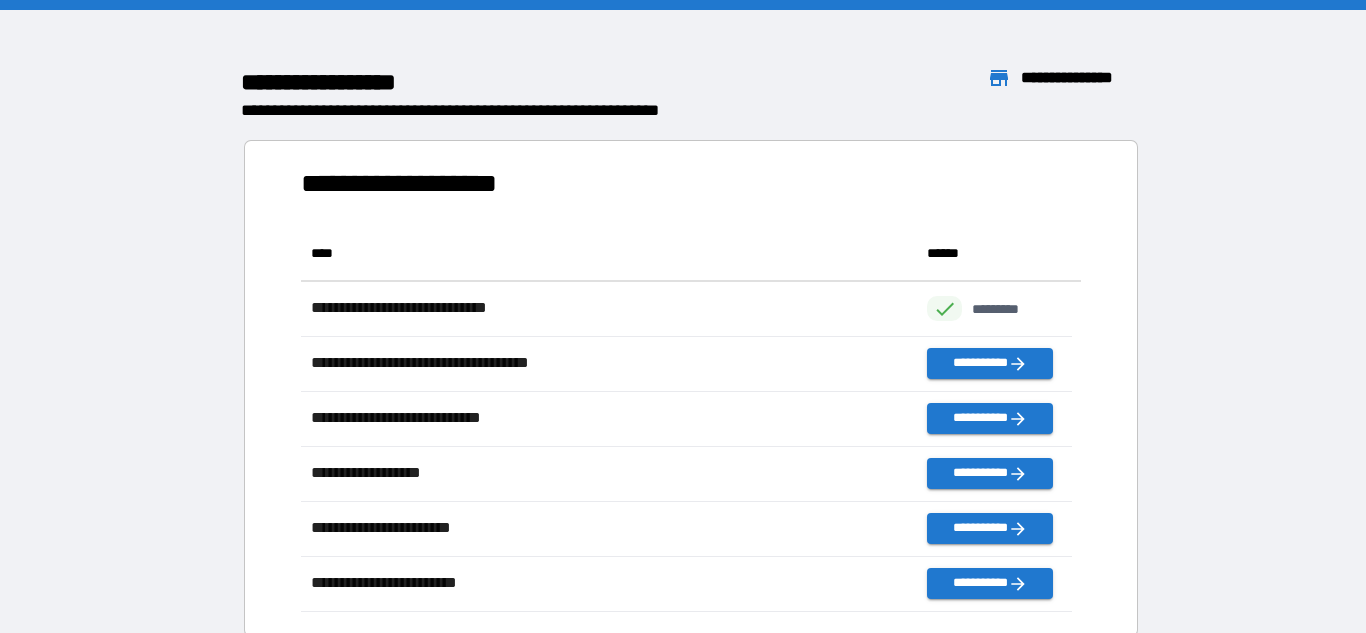 scroll, scrollTop: 16, scrollLeft: 16, axis: both 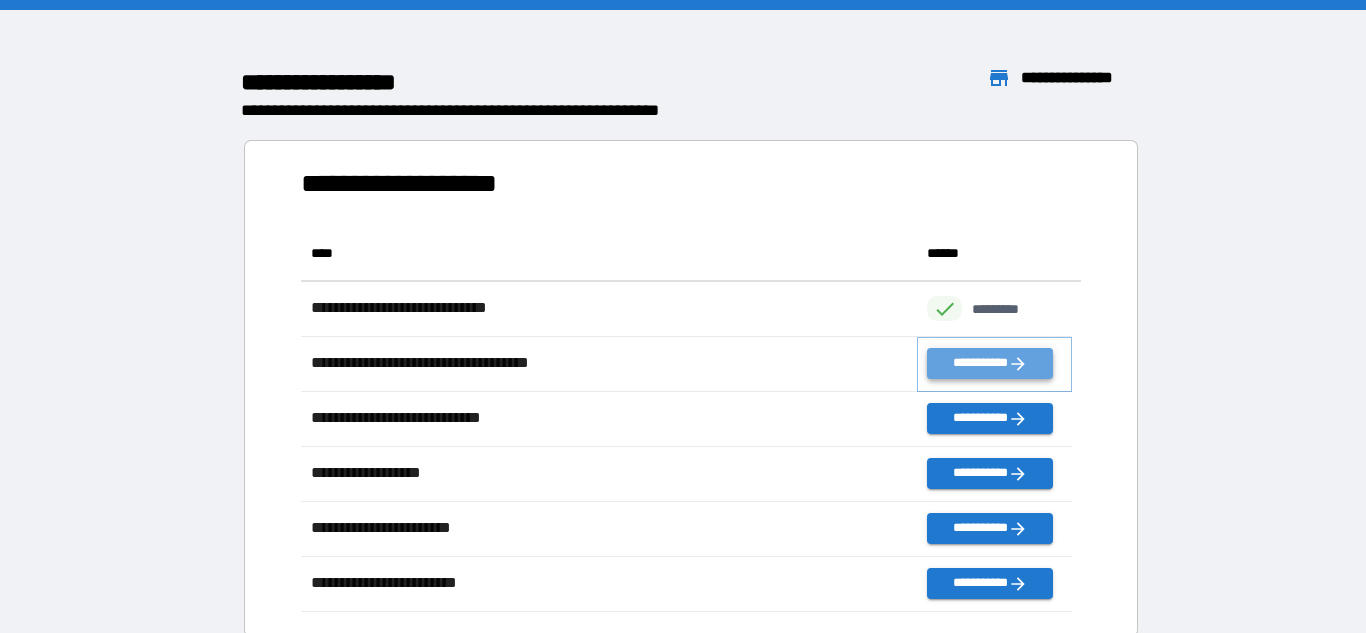 click on "**********" at bounding box center (989, 363) 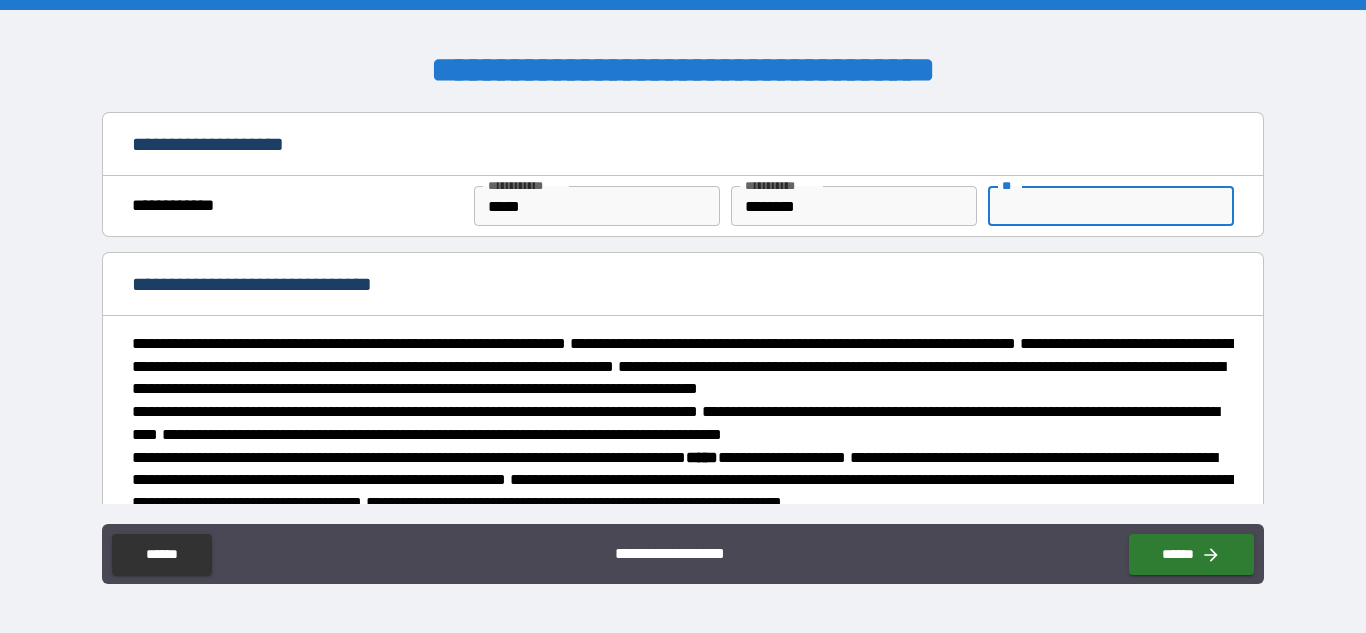 click on "**" at bounding box center [1111, 206] 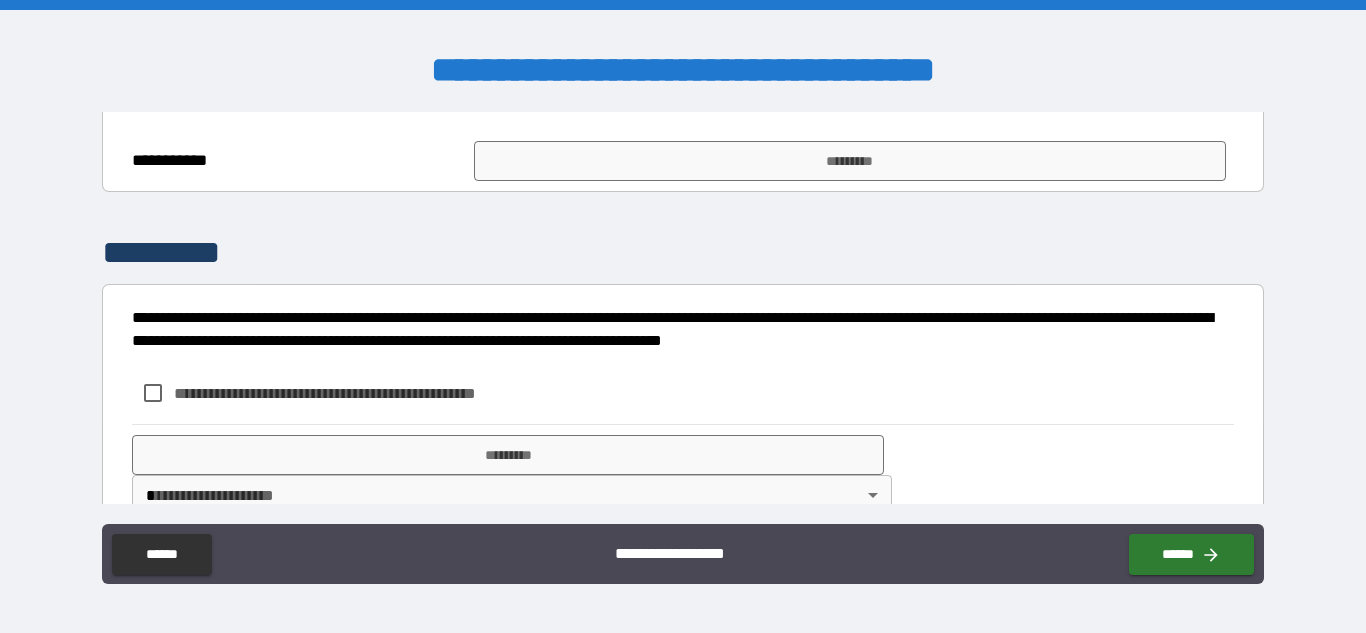 scroll, scrollTop: 528, scrollLeft: 0, axis: vertical 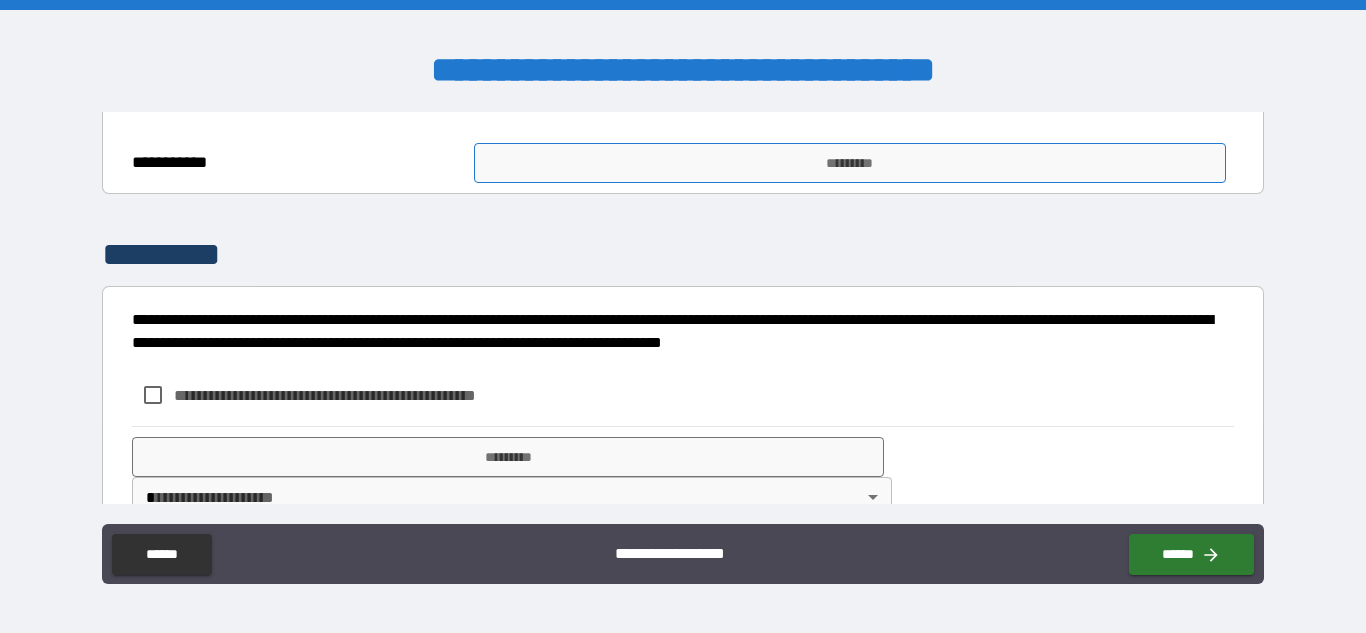 type on "*" 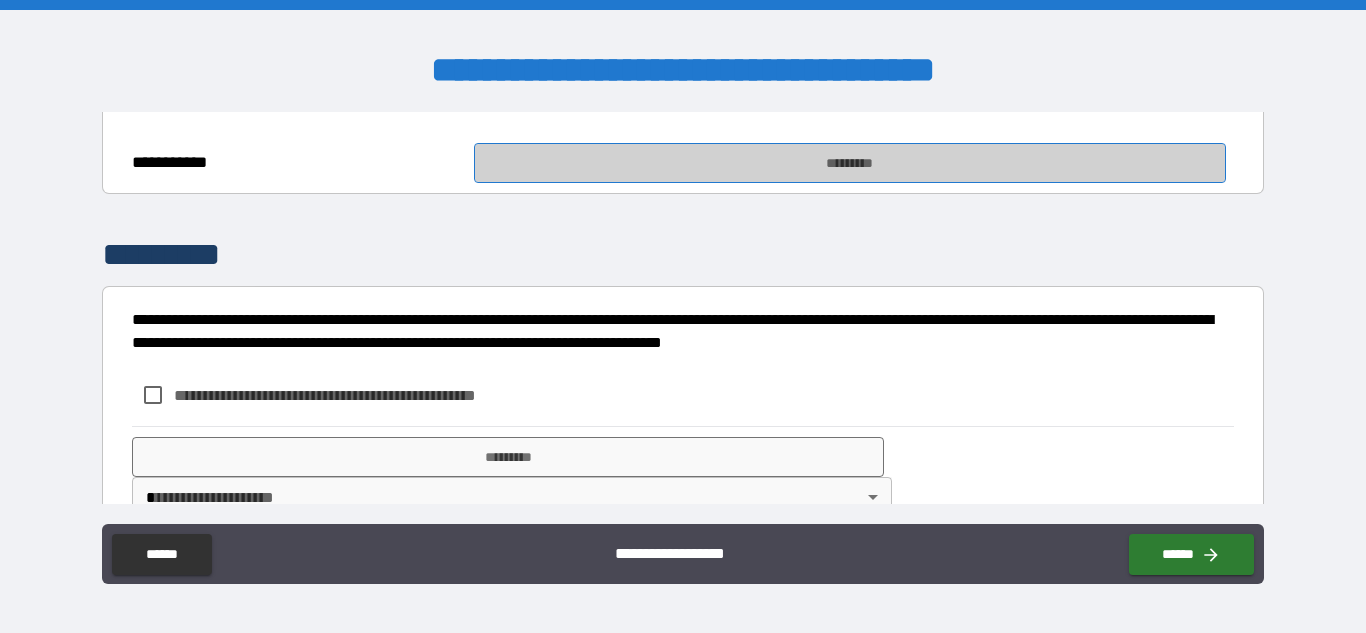 click on "*********" at bounding box center [850, 163] 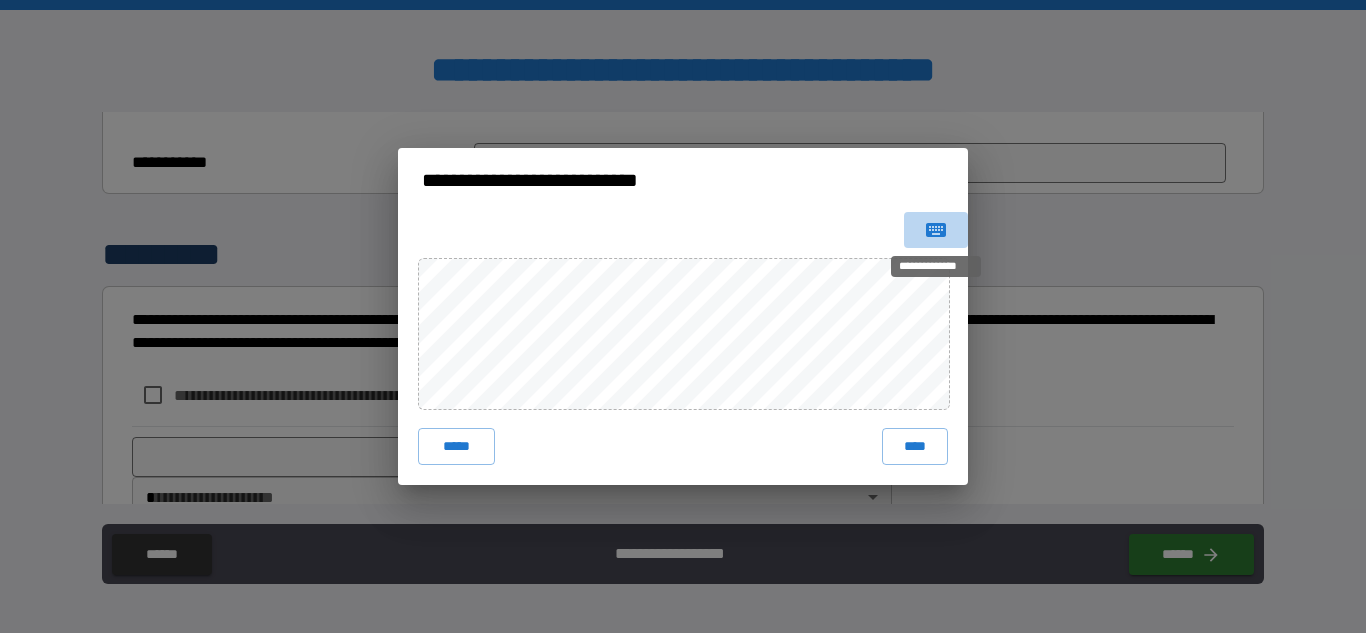 click 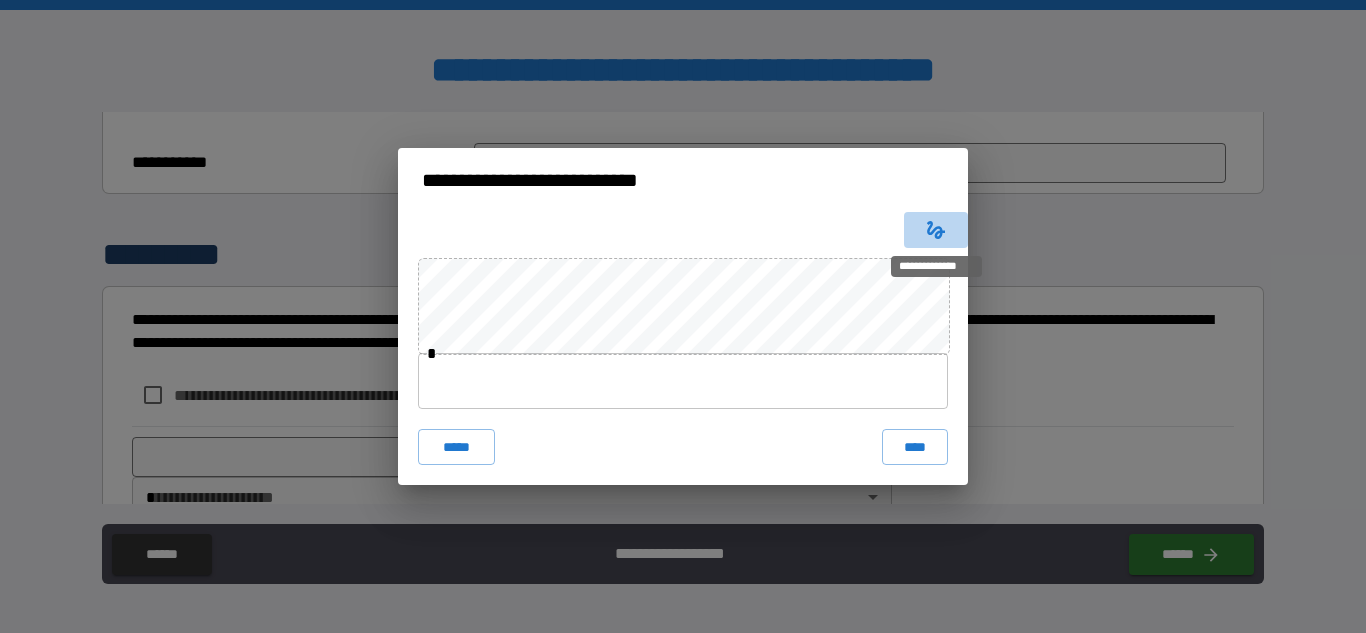 click 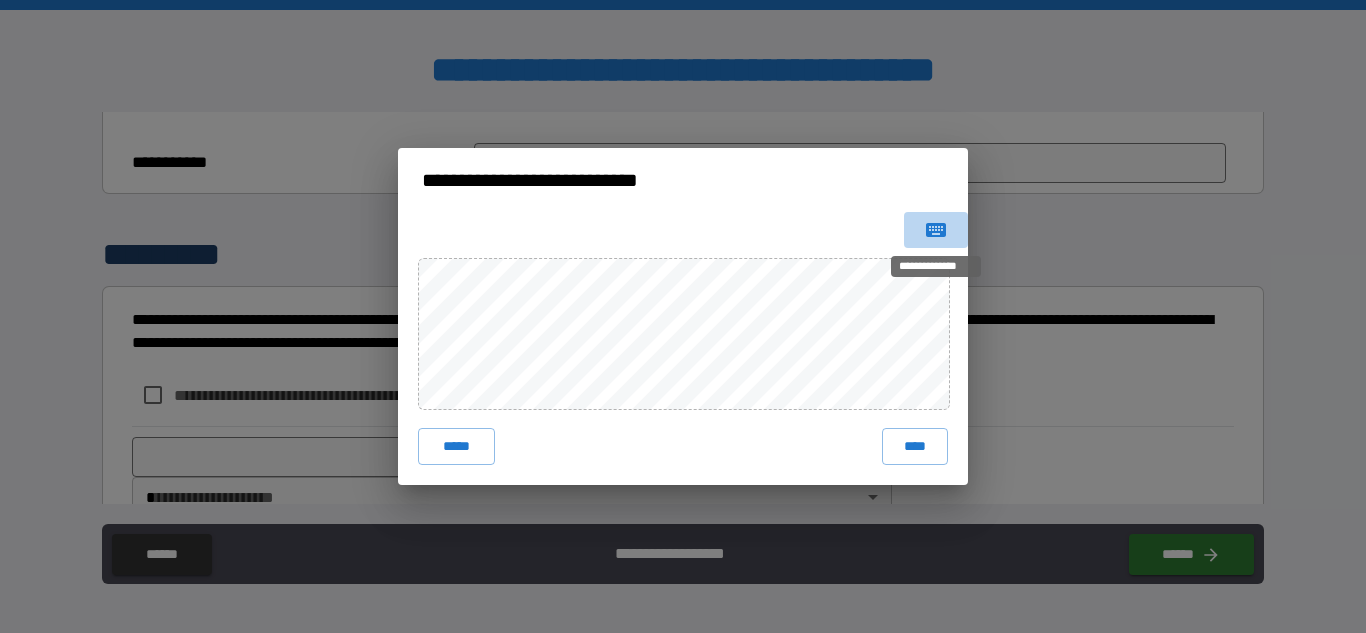 click 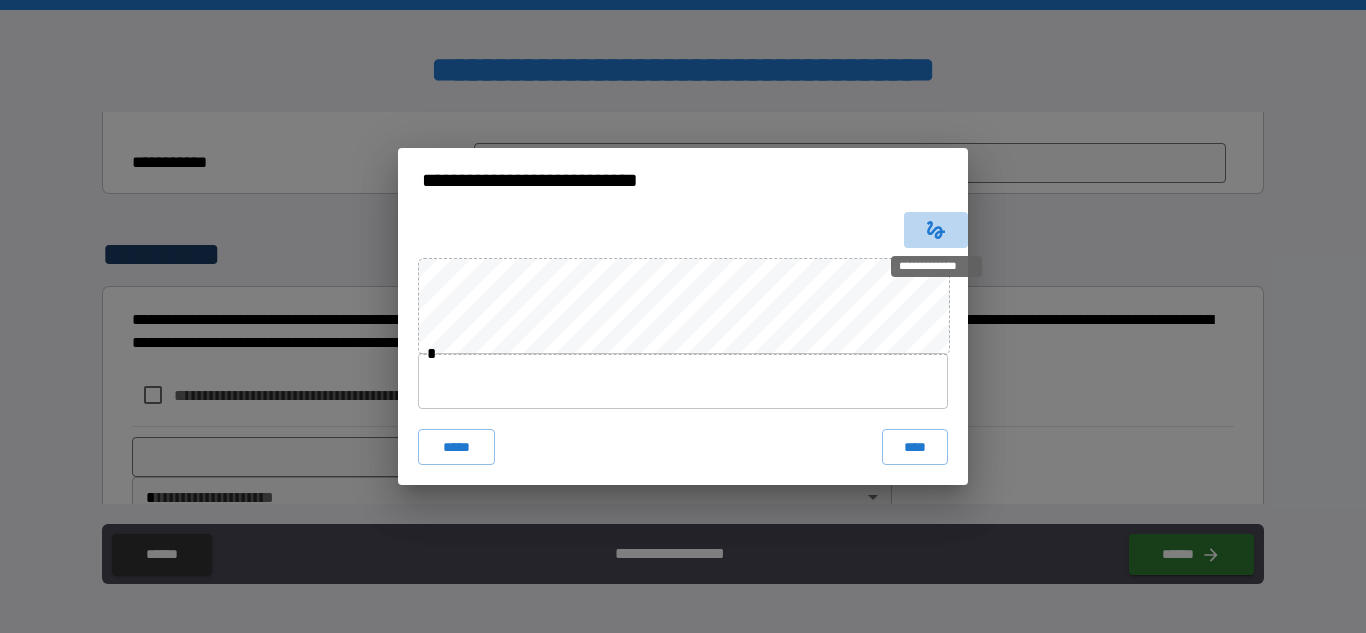 click 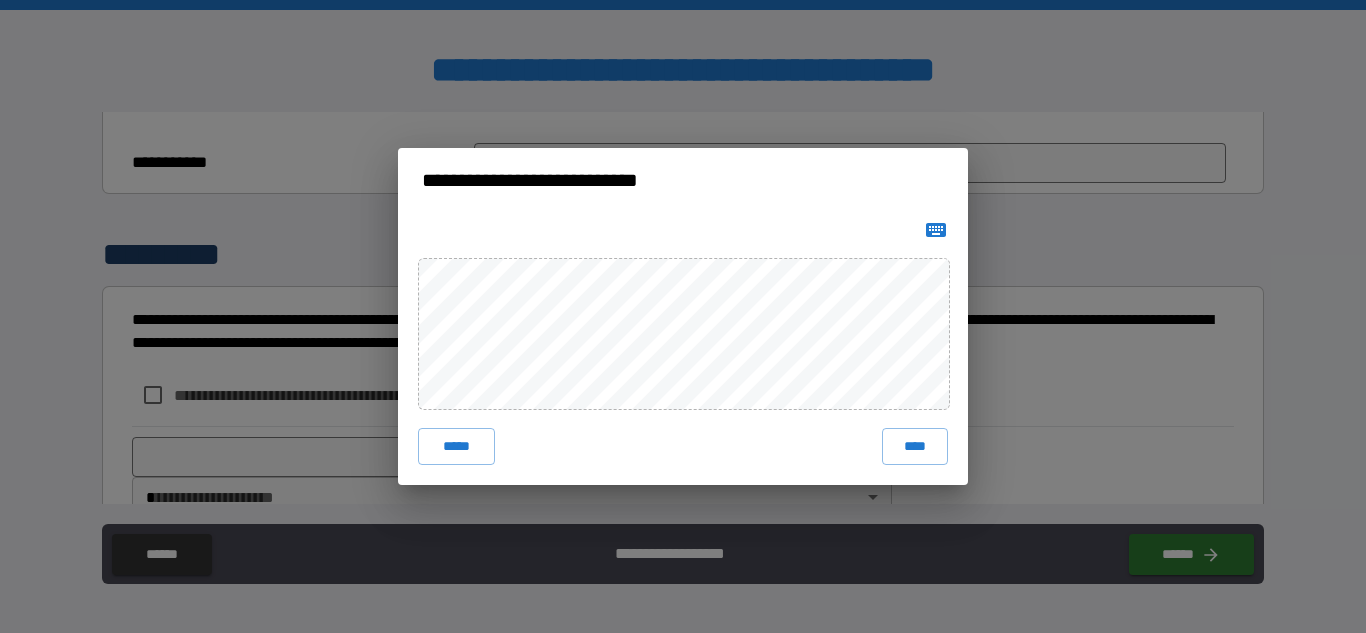 type 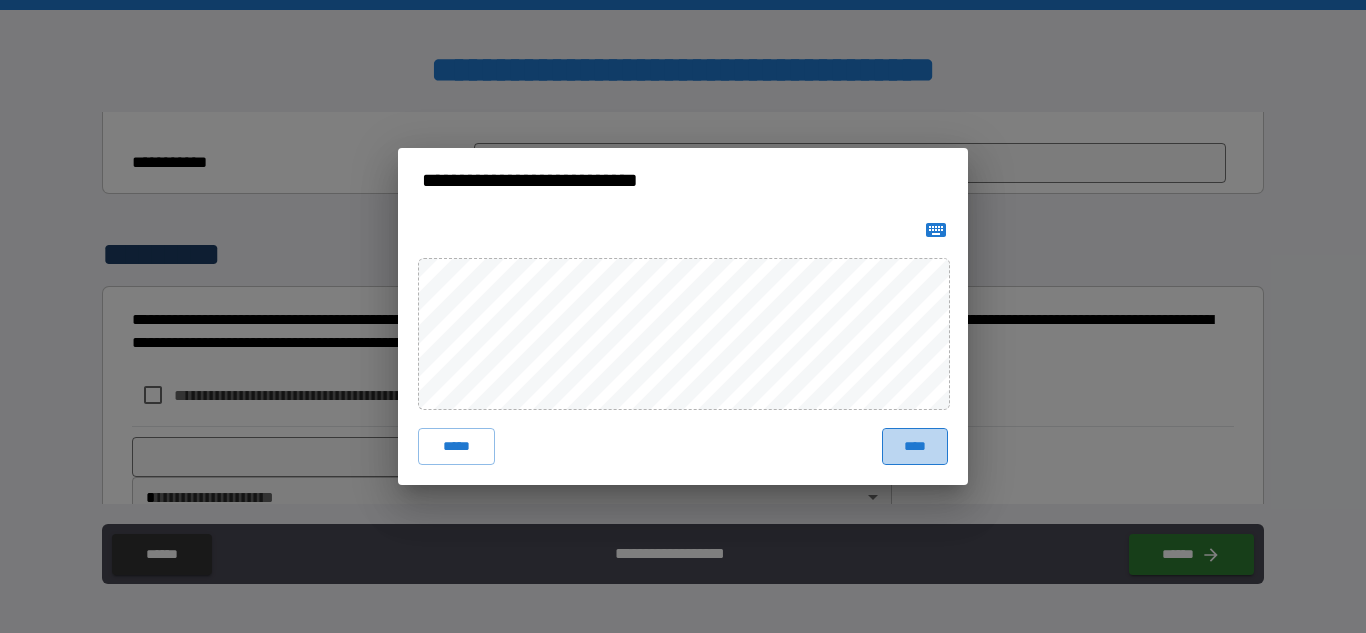 click on "****" at bounding box center [915, 446] 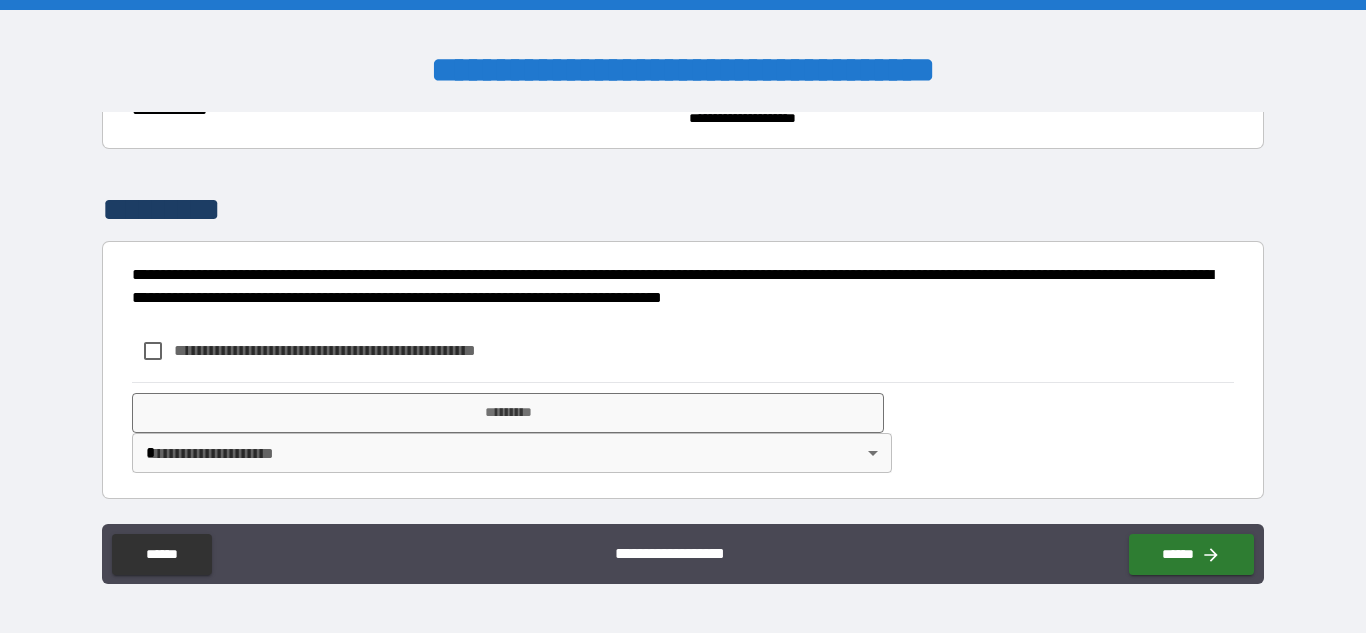 scroll, scrollTop: 657, scrollLeft: 0, axis: vertical 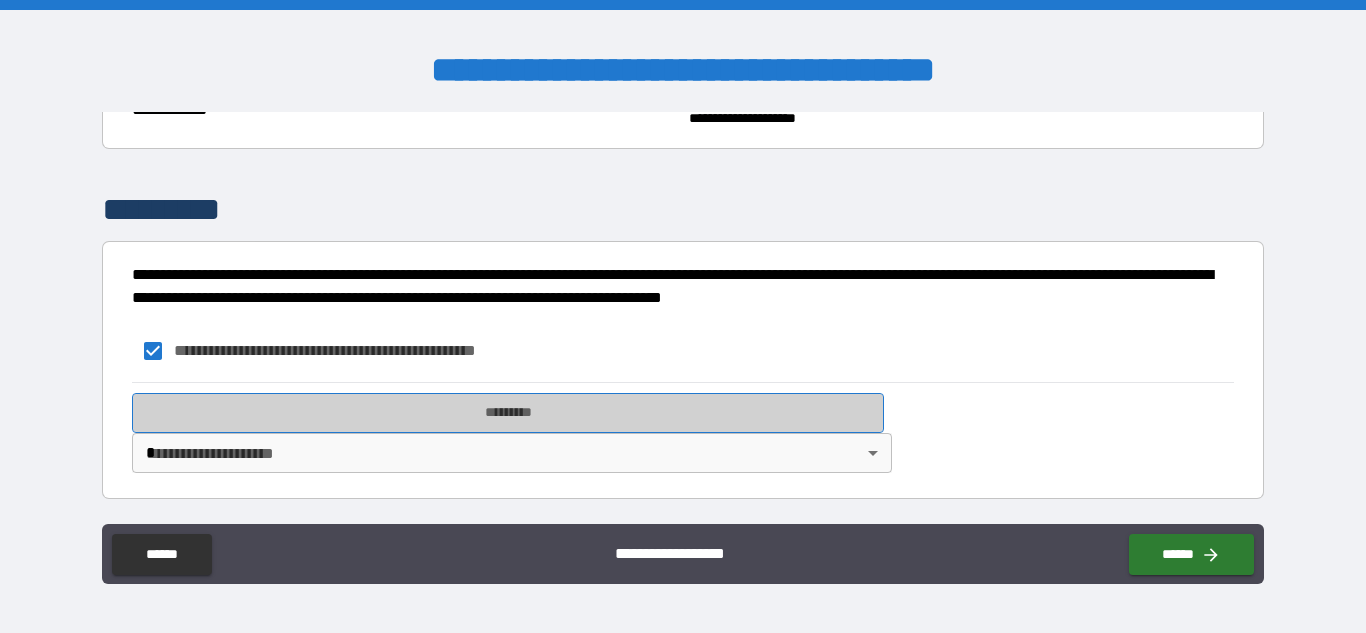 click on "*********" at bounding box center (508, 413) 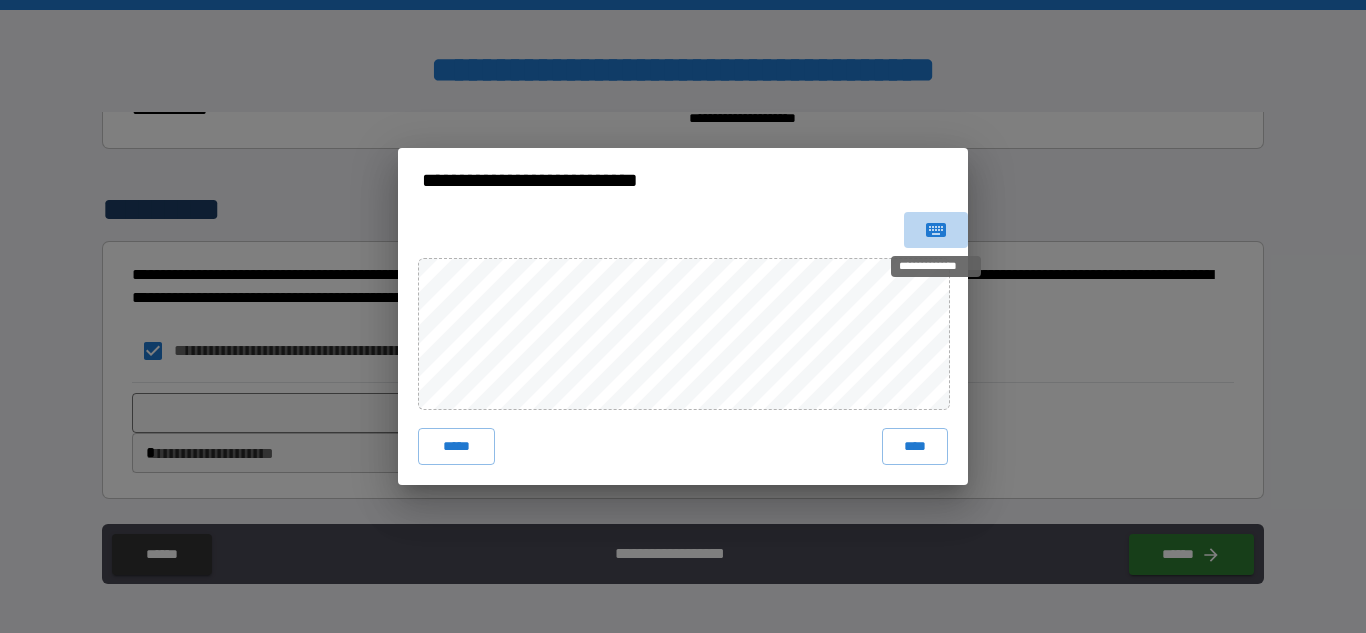 click 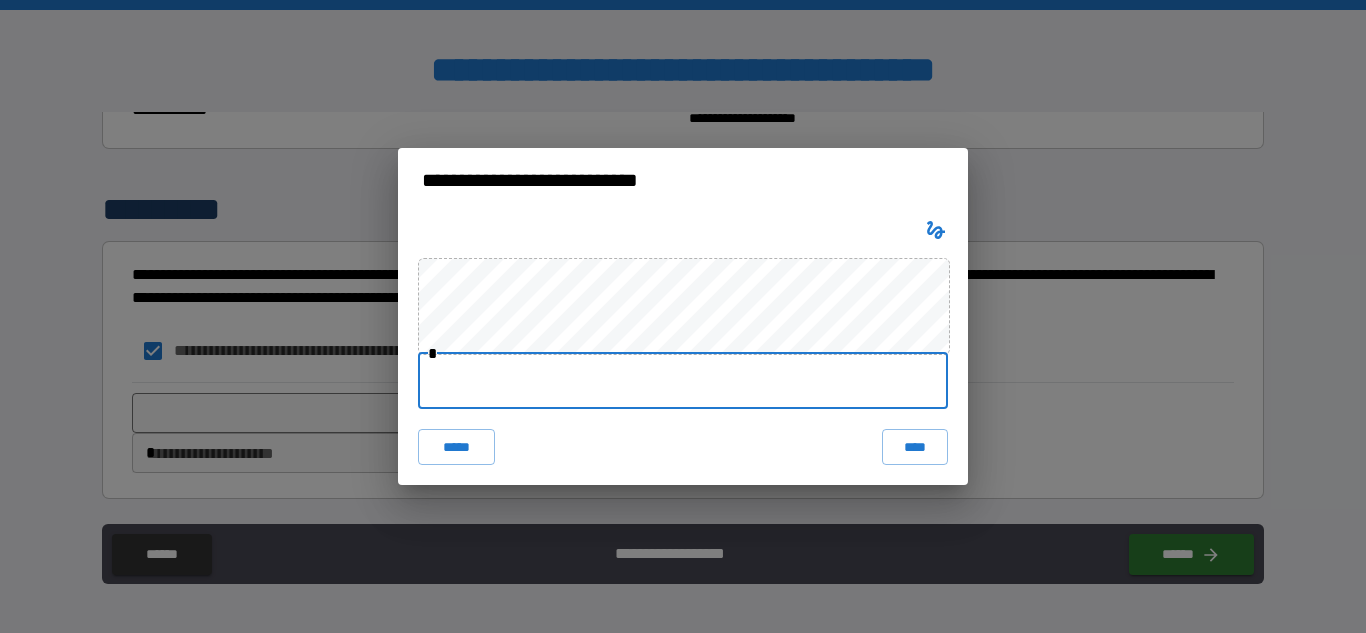 click at bounding box center [683, 381] 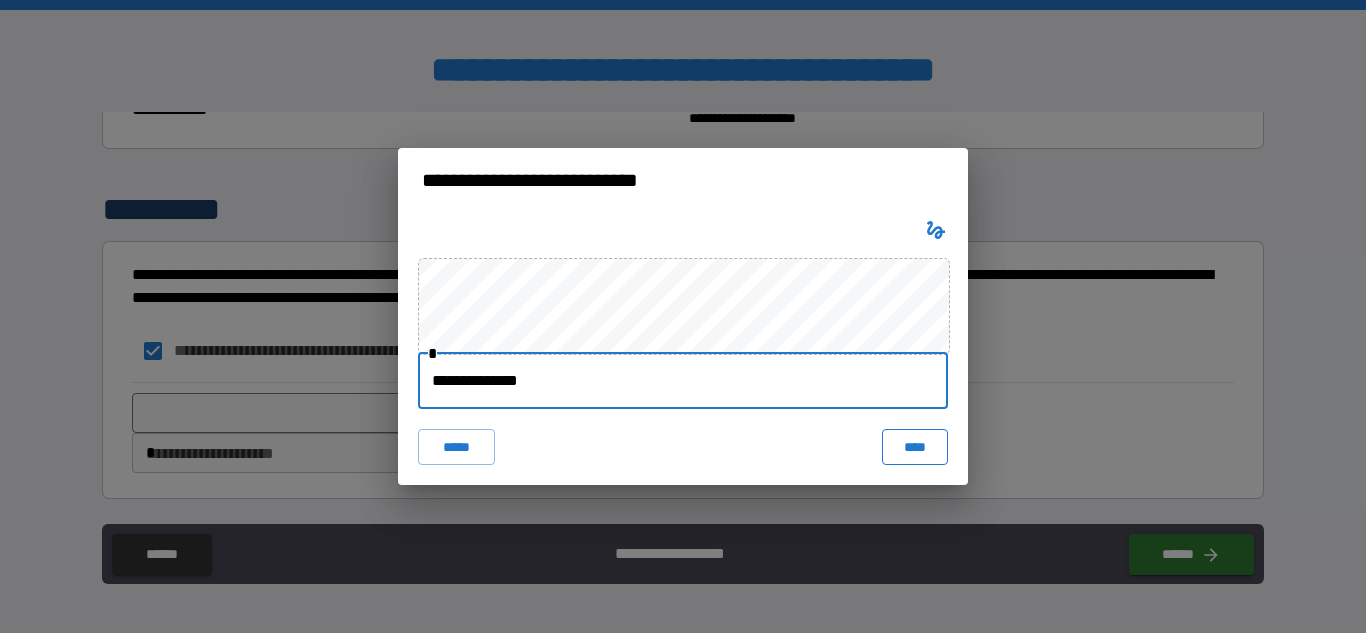 type on "**********" 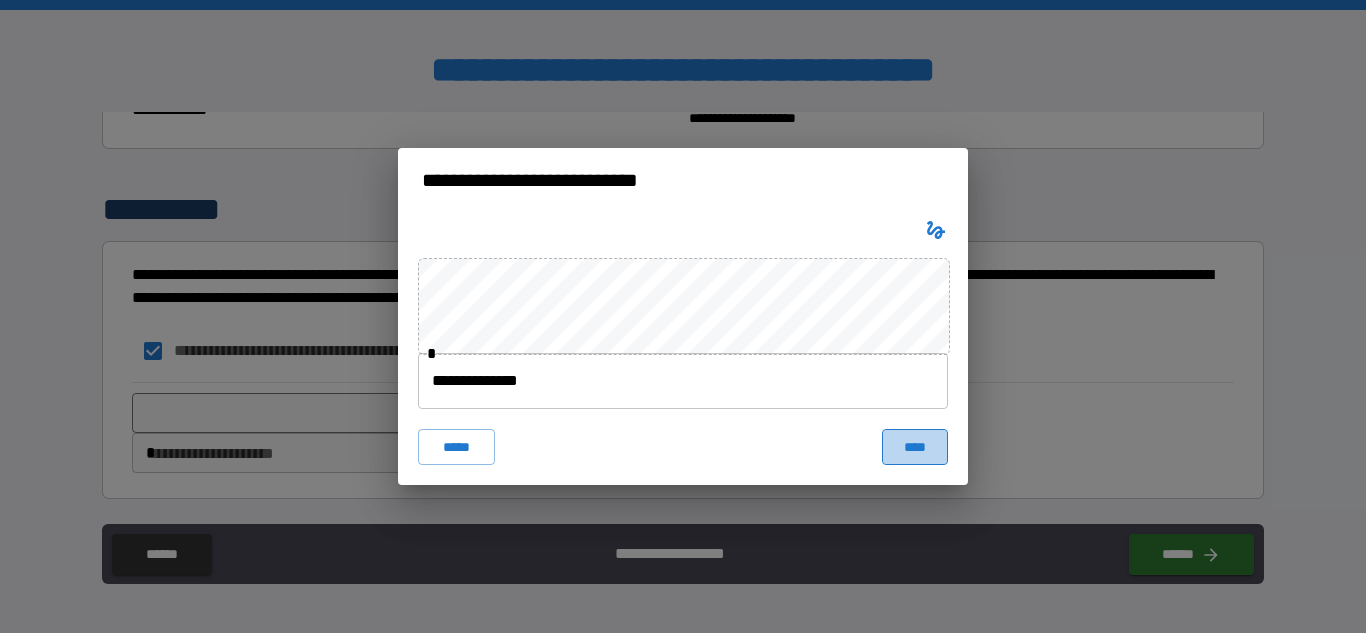 click on "****" at bounding box center (915, 447) 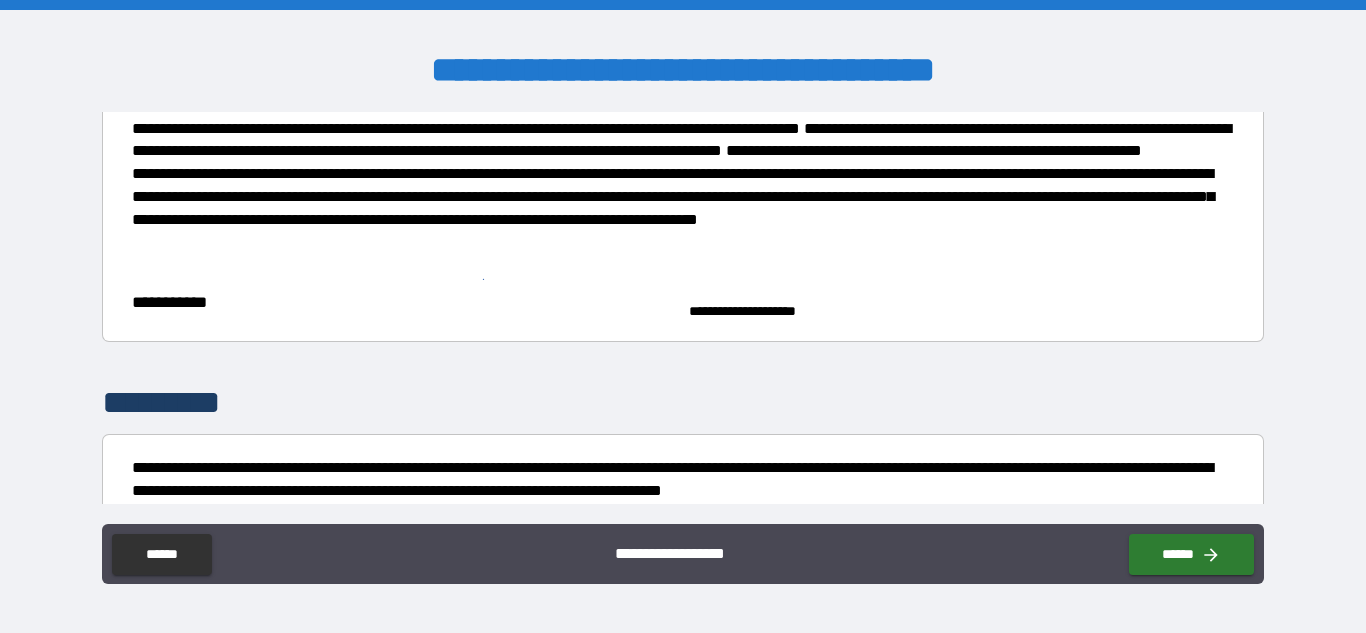 scroll, scrollTop: 399, scrollLeft: 0, axis: vertical 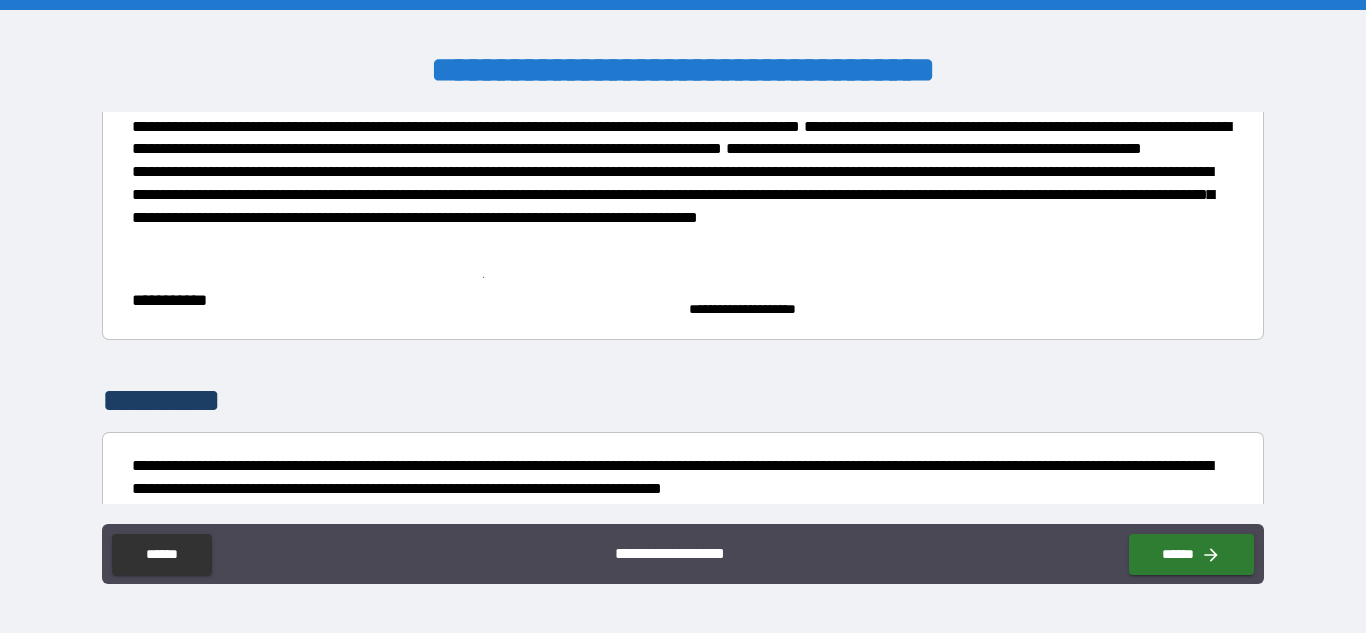 click on "**********" at bounding box center (295, 301) 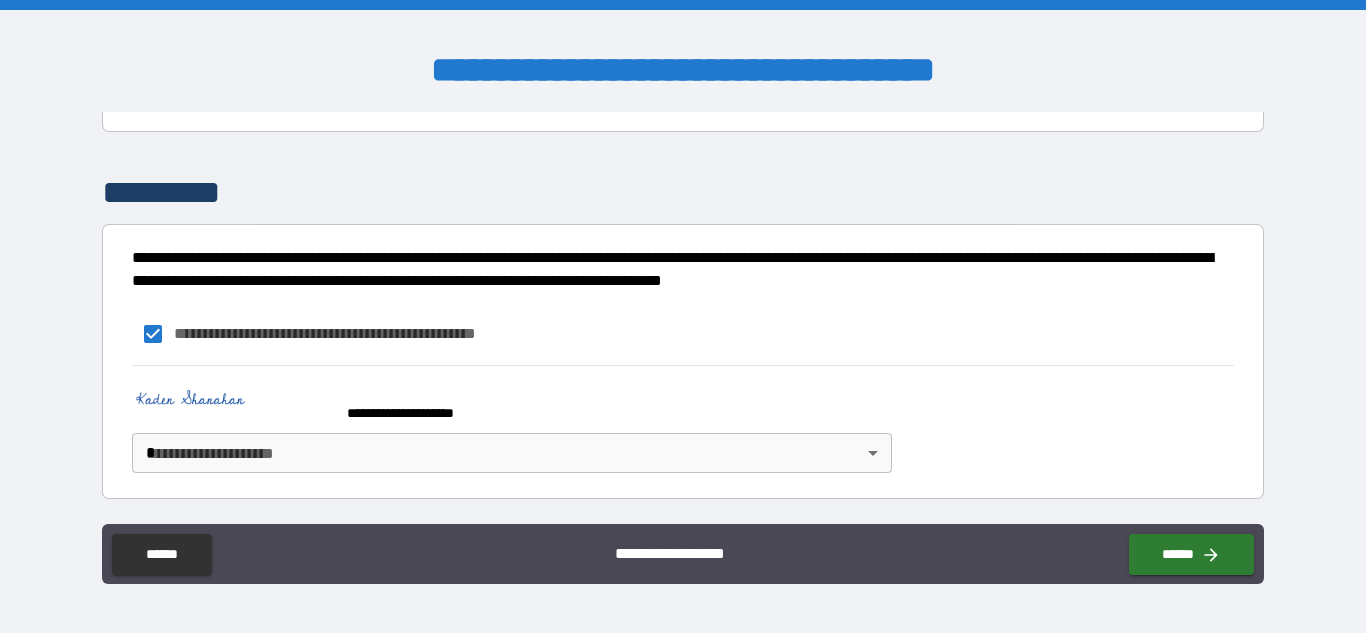 scroll, scrollTop: 675, scrollLeft: 0, axis: vertical 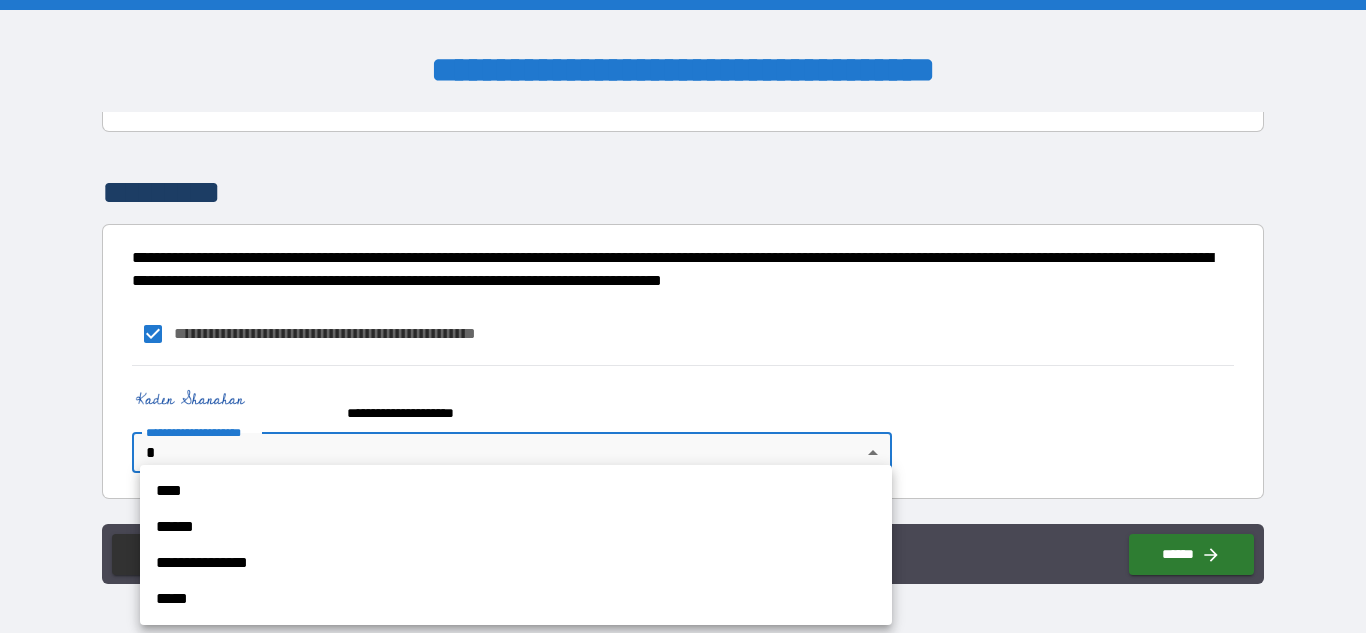 click on "**********" at bounding box center (683, 316) 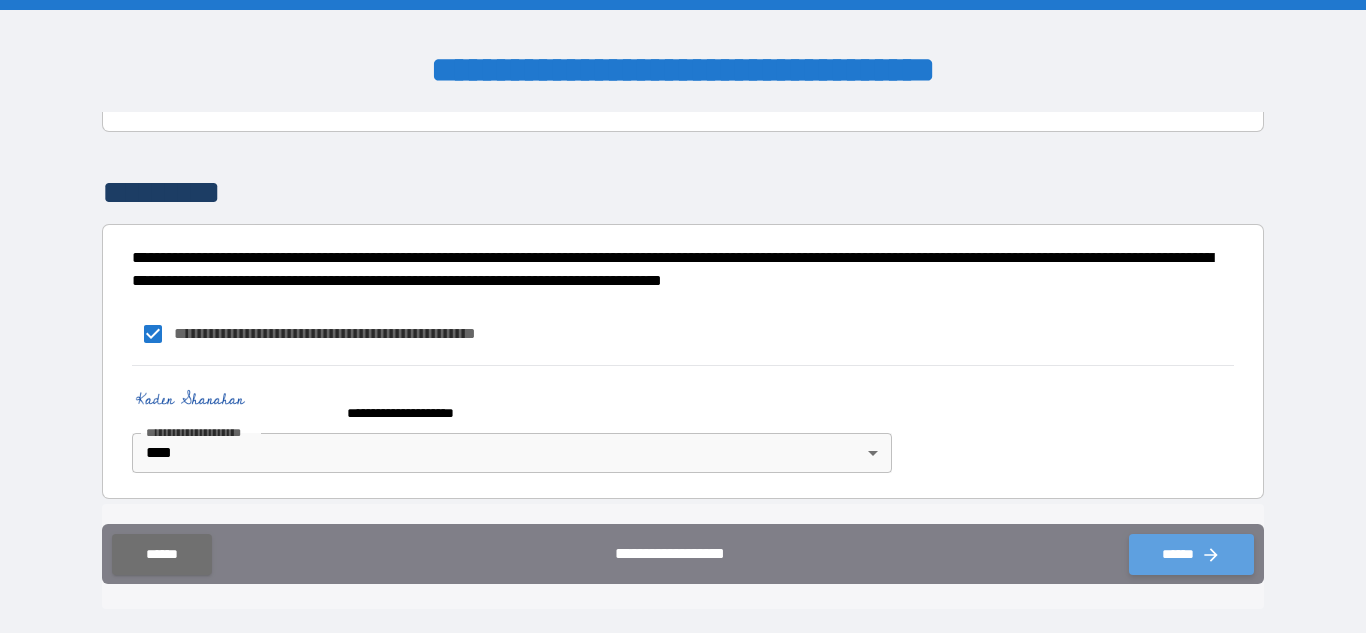 click on "******" at bounding box center (1191, 554) 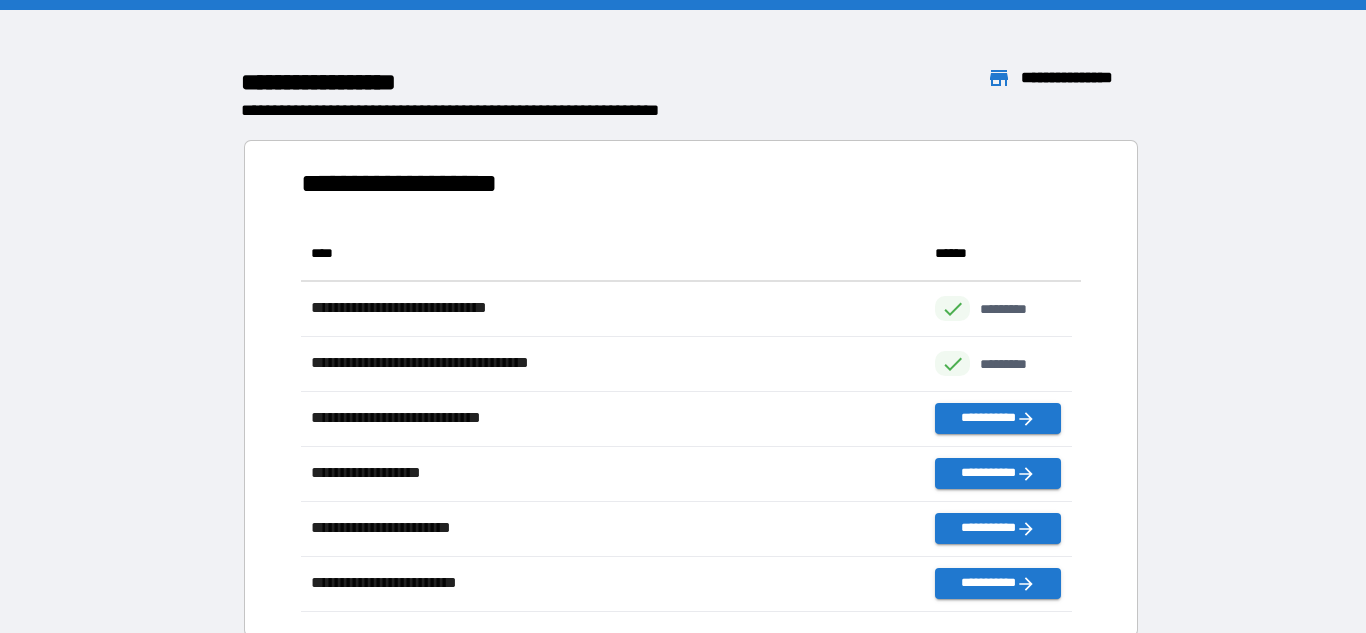 scroll, scrollTop: 16, scrollLeft: 16, axis: both 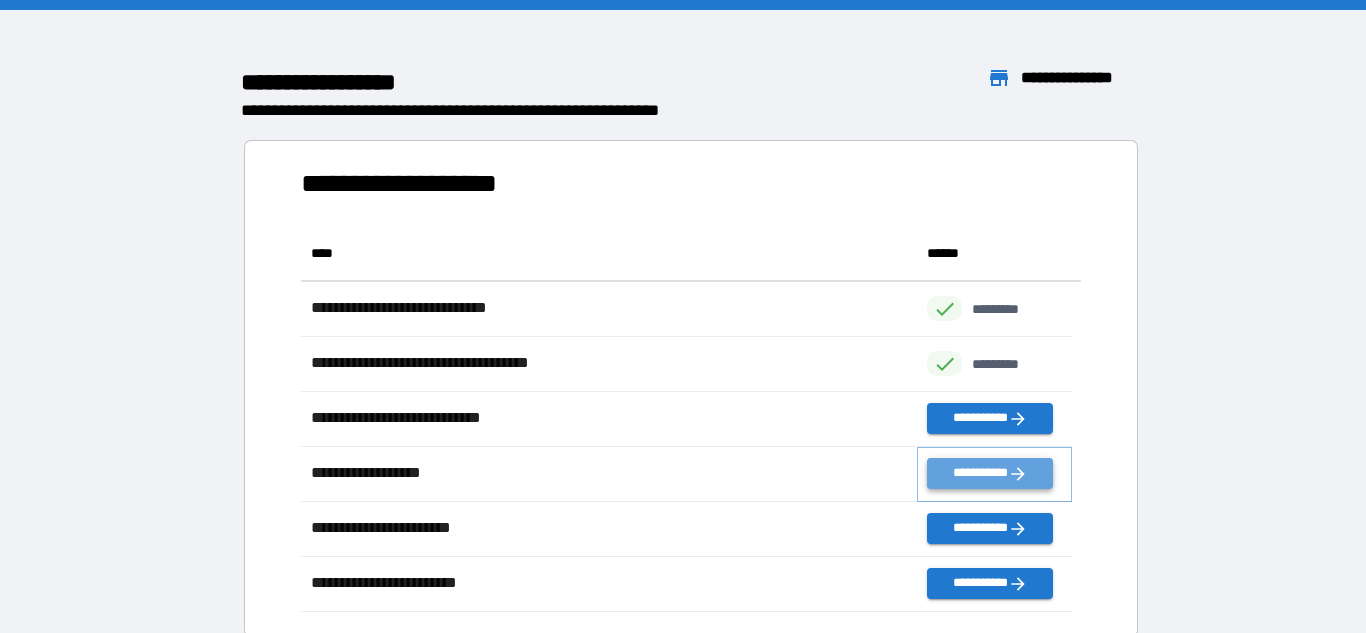 click on "**********" at bounding box center [989, 473] 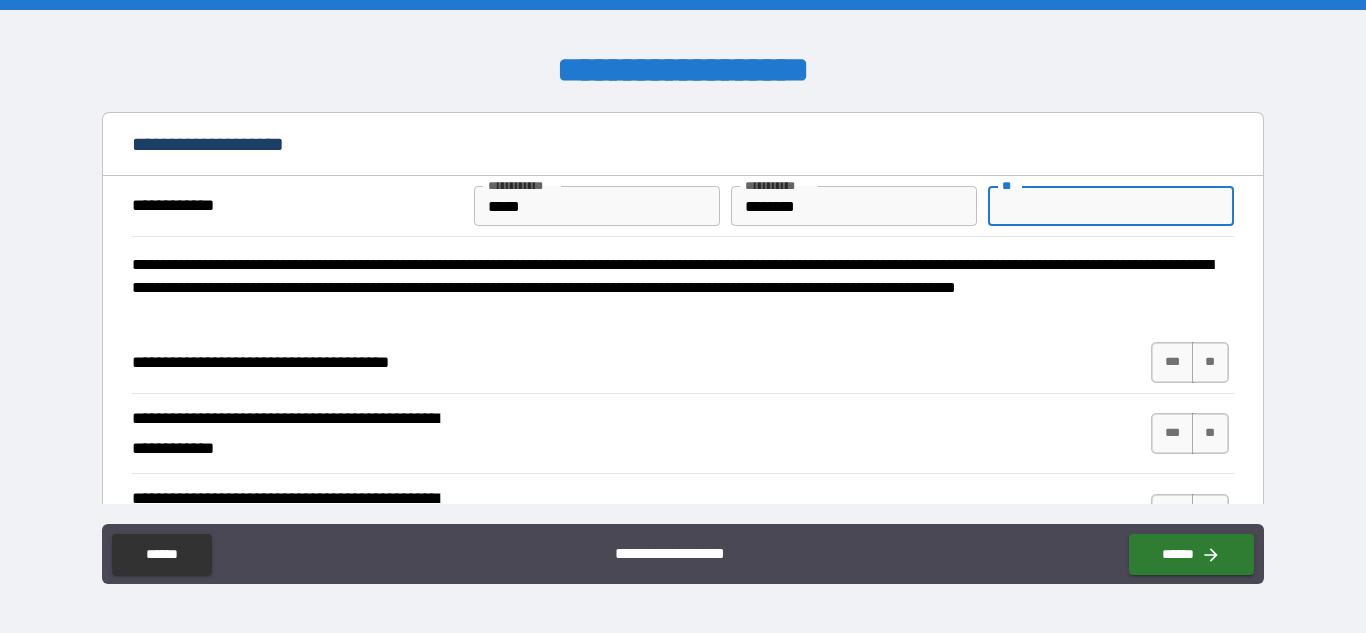 click on "**" at bounding box center (1111, 206) 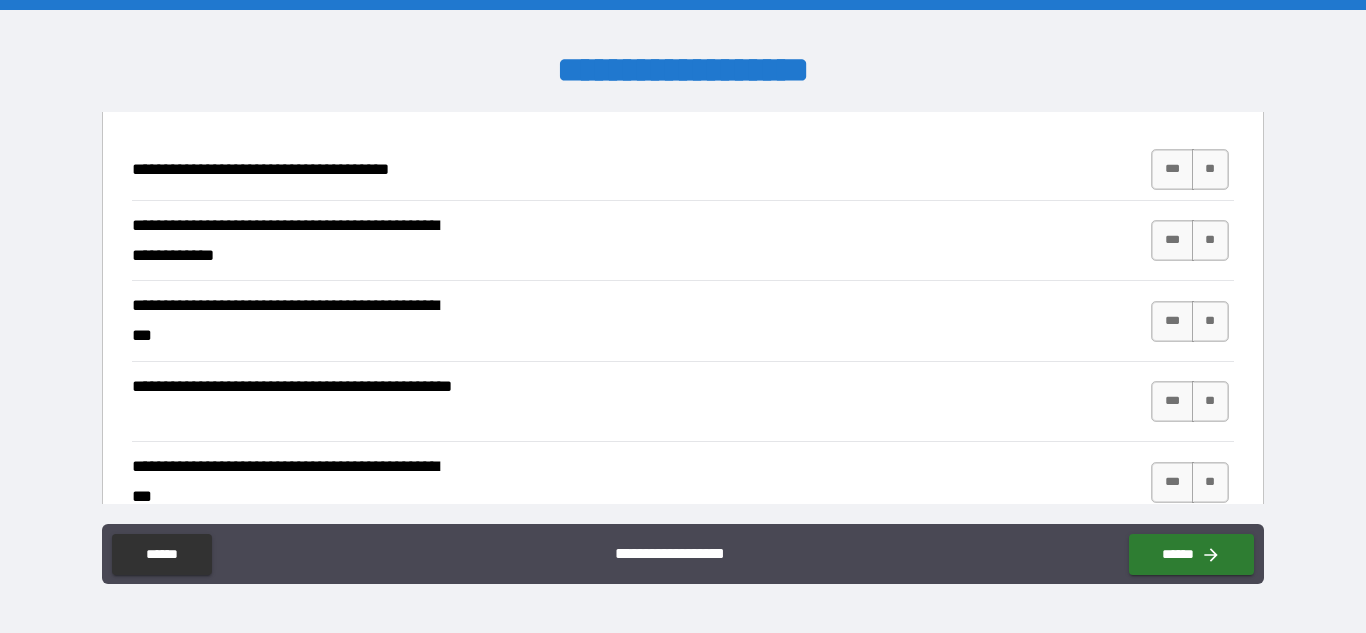 scroll, scrollTop: 254, scrollLeft: 0, axis: vertical 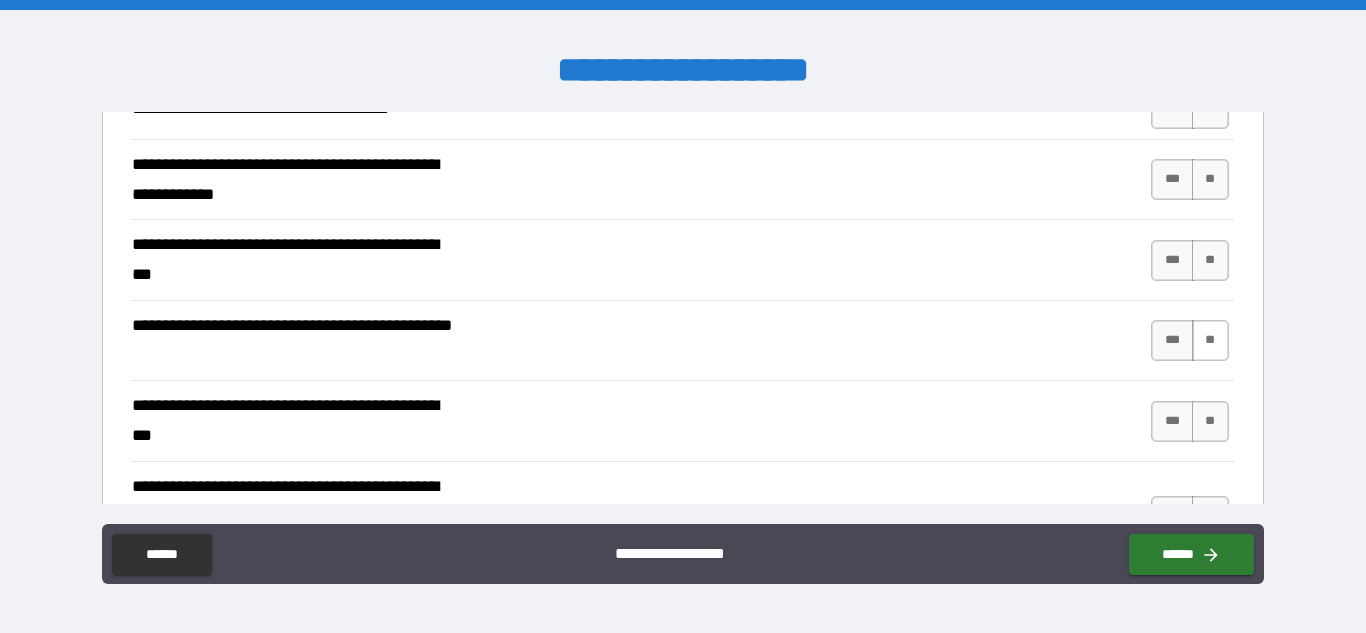 type on "*" 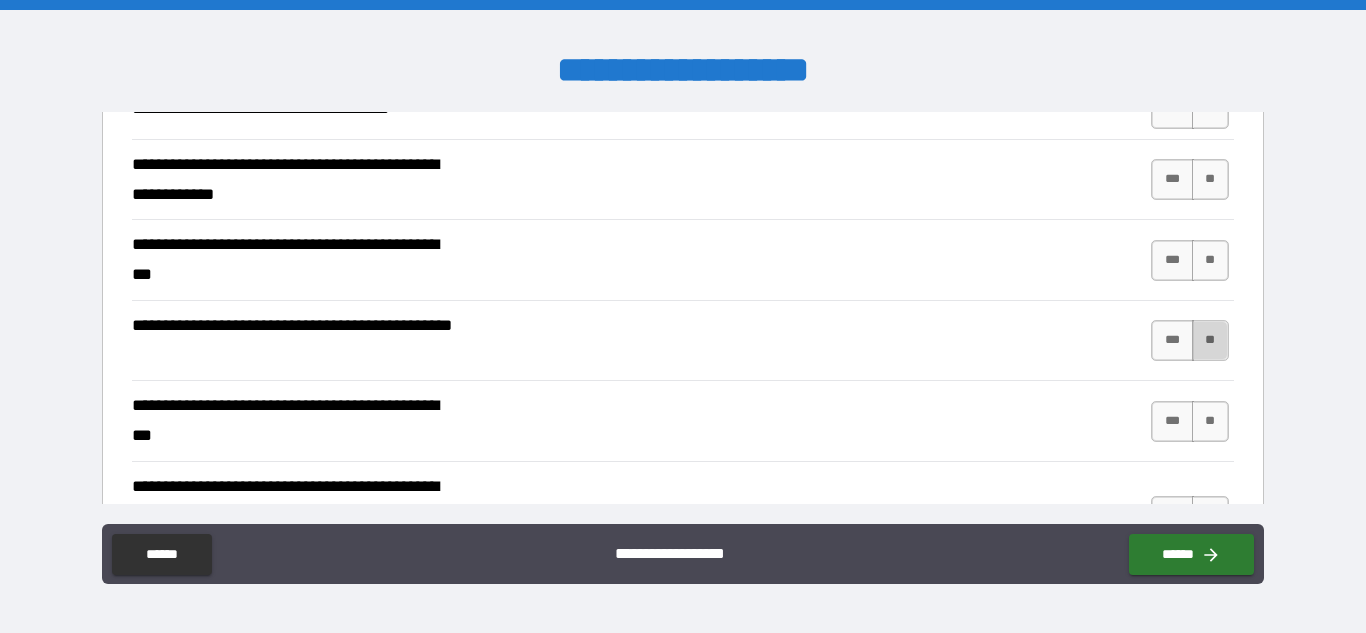 click on "**" at bounding box center (1210, 340) 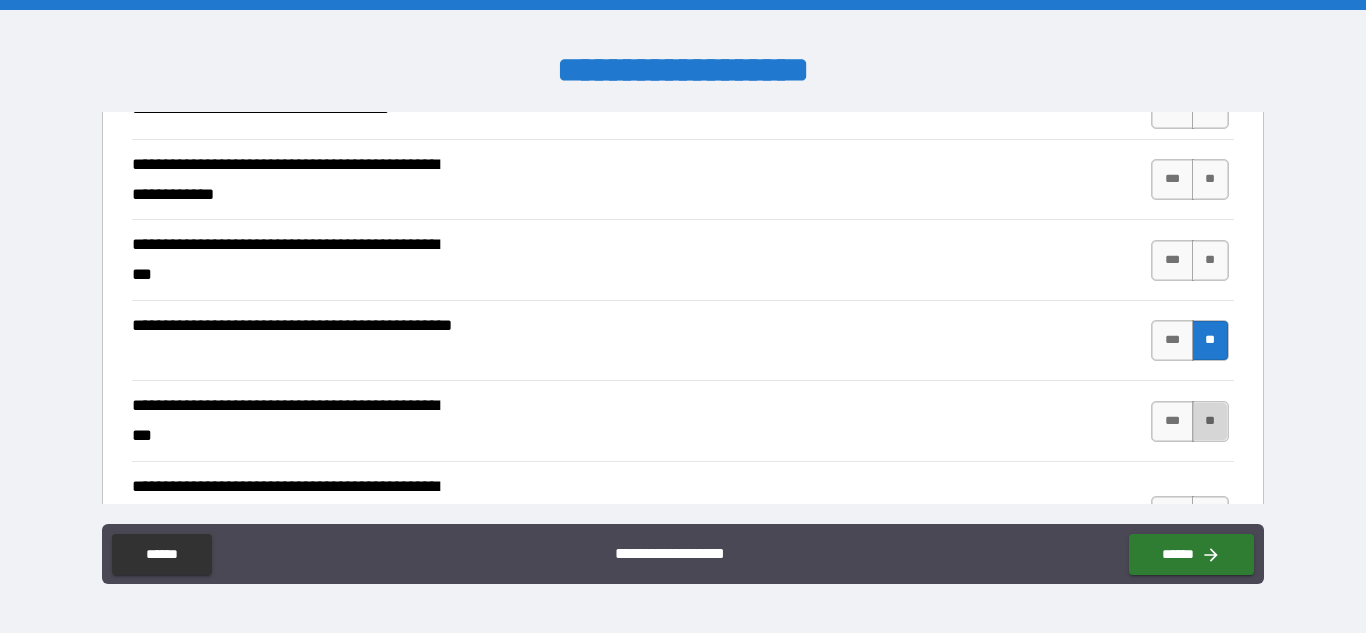 click on "**" at bounding box center (1210, 421) 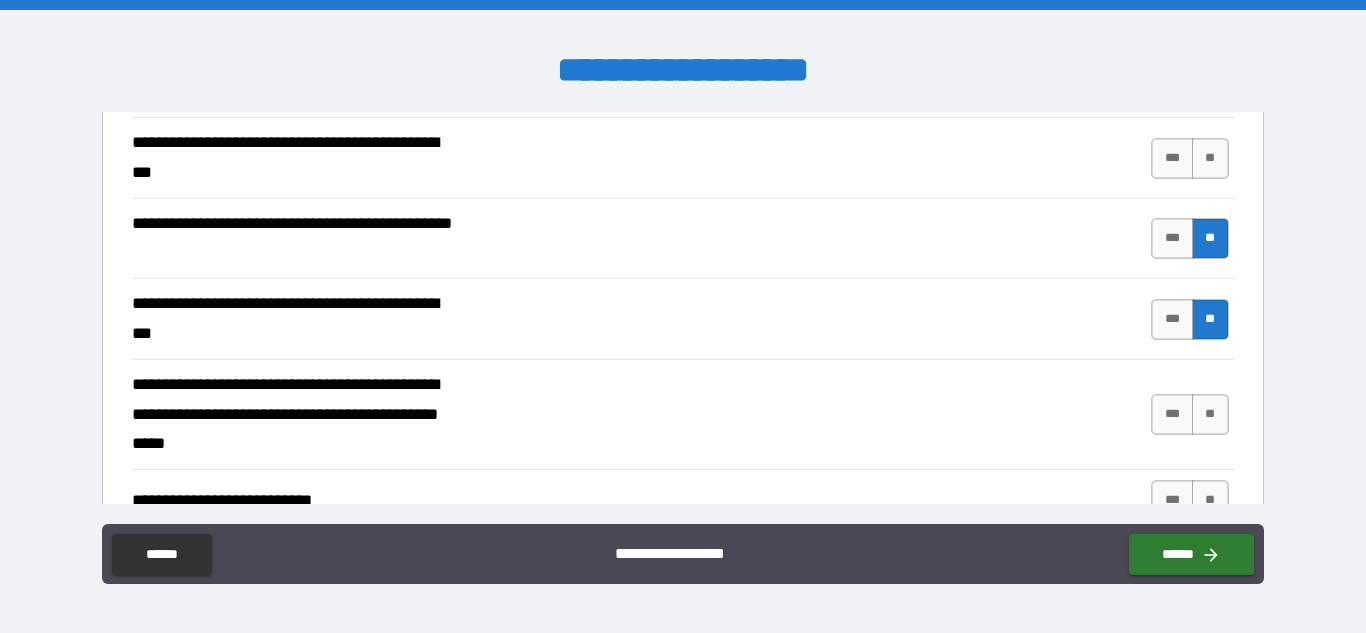scroll, scrollTop: 359, scrollLeft: 0, axis: vertical 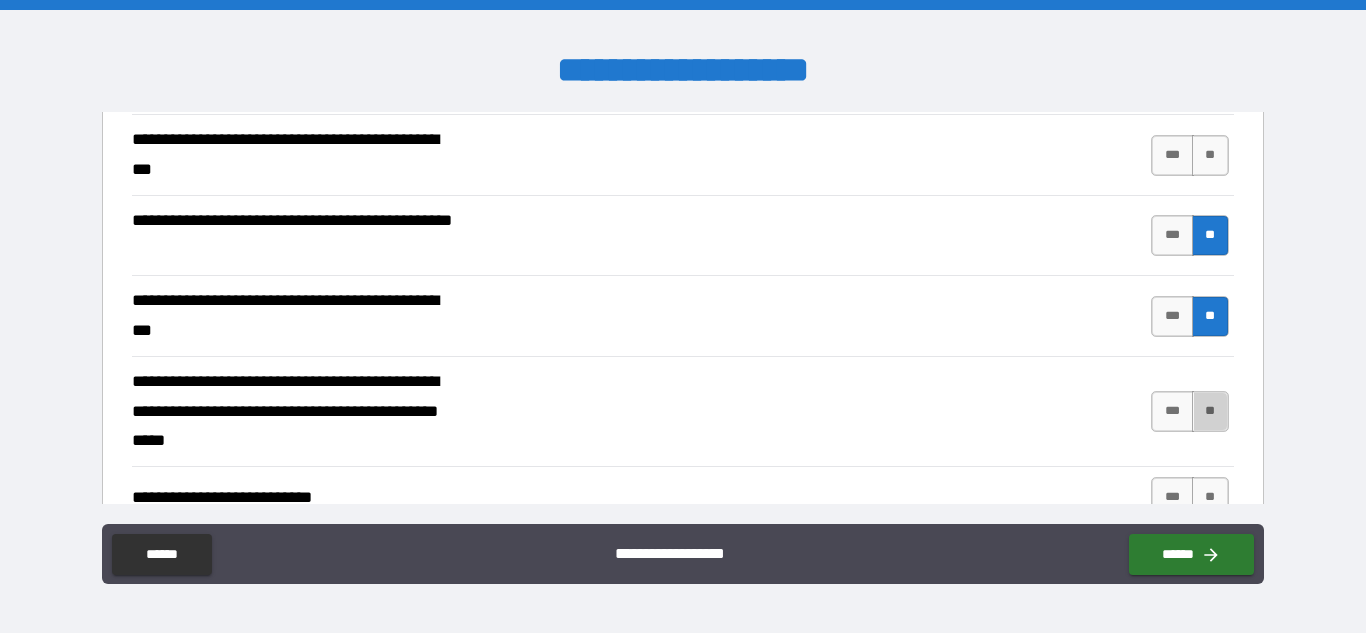 click on "**" at bounding box center (1210, 411) 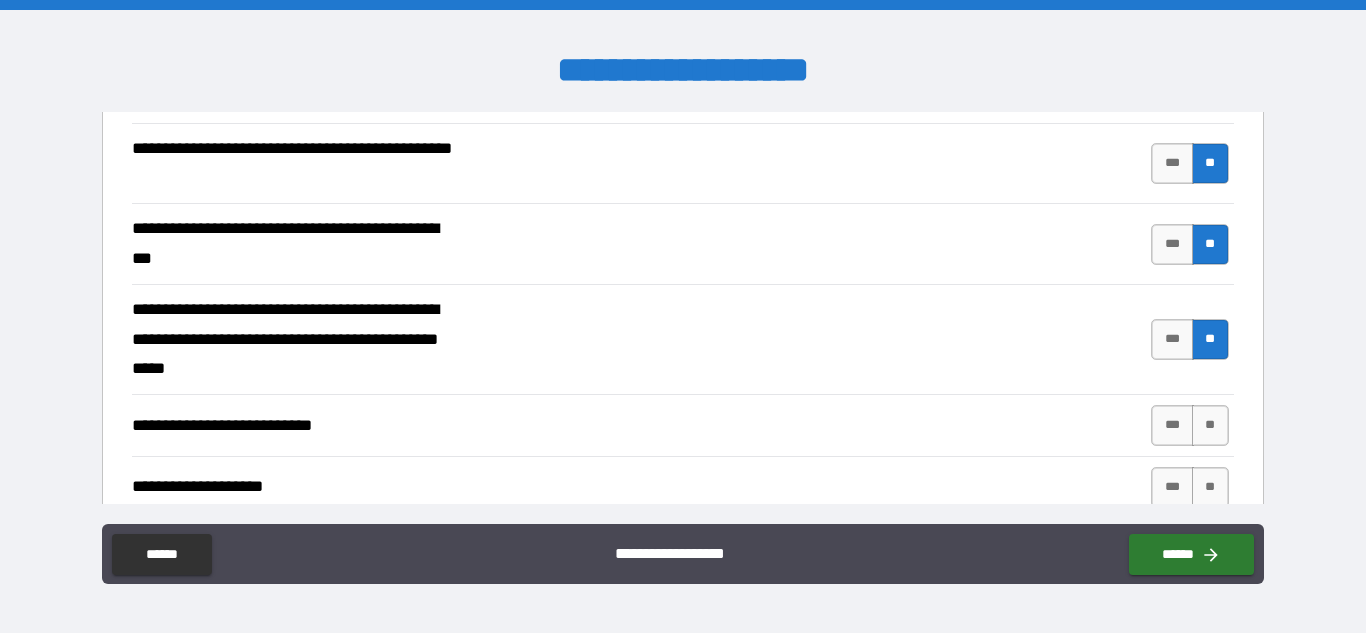 scroll, scrollTop: 434, scrollLeft: 0, axis: vertical 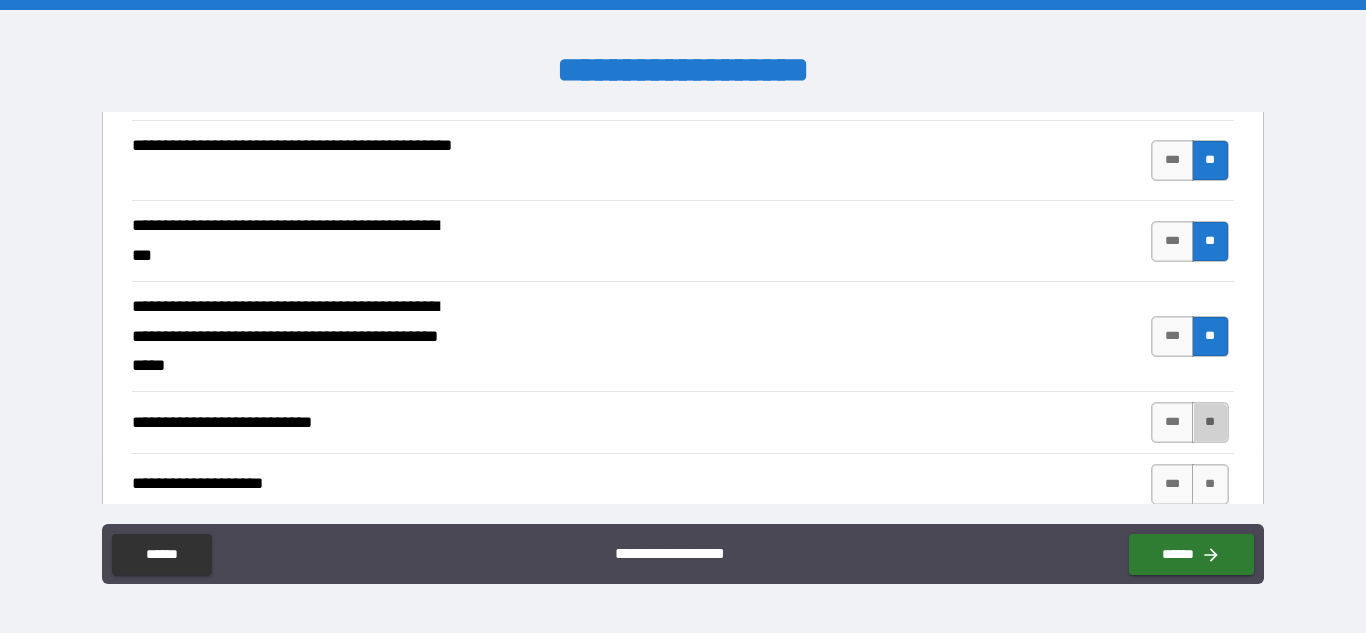 click on "**" at bounding box center (1210, 422) 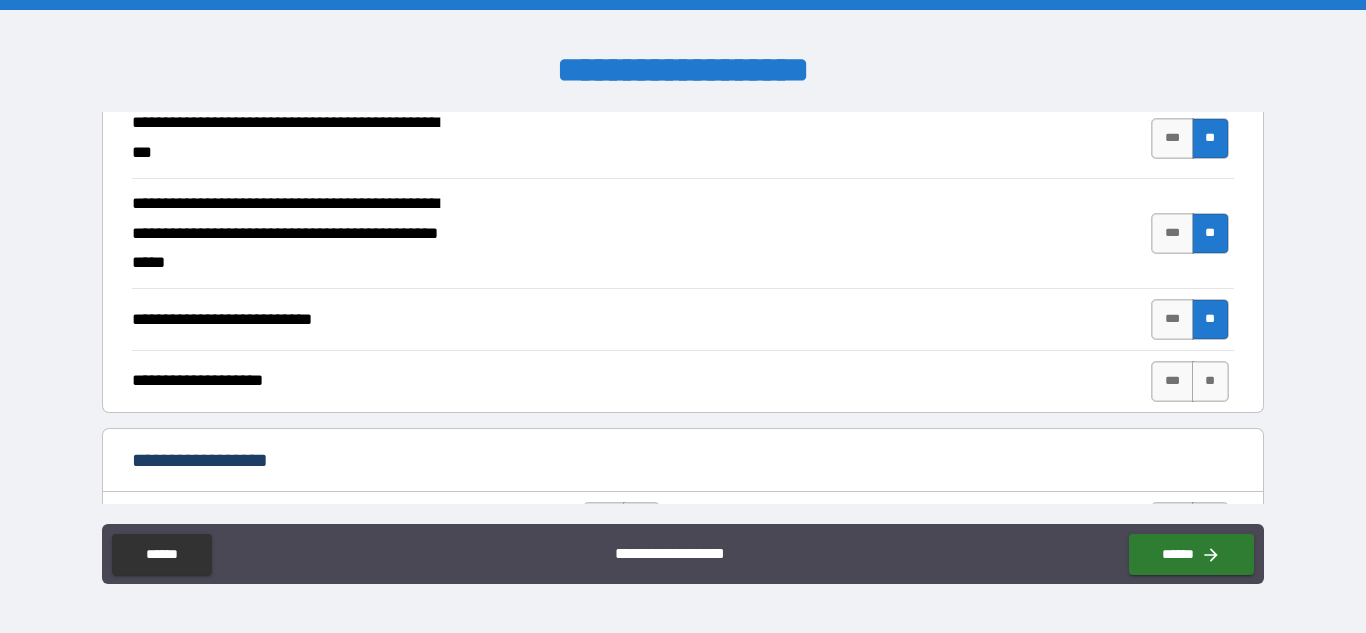 scroll, scrollTop: 538, scrollLeft: 0, axis: vertical 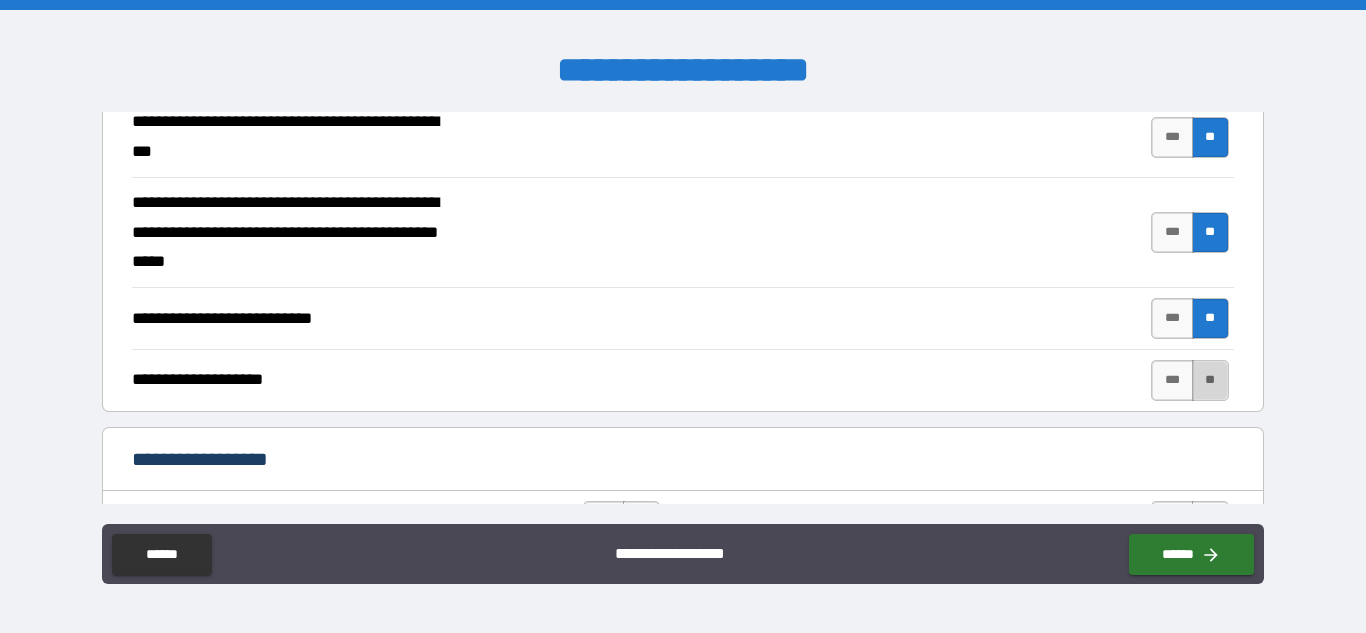 click on "**" at bounding box center (1210, 380) 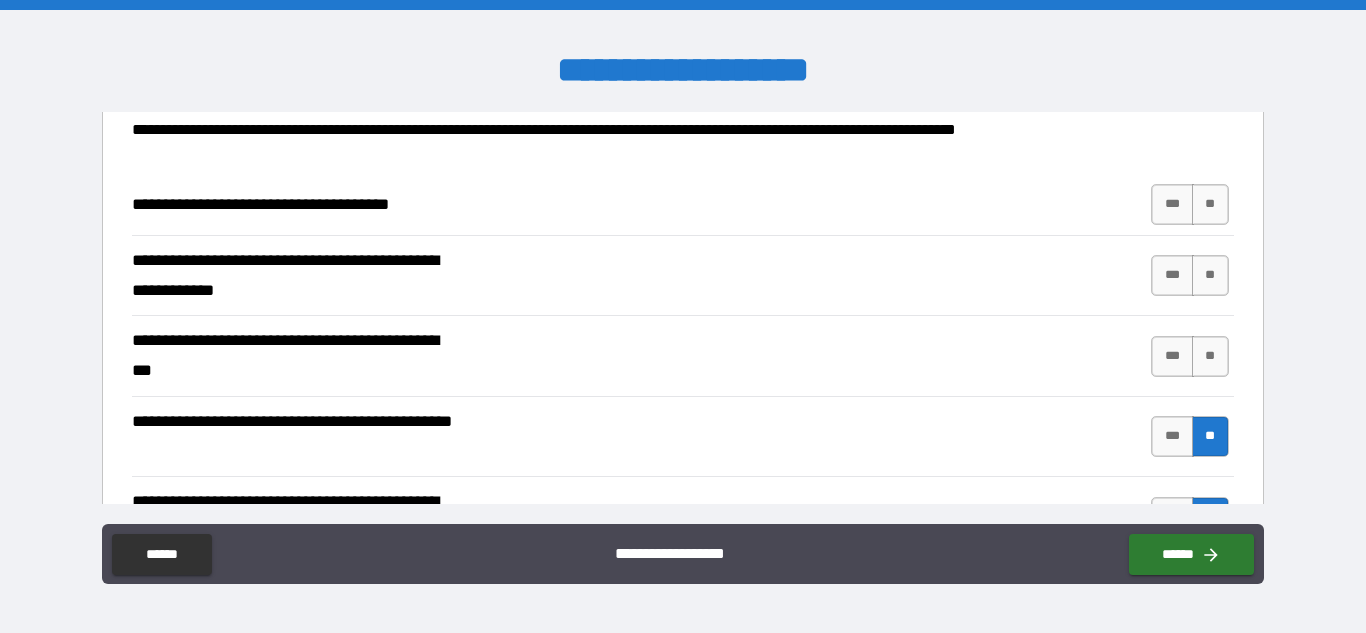 scroll, scrollTop: 125, scrollLeft: 0, axis: vertical 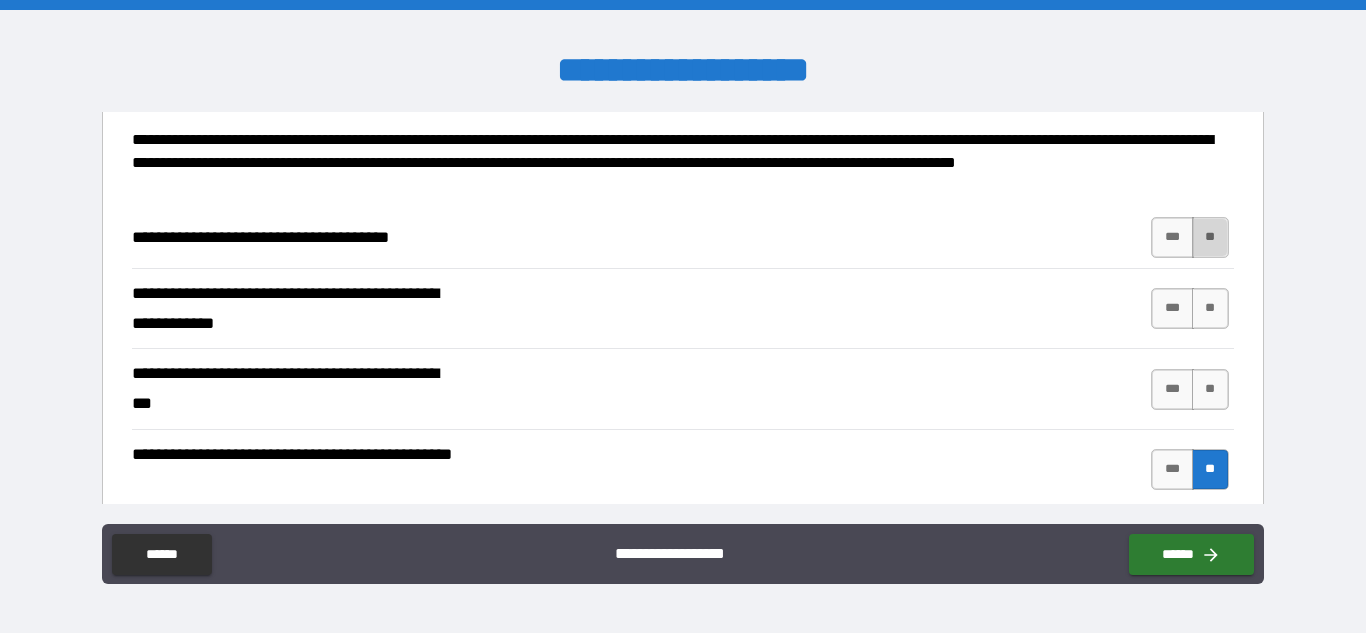 click on "**" at bounding box center [1210, 237] 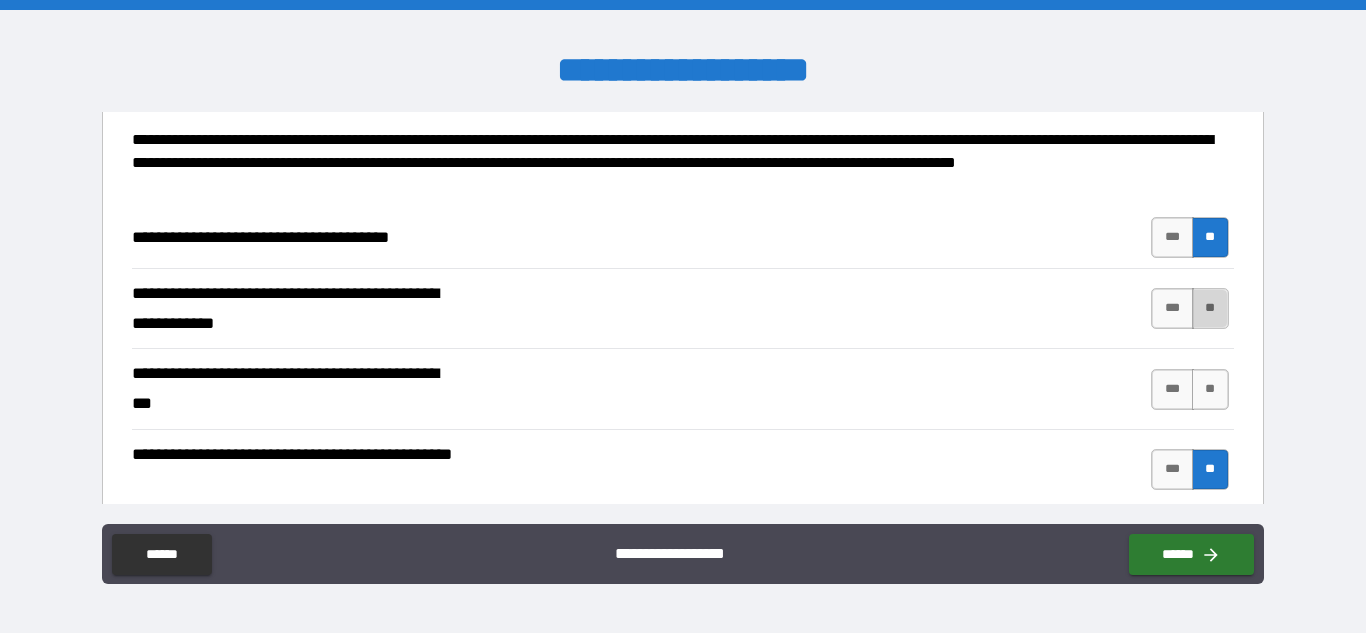 click on "**" at bounding box center [1210, 308] 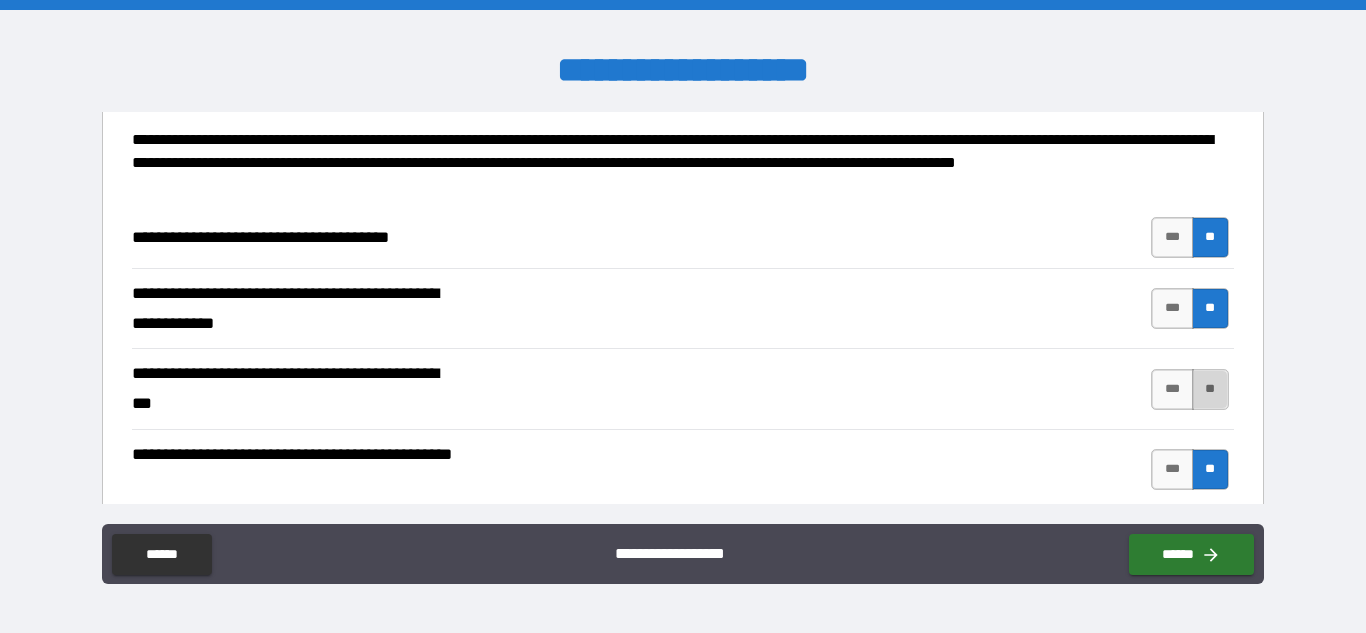 click on "**" at bounding box center [1210, 389] 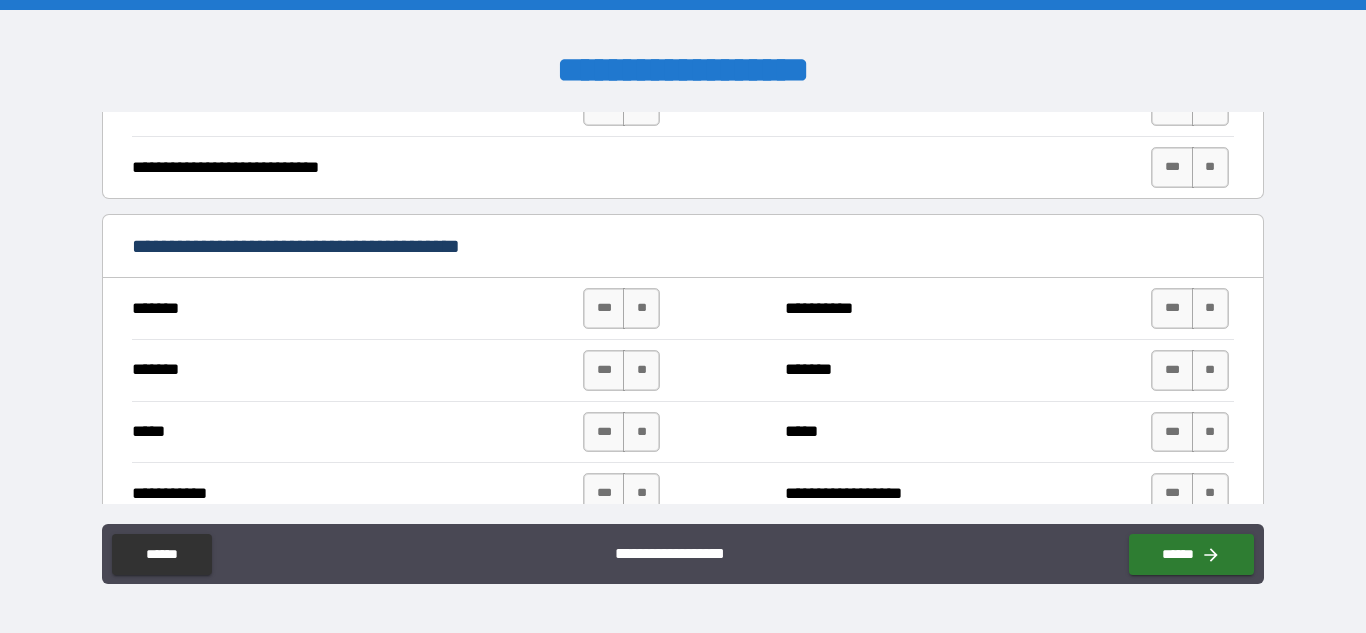 scroll, scrollTop: 998, scrollLeft: 0, axis: vertical 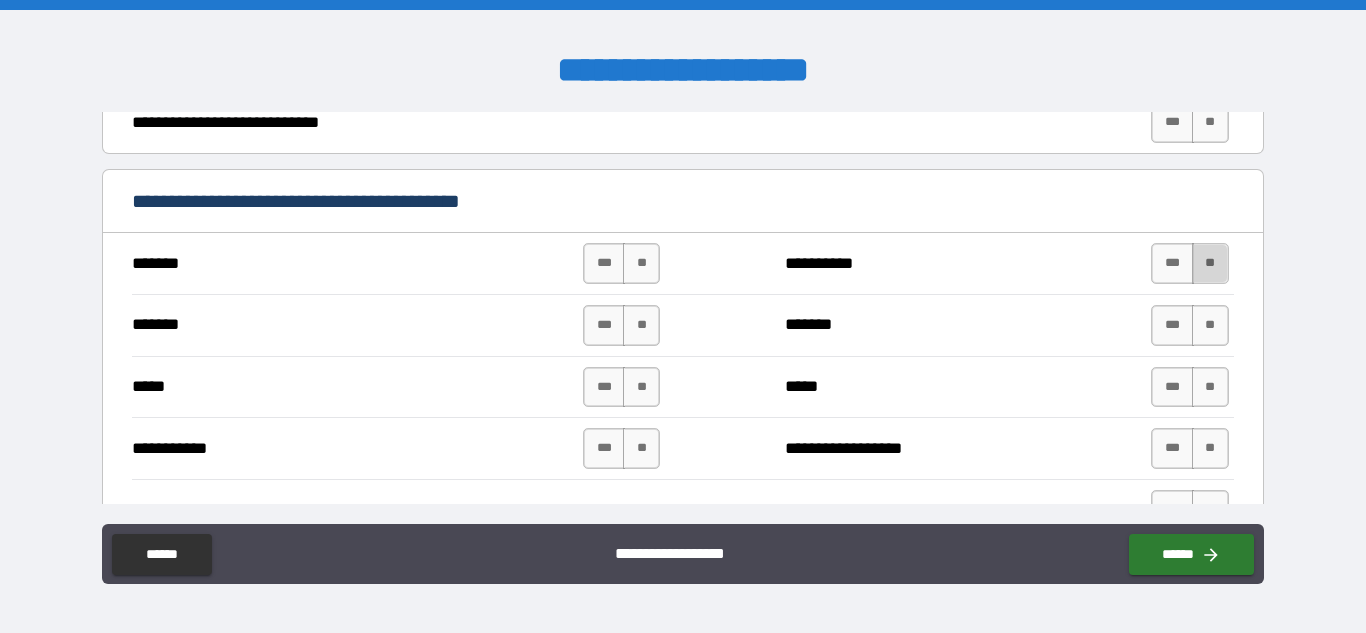 click on "**" at bounding box center (1210, 263) 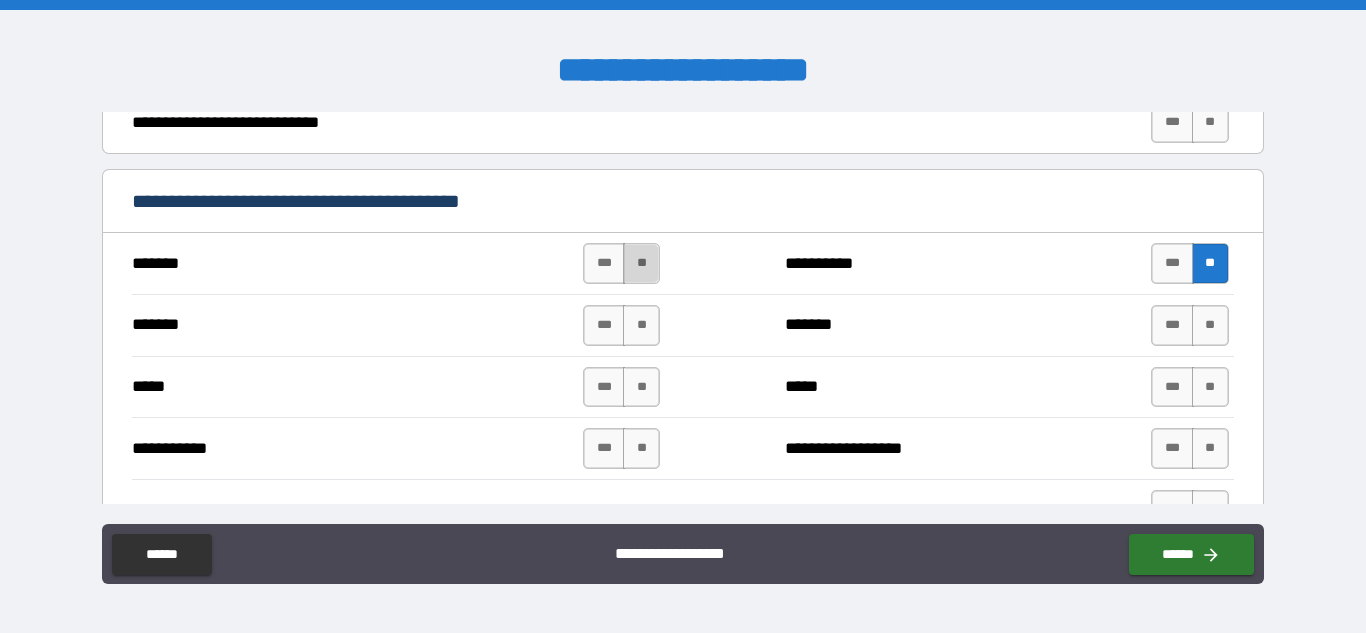click on "**" at bounding box center [641, 263] 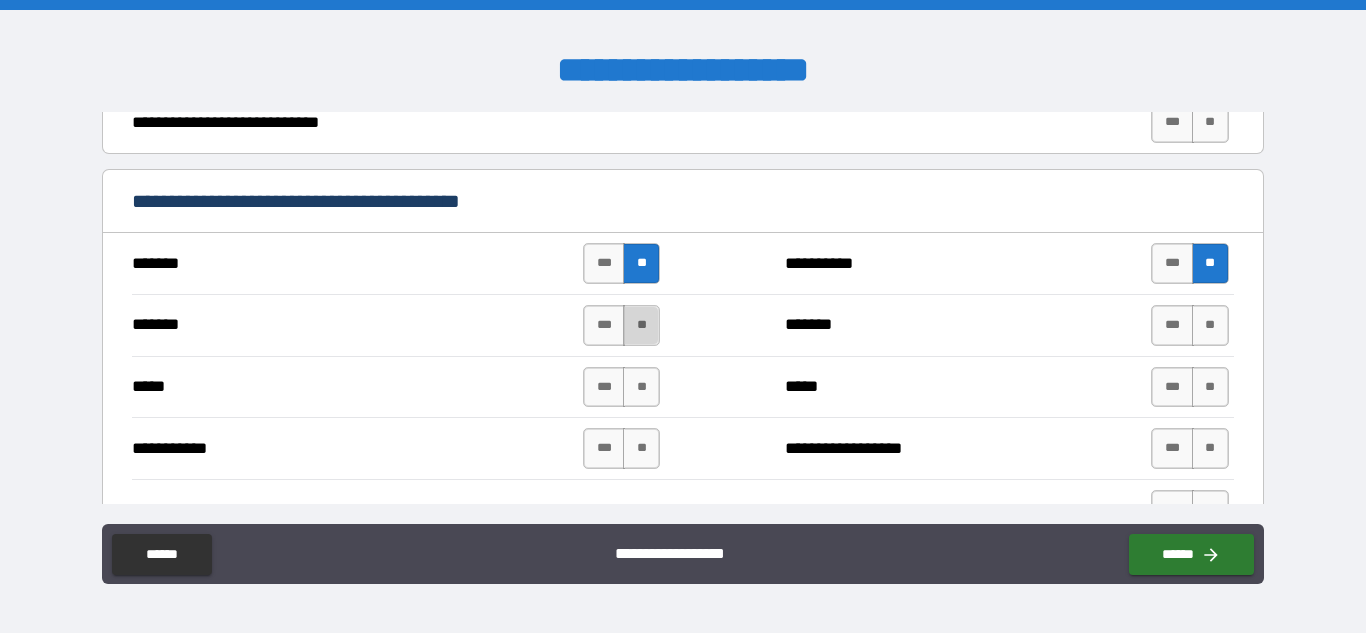 click on "**" at bounding box center (641, 325) 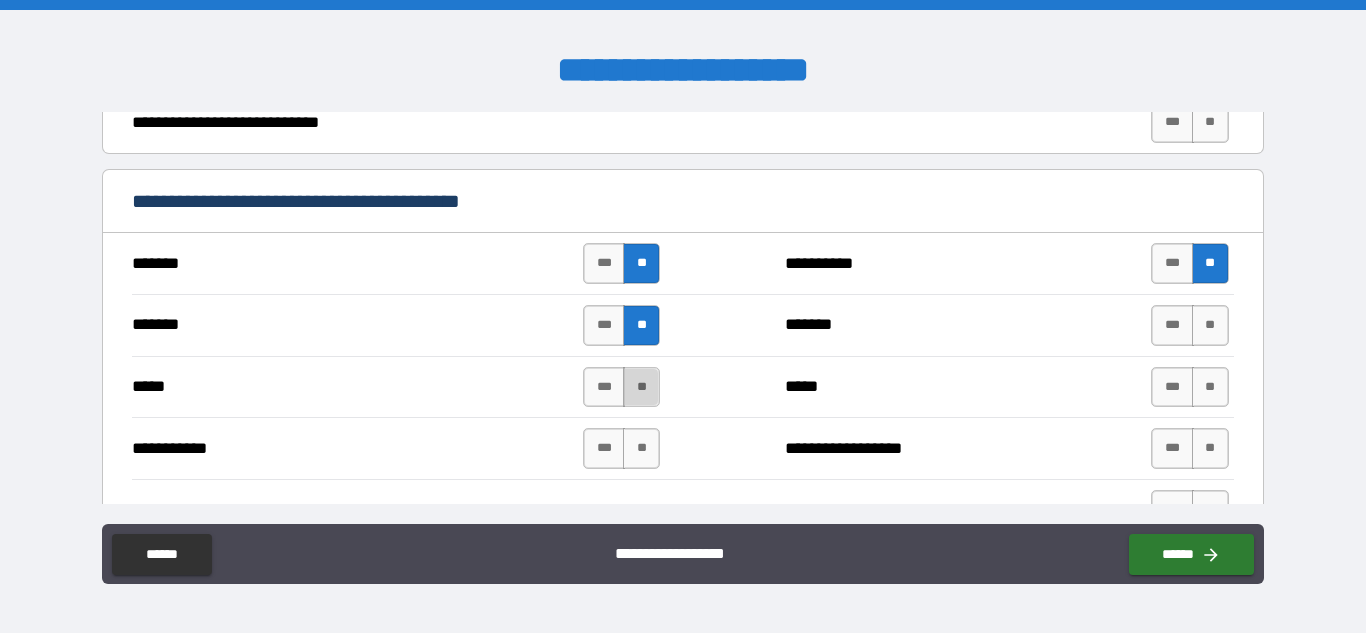 click on "**" at bounding box center (641, 387) 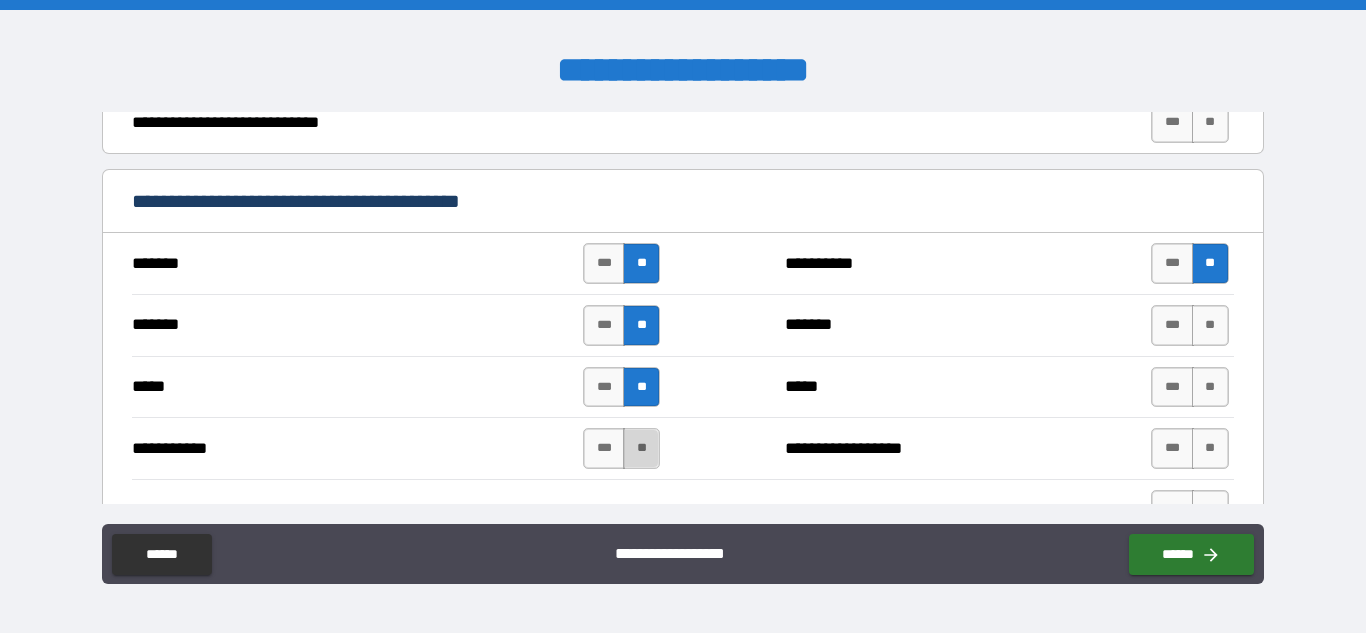 click on "**" at bounding box center (641, 448) 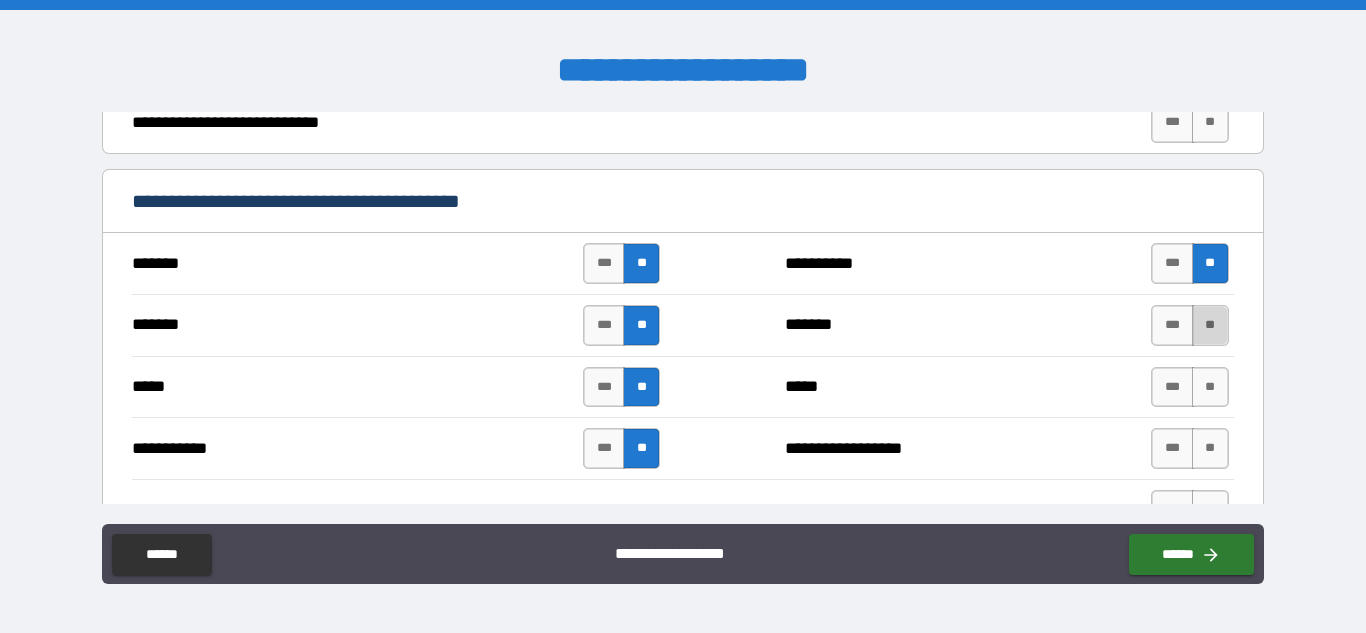click on "**" at bounding box center (1210, 325) 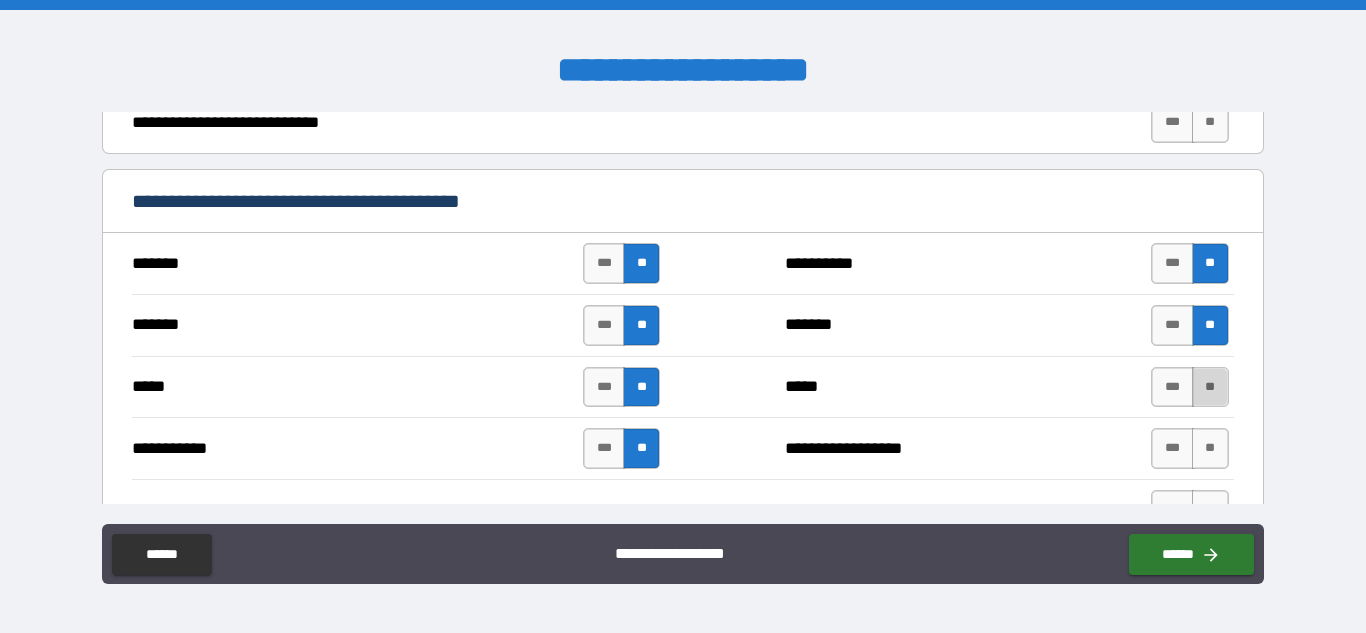 click on "**" at bounding box center (1210, 387) 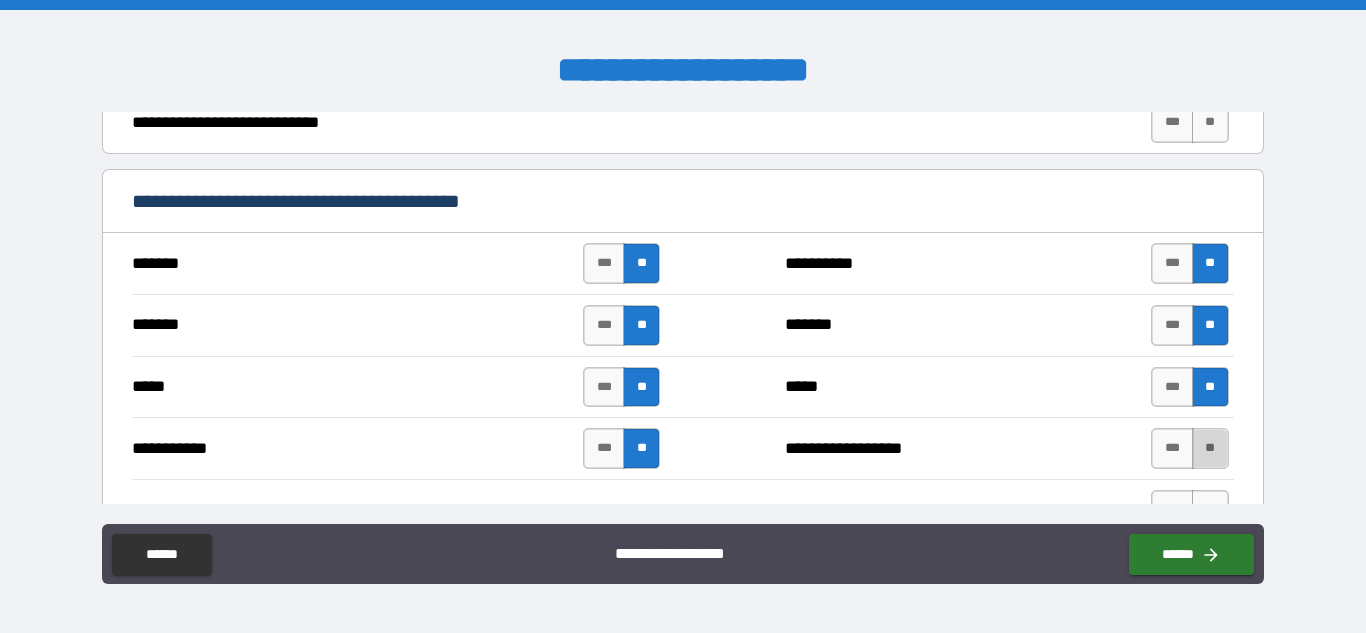 click on "**" at bounding box center [1210, 448] 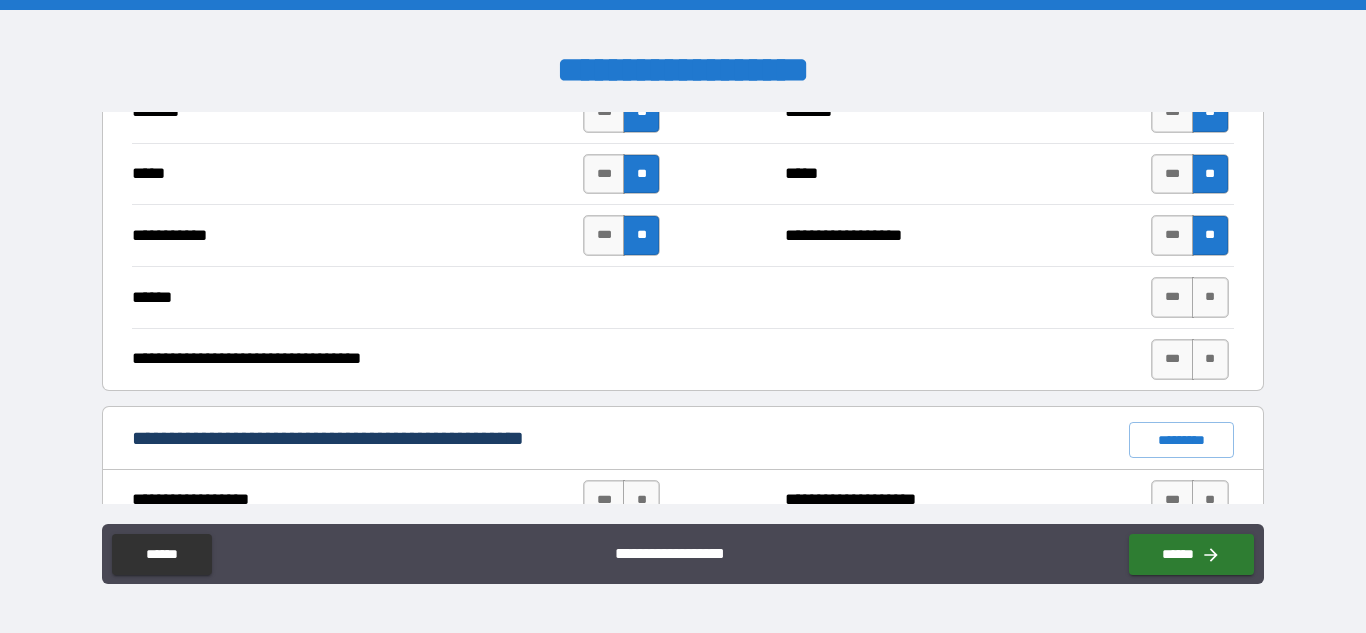 scroll, scrollTop: 1212, scrollLeft: 0, axis: vertical 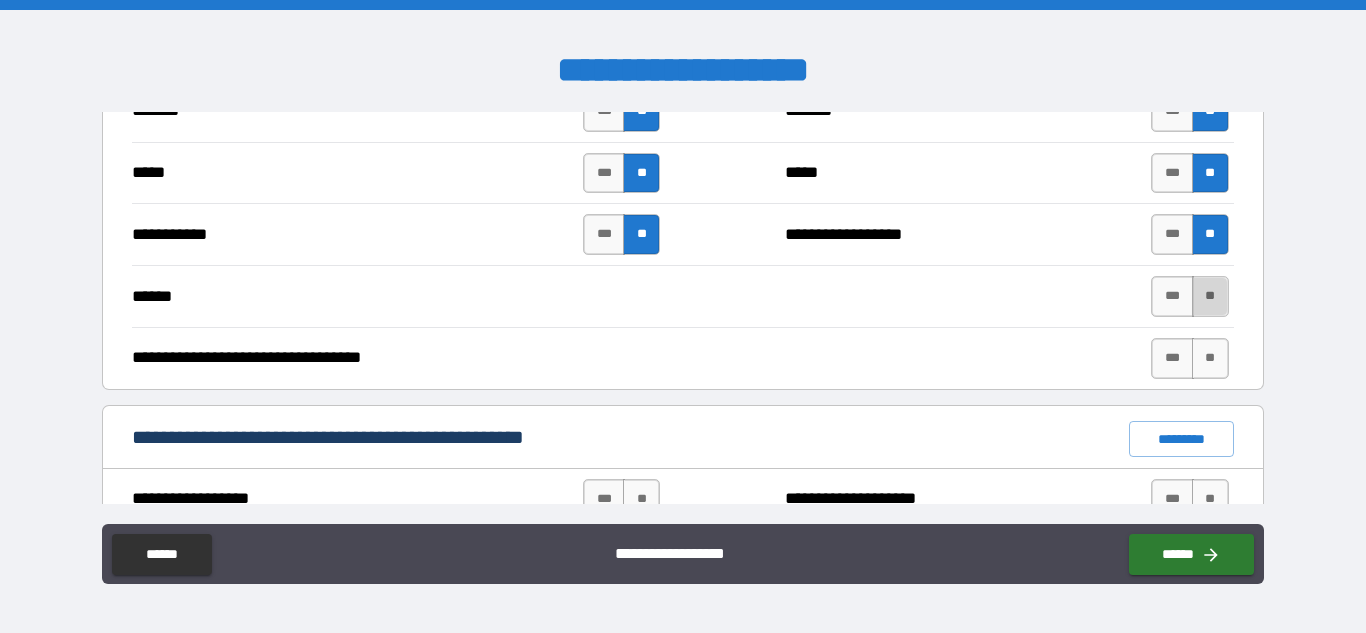 click on "**" at bounding box center [1210, 296] 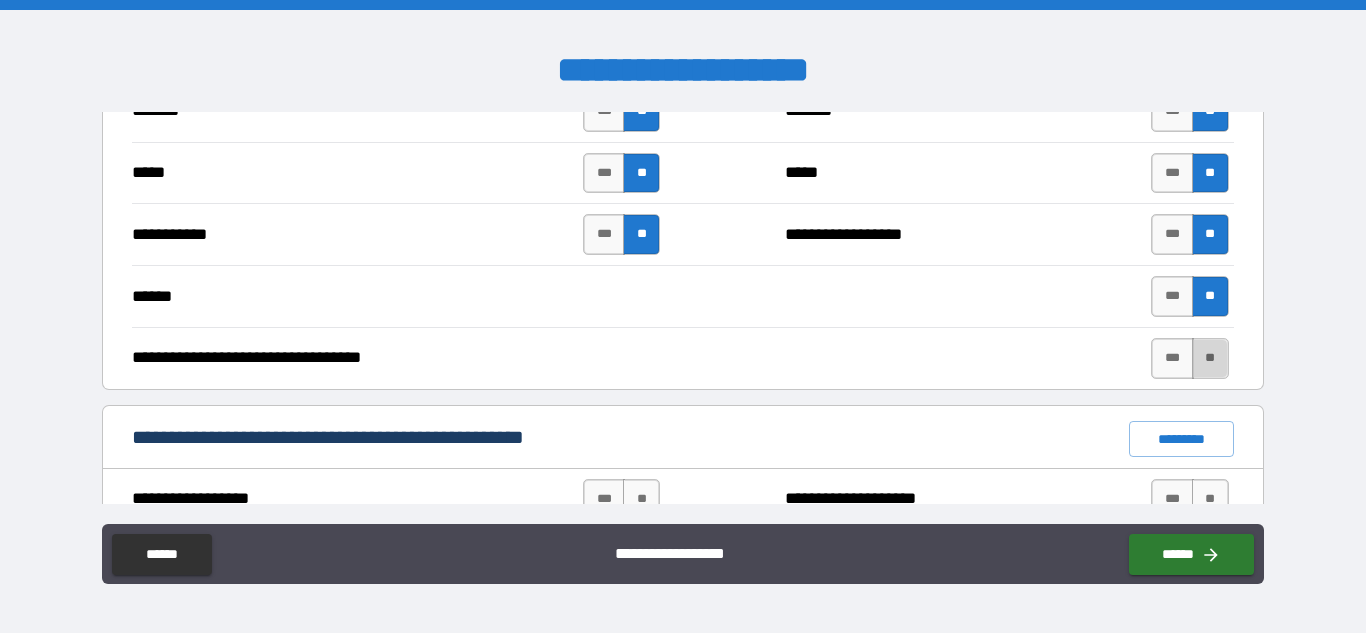 click on "**" at bounding box center (1210, 358) 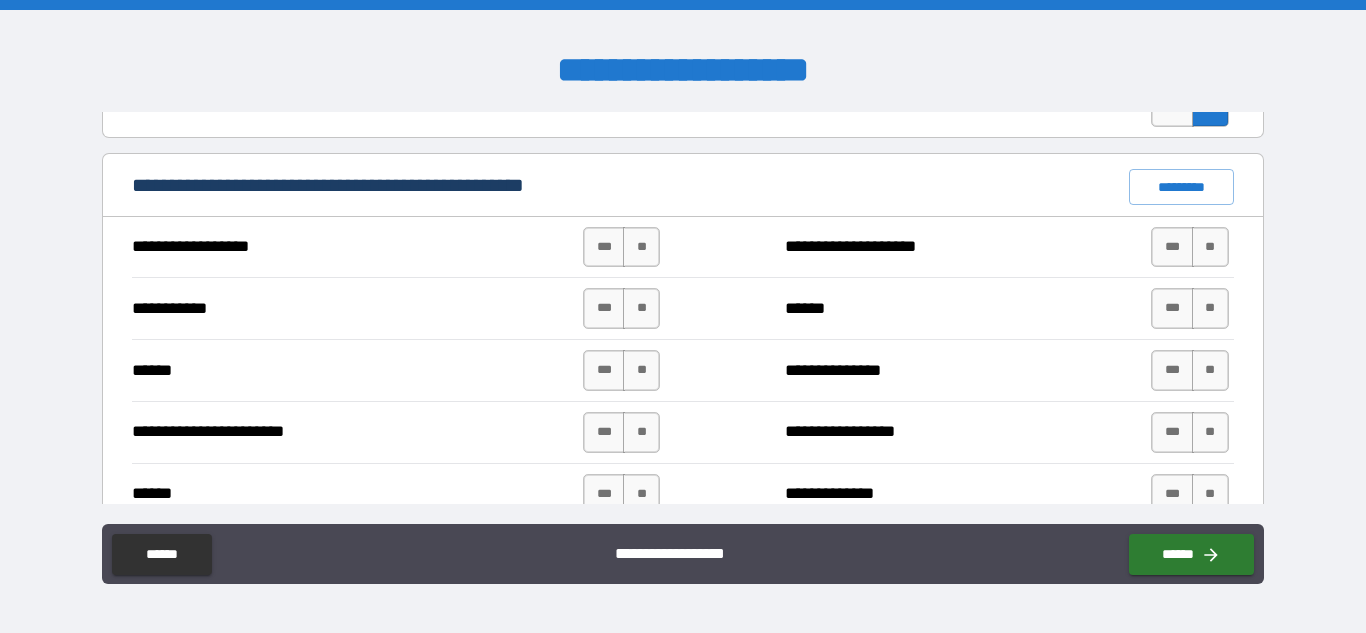 scroll, scrollTop: 1466, scrollLeft: 0, axis: vertical 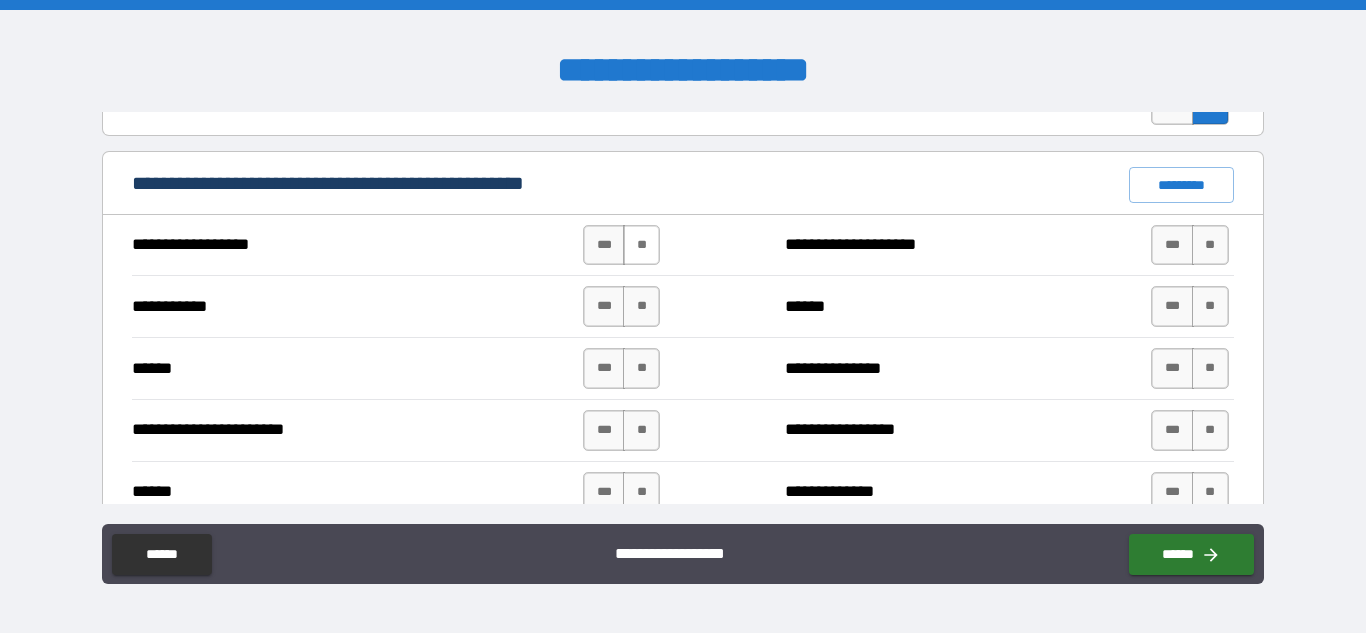 click on "**" at bounding box center [641, 245] 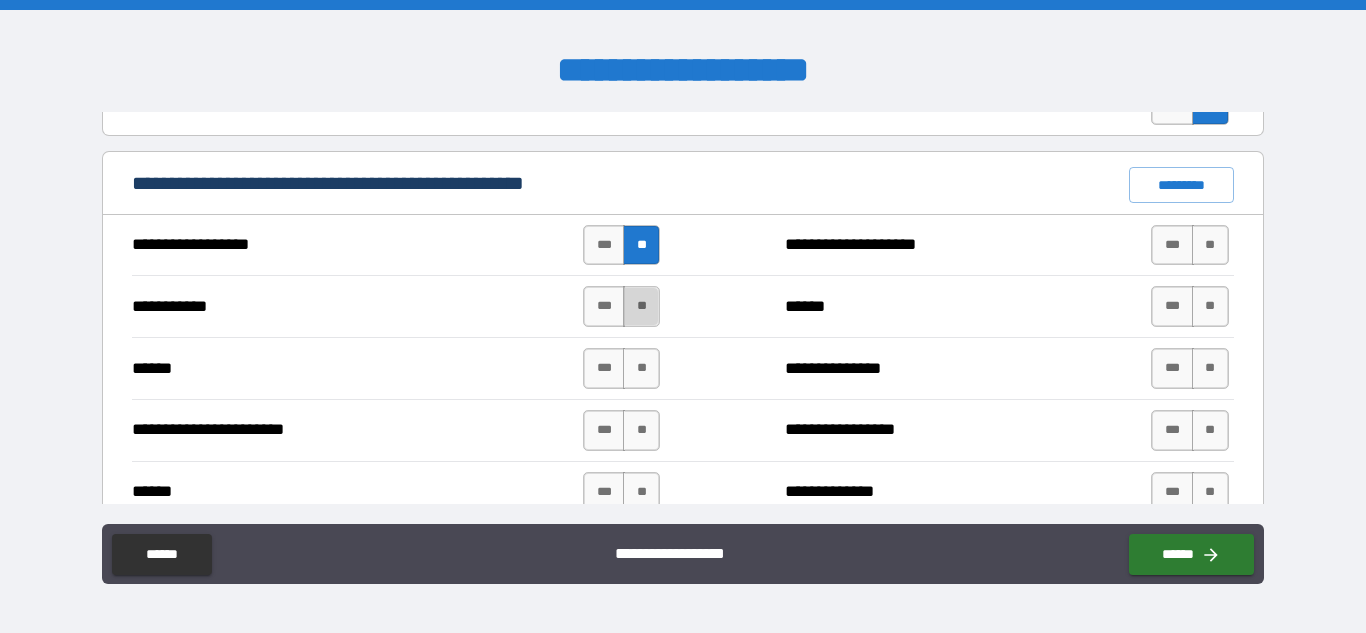 click on "**" at bounding box center (641, 306) 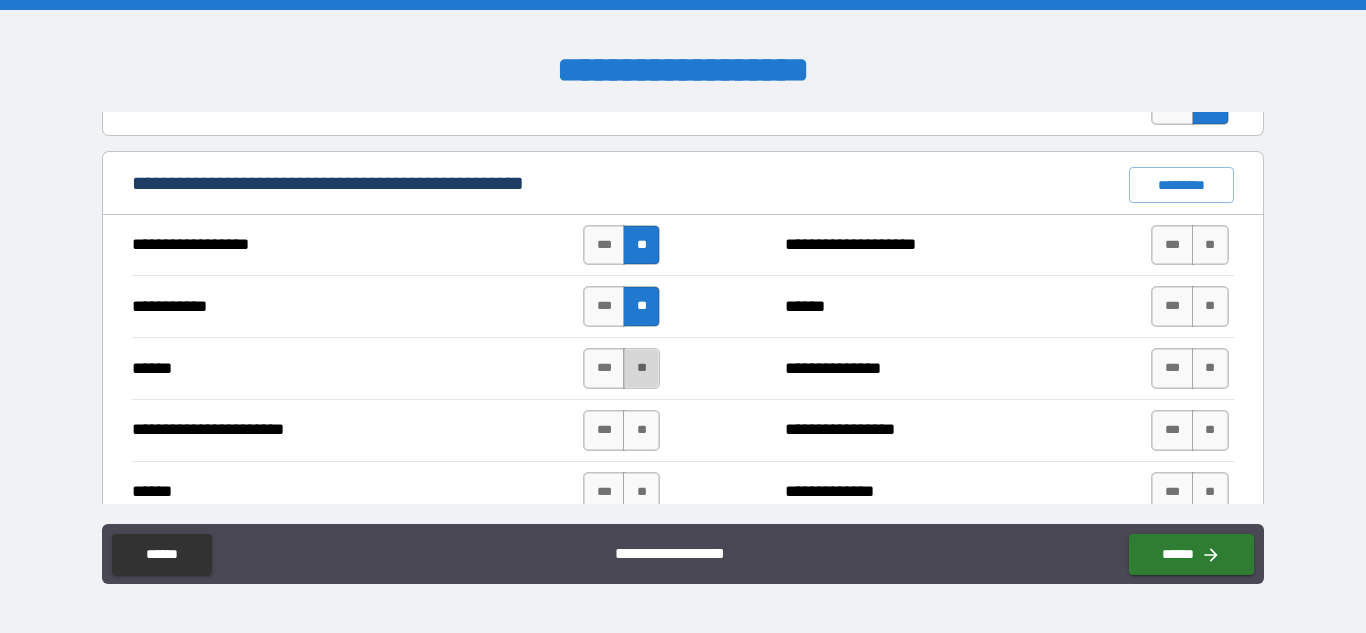 click on "**" at bounding box center (641, 368) 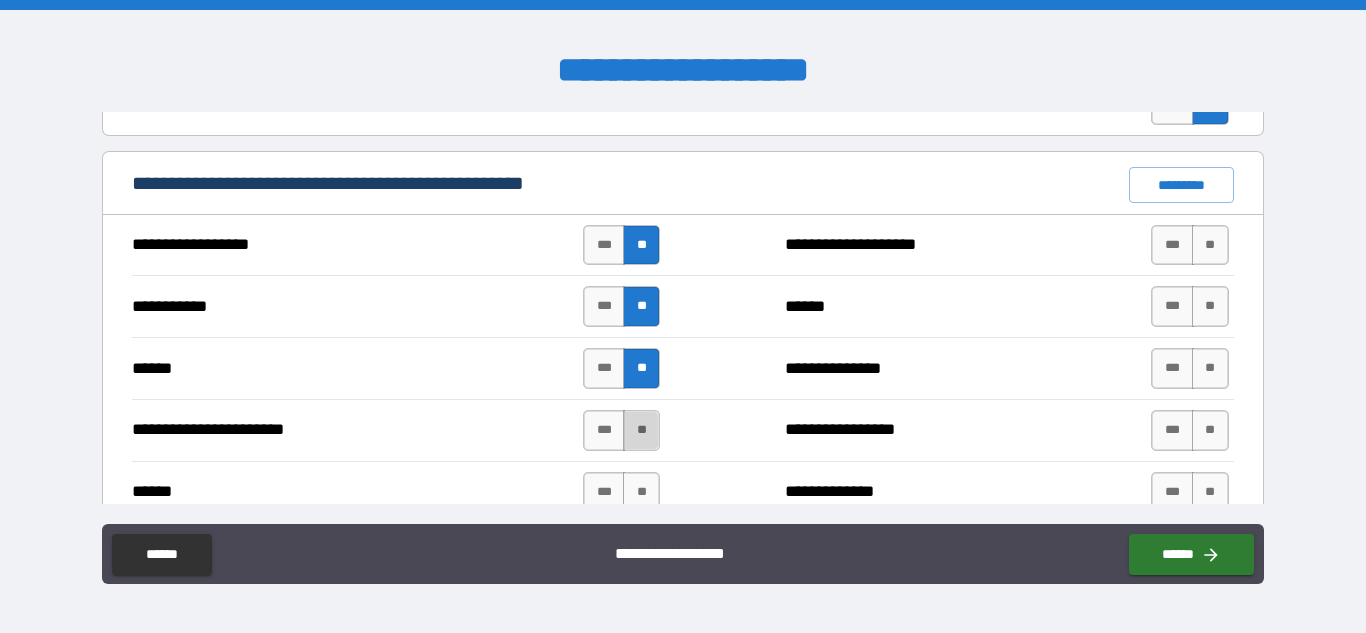 click on "**" at bounding box center [641, 430] 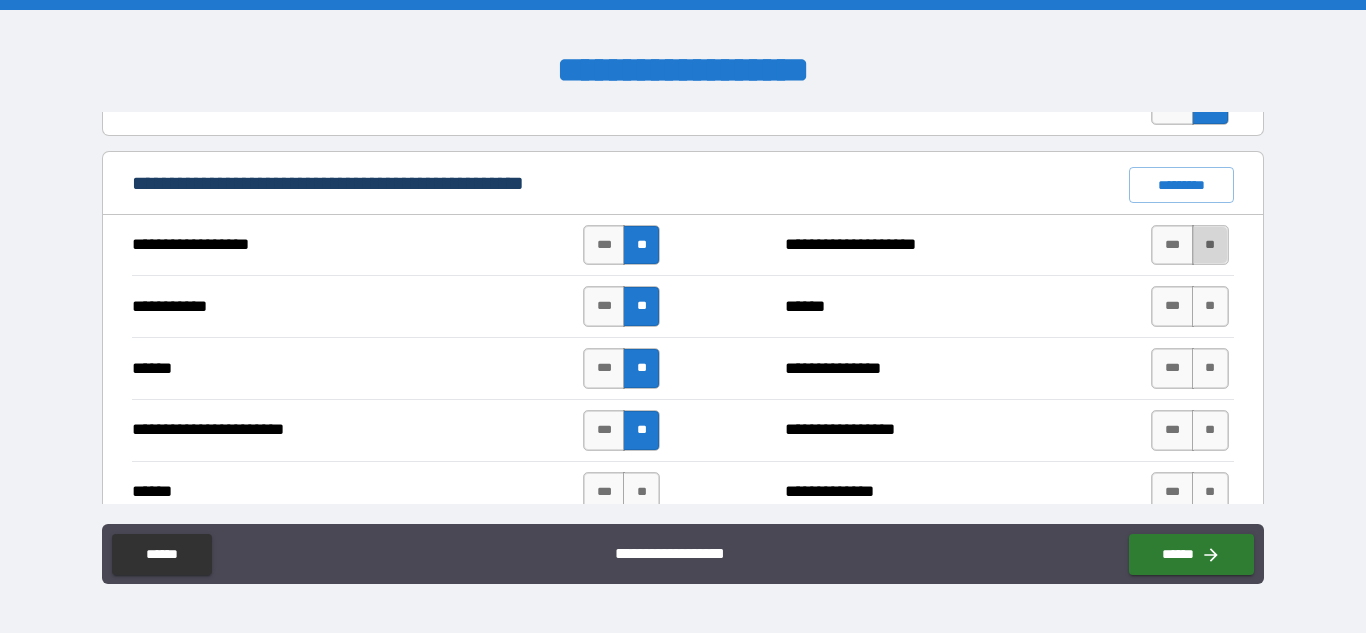 click on "**" at bounding box center [1210, 245] 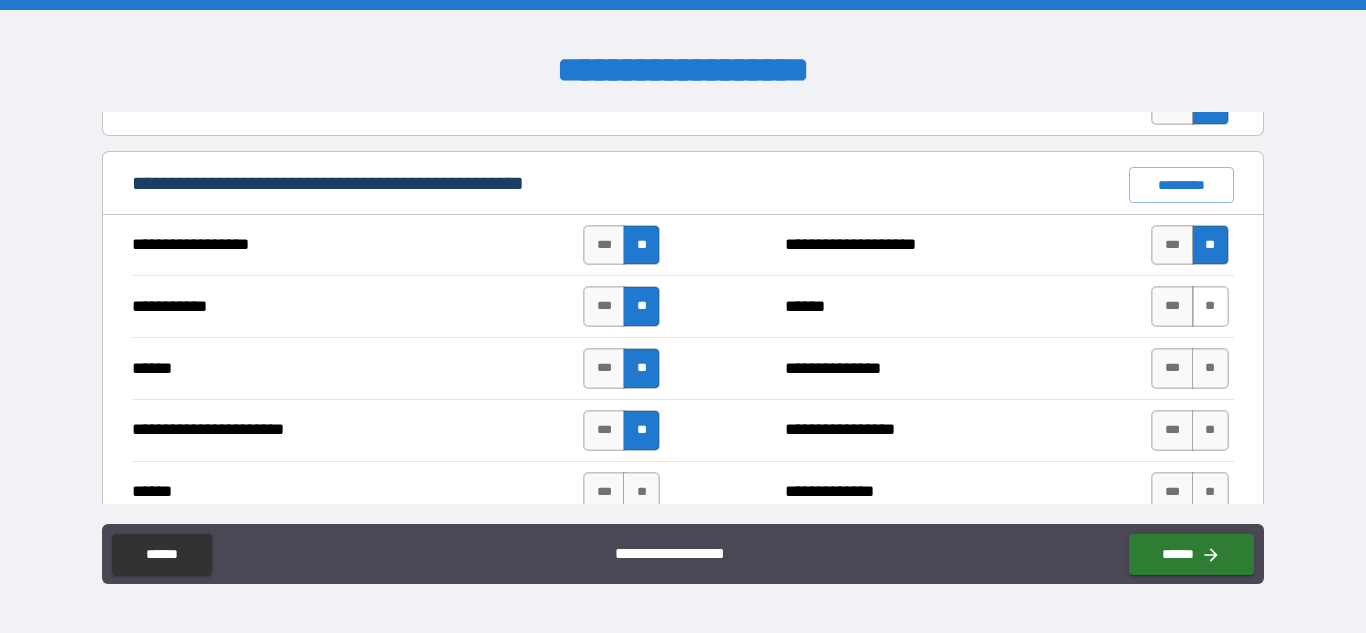 click on "**" at bounding box center (1210, 306) 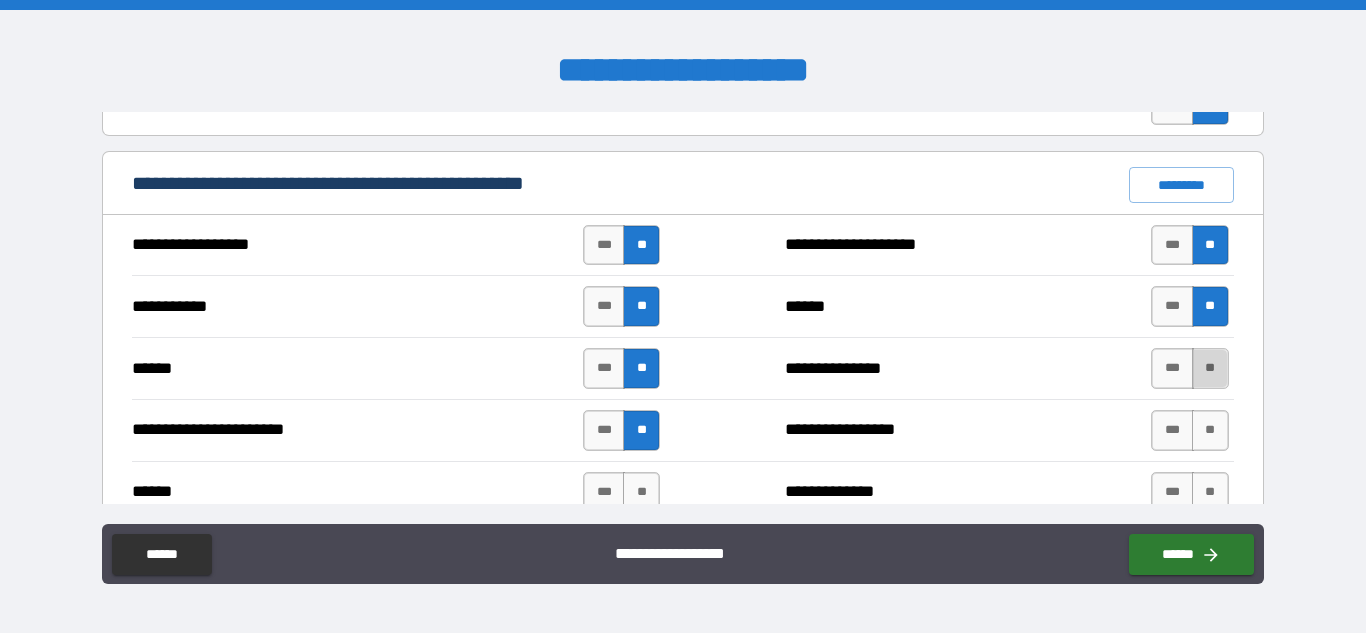 click on "**" at bounding box center [1210, 368] 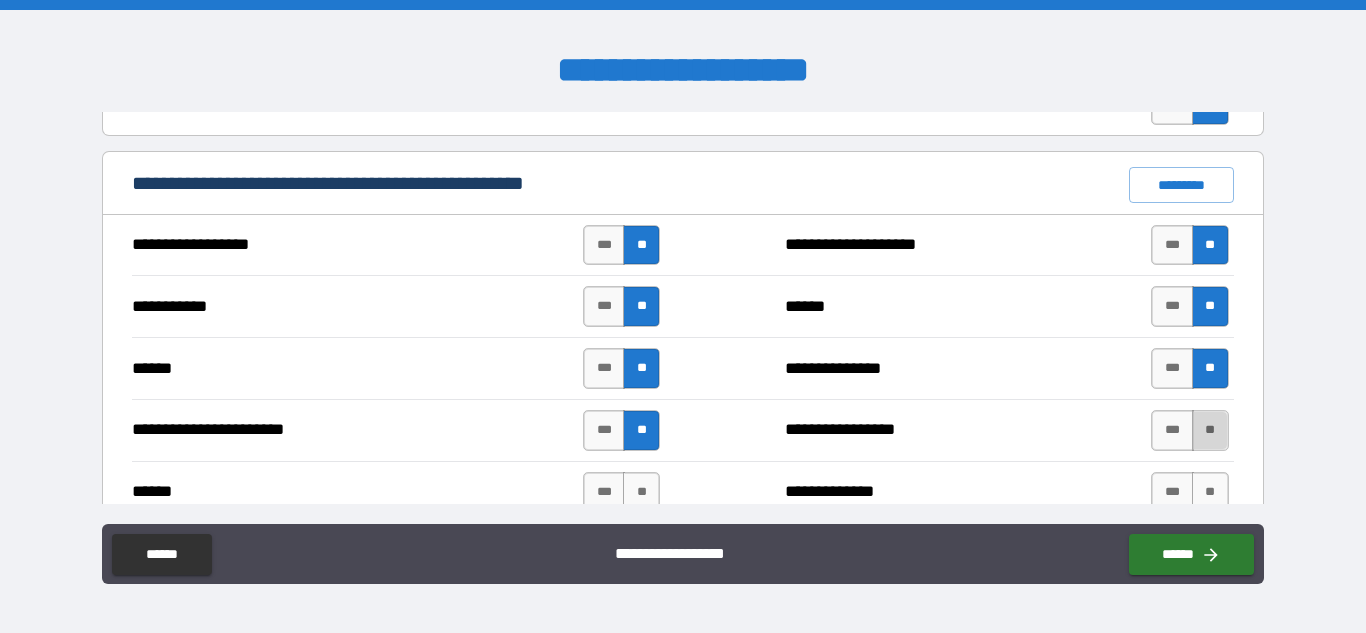 click on "**" at bounding box center [1210, 430] 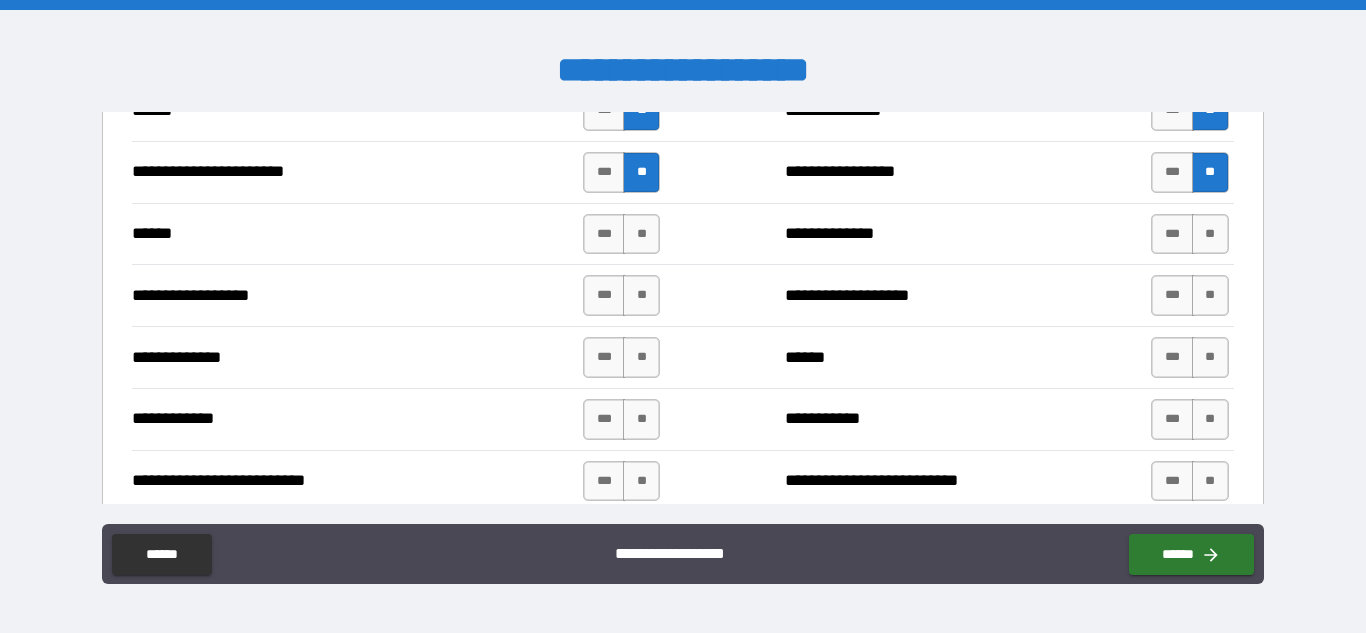 scroll, scrollTop: 1732, scrollLeft: 0, axis: vertical 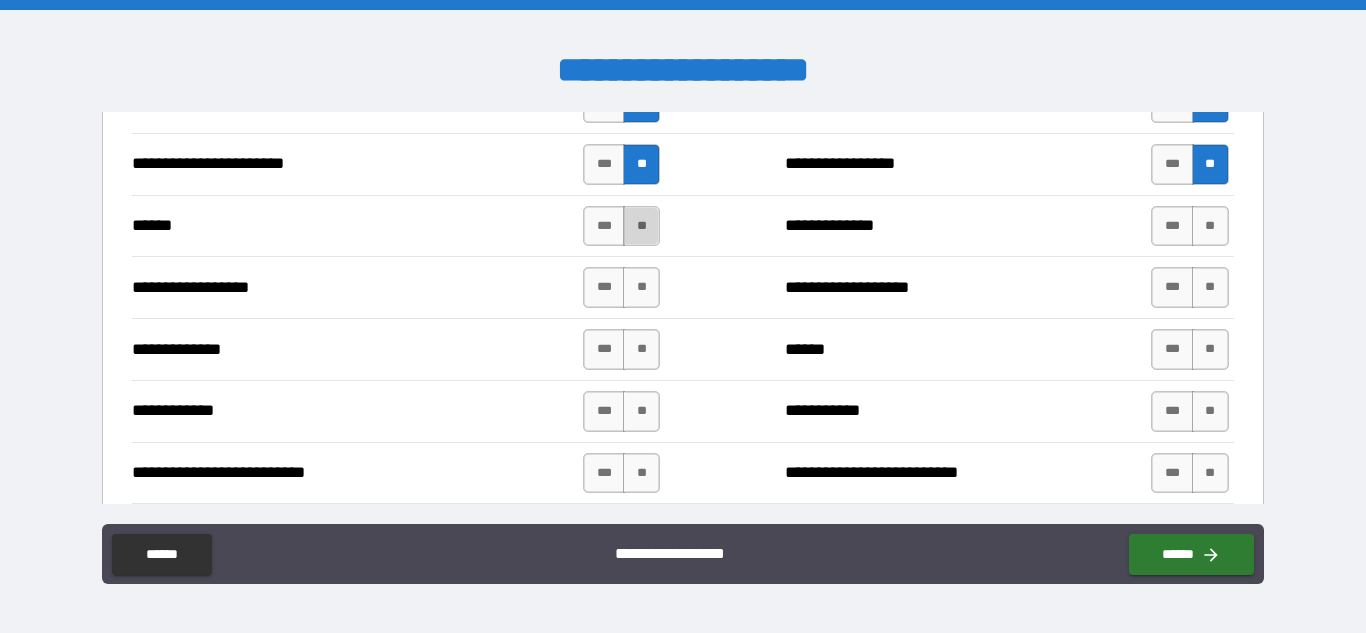 click on "**" at bounding box center [641, 226] 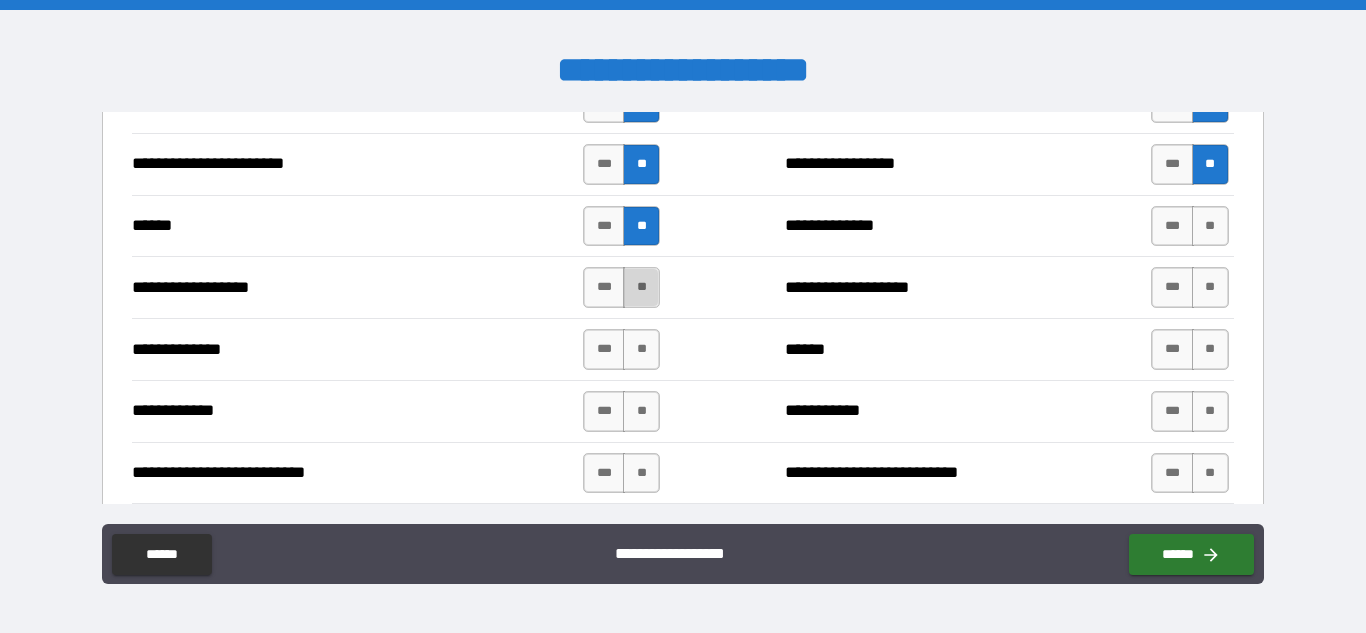 click on "**" at bounding box center [641, 287] 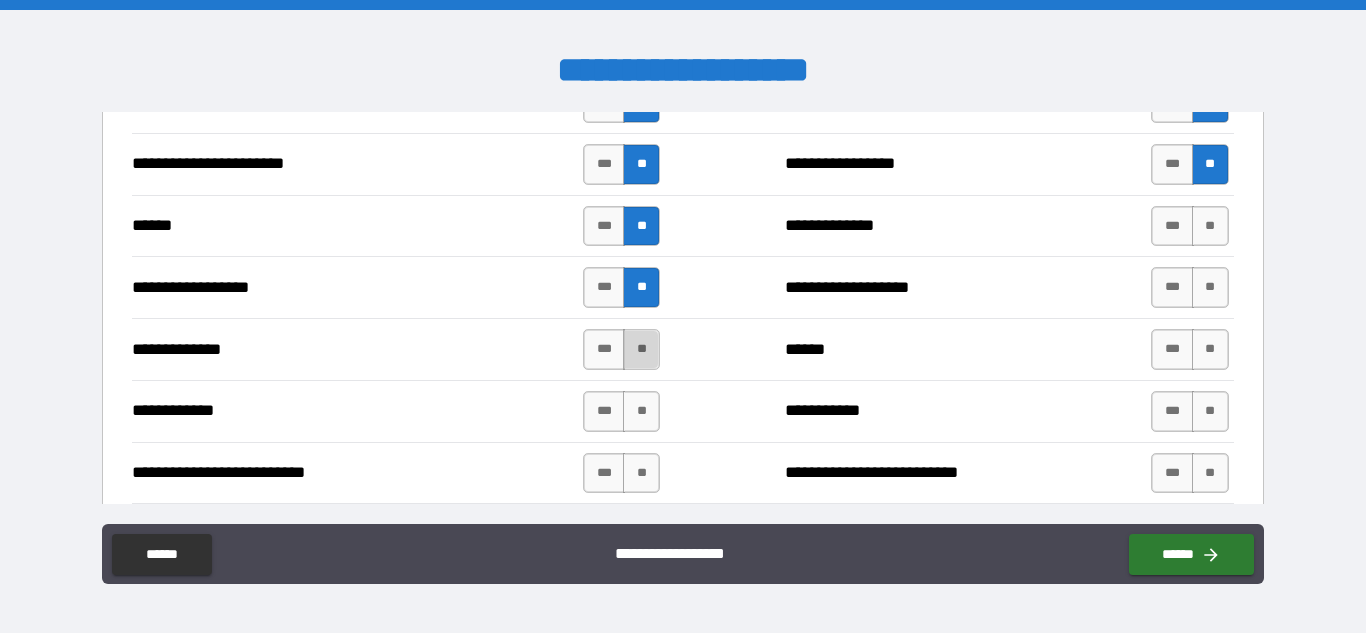 click on "**" at bounding box center (641, 349) 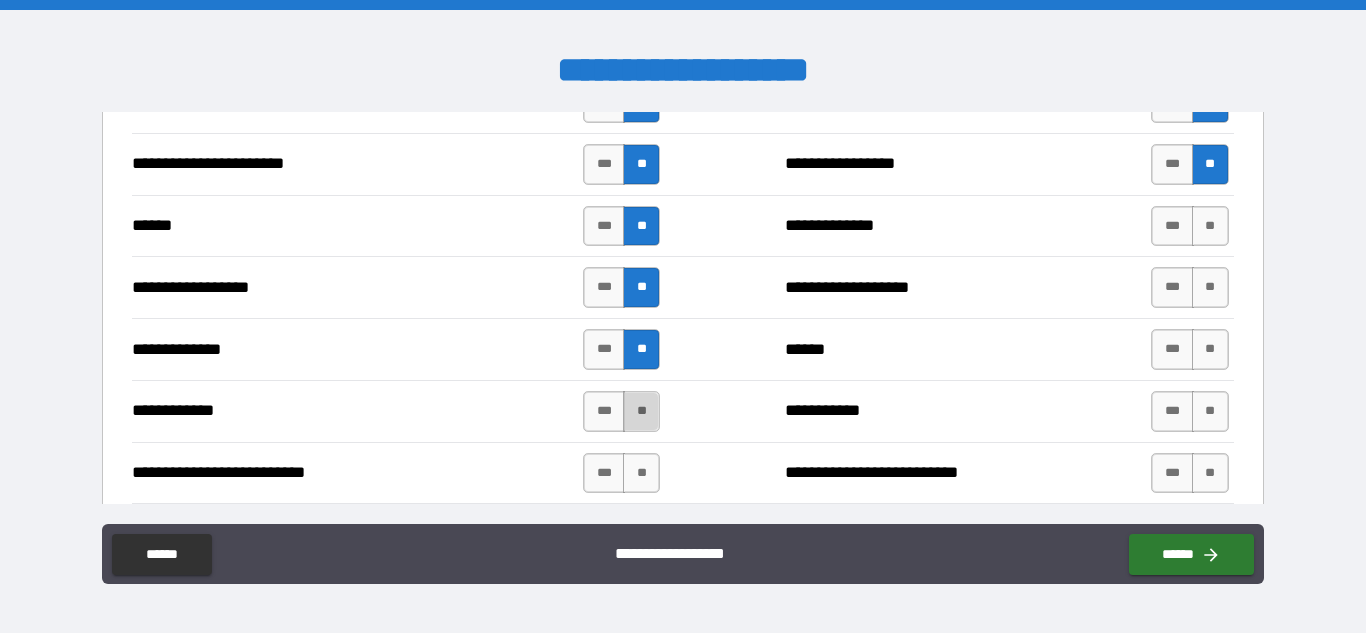 click on "**" at bounding box center (641, 411) 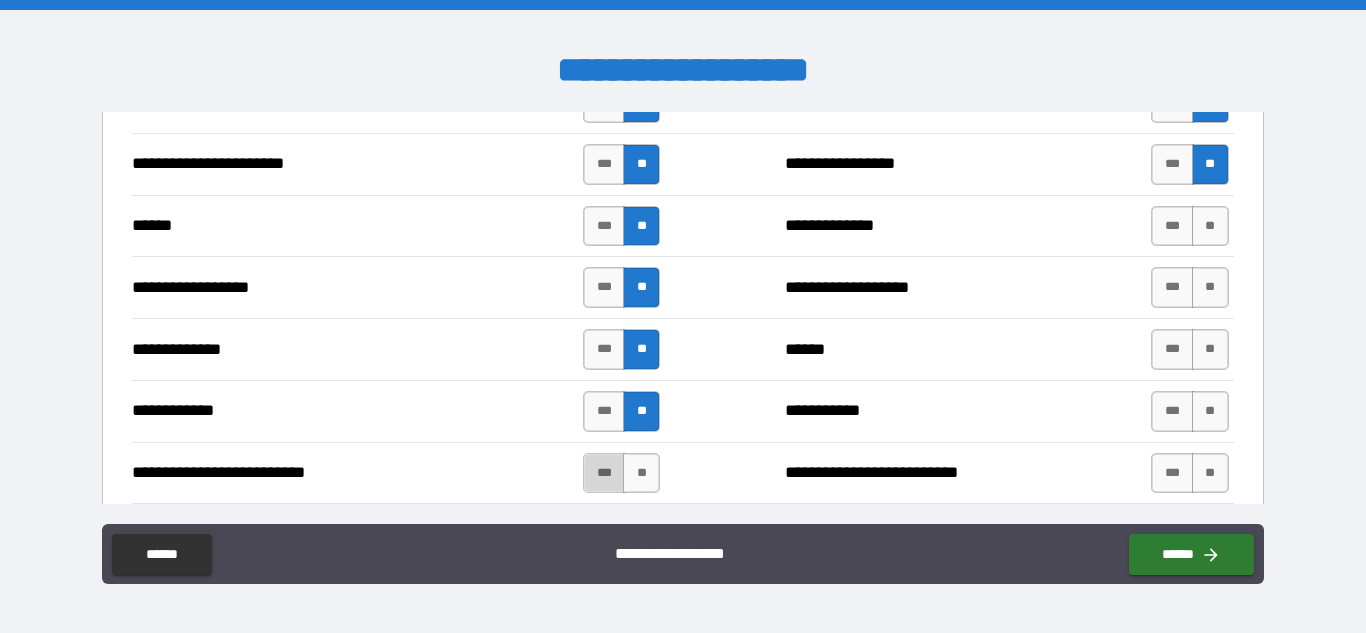 click on "***" at bounding box center [604, 473] 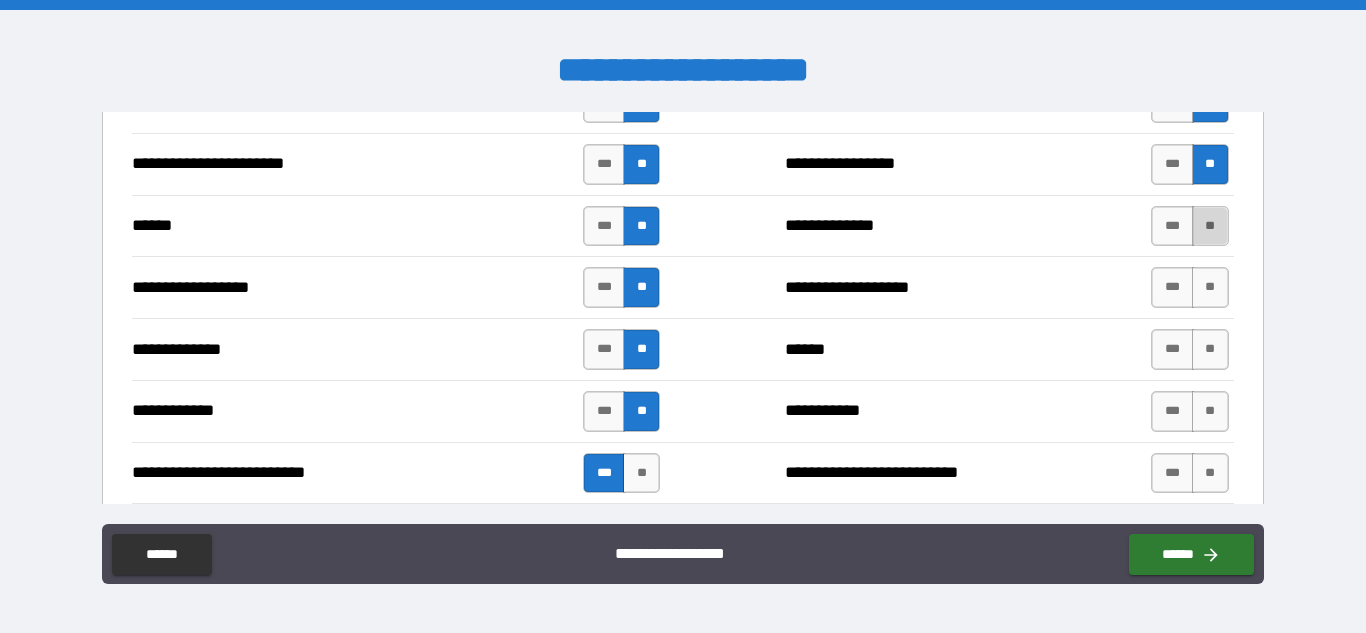 click on "**" at bounding box center [1210, 226] 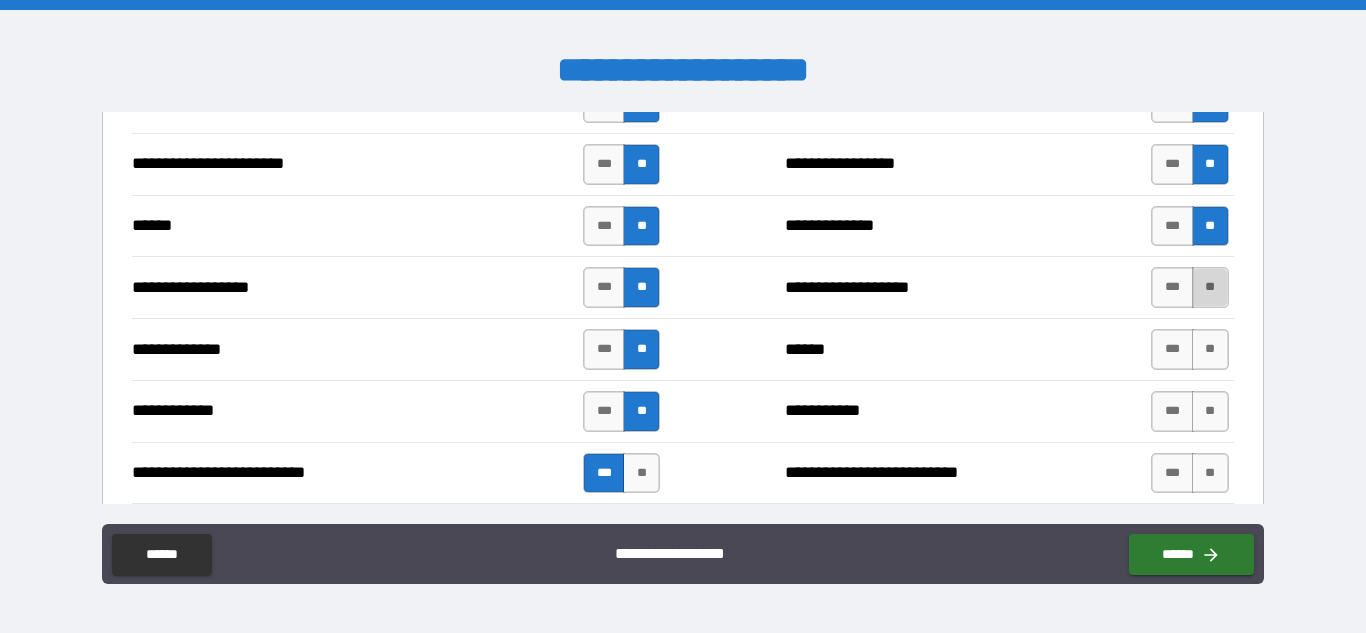 click on "**" at bounding box center (1210, 287) 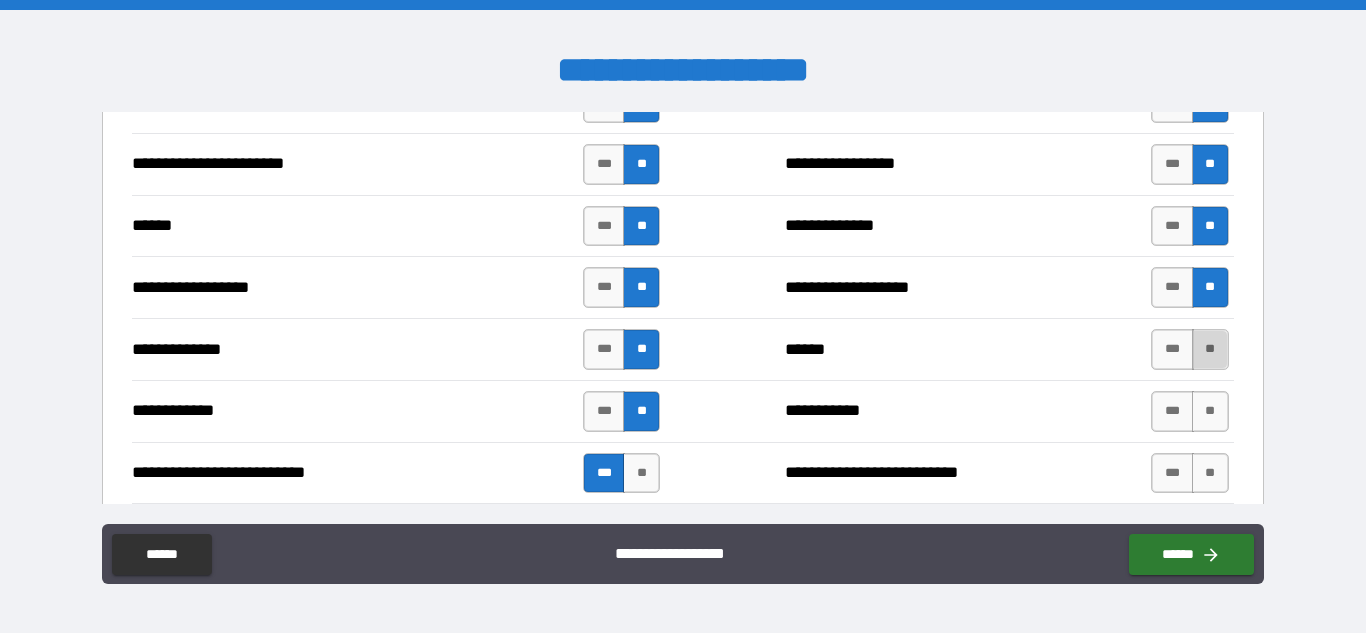 click on "**" at bounding box center [1210, 349] 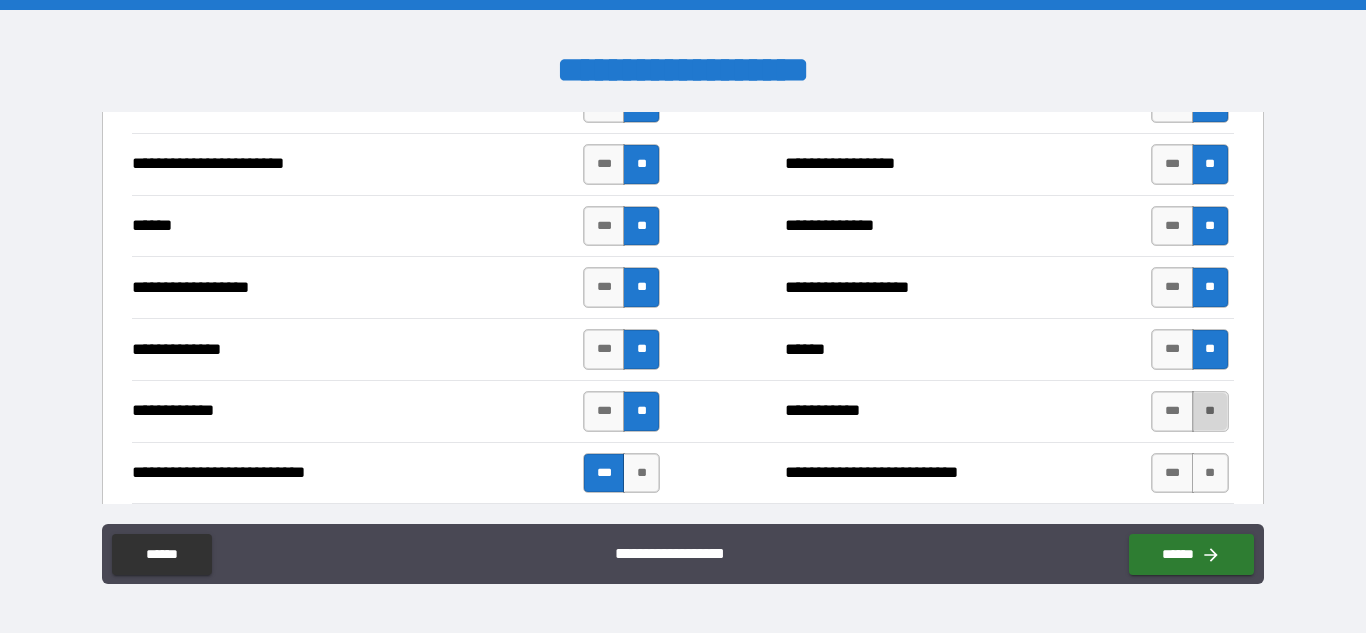click on "**" at bounding box center [1210, 411] 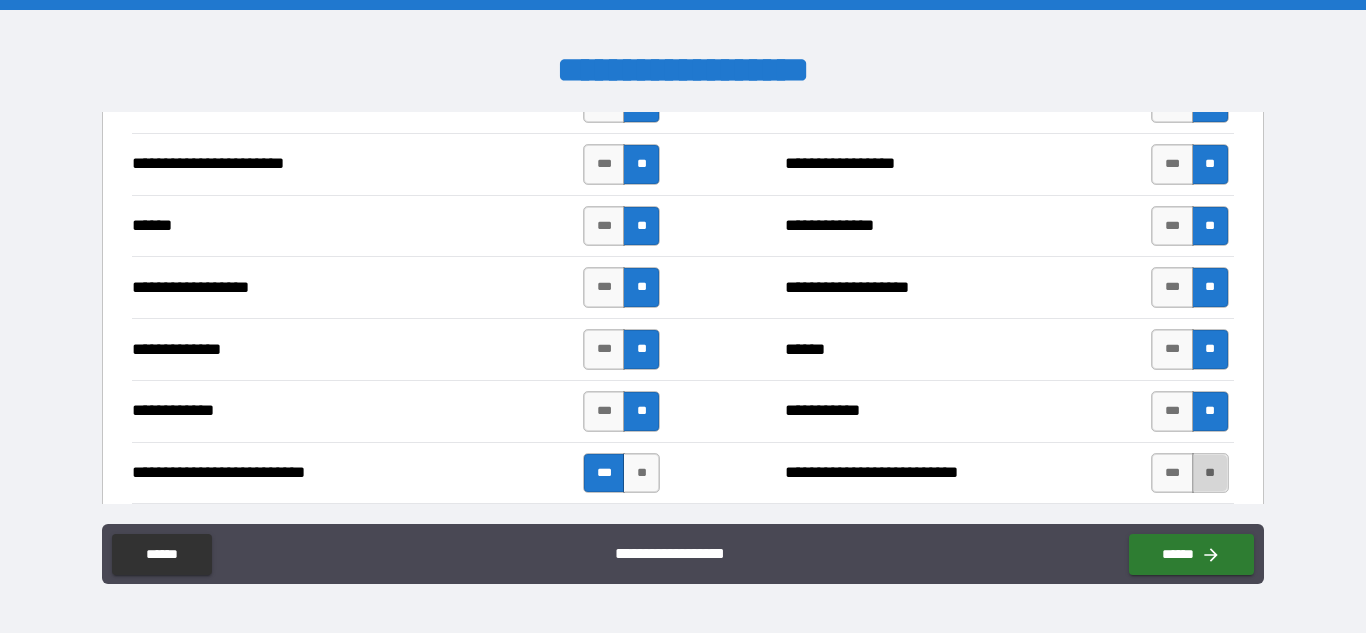 click on "**" at bounding box center (1210, 473) 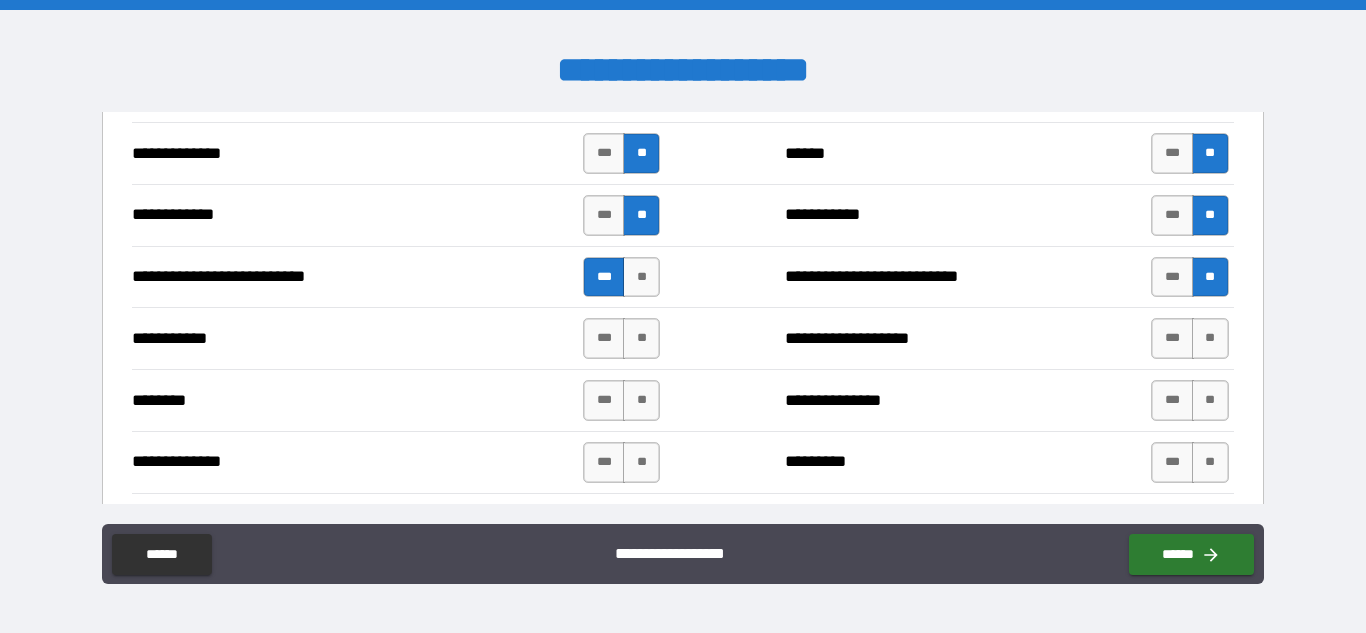 scroll, scrollTop: 2011, scrollLeft: 0, axis: vertical 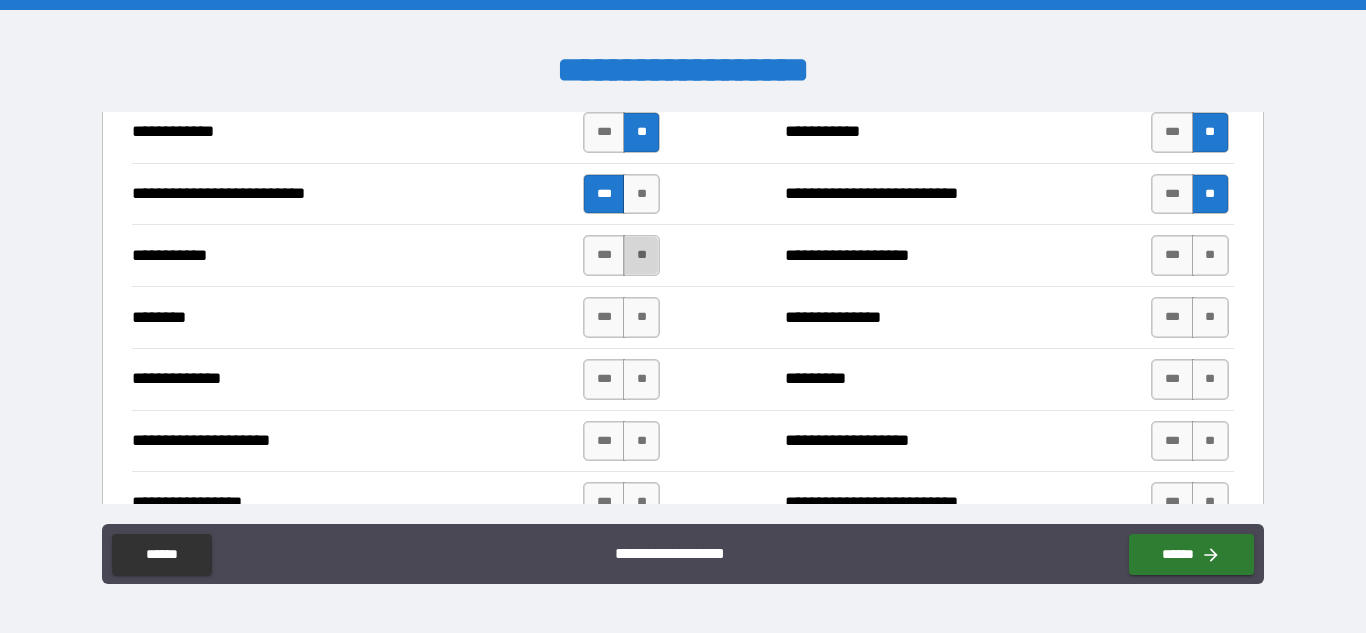click on "**" at bounding box center (641, 255) 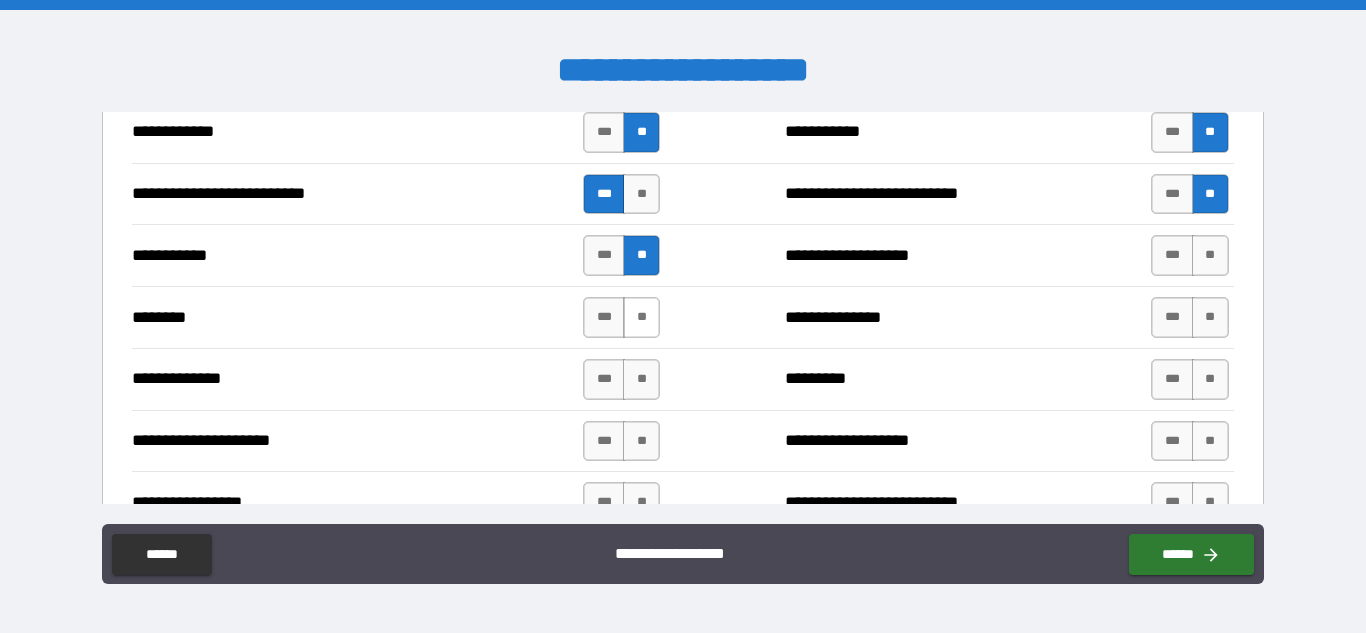 click on "**" at bounding box center [641, 317] 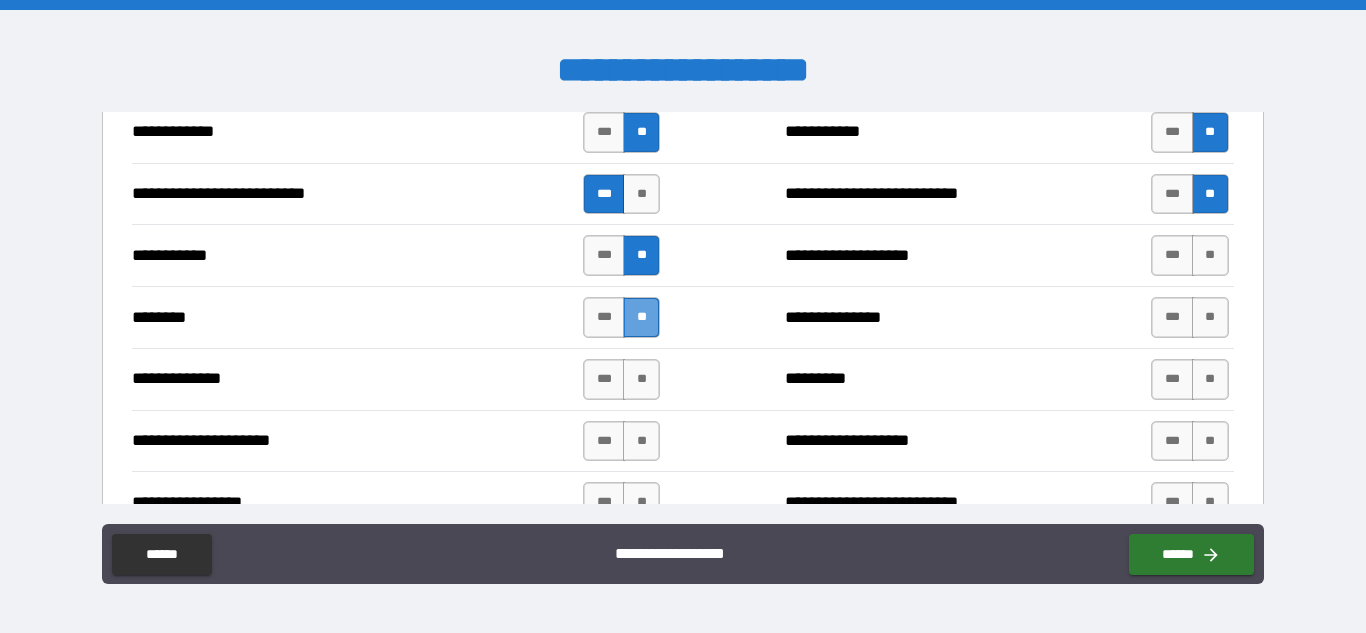 click on "**" at bounding box center [641, 317] 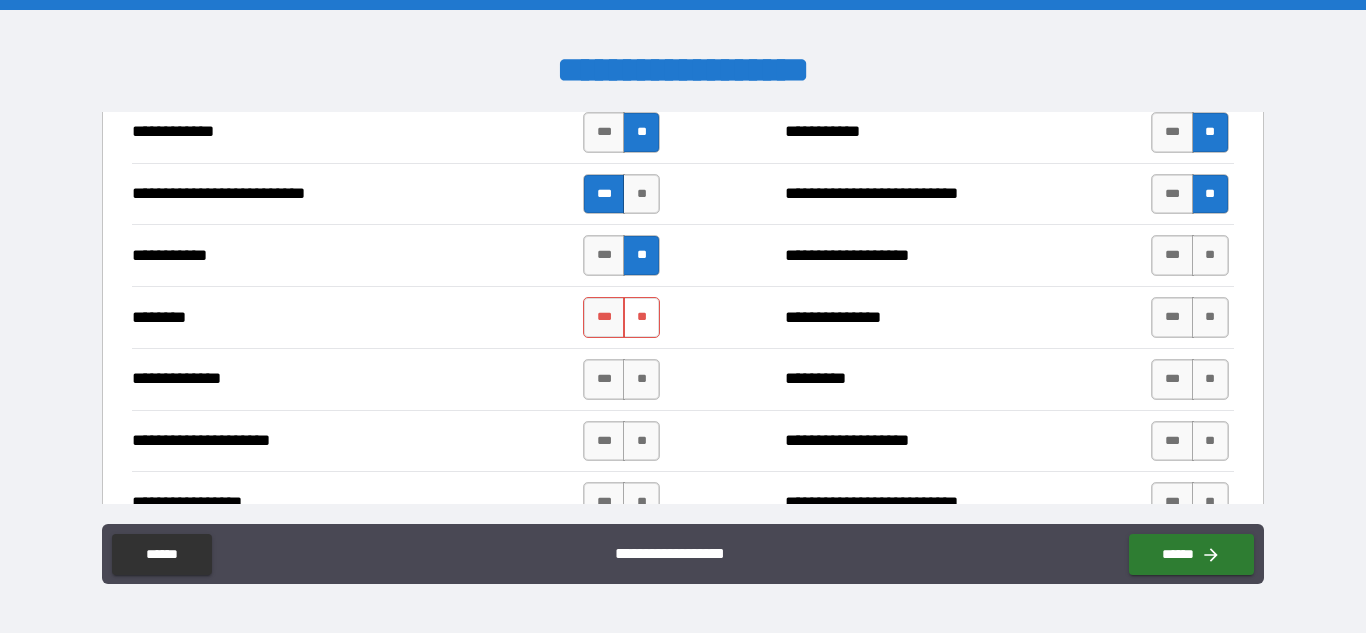 click on "**" at bounding box center (641, 317) 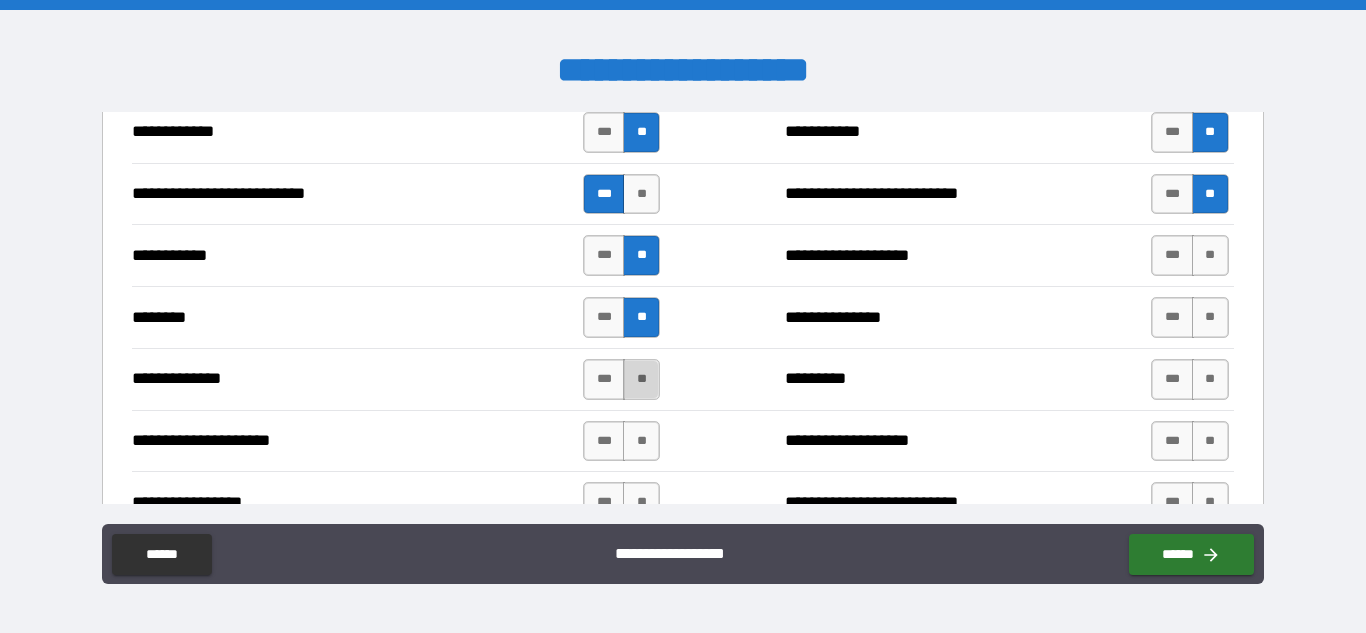 click on "**" at bounding box center [641, 379] 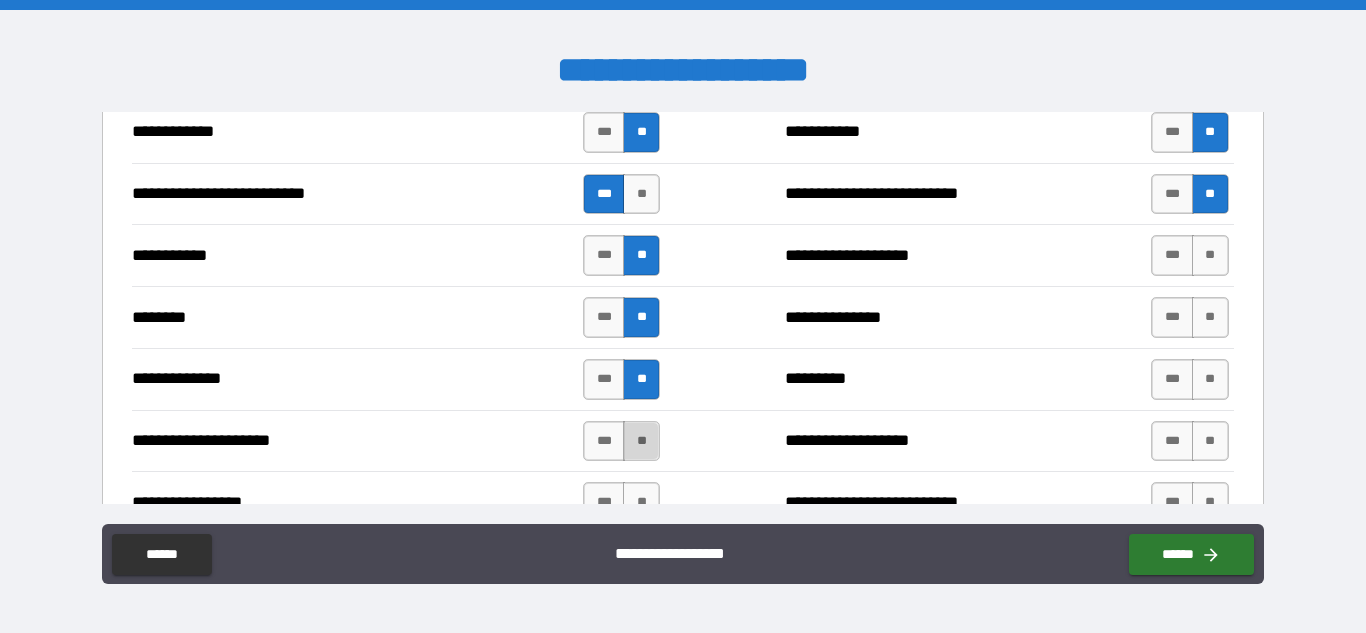 click on "**" at bounding box center (641, 441) 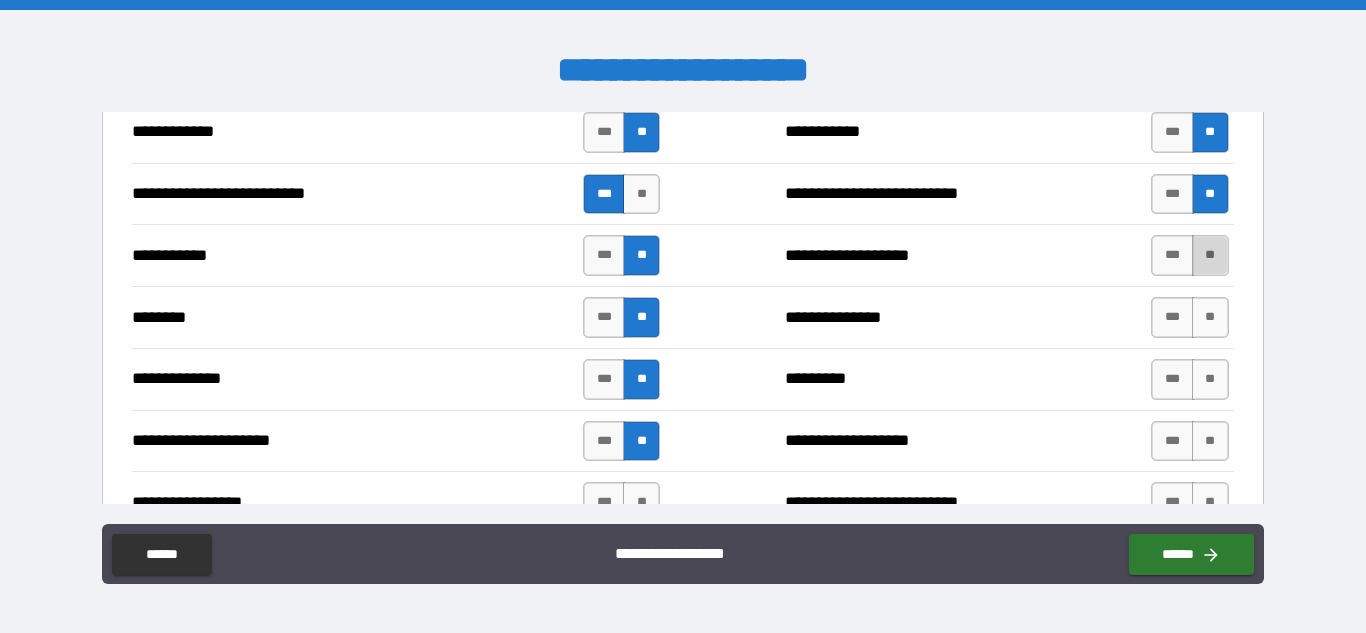 click on "**" at bounding box center [1210, 255] 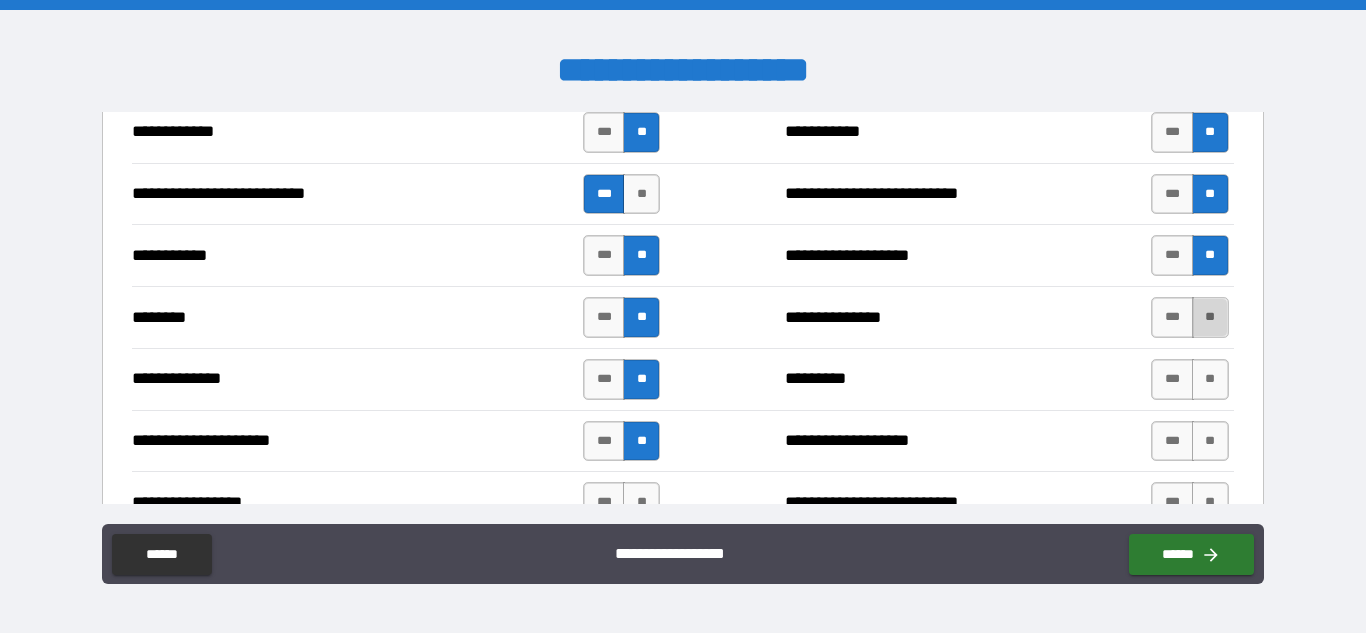 click on "**" at bounding box center [1210, 317] 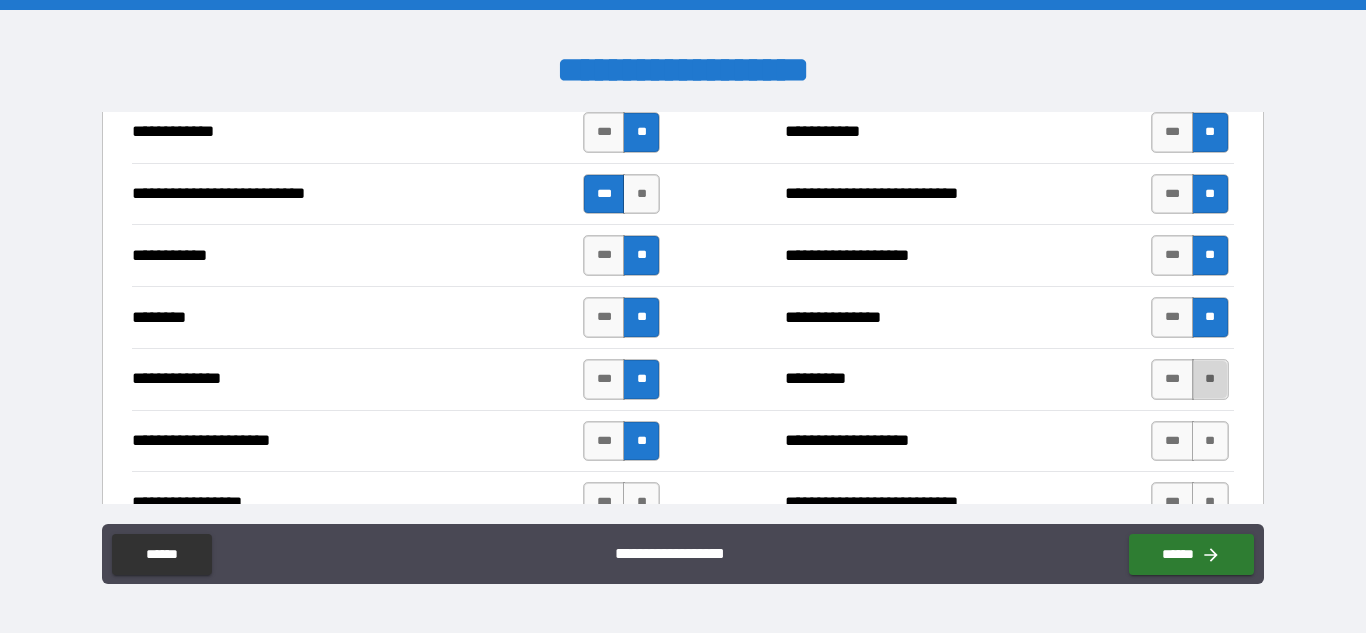 click on "**" at bounding box center [1210, 379] 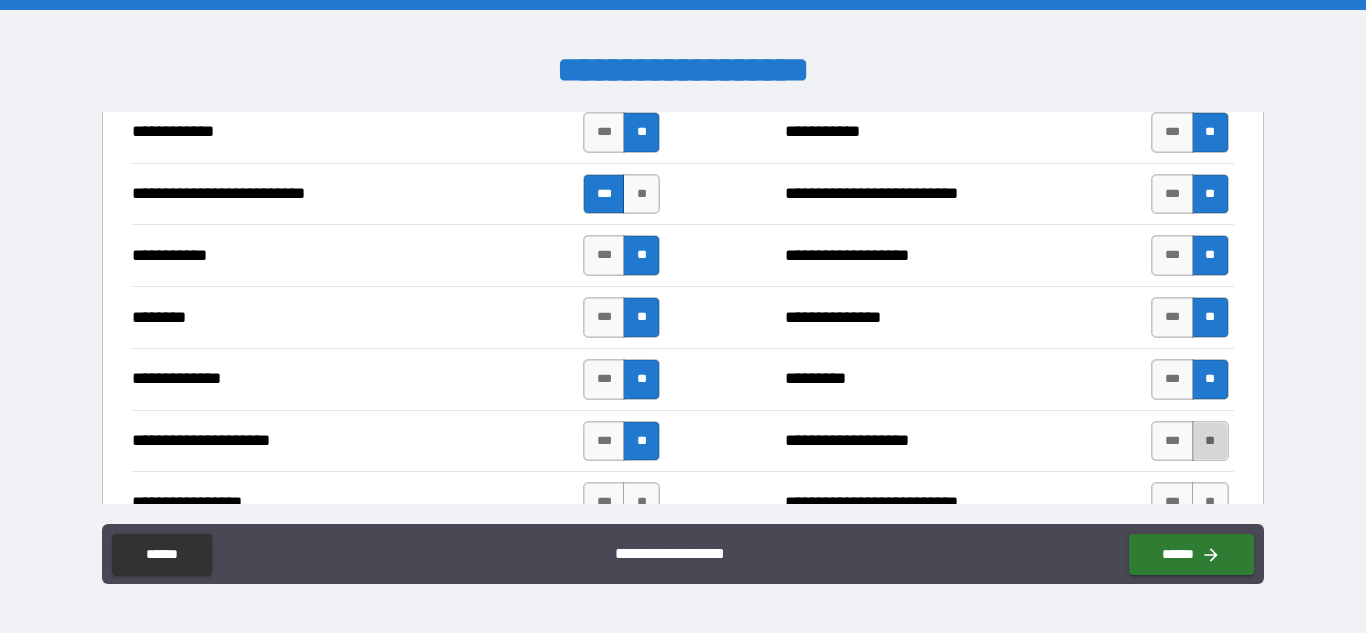 click on "**" at bounding box center [1210, 441] 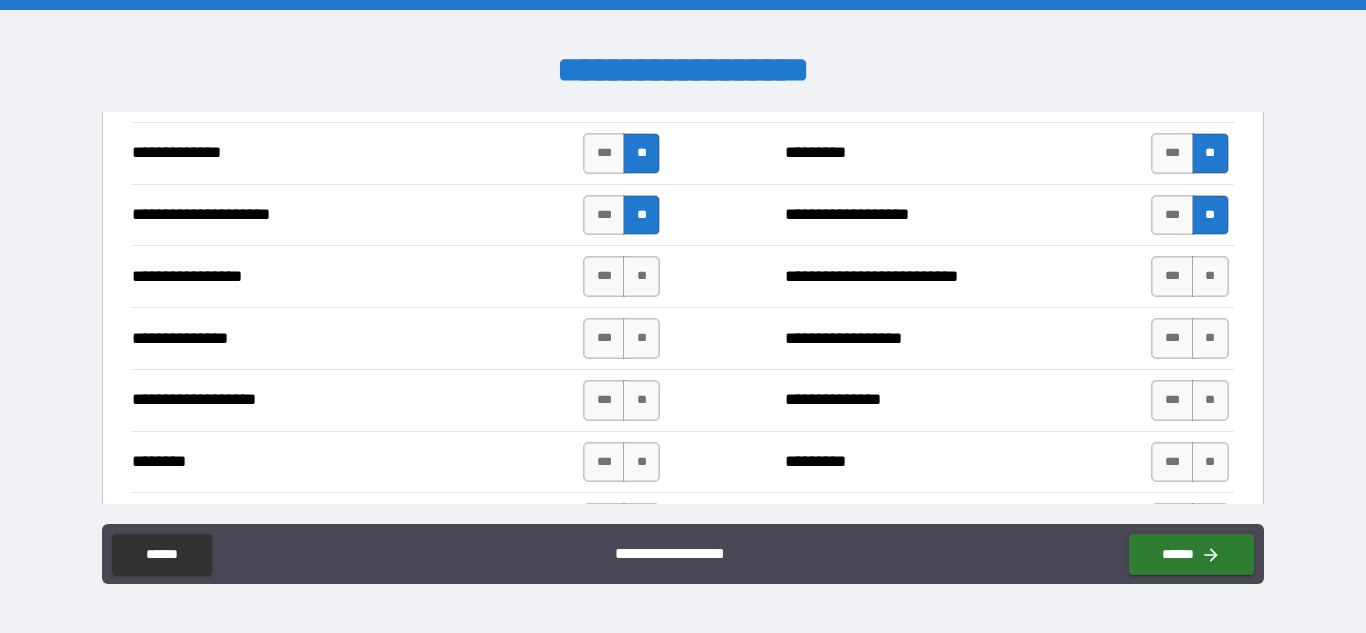 scroll, scrollTop: 2306, scrollLeft: 0, axis: vertical 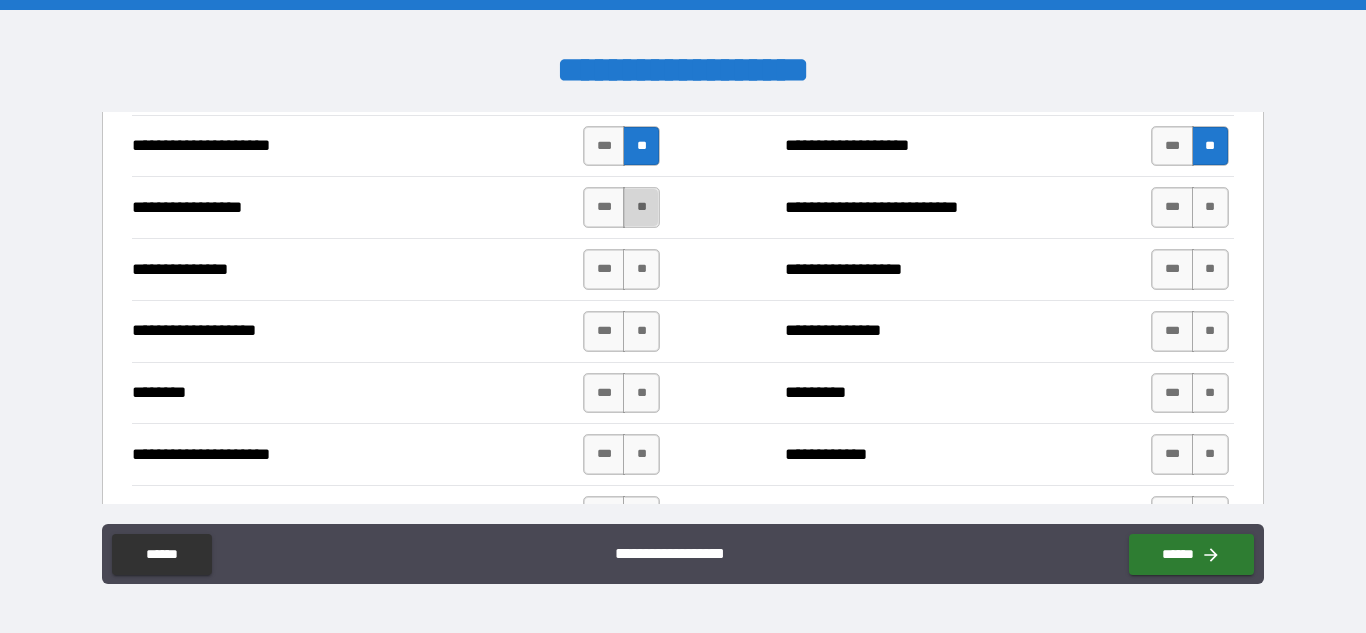click on "**" at bounding box center (641, 207) 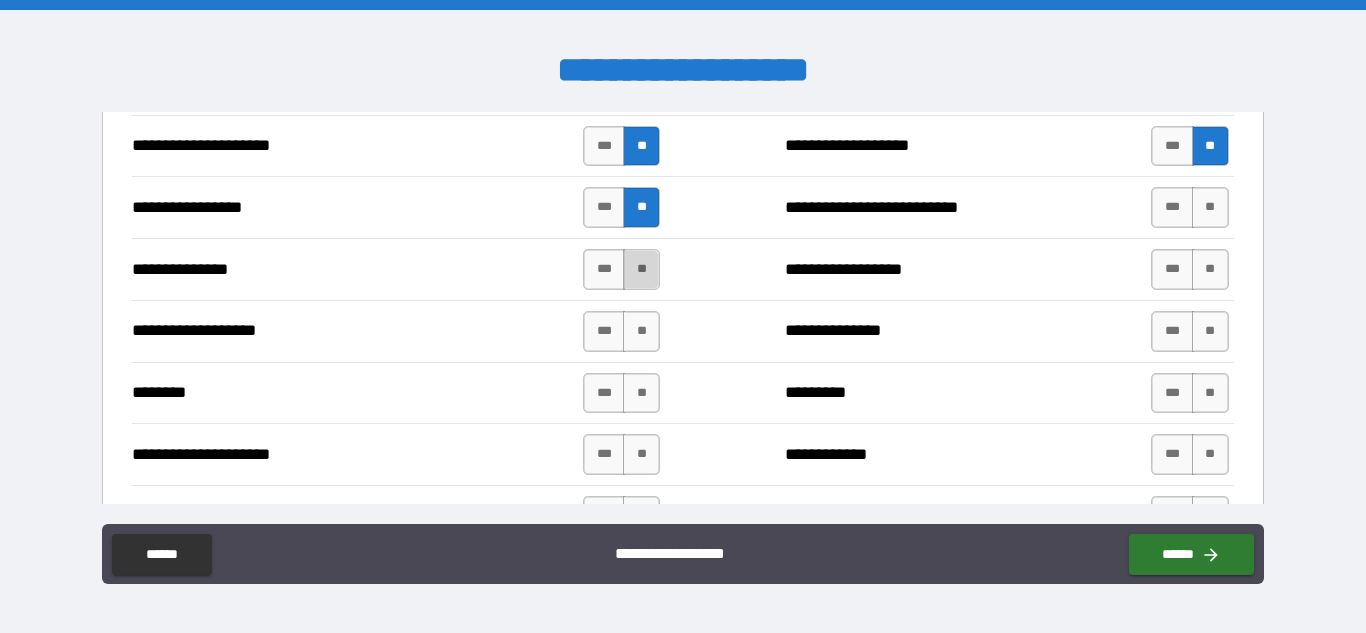 click on "**" at bounding box center [641, 269] 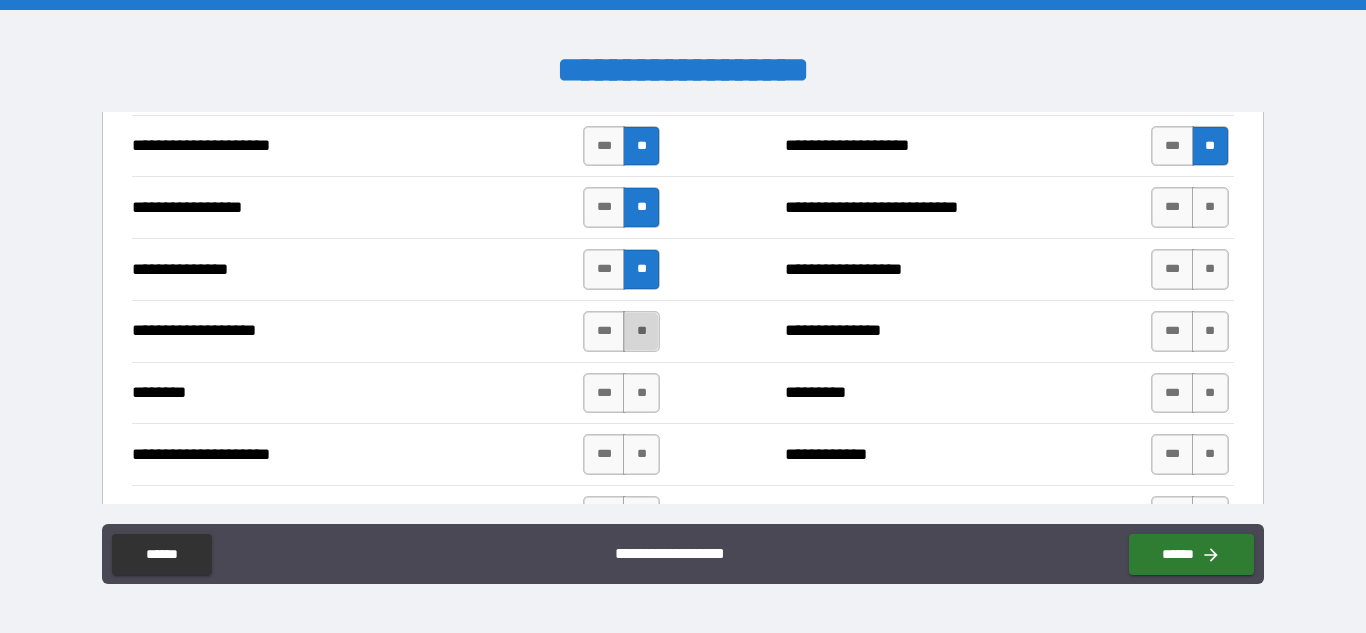 click on "**" at bounding box center [641, 331] 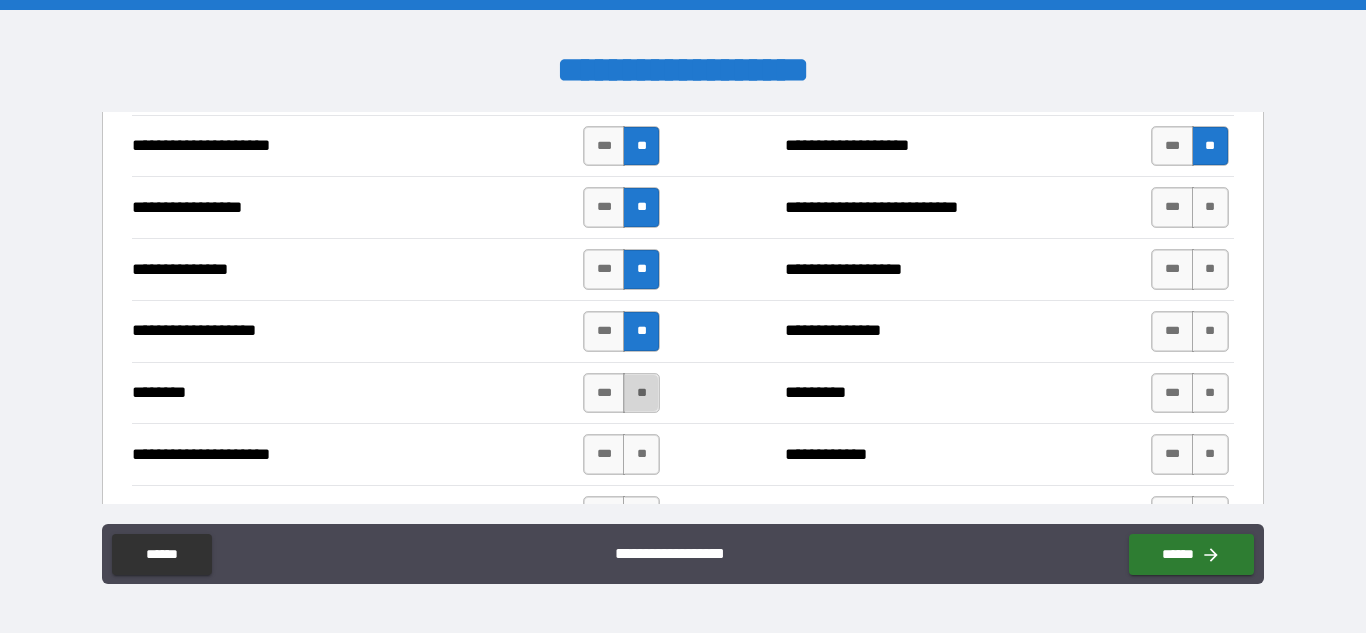 click on "**" at bounding box center [641, 393] 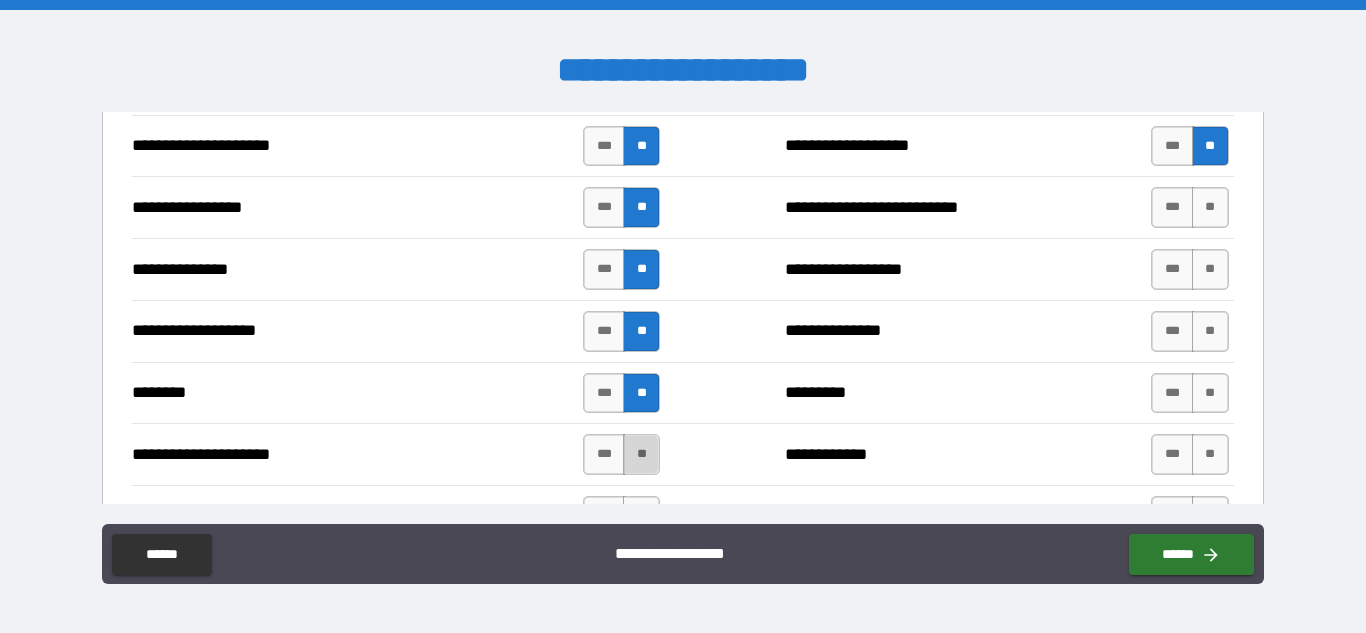 click on "**" at bounding box center [641, 454] 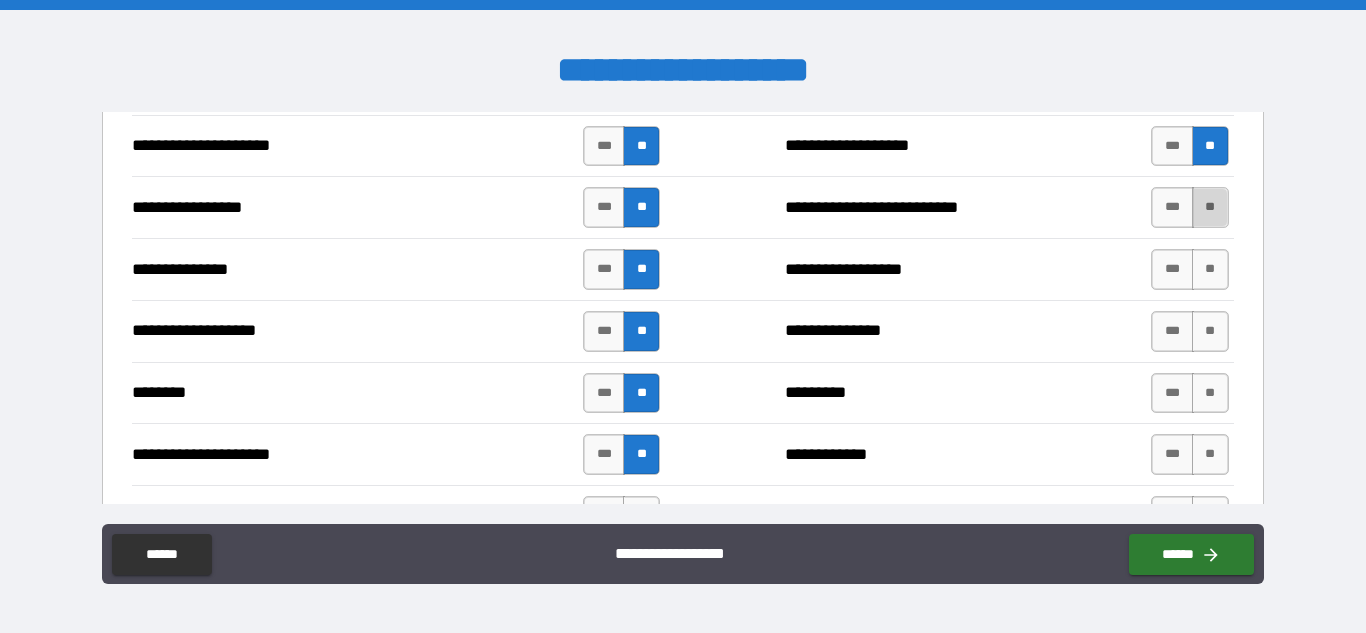 click on "**" at bounding box center (1210, 207) 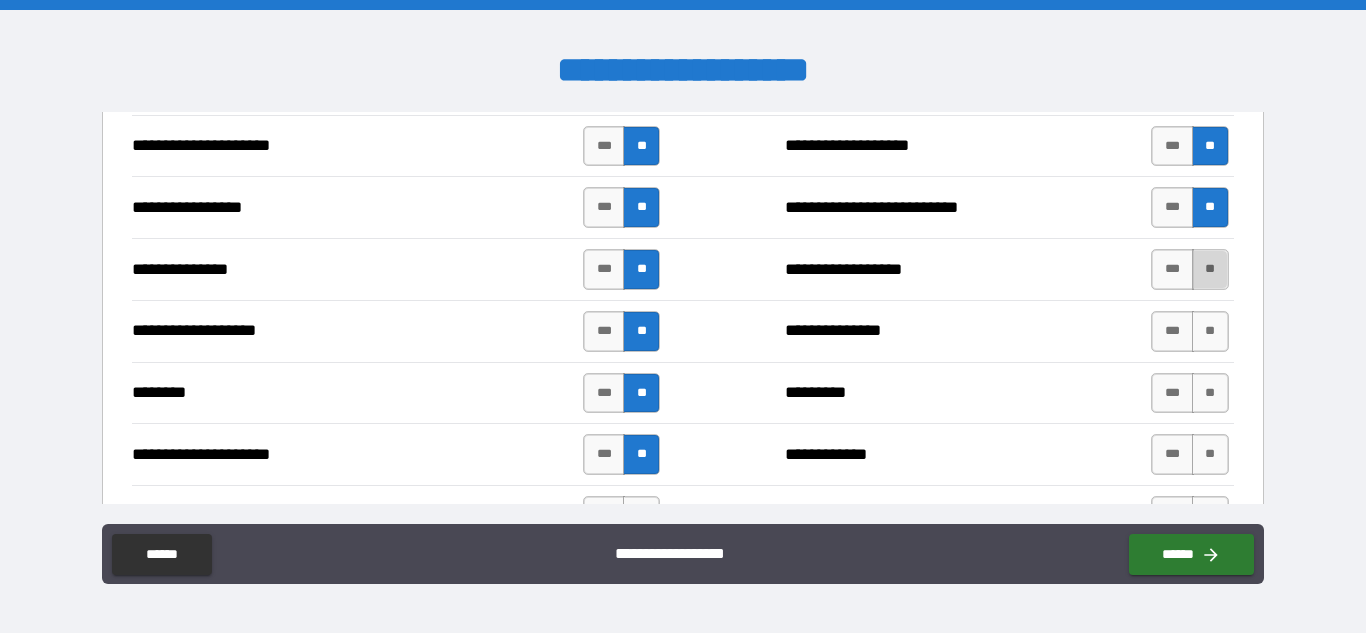 click on "**" at bounding box center [1210, 269] 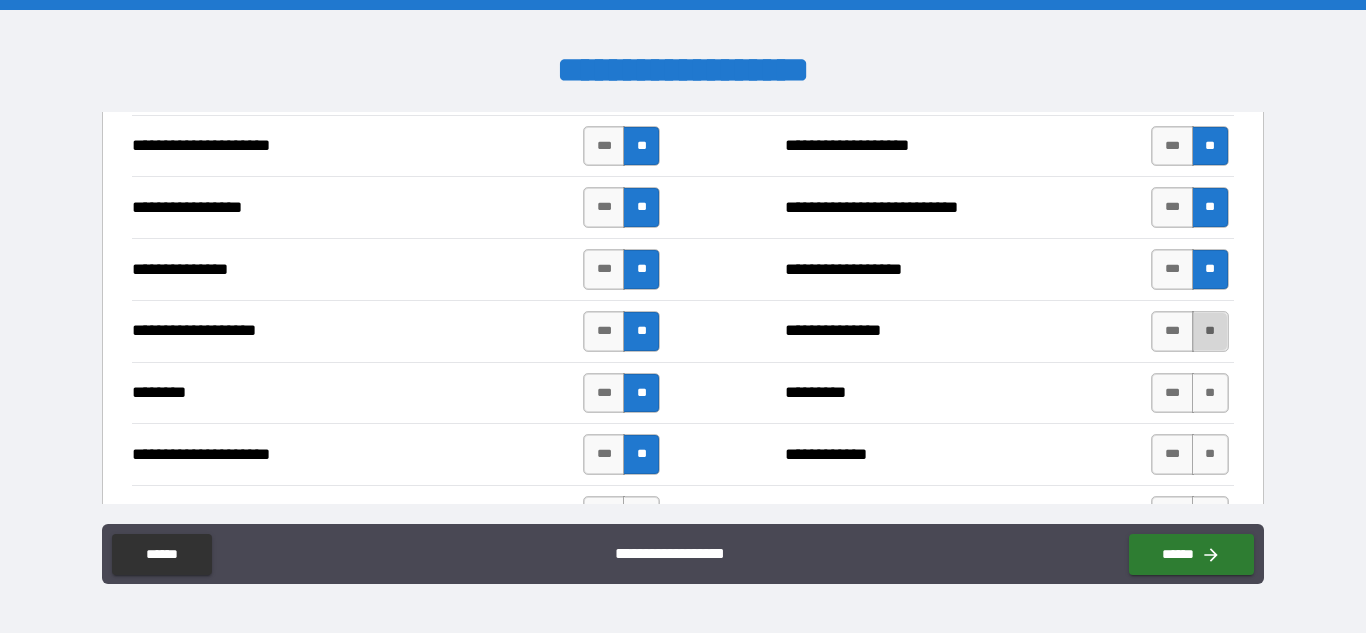 click on "**" at bounding box center [1210, 331] 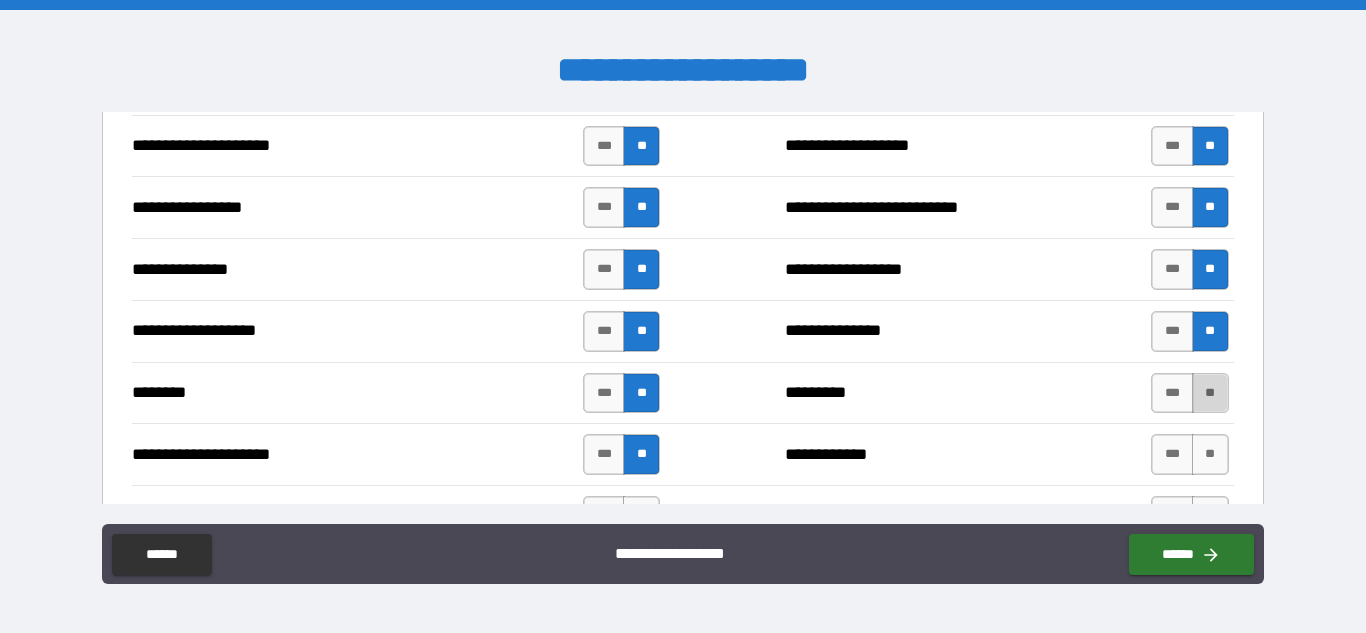 click on "**" at bounding box center (1210, 393) 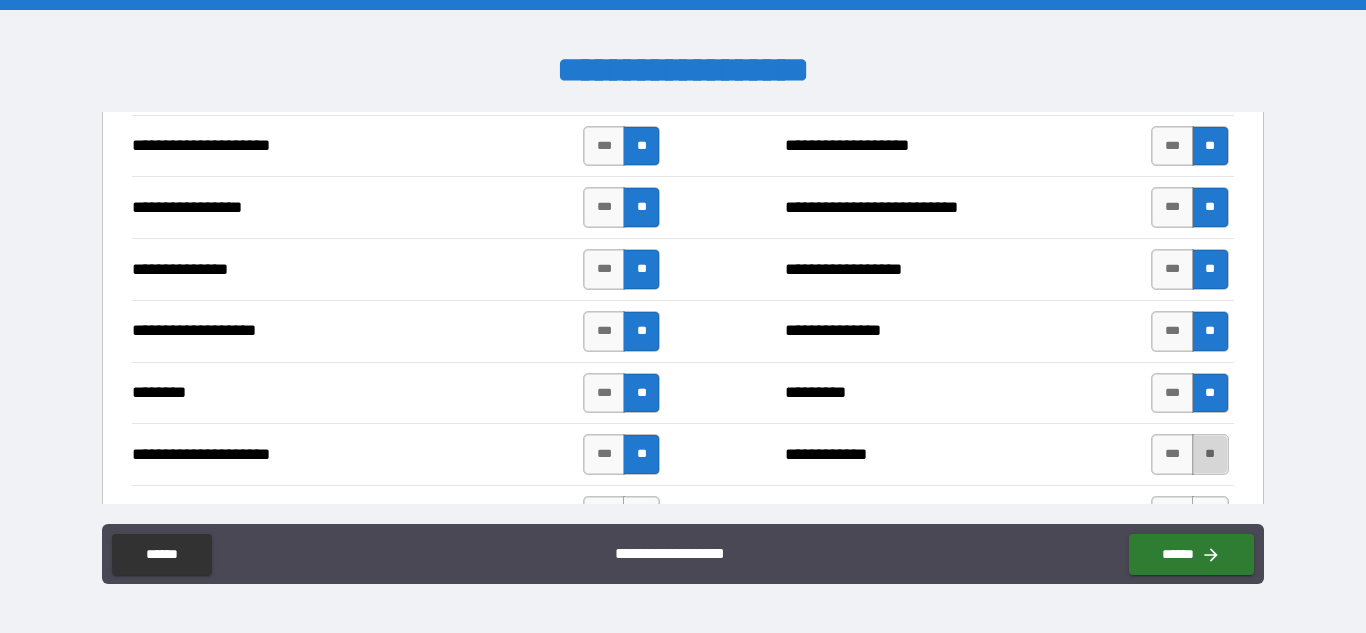 click on "**" at bounding box center [1210, 454] 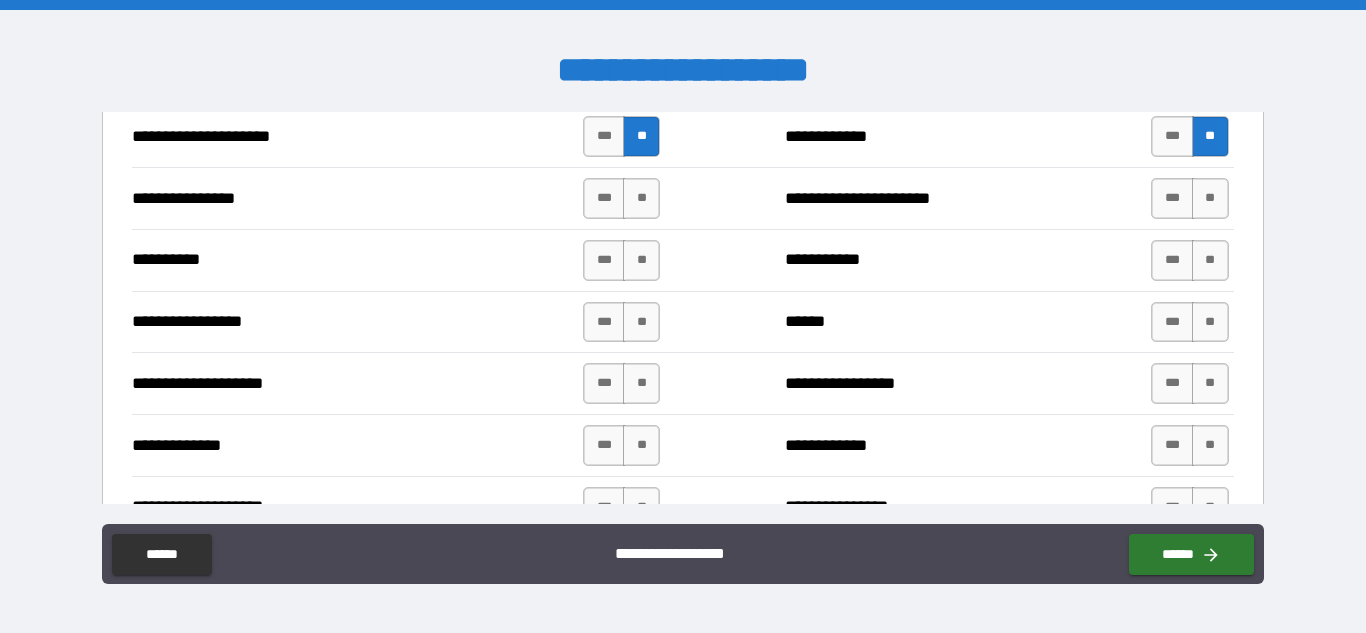 scroll, scrollTop: 2645, scrollLeft: 0, axis: vertical 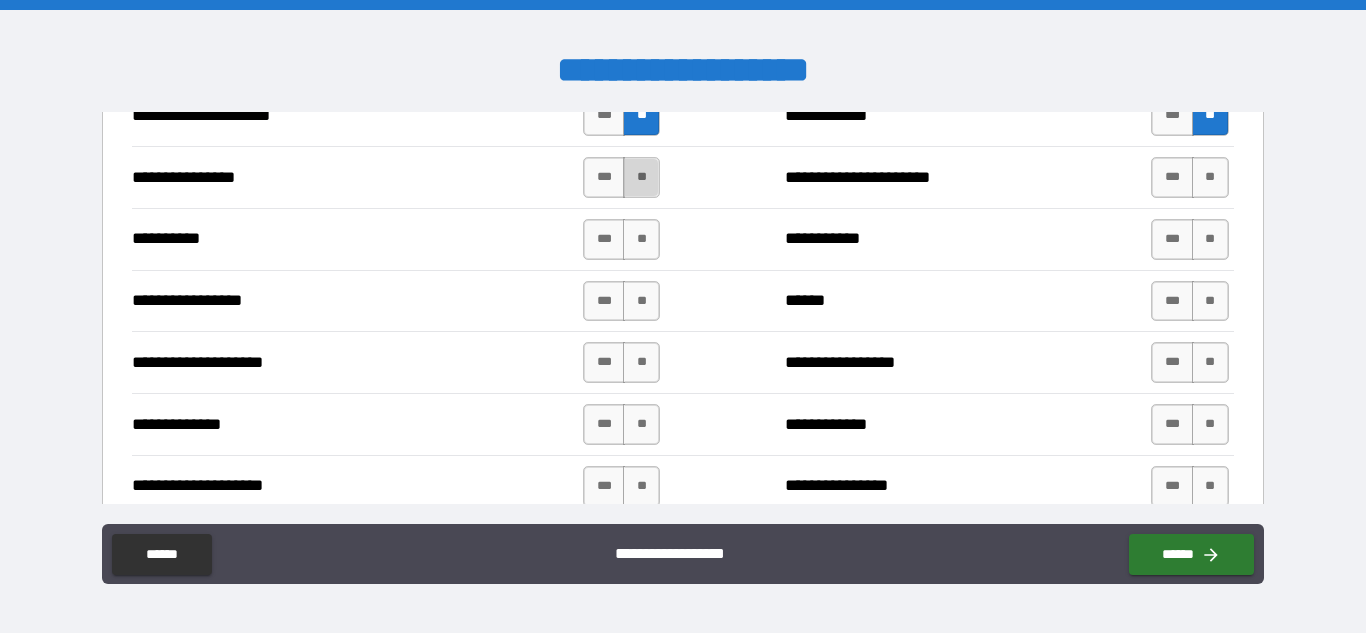 click on "**" at bounding box center [641, 177] 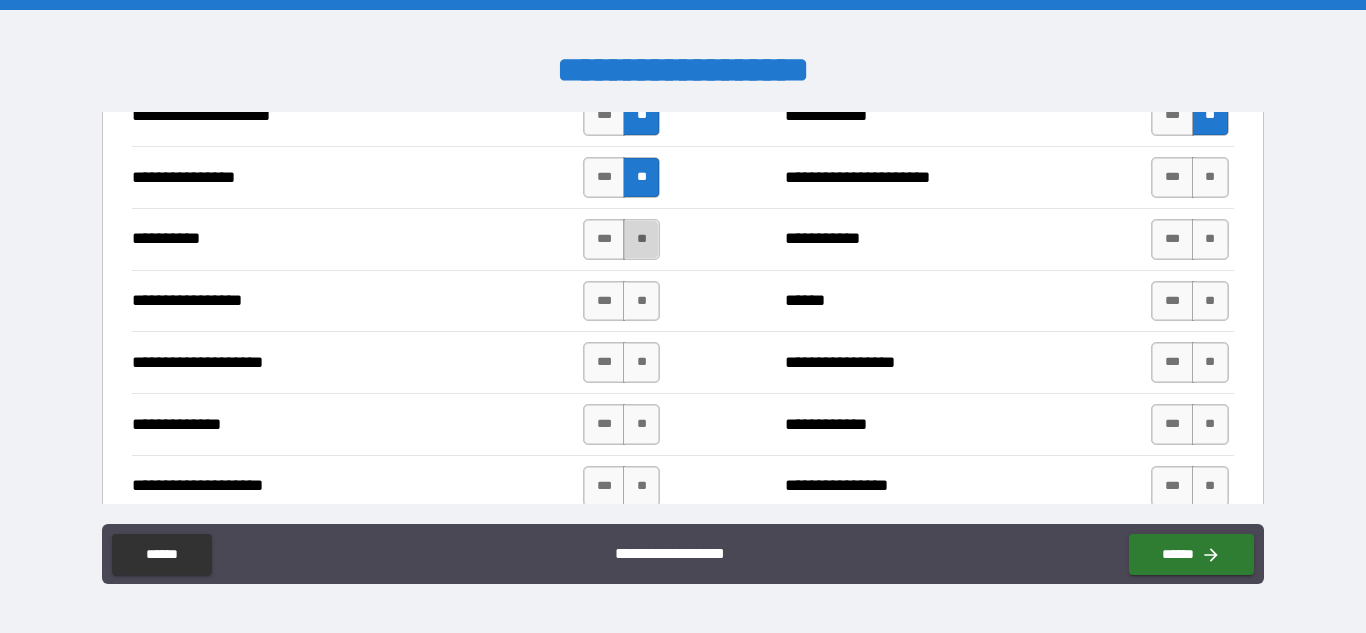 click on "**" at bounding box center (641, 239) 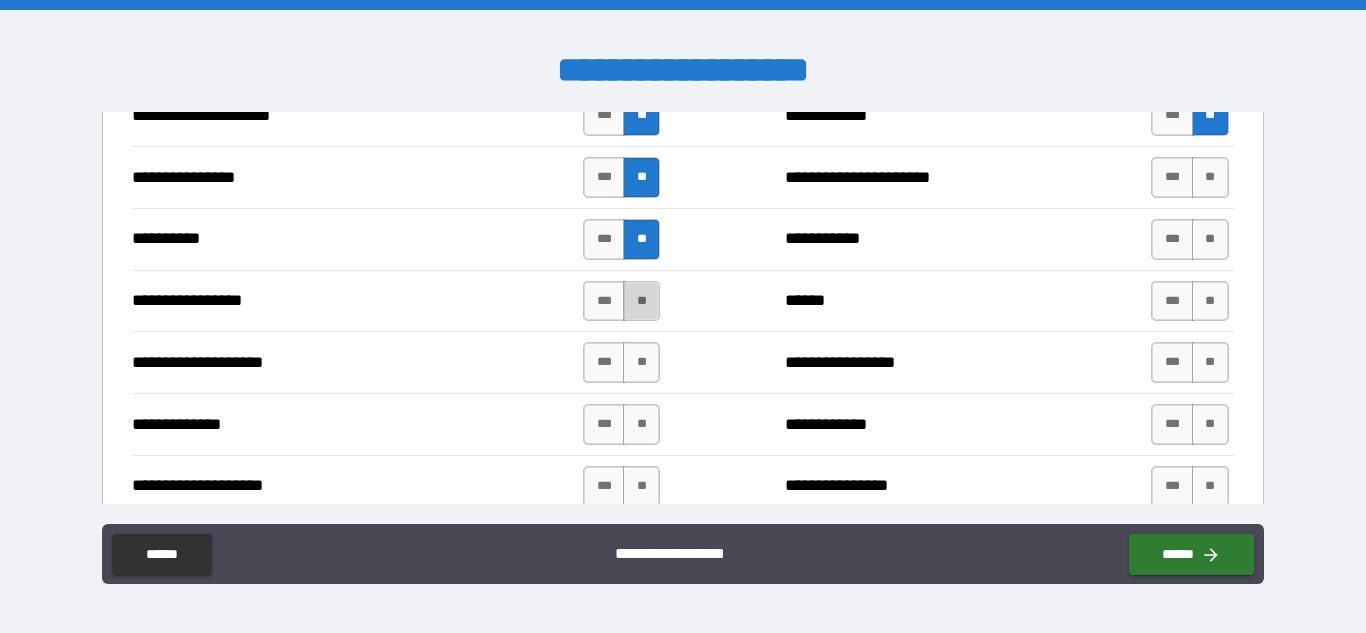 click on "**" at bounding box center (641, 301) 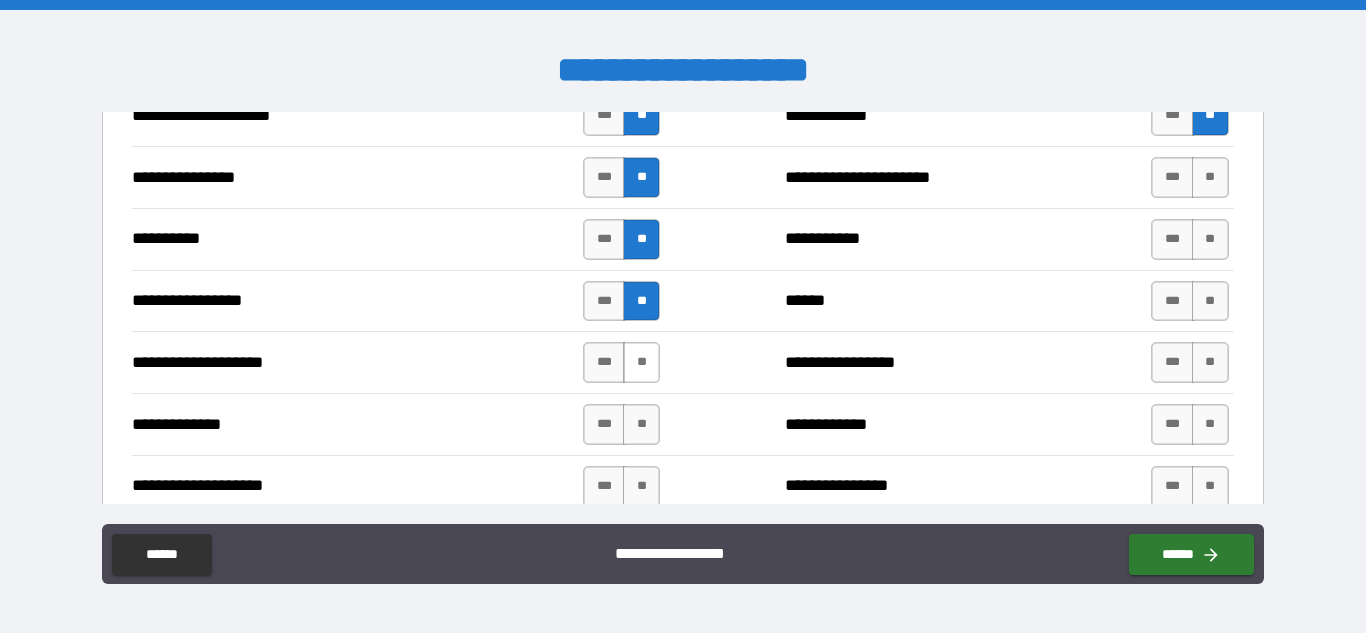 click on "**" at bounding box center (641, 362) 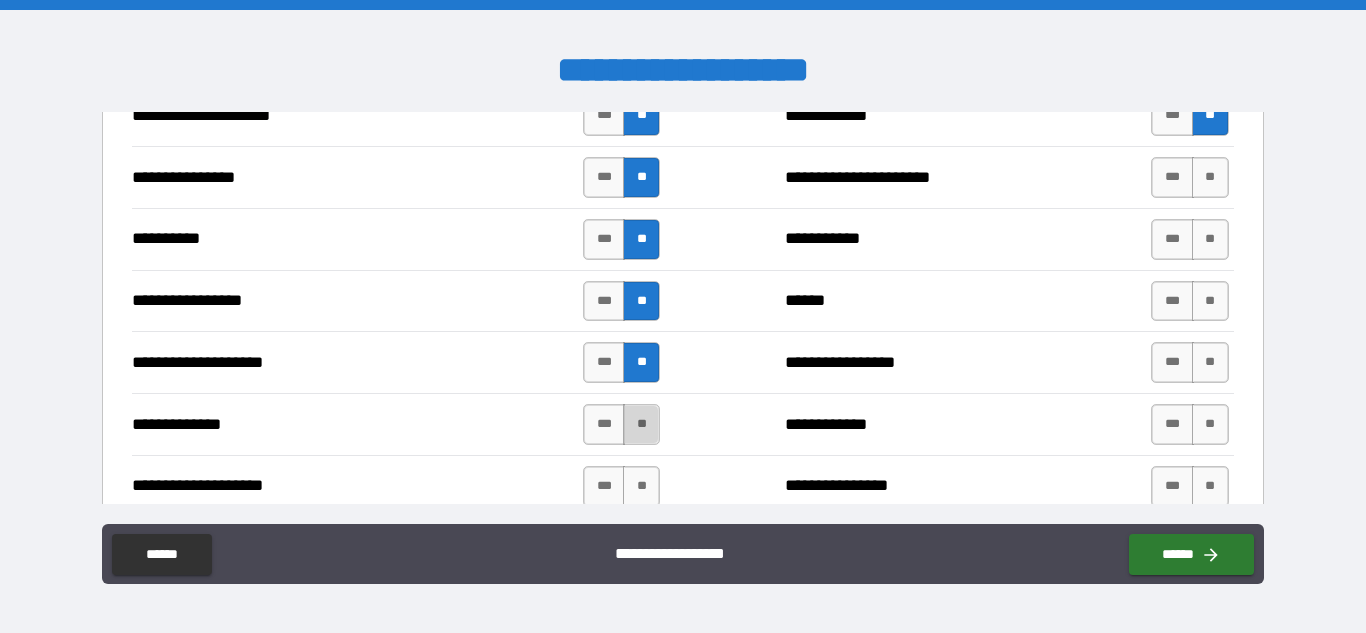 click on "**" at bounding box center (641, 424) 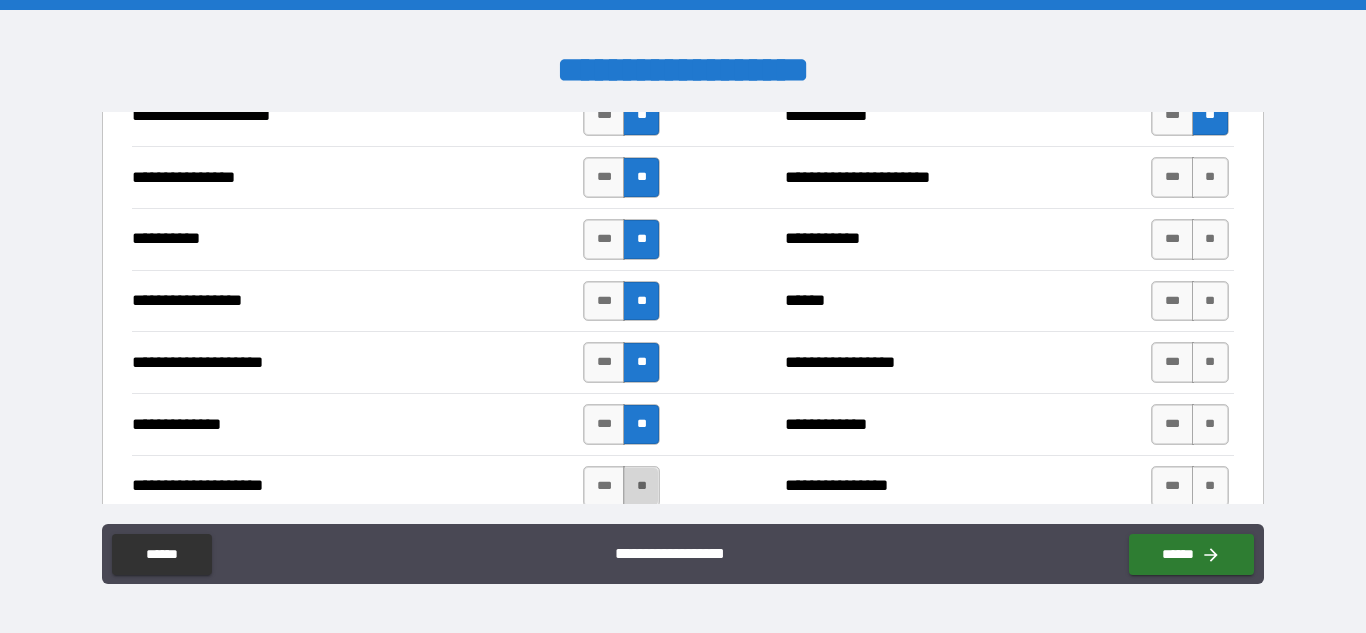 click on "**" at bounding box center (641, 486) 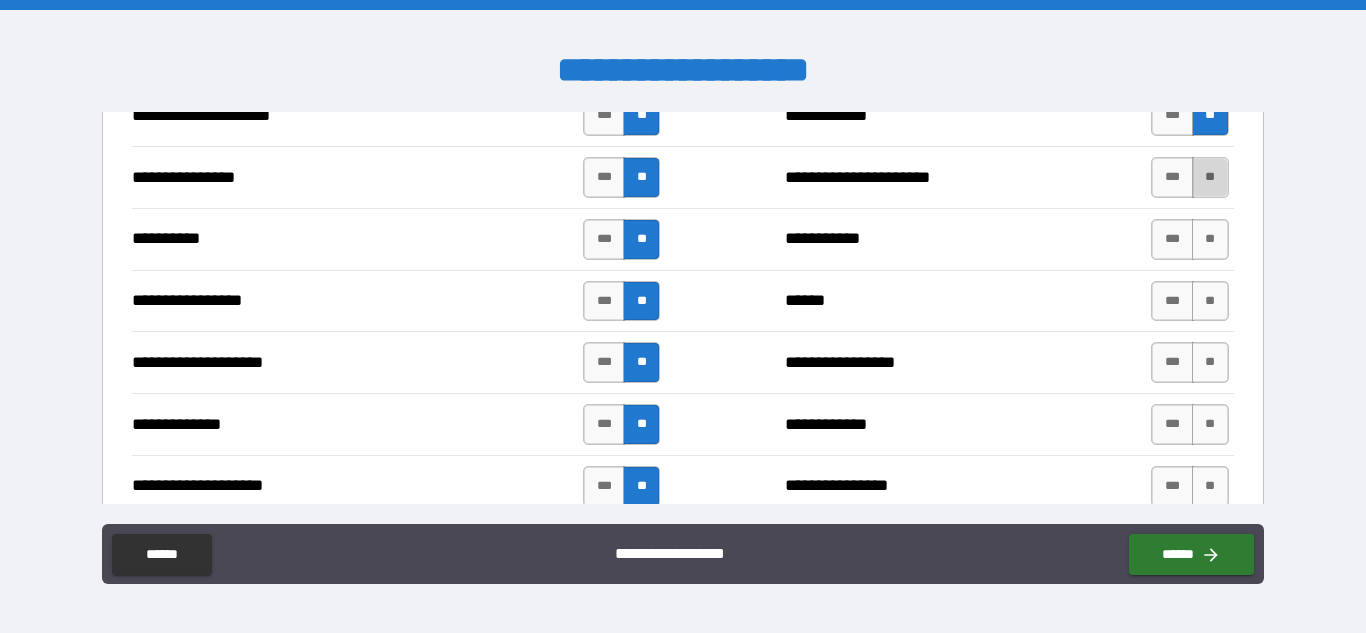 click on "**" at bounding box center (1210, 177) 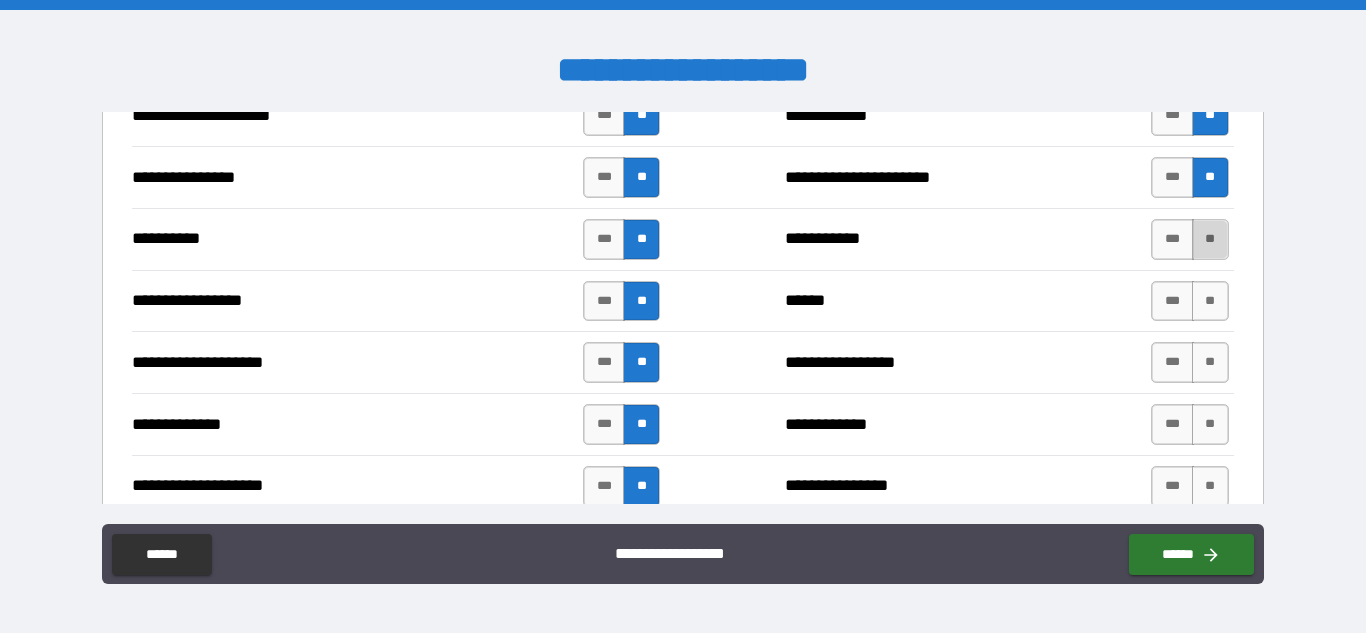 click on "**" at bounding box center [1210, 239] 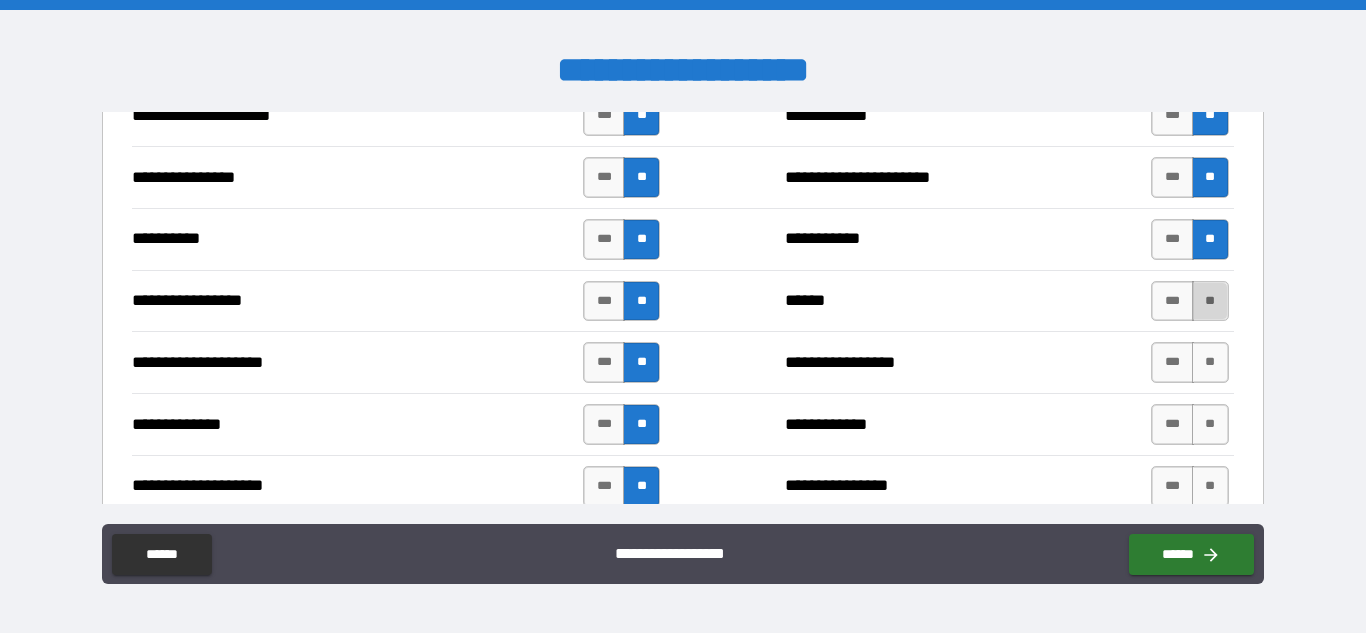 click on "**" at bounding box center [1210, 301] 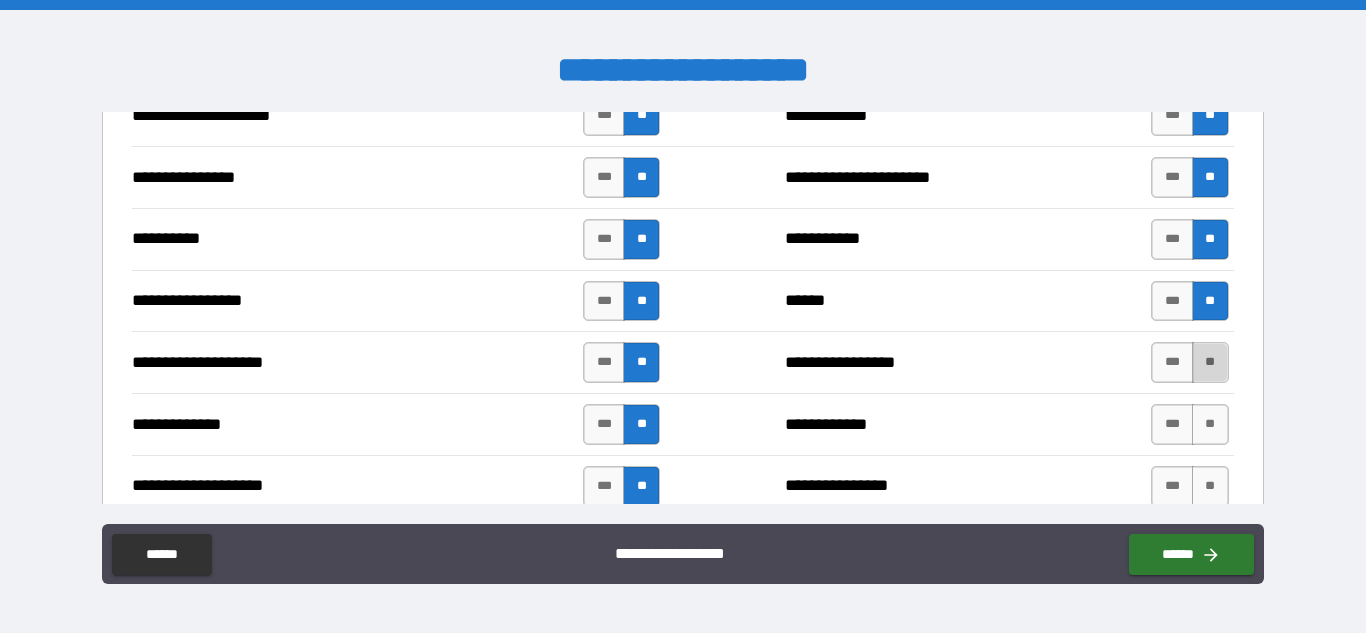 click on "**" at bounding box center (1210, 362) 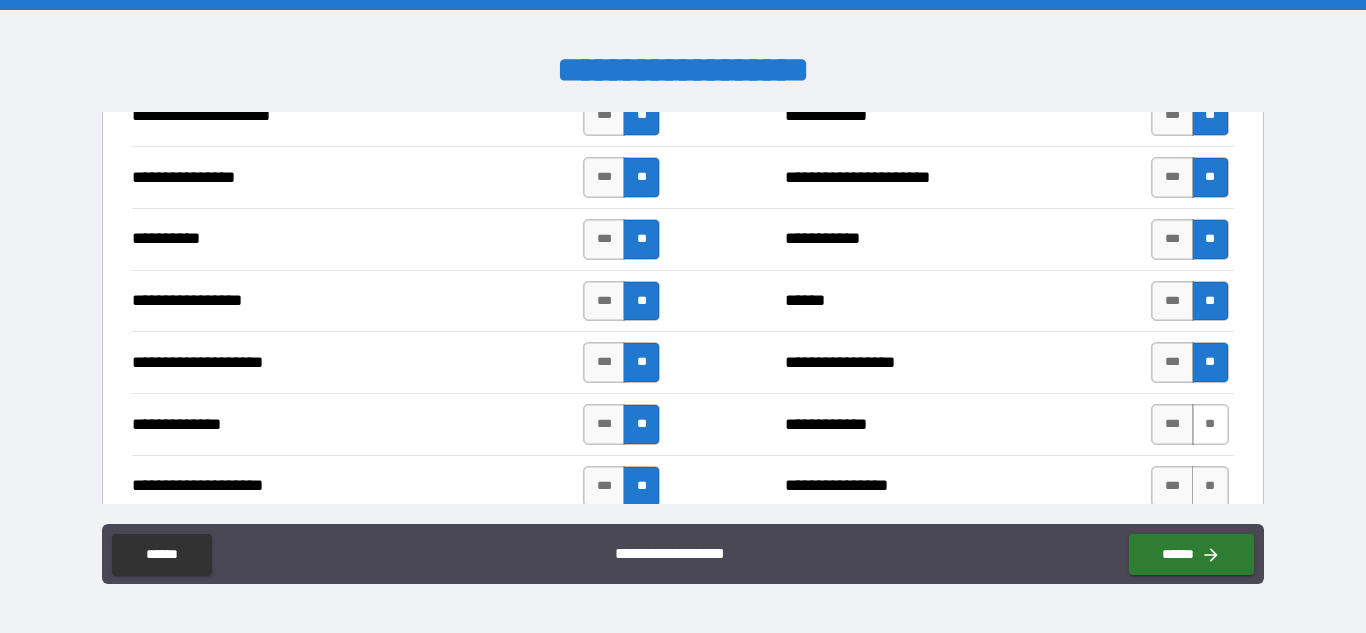 click on "**" at bounding box center [1210, 424] 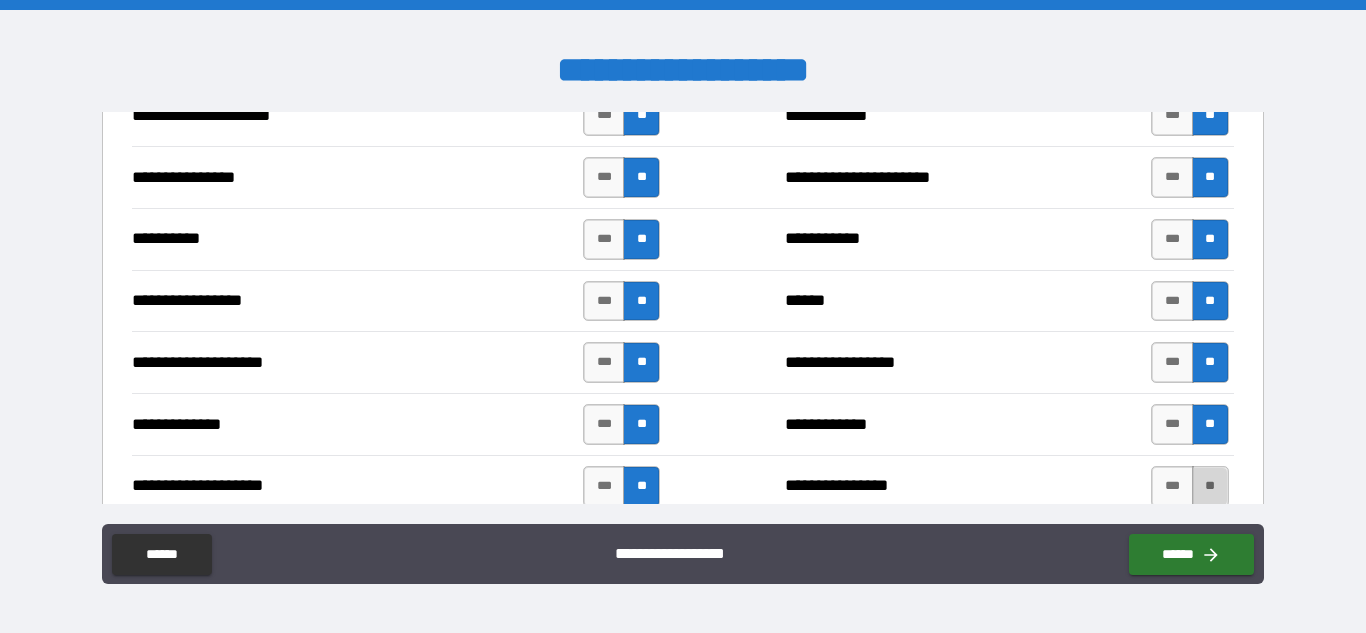 click on "**" at bounding box center (1210, 486) 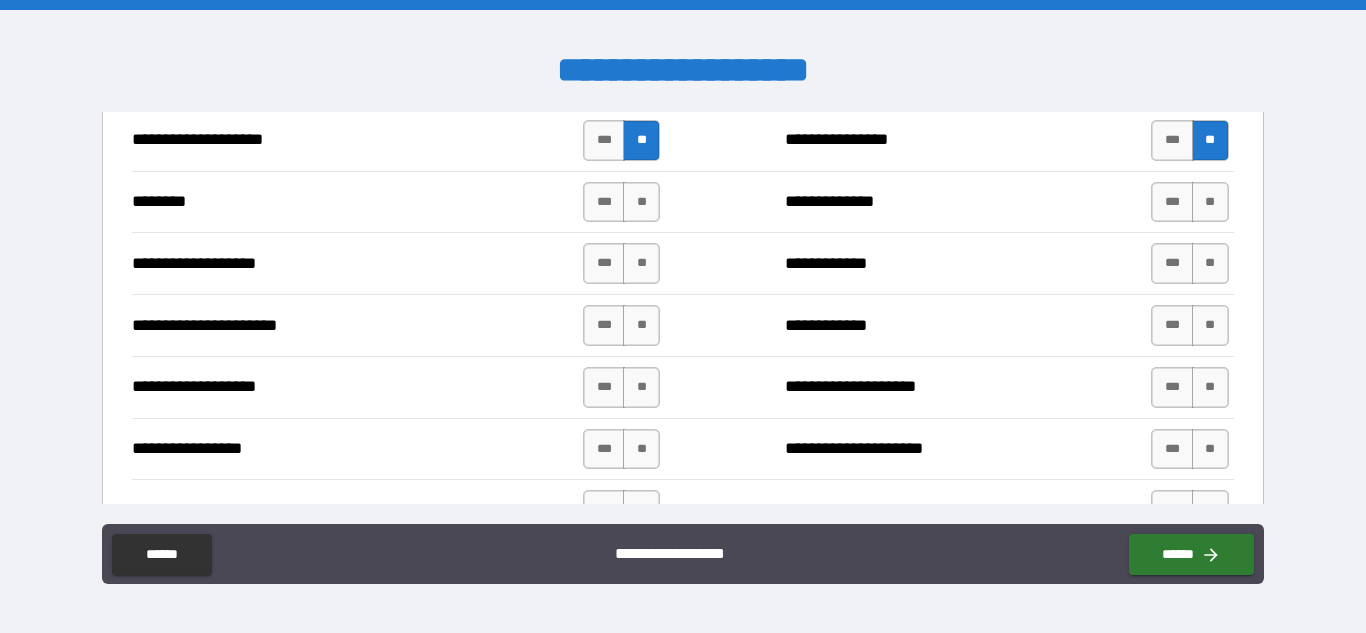 scroll, scrollTop: 2992, scrollLeft: 0, axis: vertical 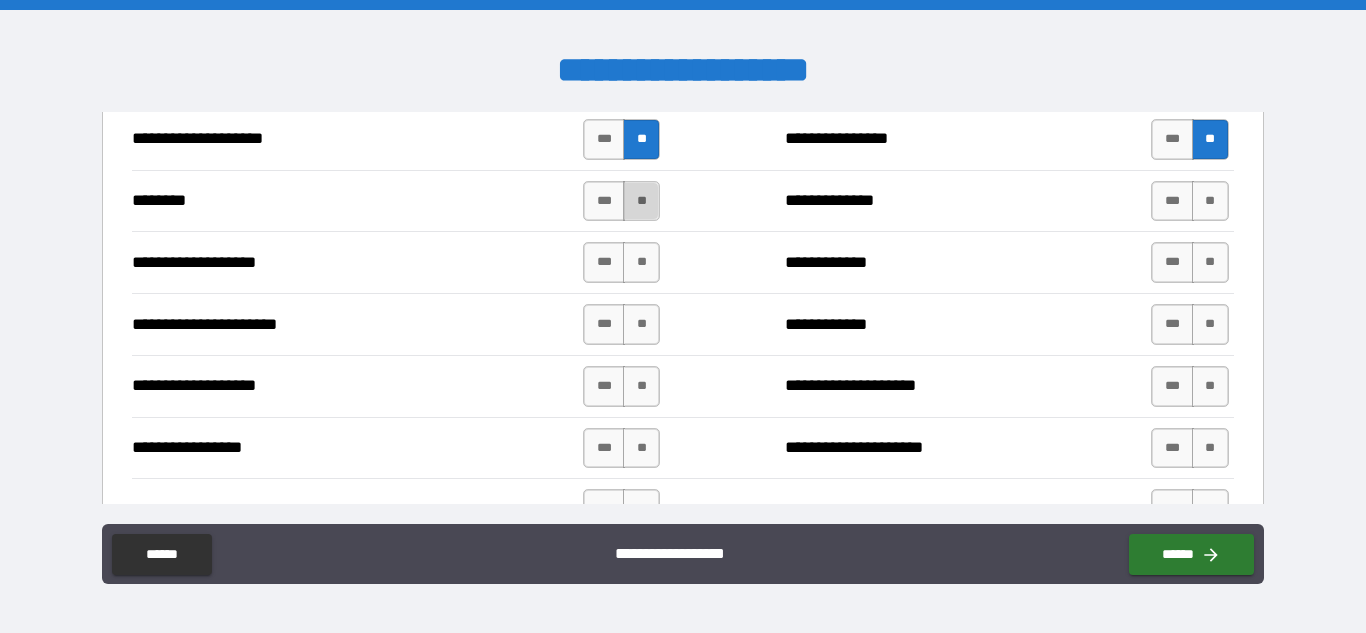 click on "**" at bounding box center [641, 201] 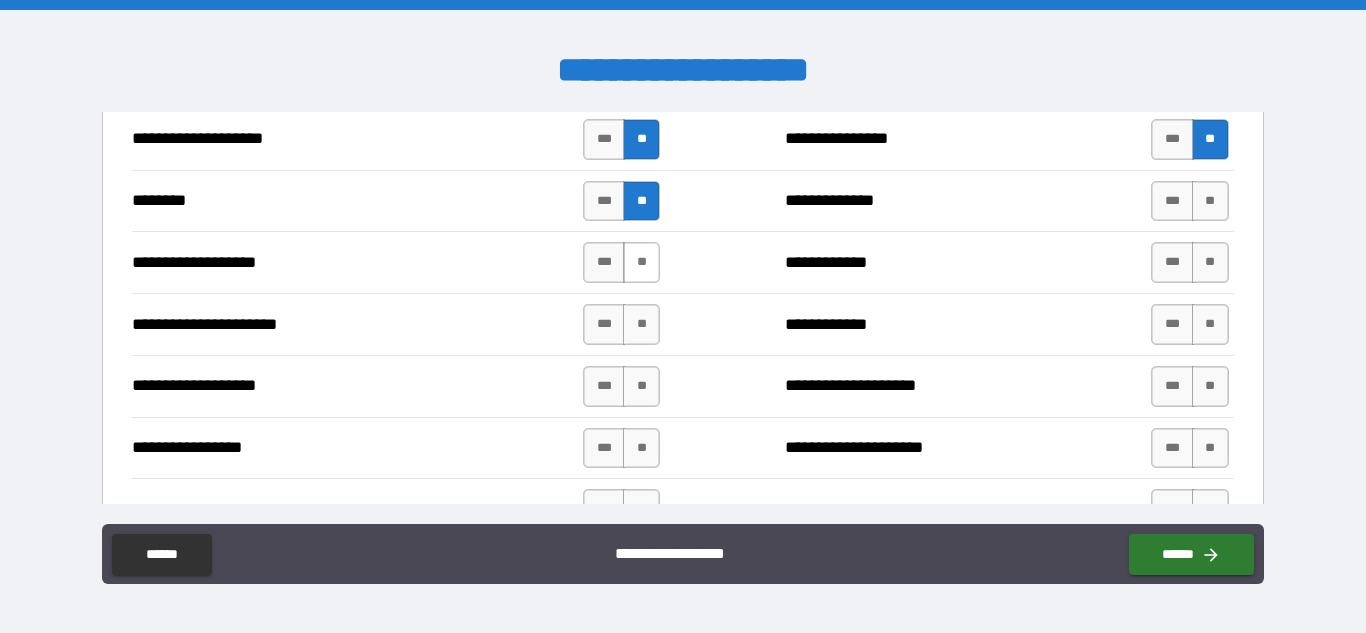 click on "**" at bounding box center (641, 262) 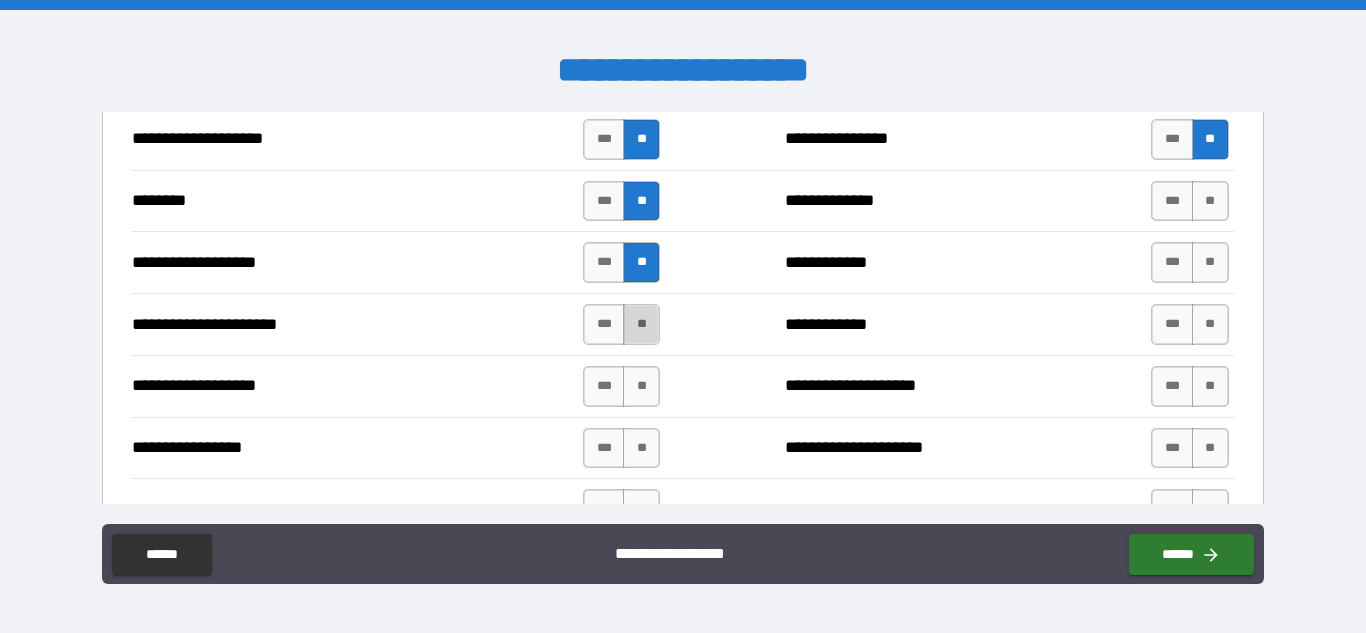 click on "**" at bounding box center [641, 324] 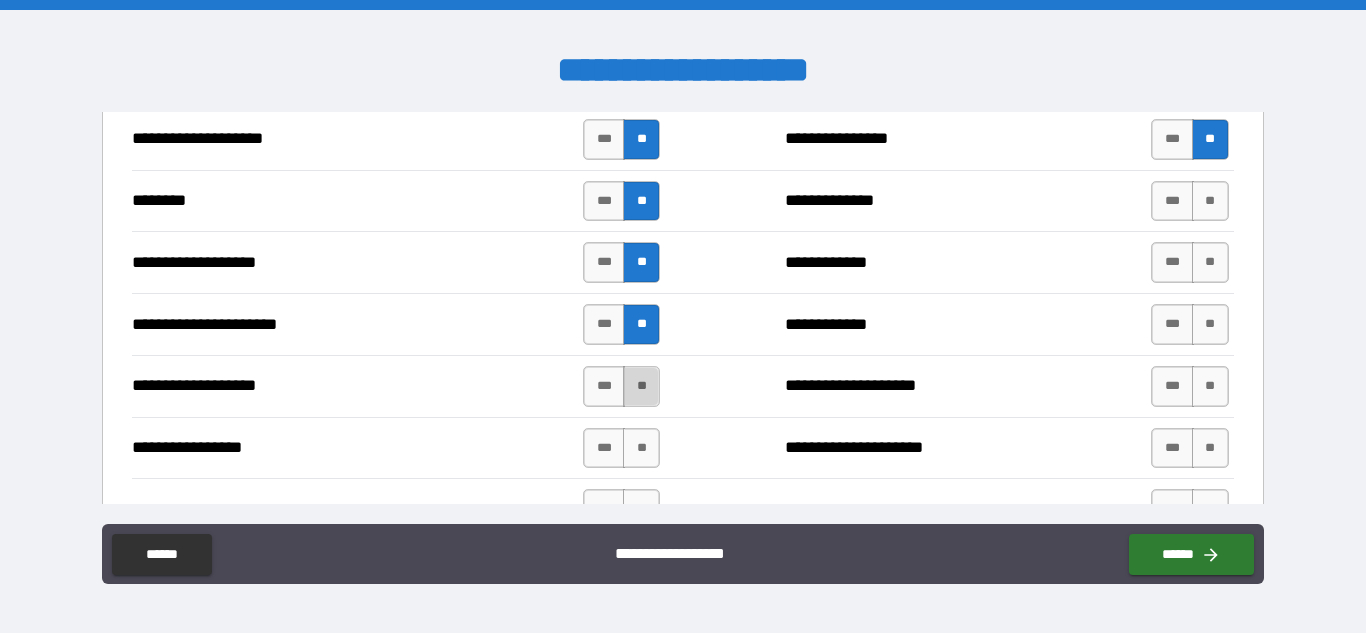 click on "**" at bounding box center (641, 386) 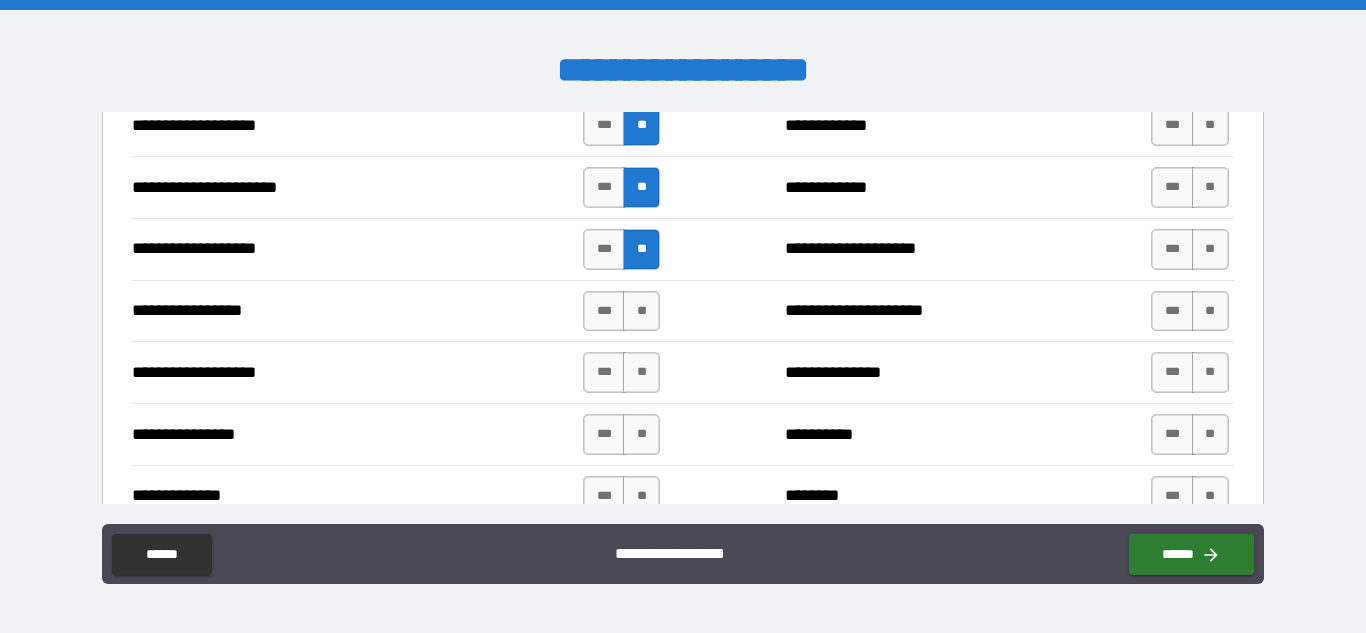 scroll, scrollTop: 3130, scrollLeft: 0, axis: vertical 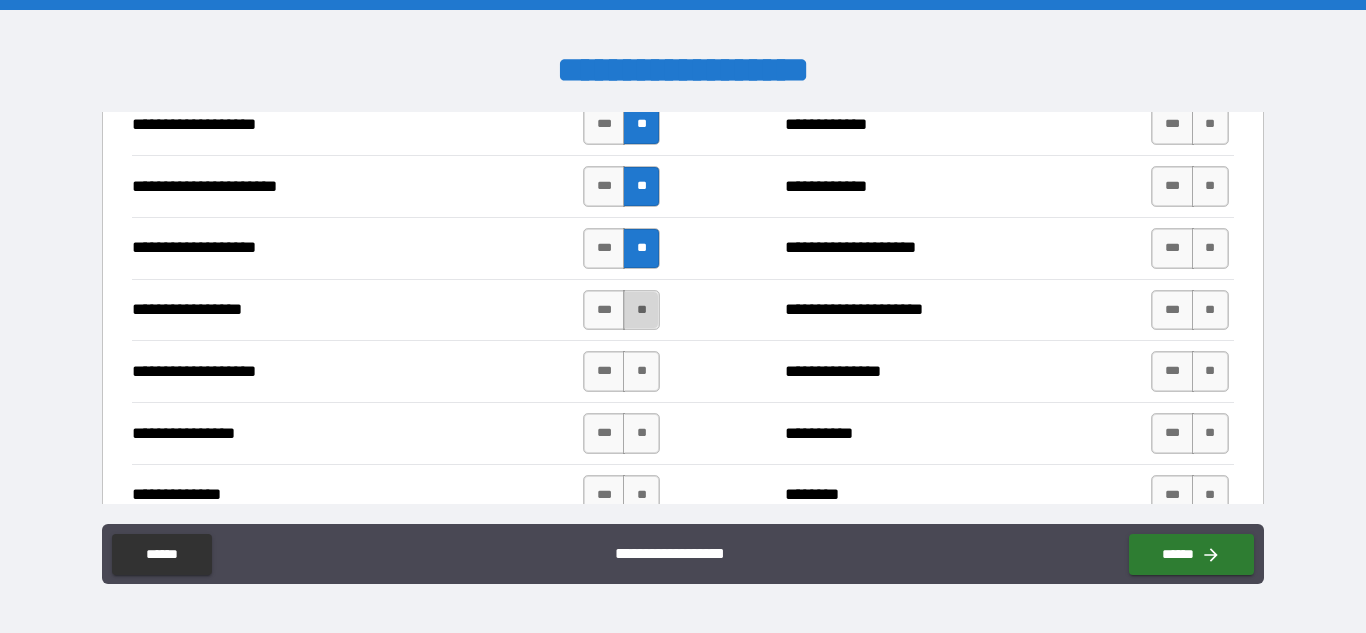 click on "**" at bounding box center [641, 310] 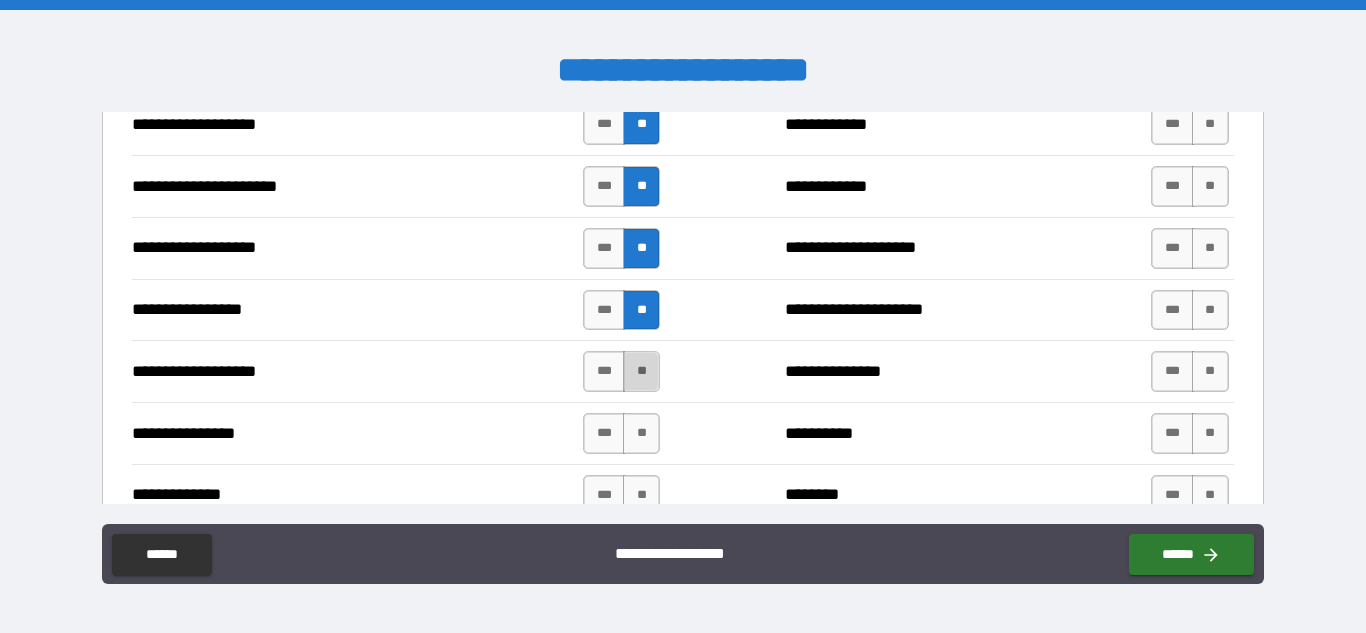 click on "**" at bounding box center [641, 371] 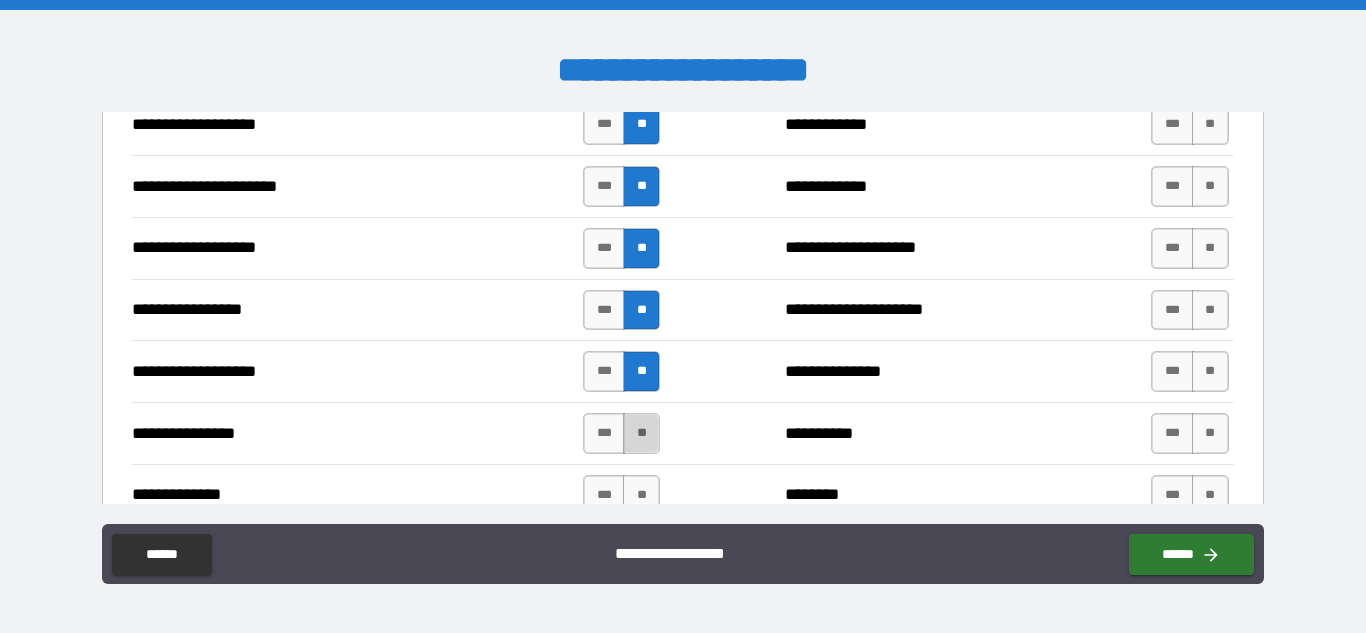 click on "**" at bounding box center (641, 433) 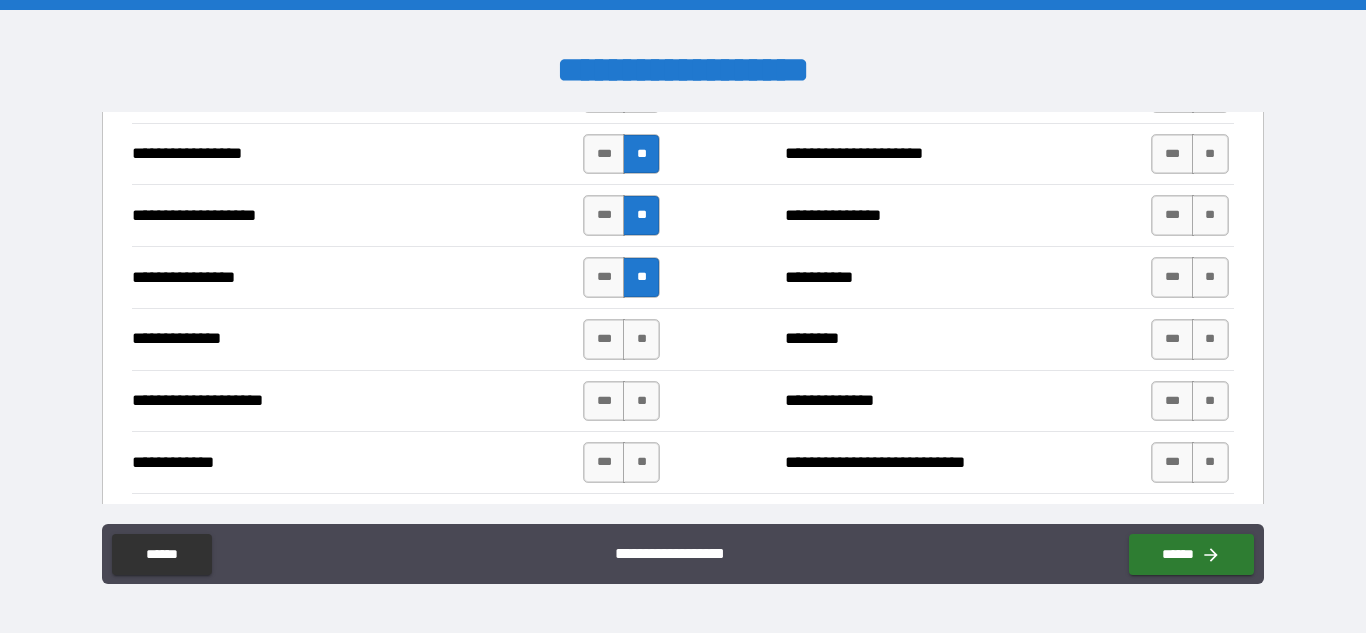 scroll, scrollTop: 3287, scrollLeft: 0, axis: vertical 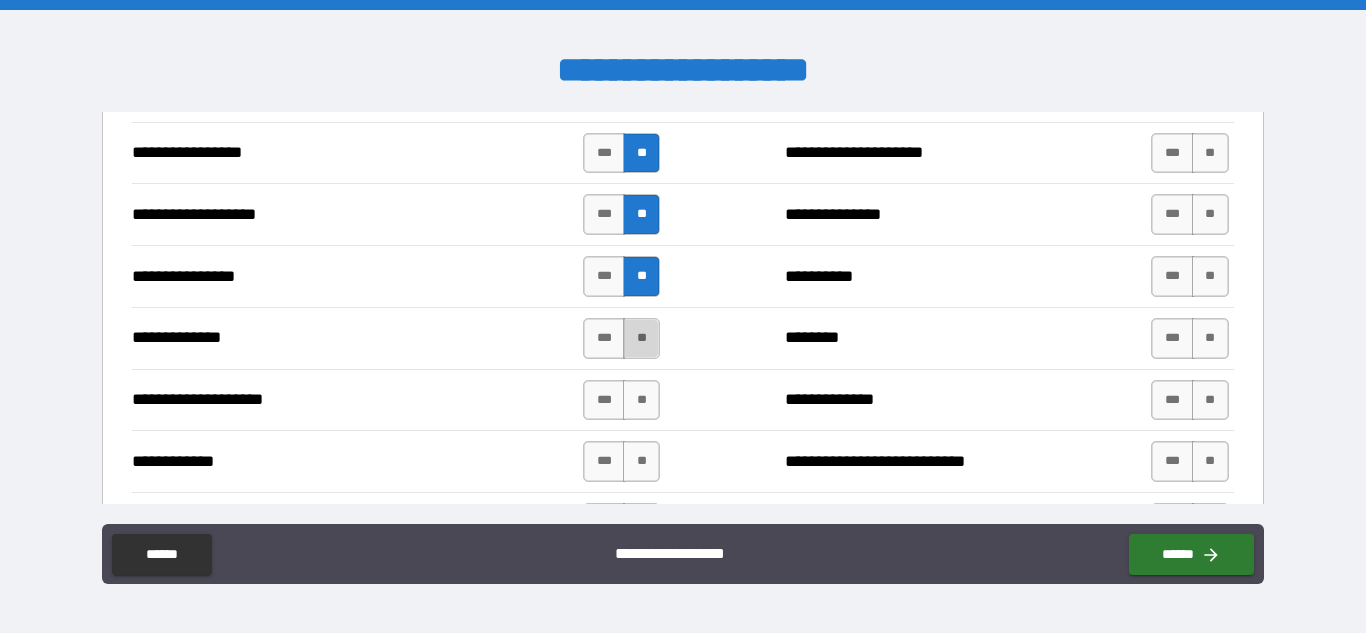 click on "**" at bounding box center (641, 338) 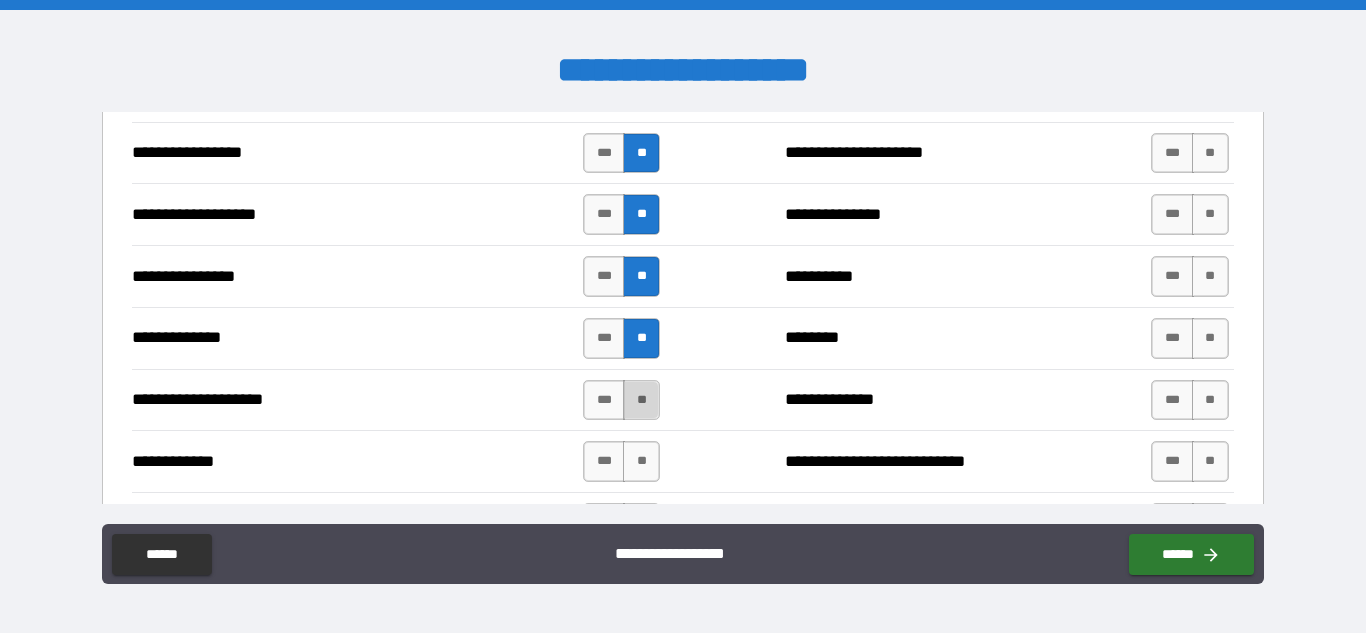 click on "**" at bounding box center [641, 400] 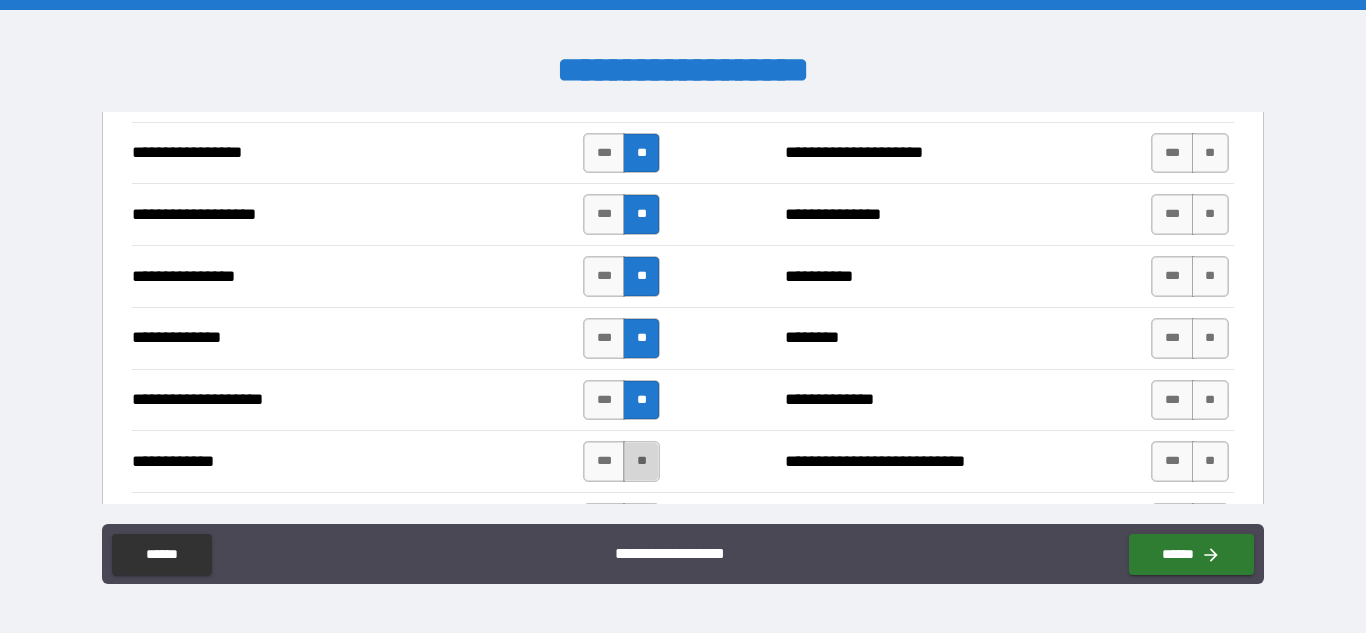 click on "**" at bounding box center (641, 461) 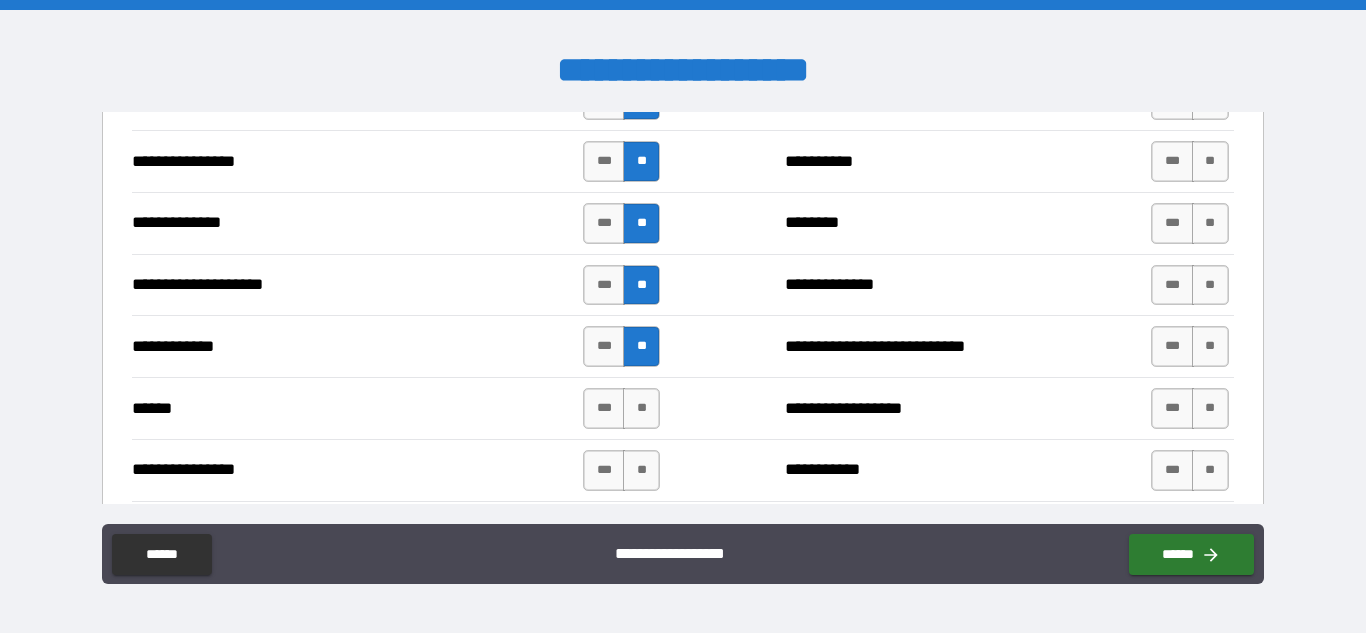 scroll, scrollTop: 3467, scrollLeft: 0, axis: vertical 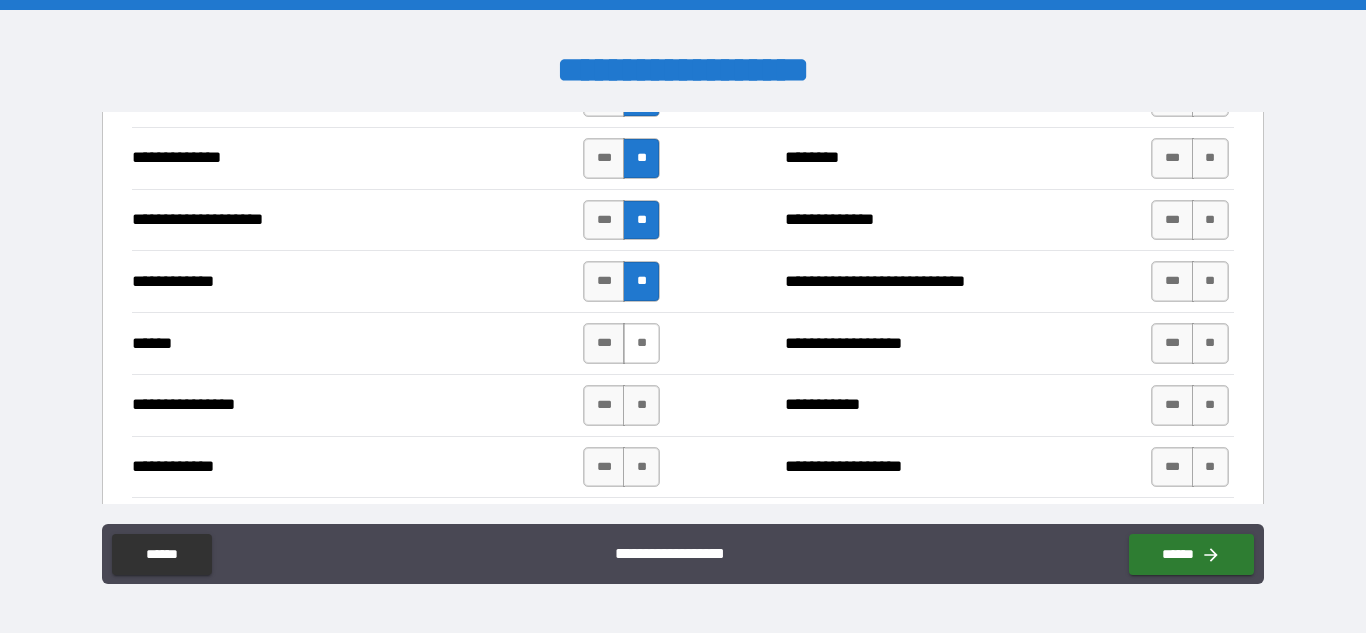 click on "**" at bounding box center (641, 343) 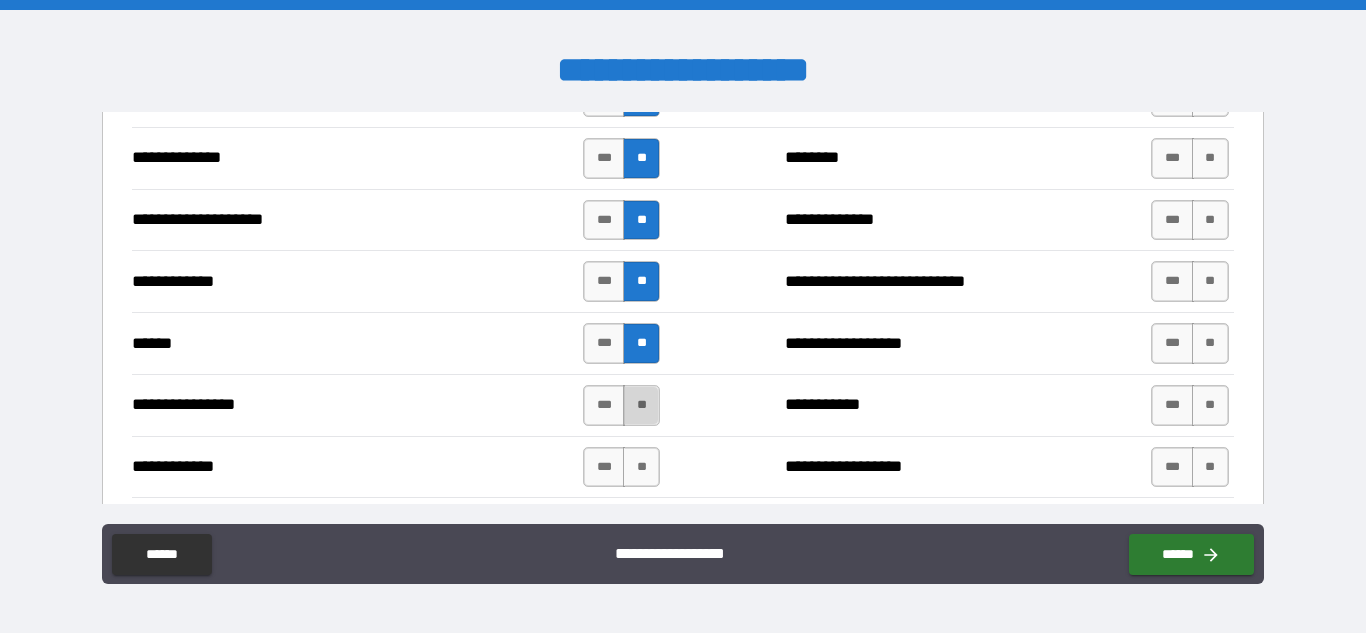 click on "**" at bounding box center (641, 405) 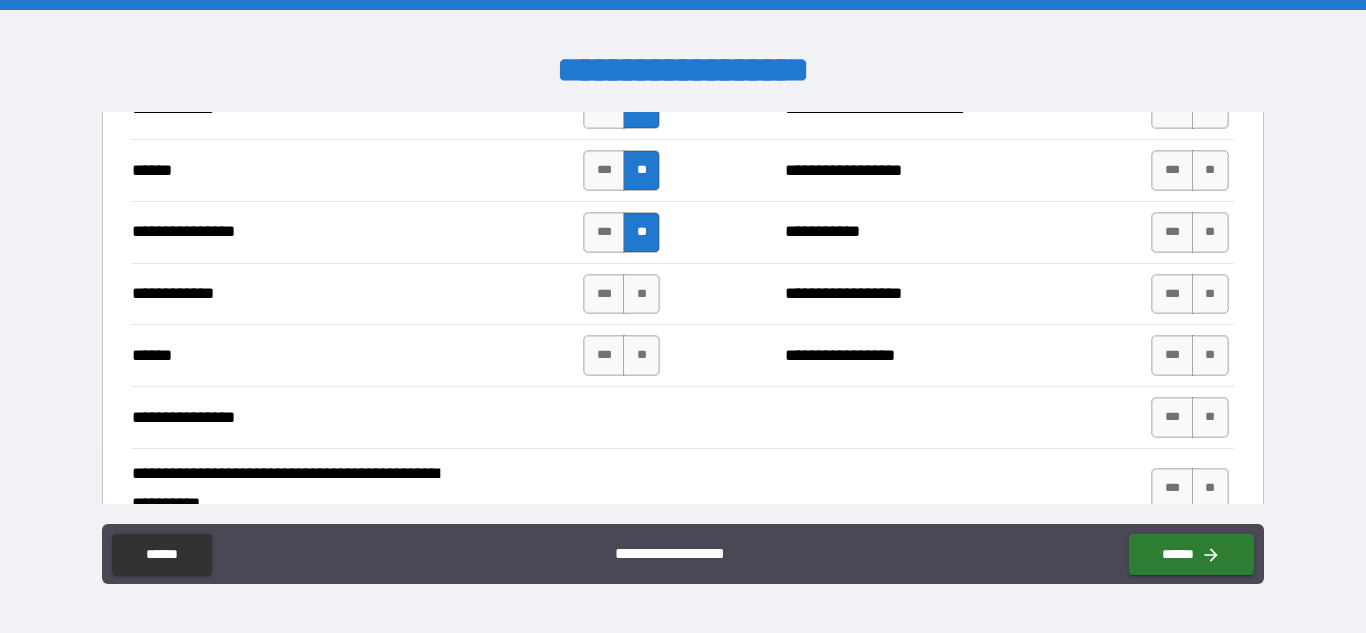 scroll, scrollTop: 3676, scrollLeft: 0, axis: vertical 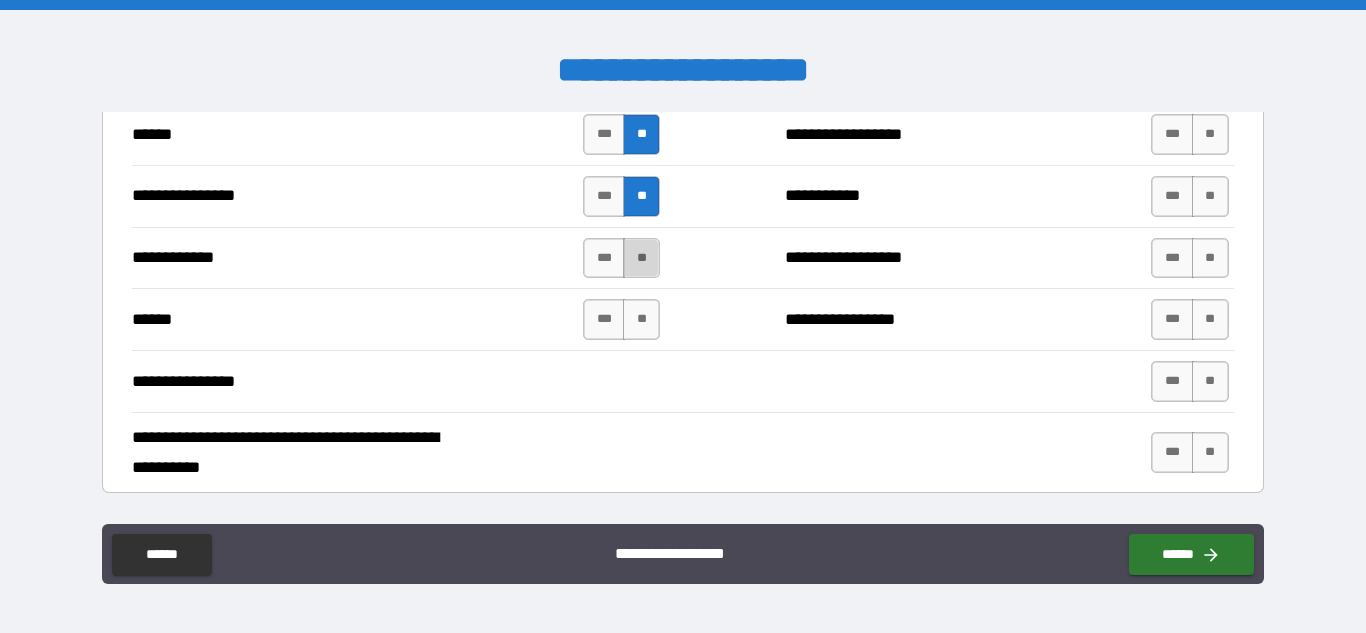 click on "**" at bounding box center (641, 258) 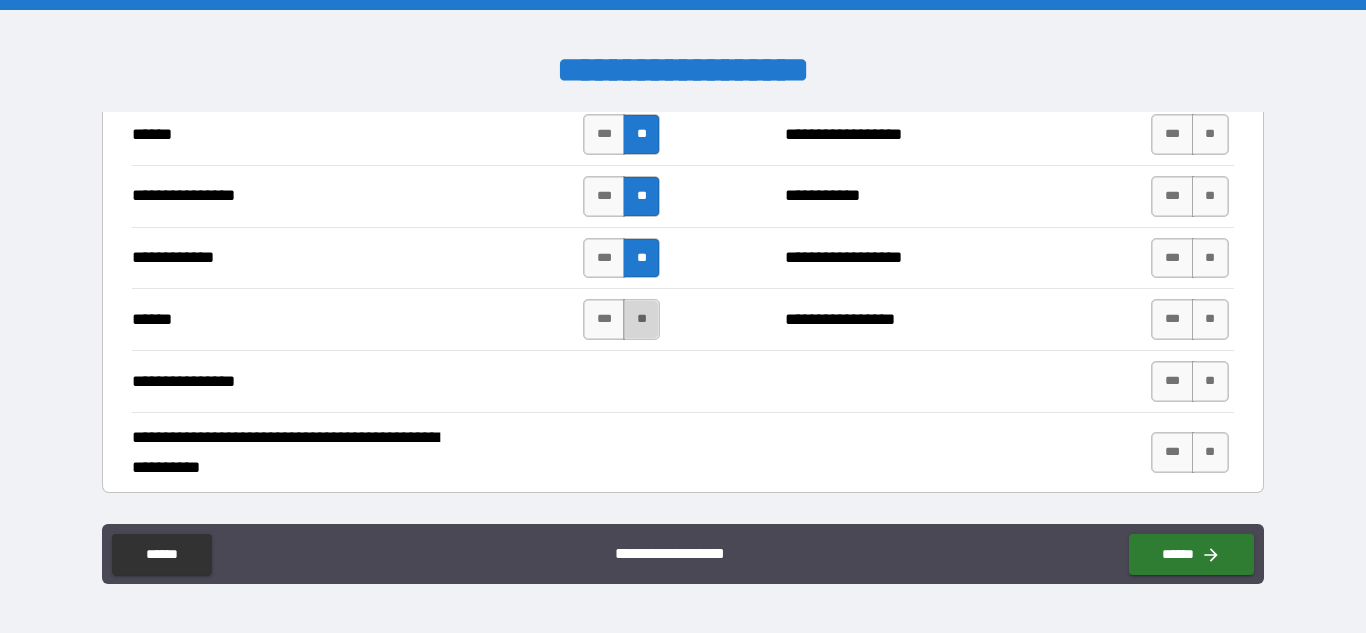 click on "**" at bounding box center [641, 319] 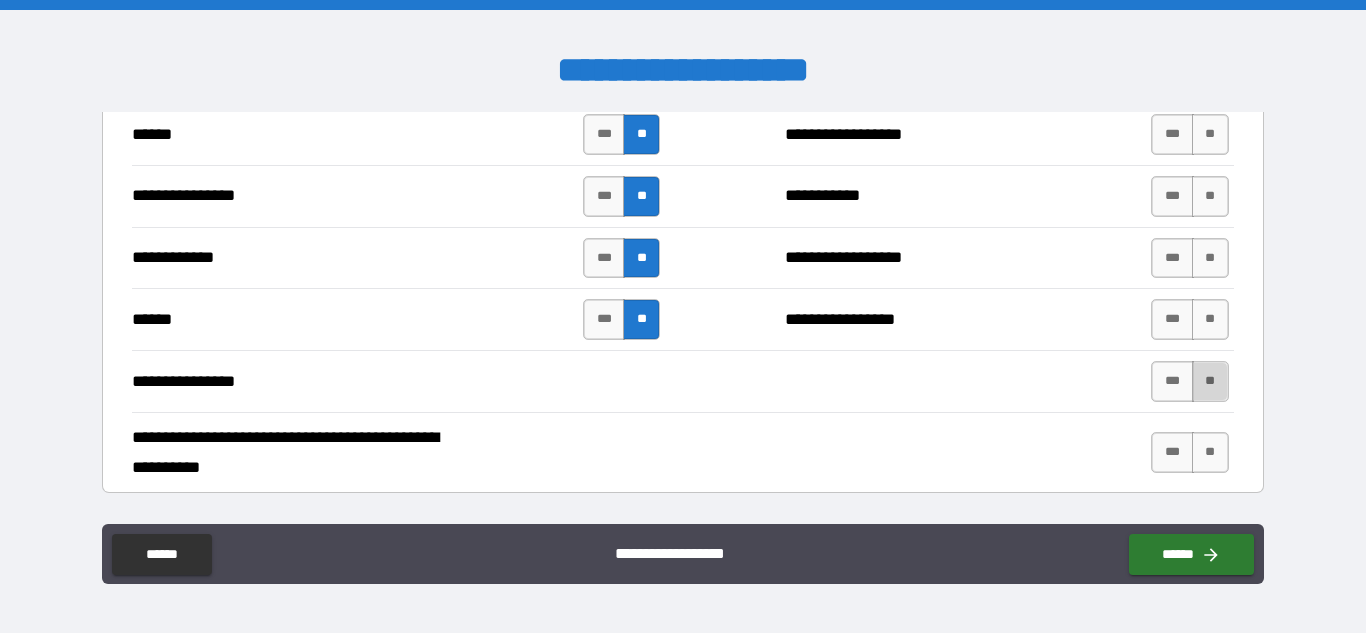 click on "**" at bounding box center (1210, 381) 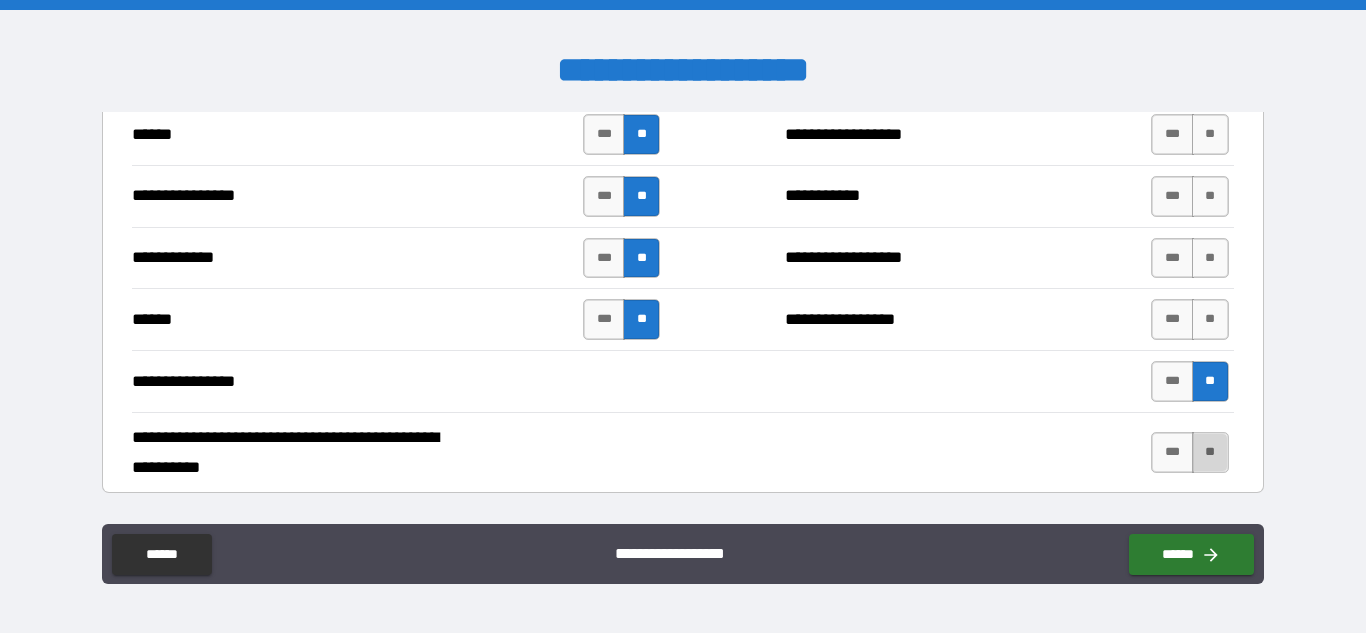 click on "**" at bounding box center (1210, 452) 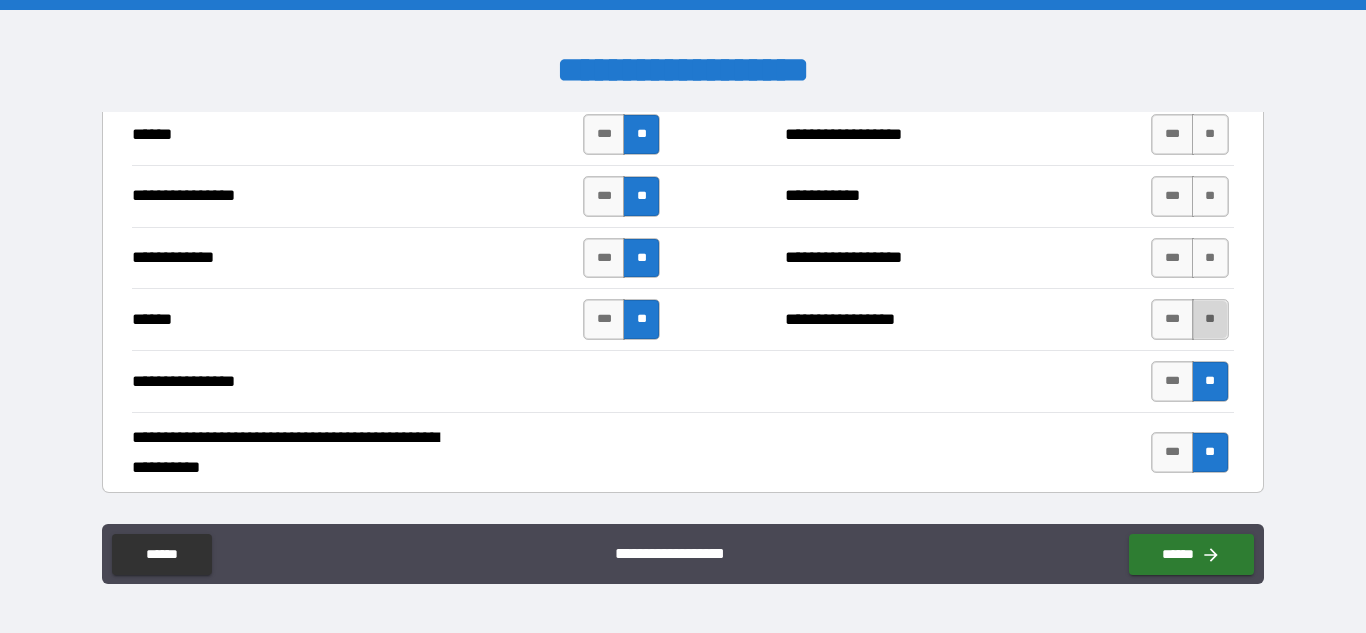 click on "**" at bounding box center [1210, 319] 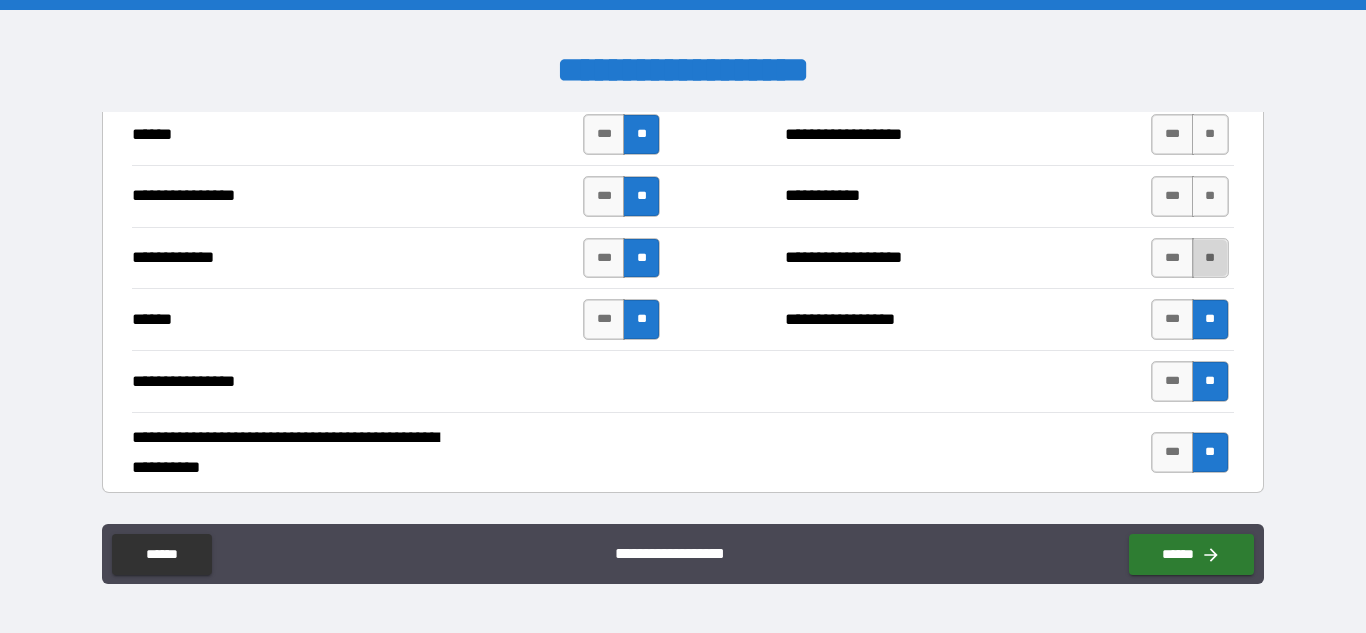 click on "**" at bounding box center (1210, 258) 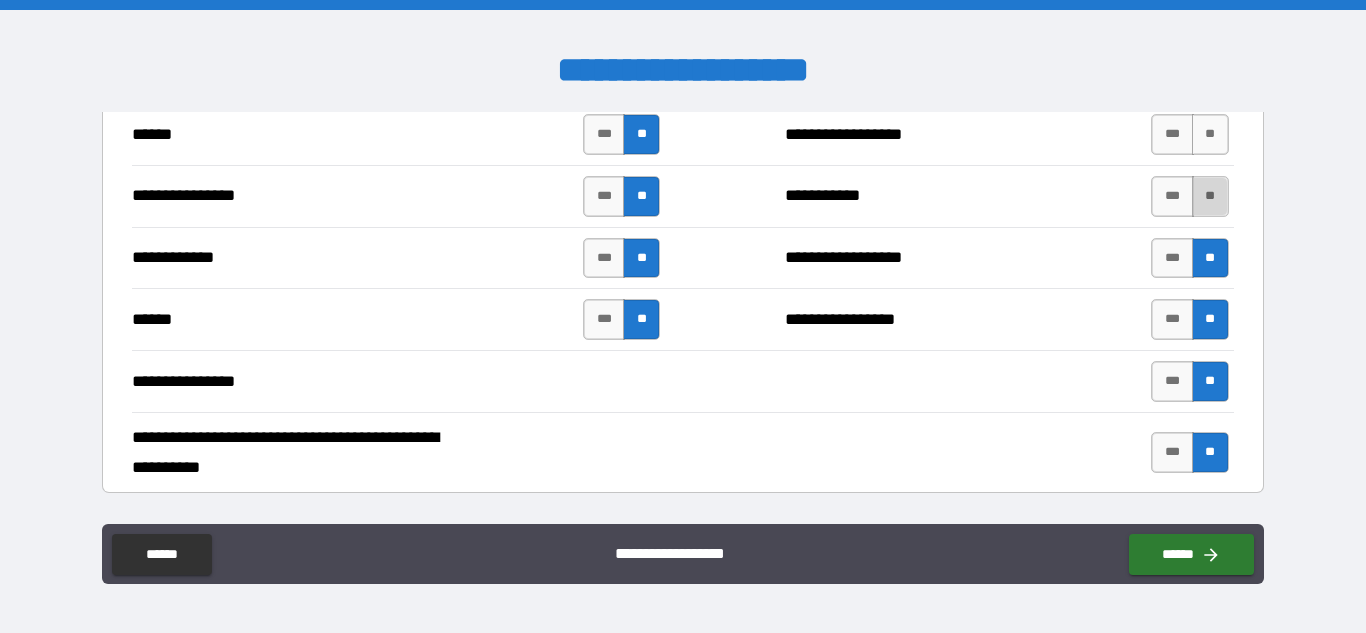 click on "**" at bounding box center (1210, 196) 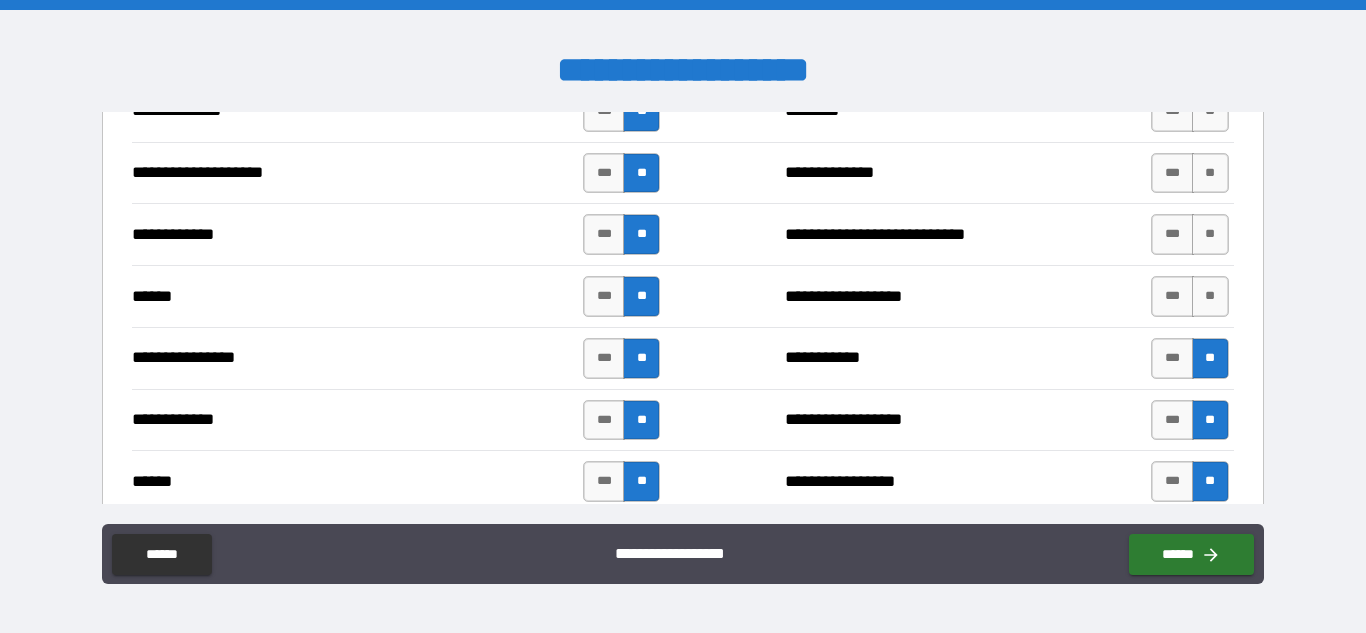 scroll, scrollTop: 3513, scrollLeft: 0, axis: vertical 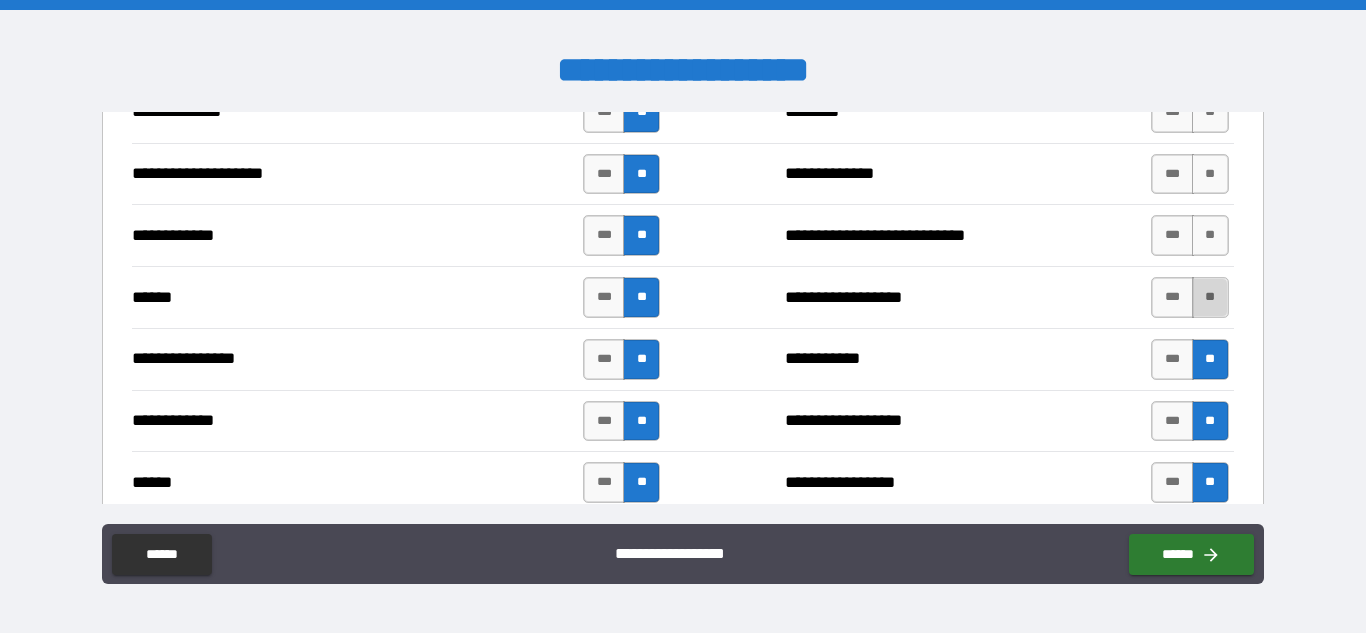 click on "**" at bounding box center (1210, 297) 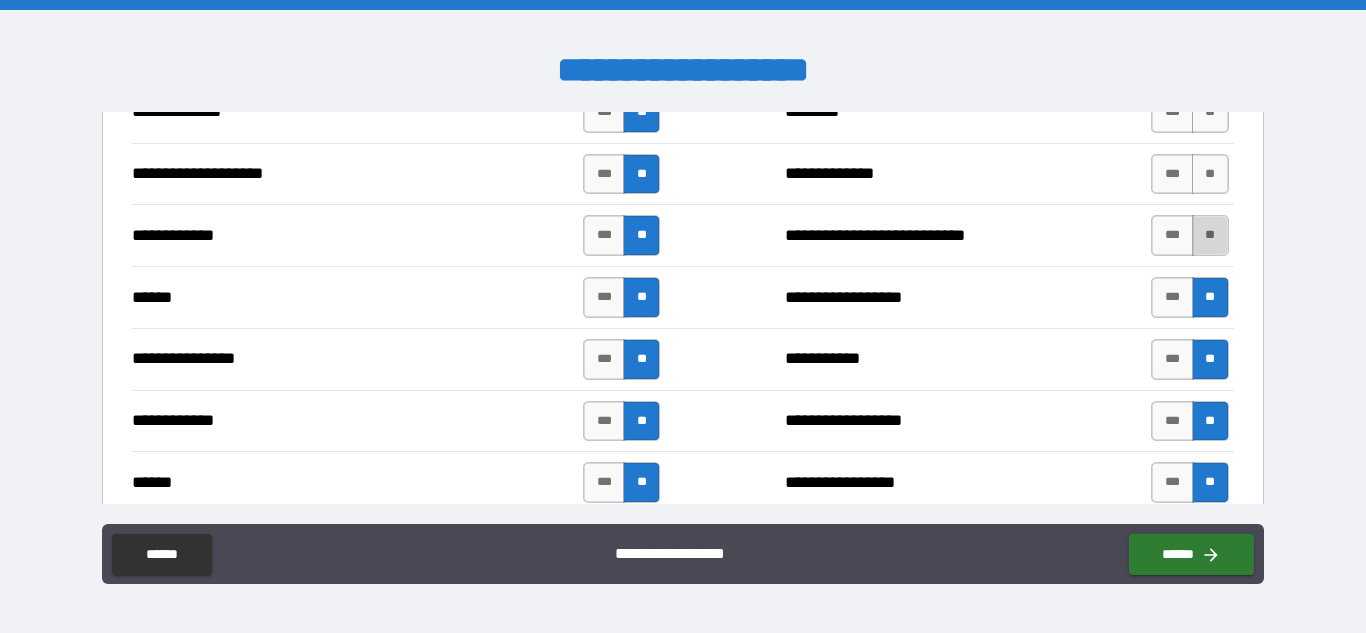 click on "**" at bounding box center (1210, 235) 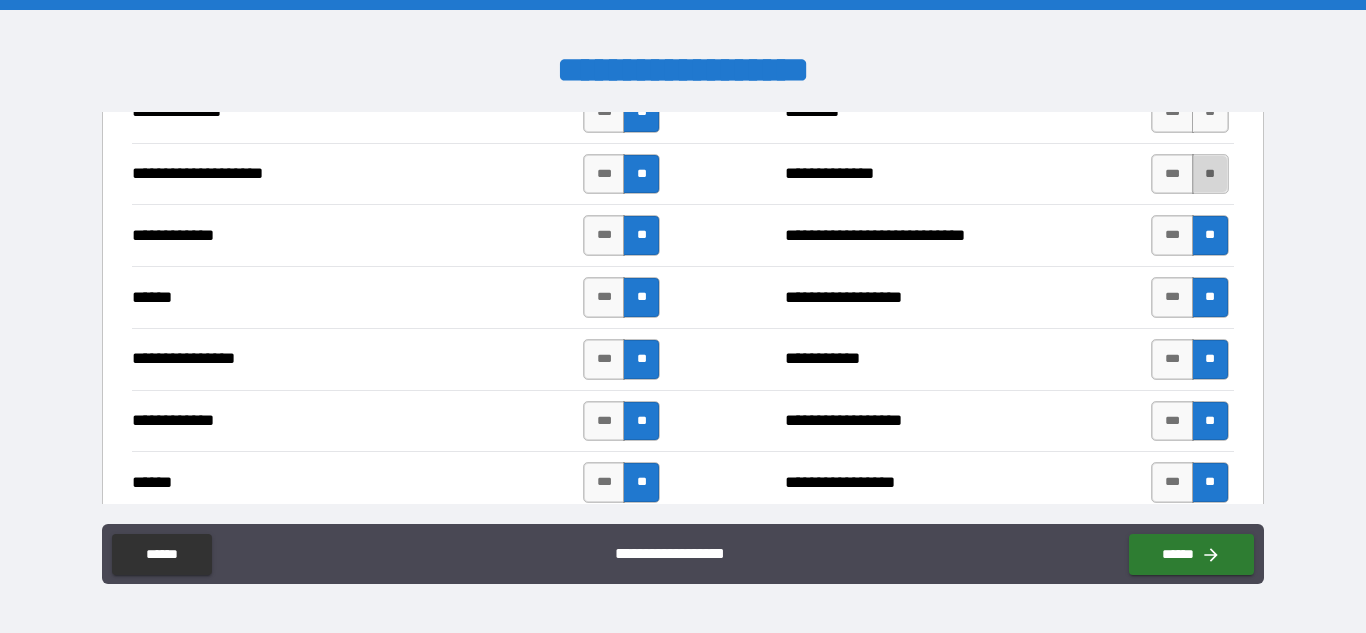 click on "**" at bounding box center [1210, 174] 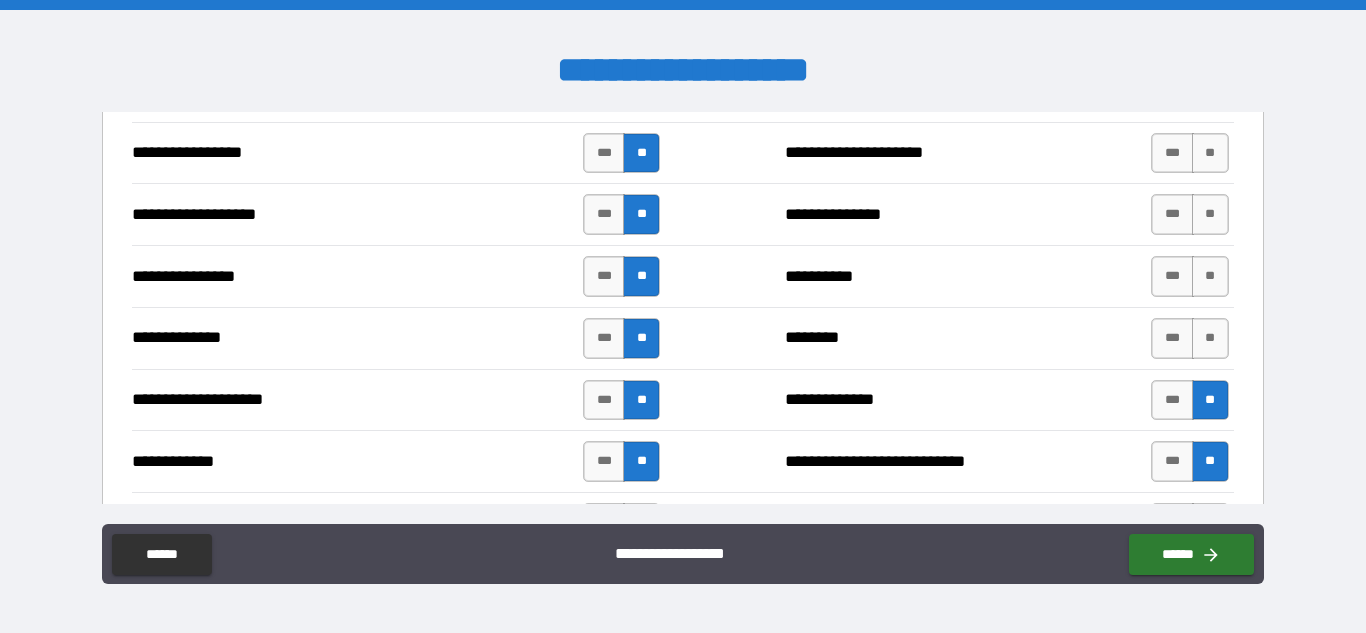 scroll, scrollTop: 3285, scrollLeft: 0, axis: vertical 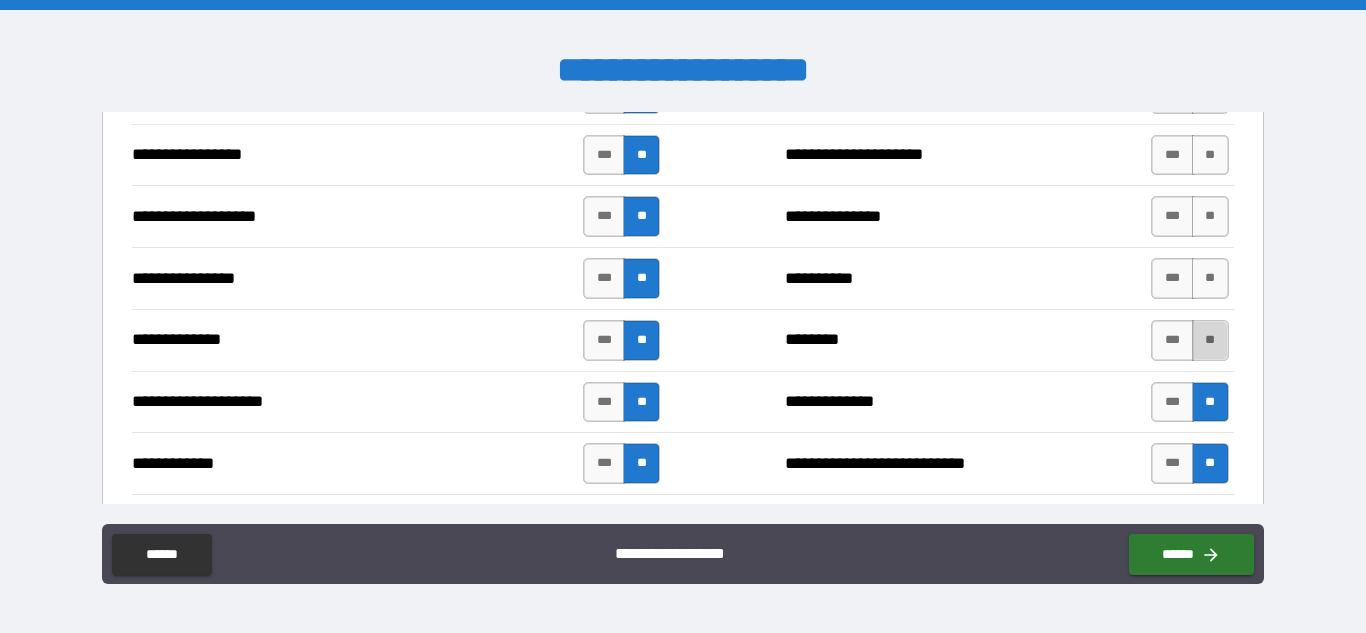 click on "**" at bounding box center (1210, 340) 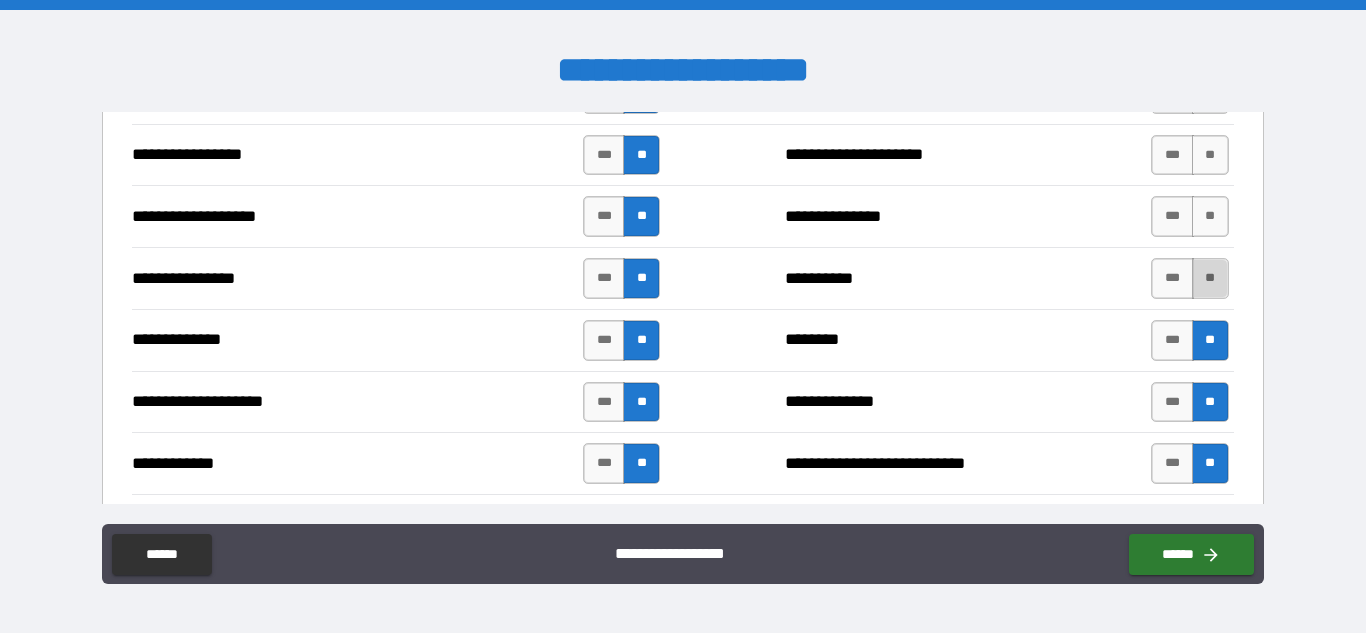 click on "**" at bounding box center (1210, 278) 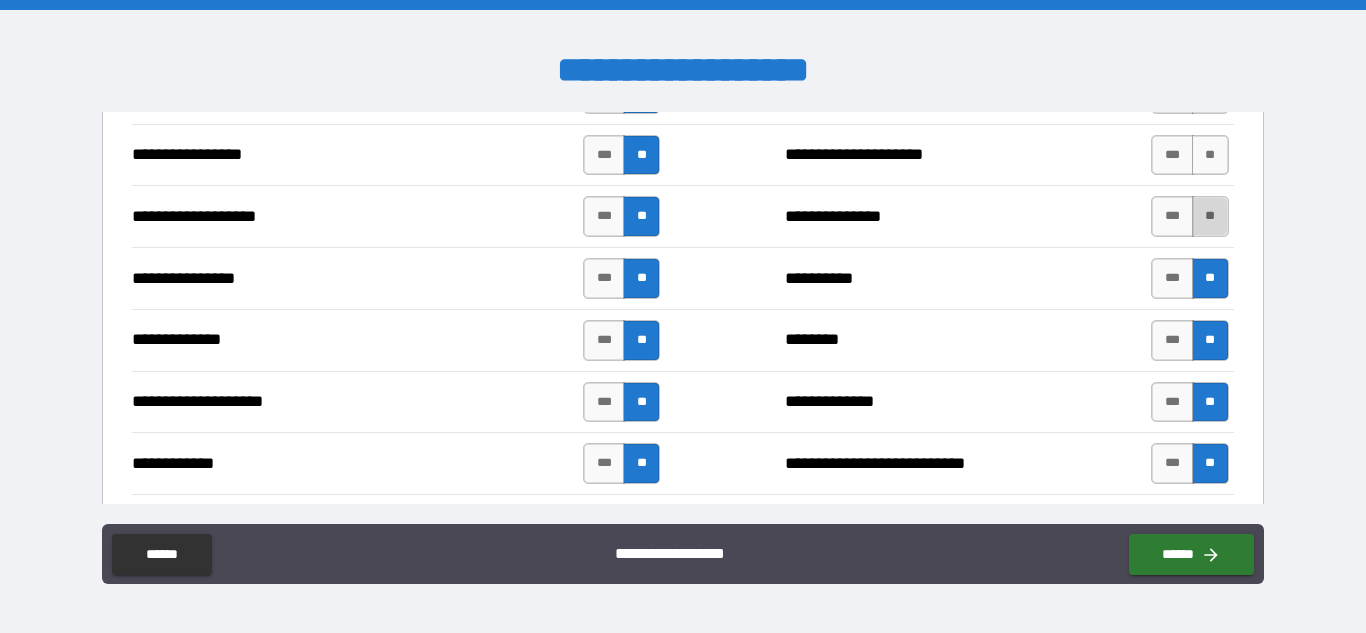 click on "**" at bounding box center (1210, 216) 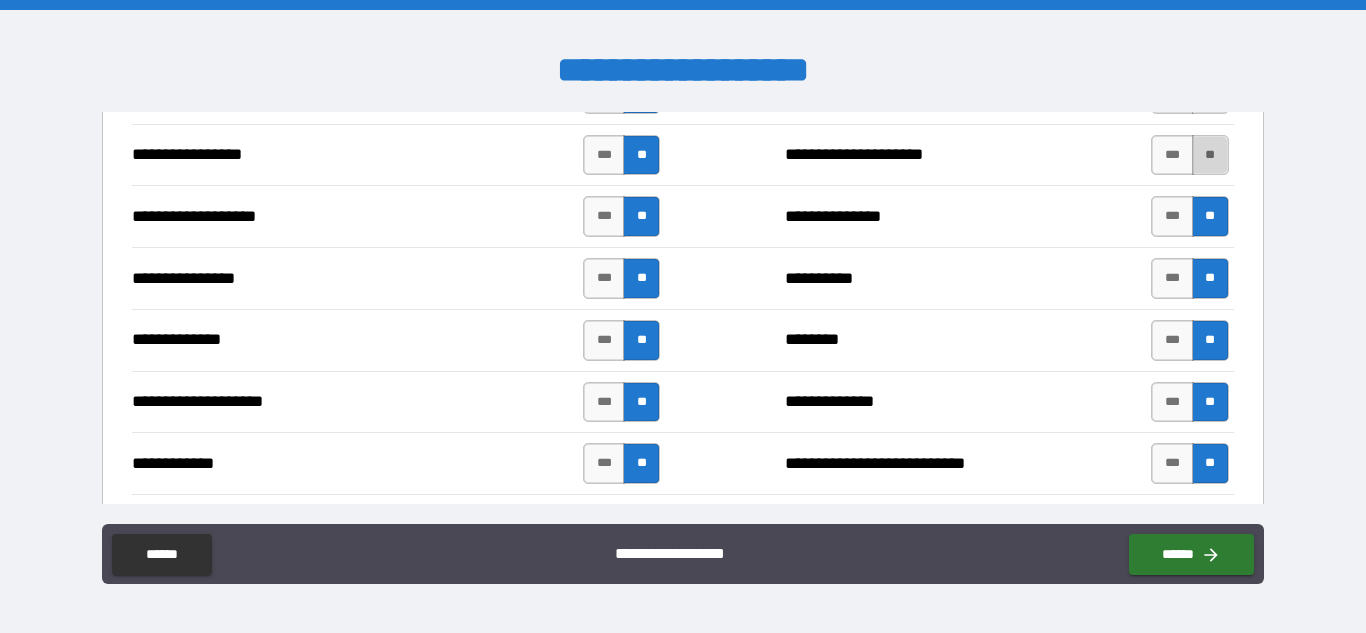 click on "**" at bounding box center [1210, 155] 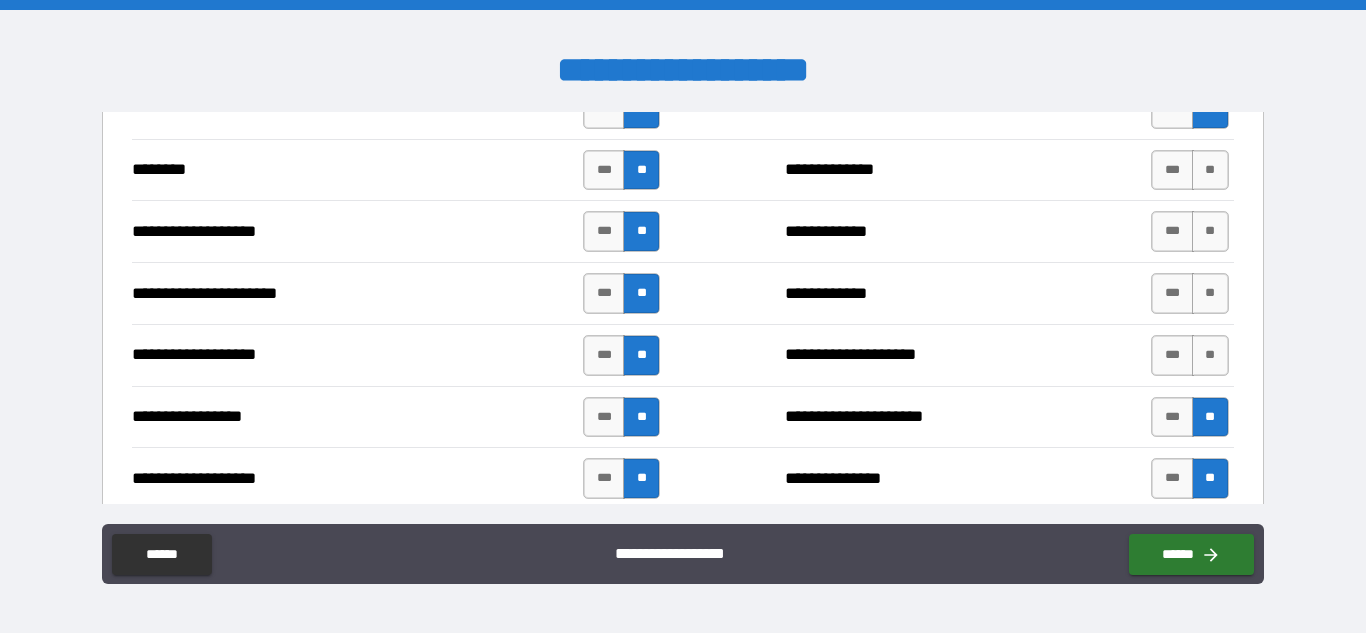 scroll, scrollTop: 3018, scrollLeft: 0, axis: vertical 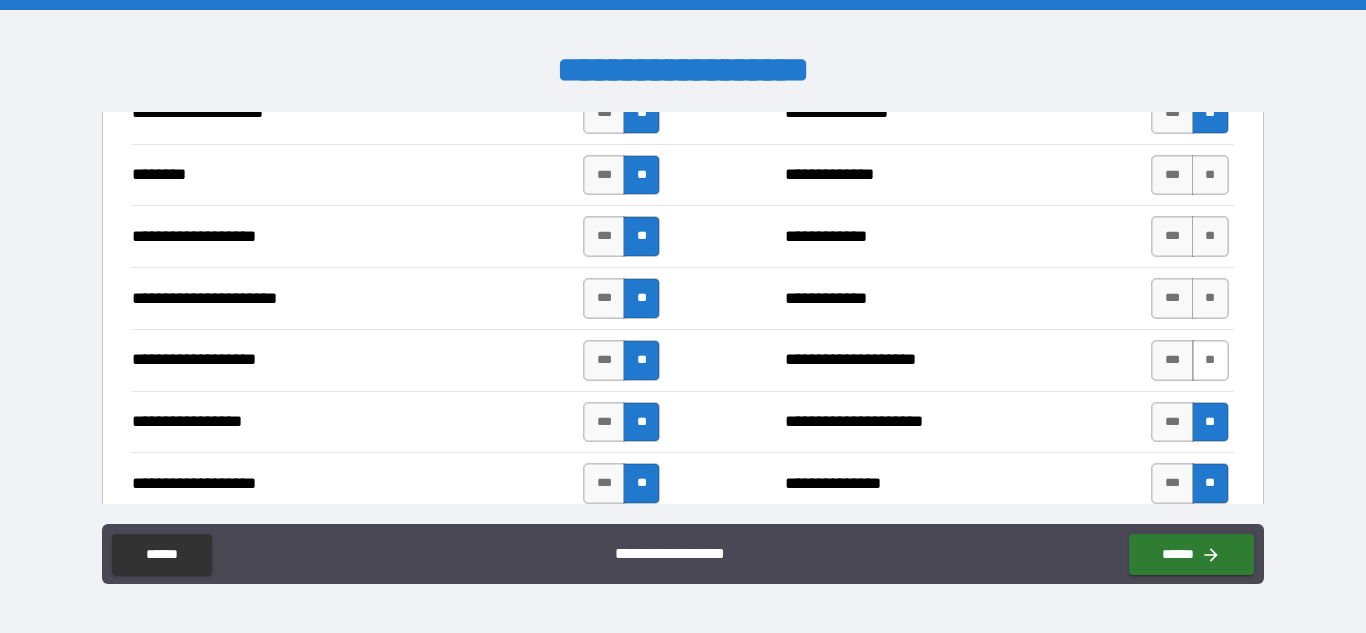 click on "**" at bounding box center (1210, 360) 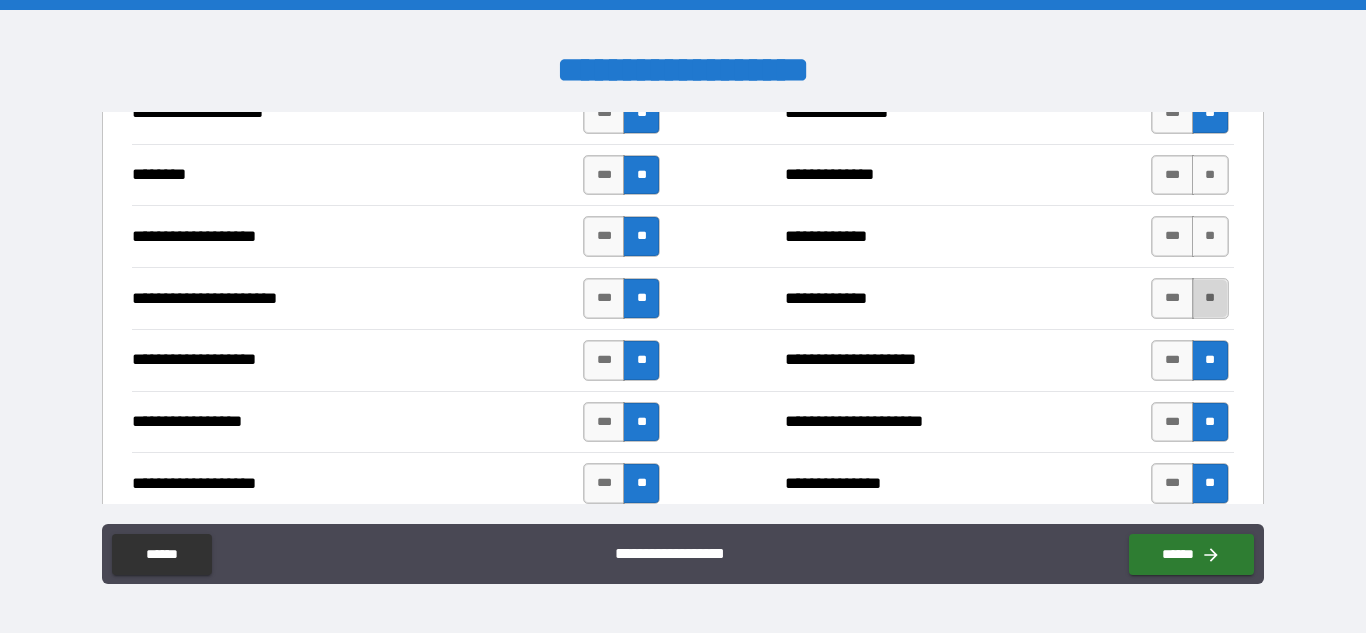click on "**" at bounding box center [1210, 298] 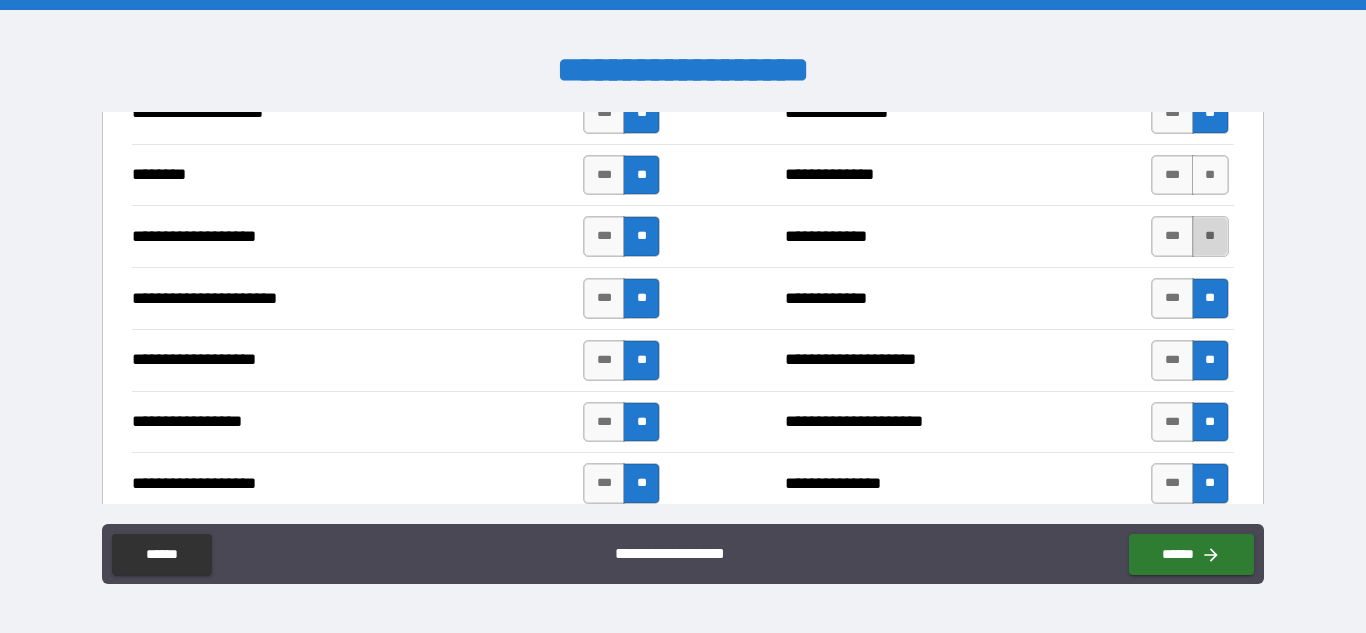click on "**" at bounding box center (1210, 236) 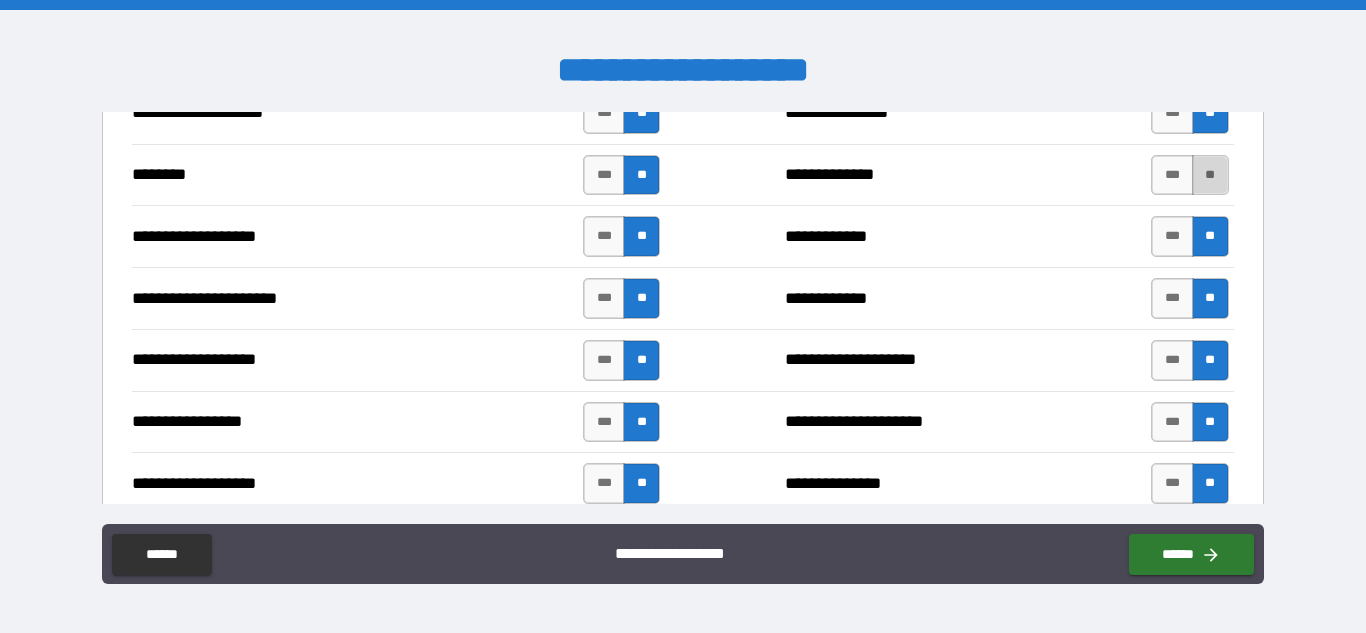 click on "**" at bounding box center [1210, 175] 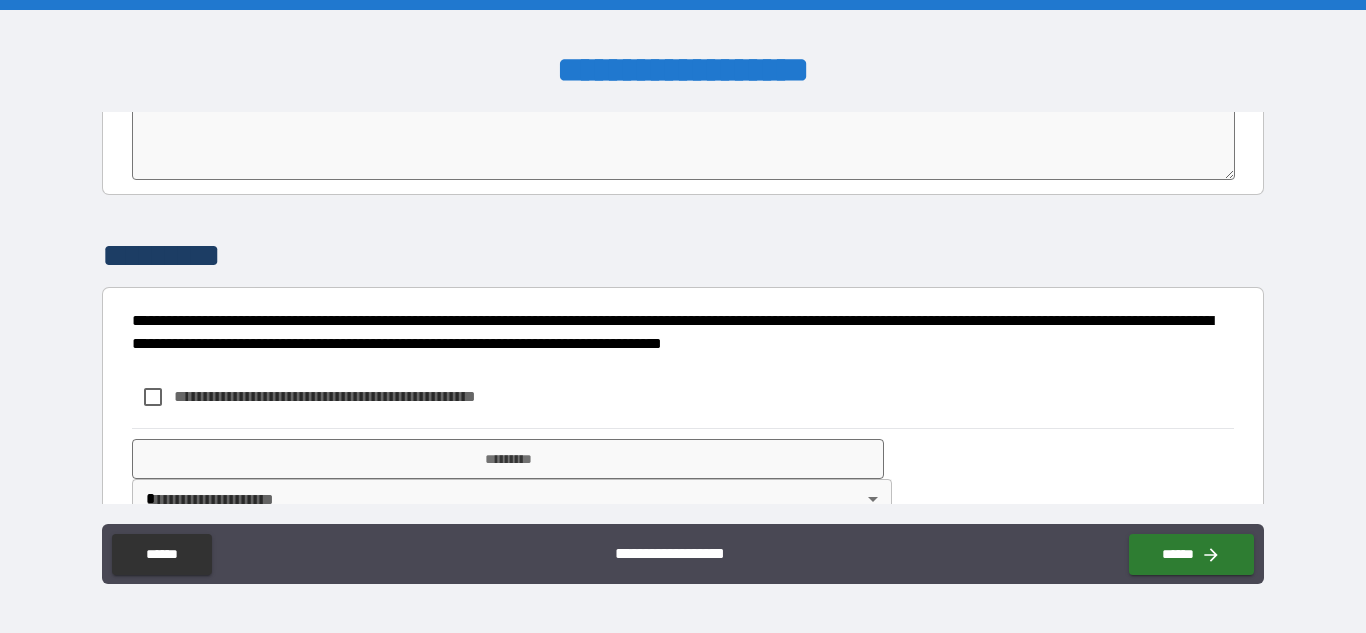 scroll, scrollTop: 4210, scrollLeft: 0, axis: vertical 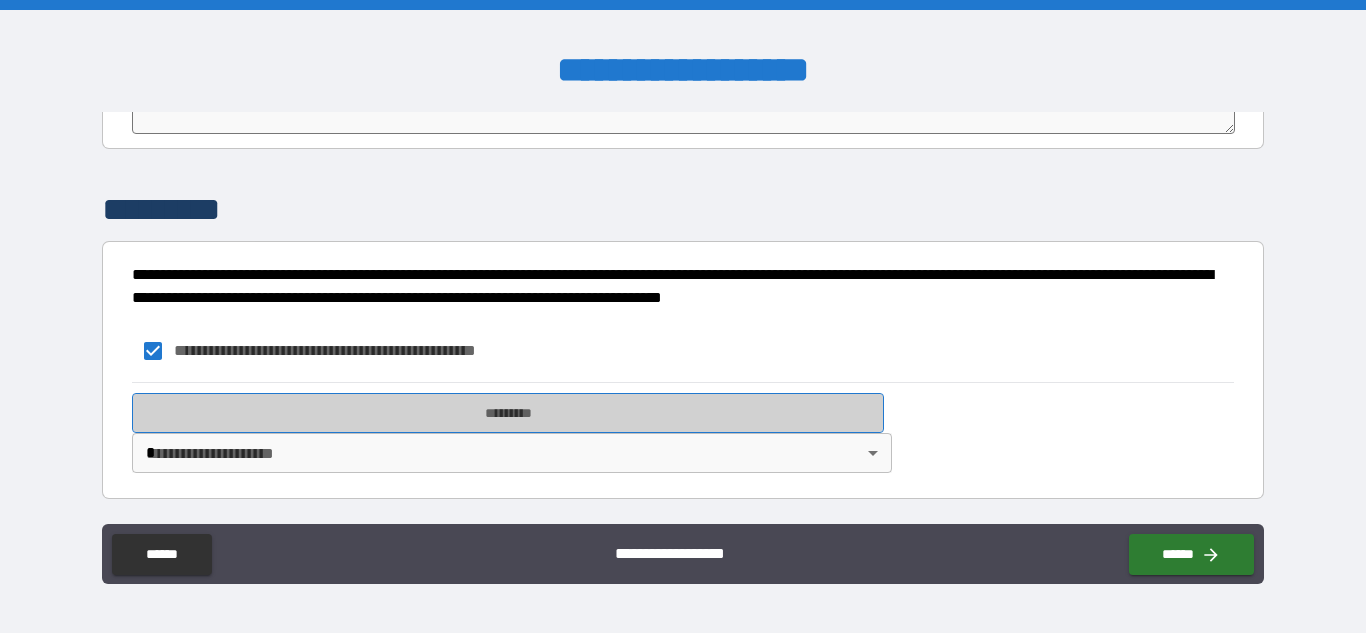 click on "*********" at bounding box center [508, 413] 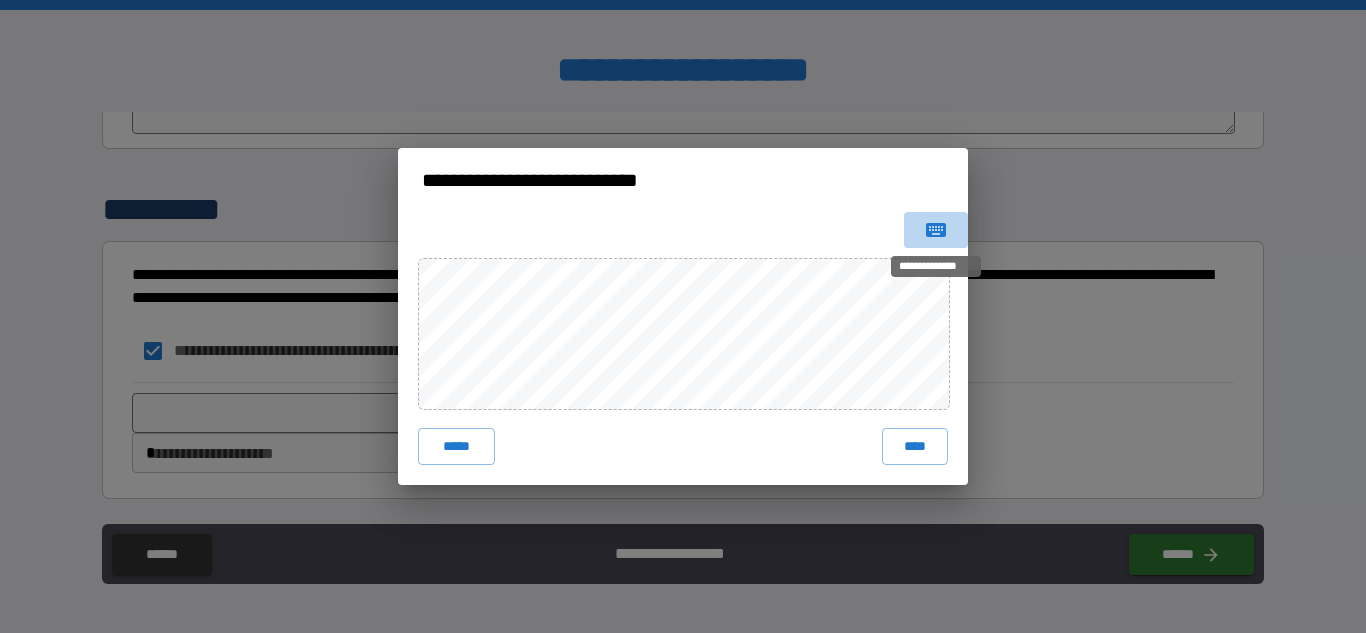 click 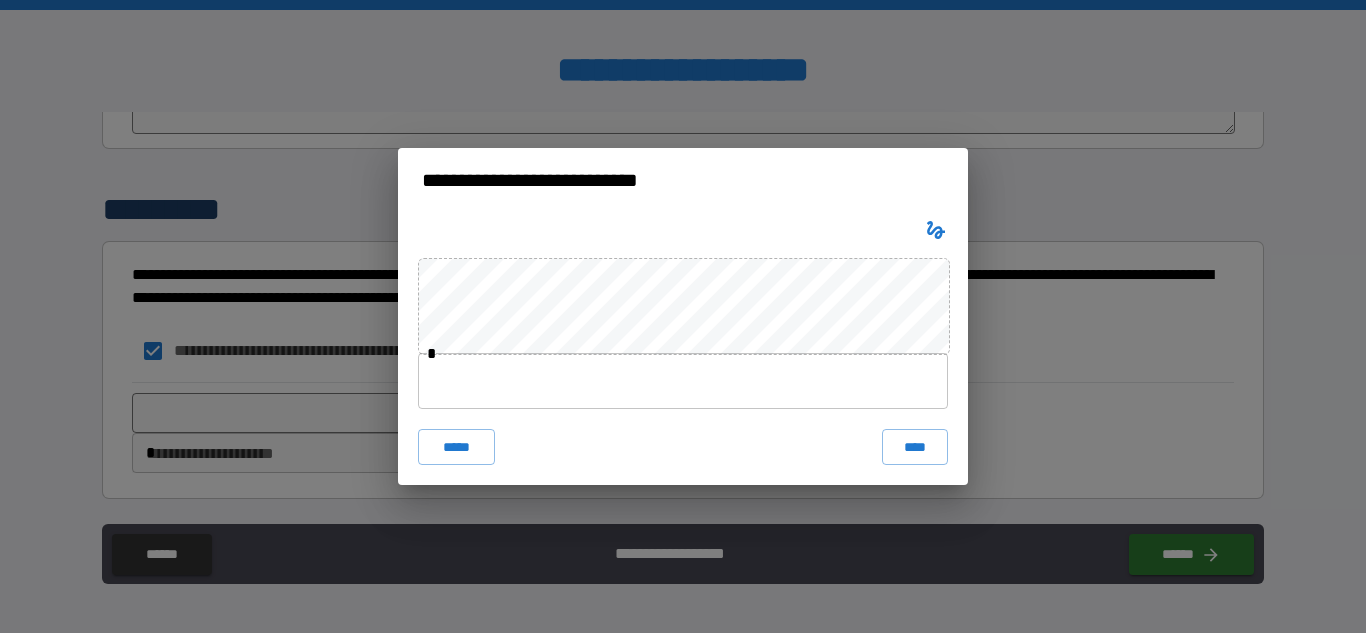 click on "* ***** ****" at bounding box center (683, 348) 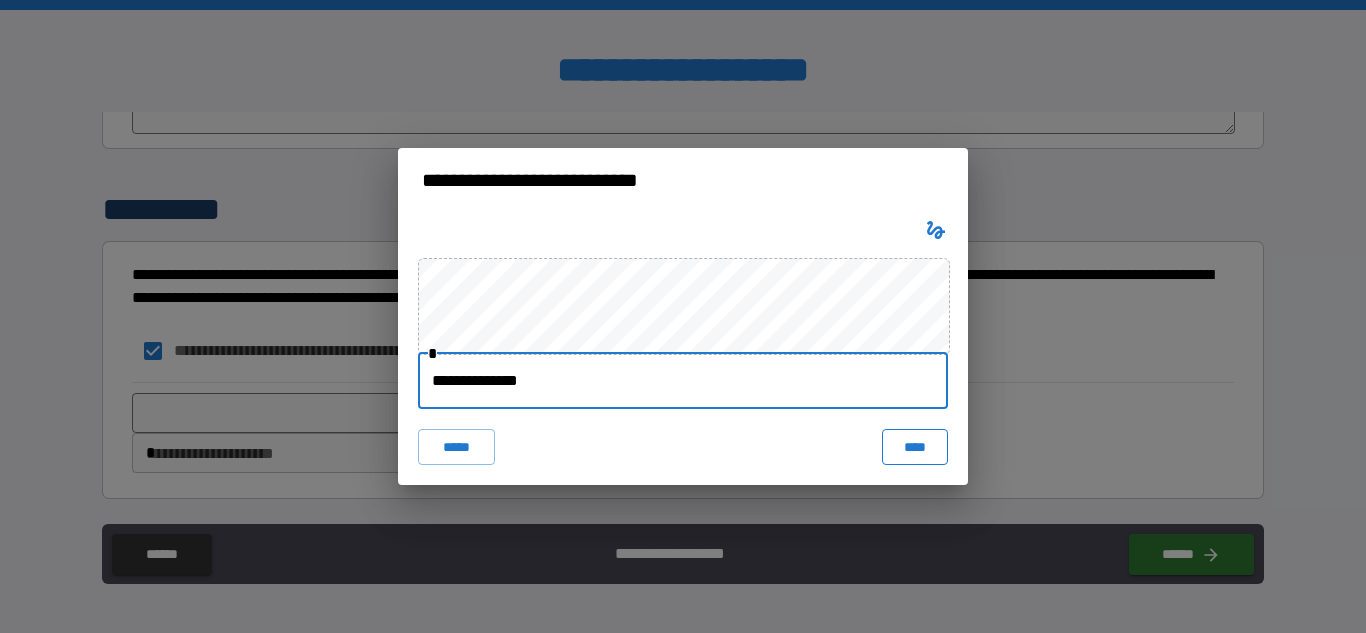 type on "**********" 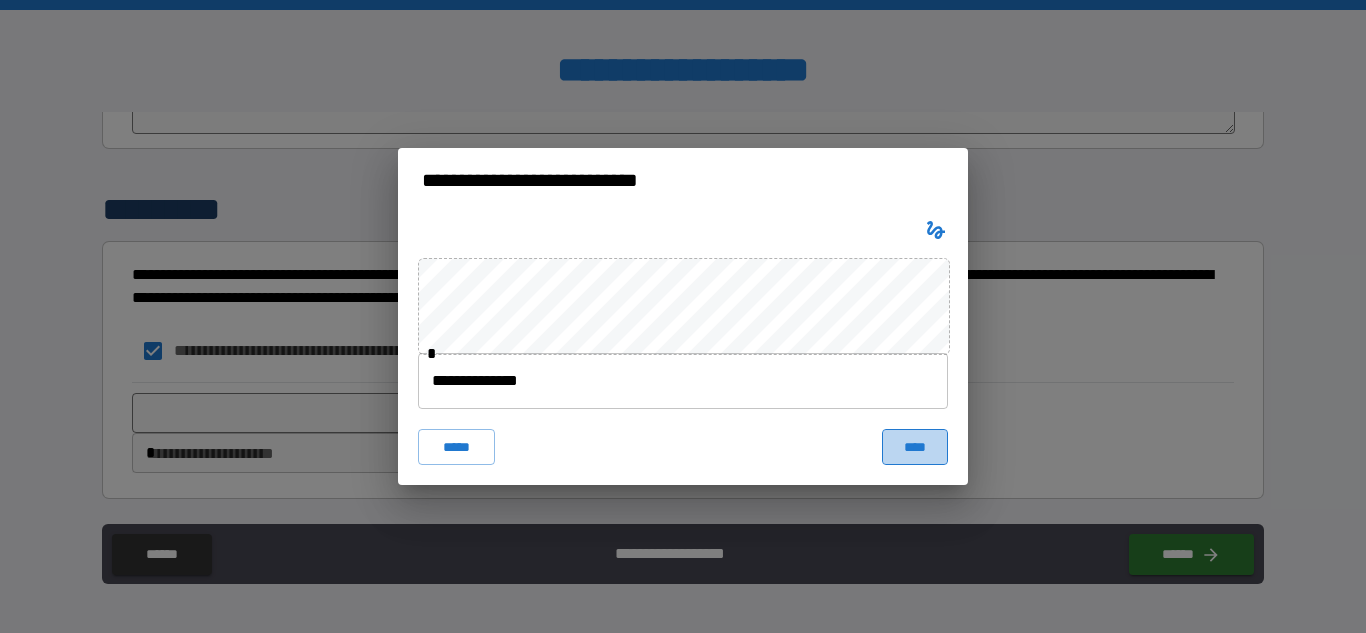 click on "****" at bounding box center (915, 447) 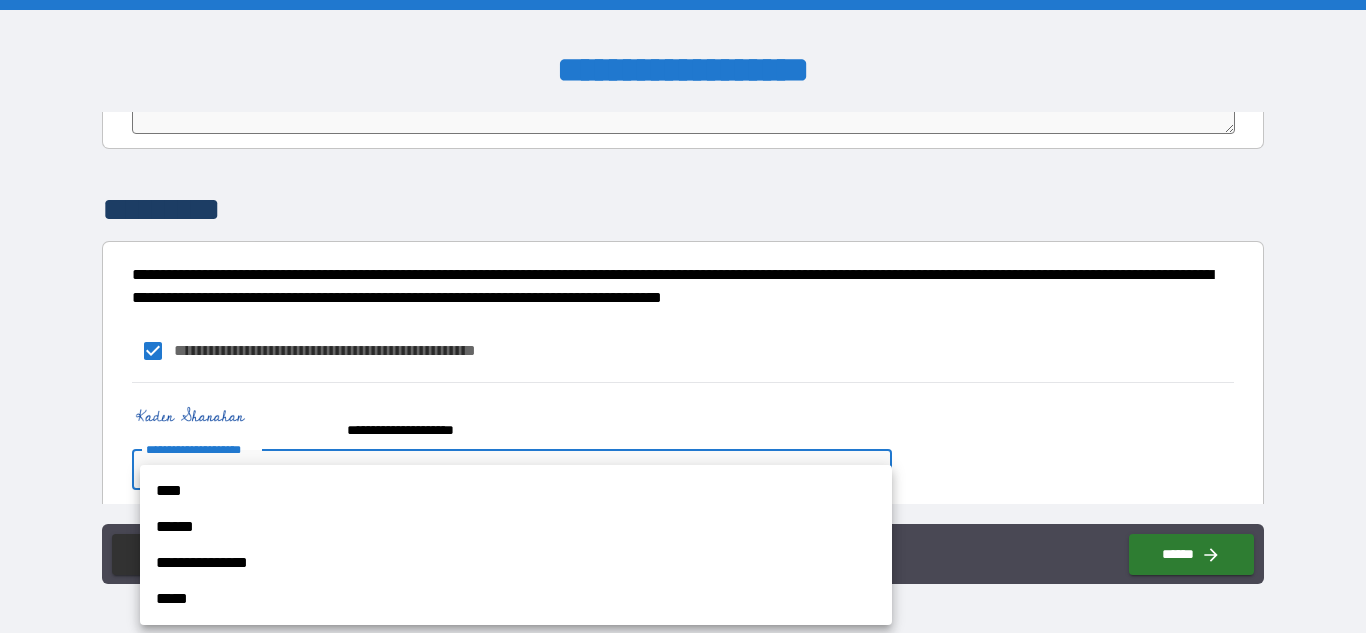 click on "**********" at bounding box center (683, 316) 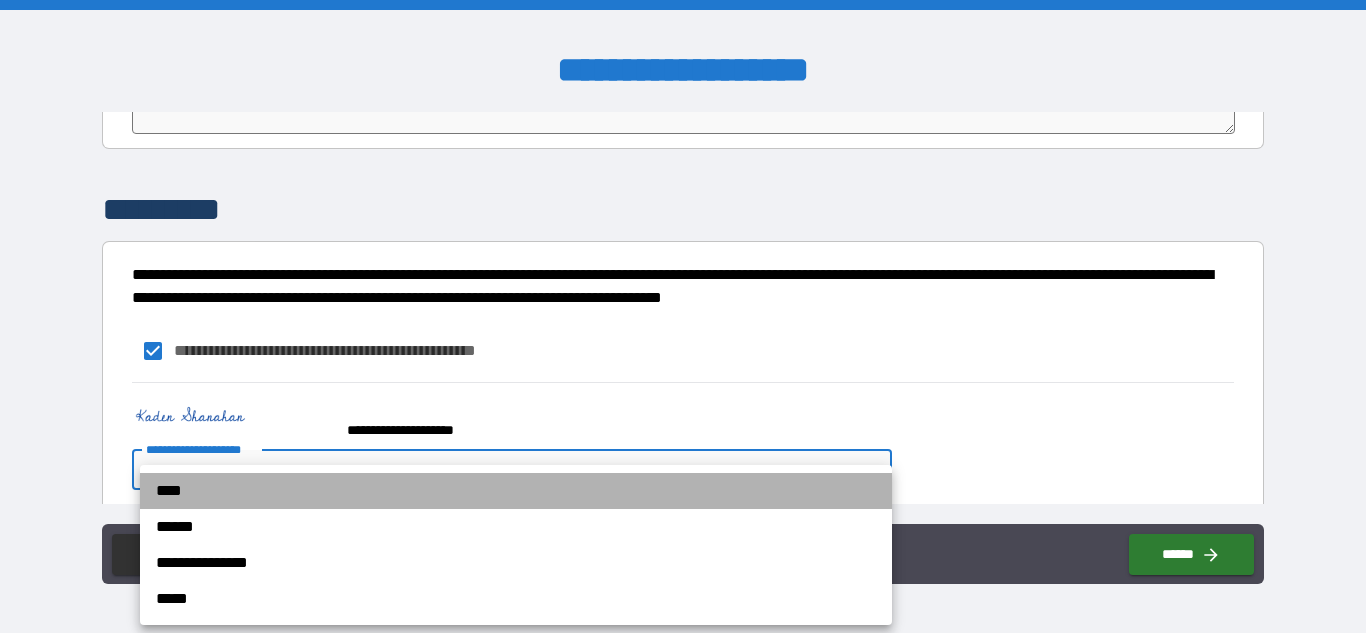 click on "****" at bounding box center (516, 491) 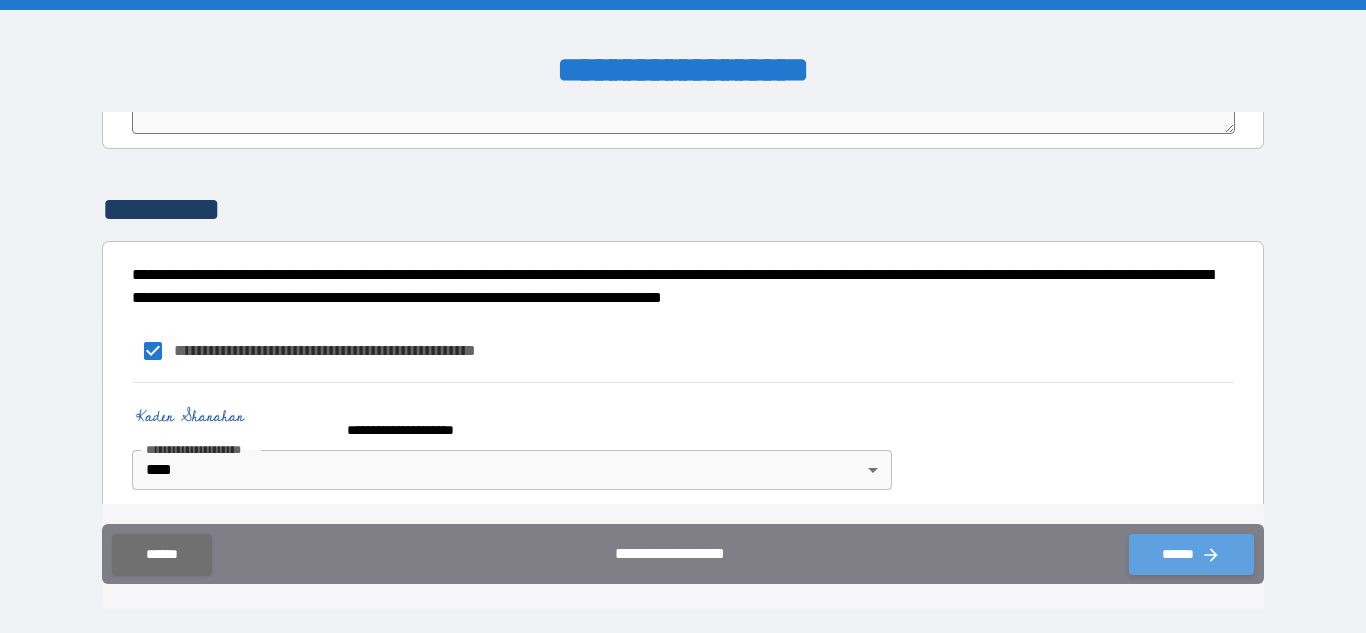 click on "******" at bounding box center (1191, 554) 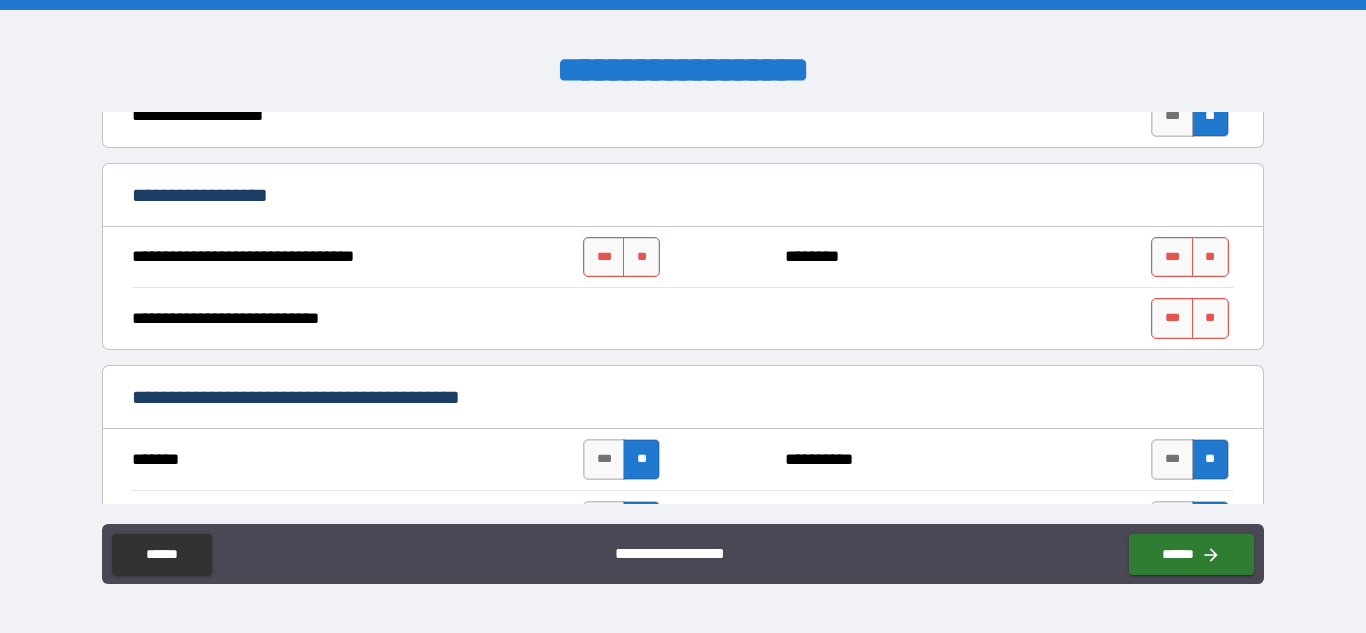 scroll, scrollTop: 801, scrollLeft: 0, axis: vertical 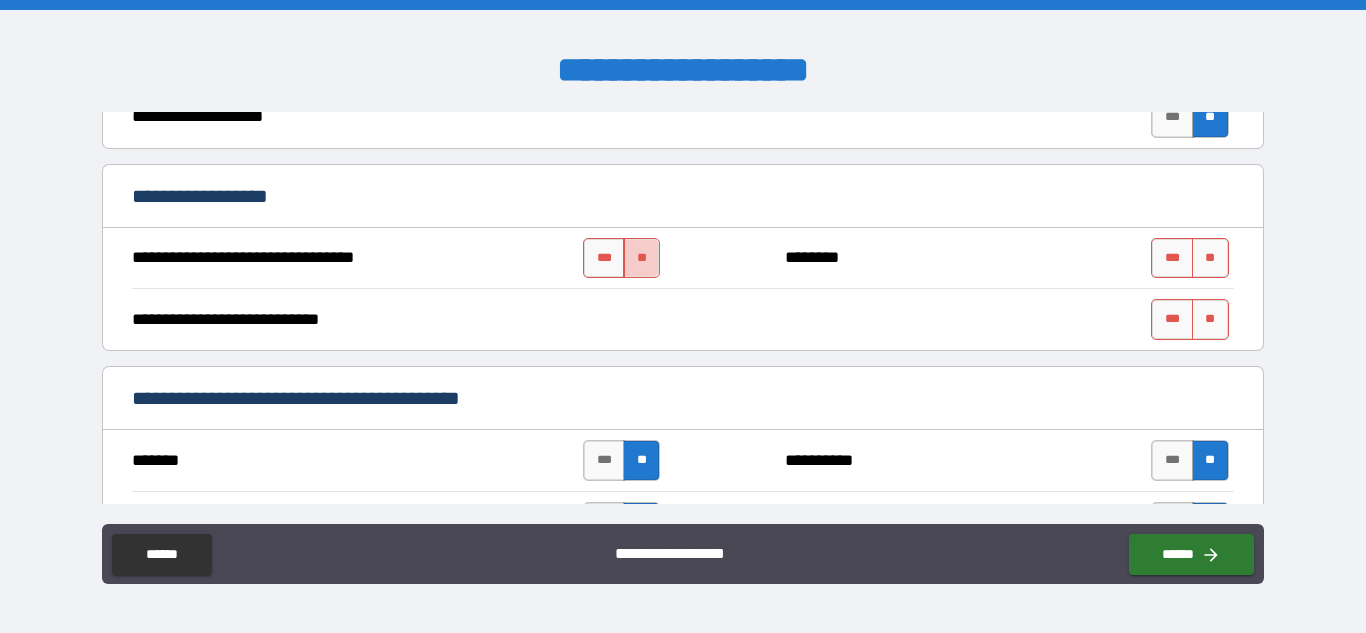 click on "**" at bounding box center (641, 258) 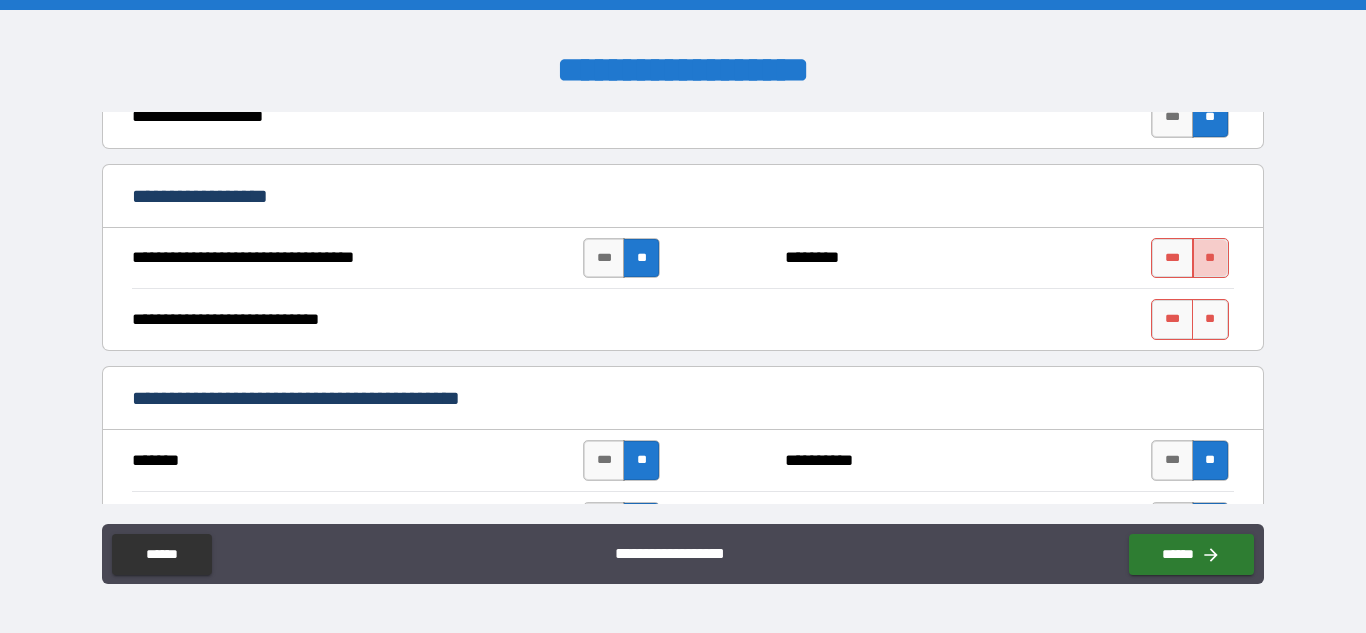 click on "**" at bounding box center (1210, 258) 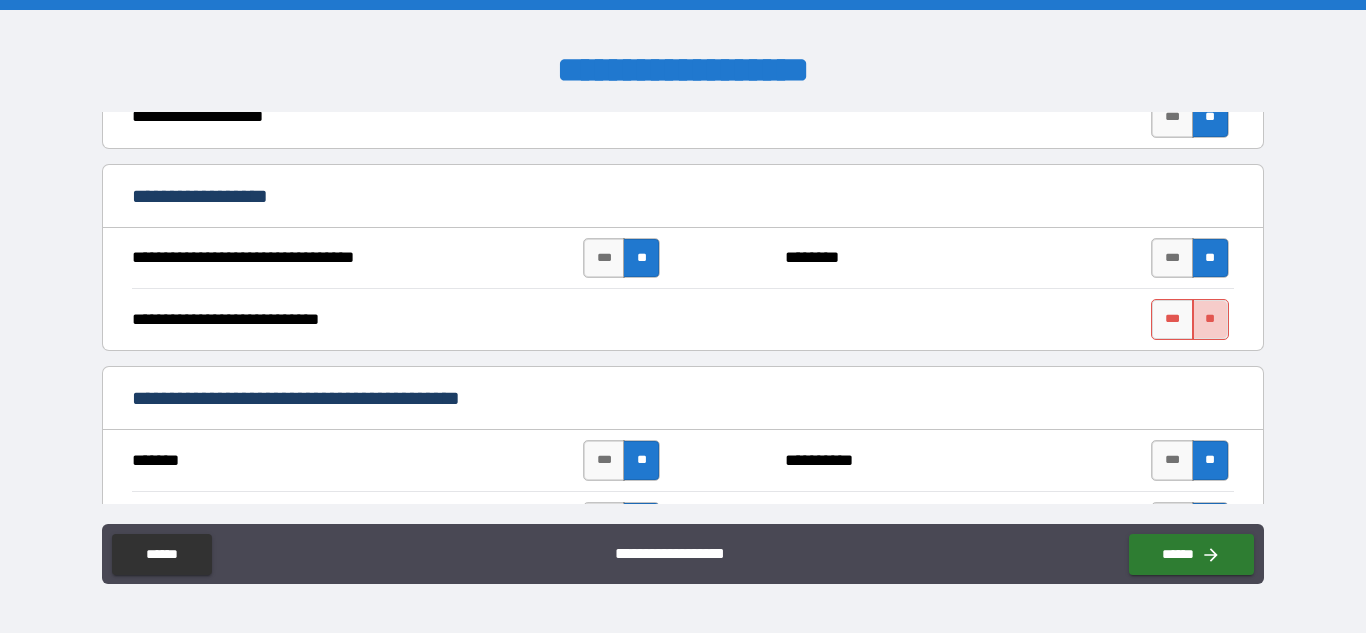 click on "**" at bounding box center [1210, 319] 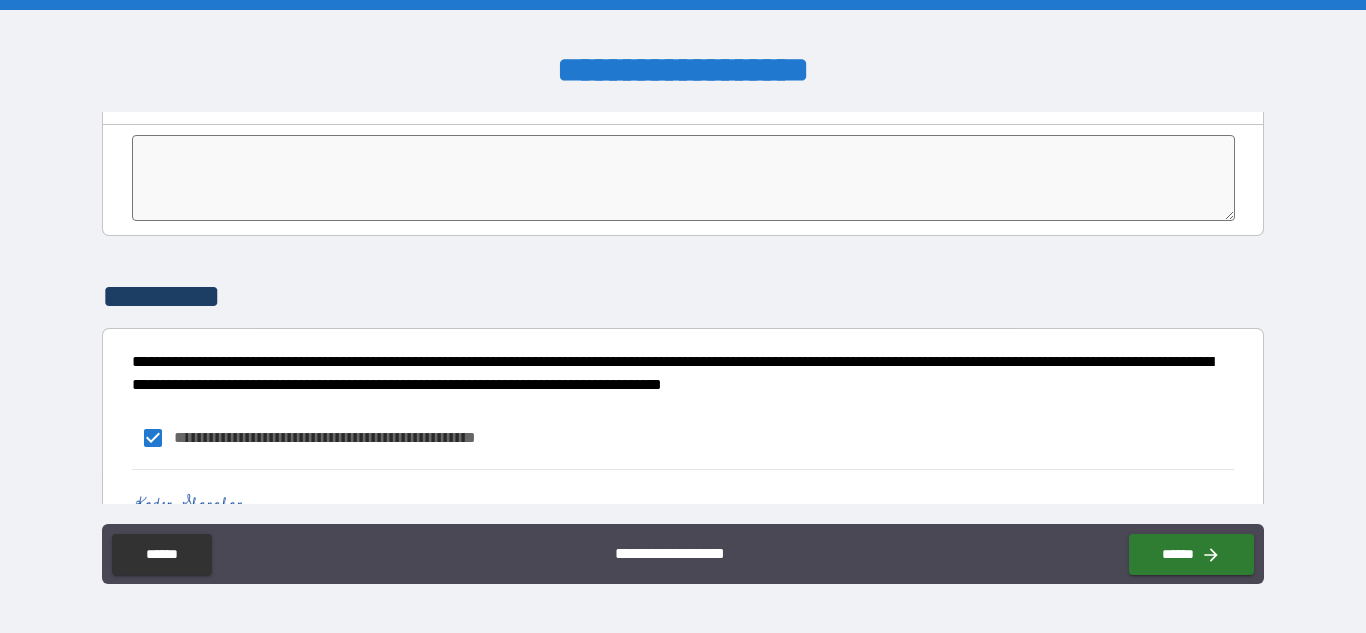 scroll, scrollTop: 4227, scrollLeft: 0, axis: vertical 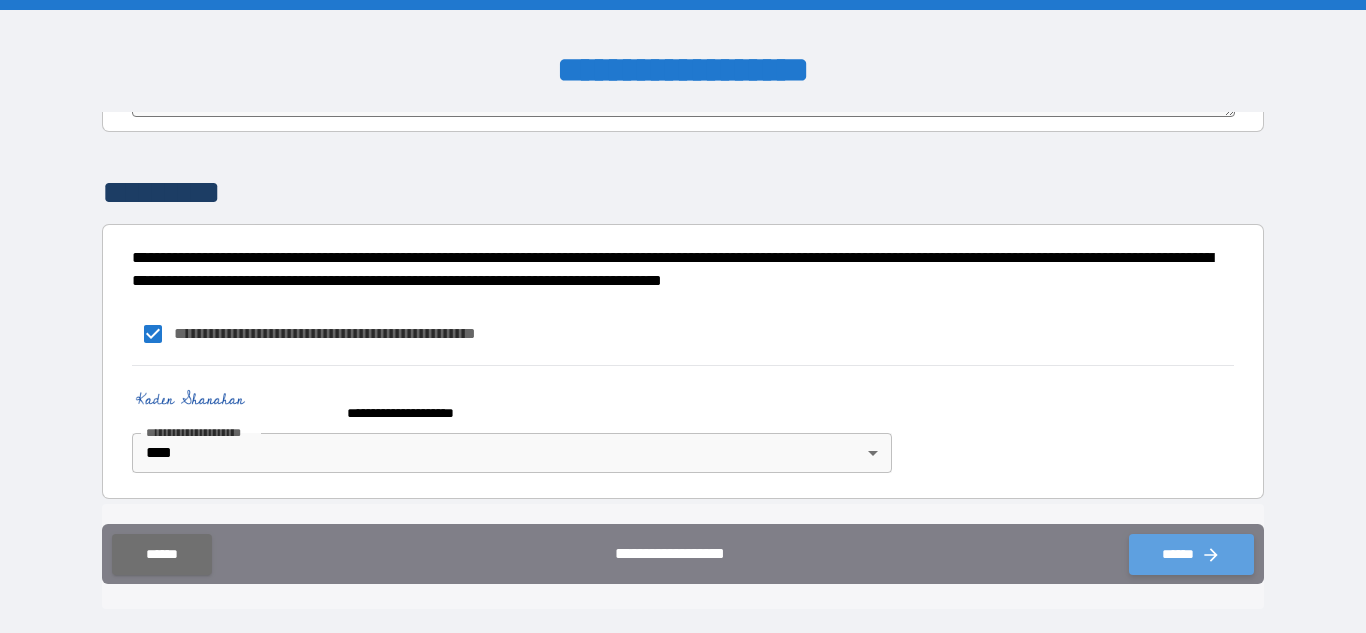 click on "******" at bounding box center [1191, 554] 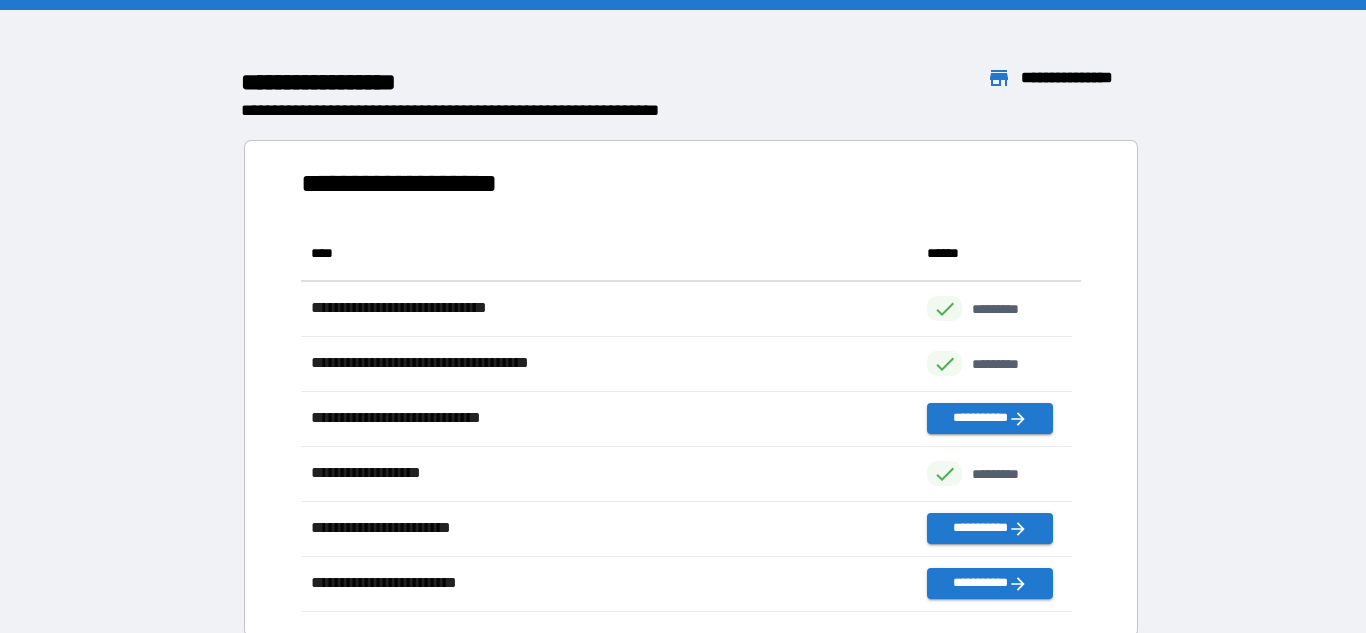 scroll, scrollTop: 16, scrollLeft: 16, axis: both 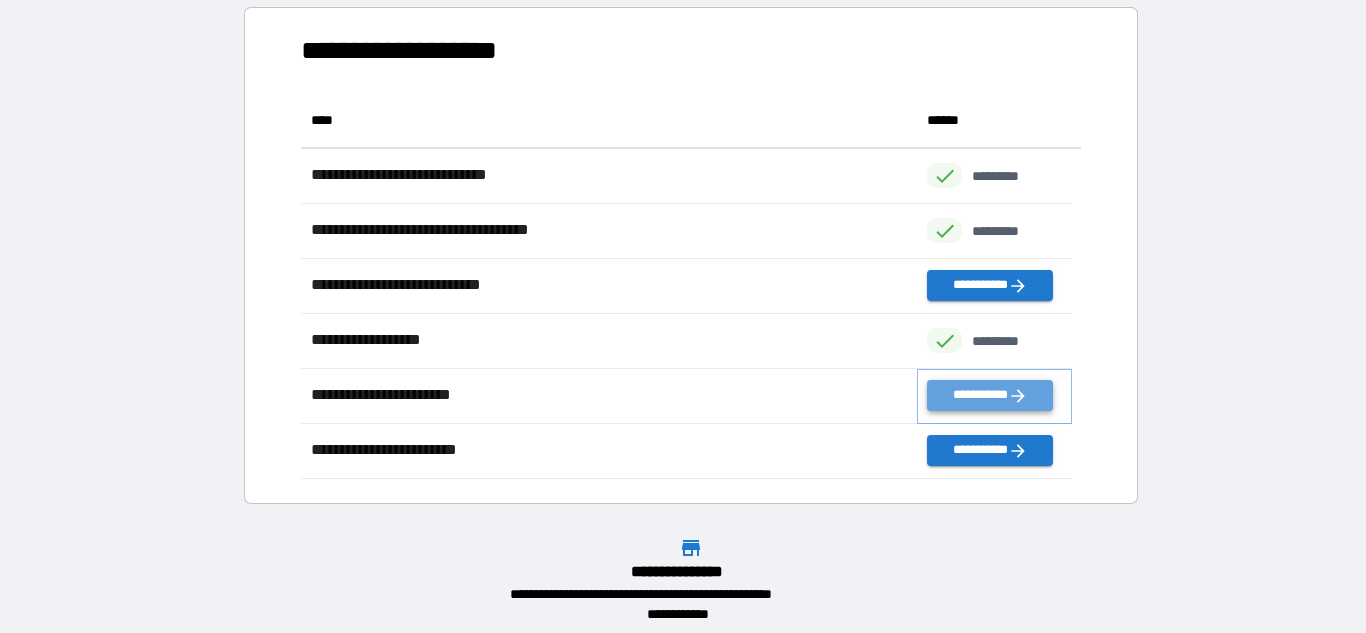 click on "**********" at bounding box center [989, 395] 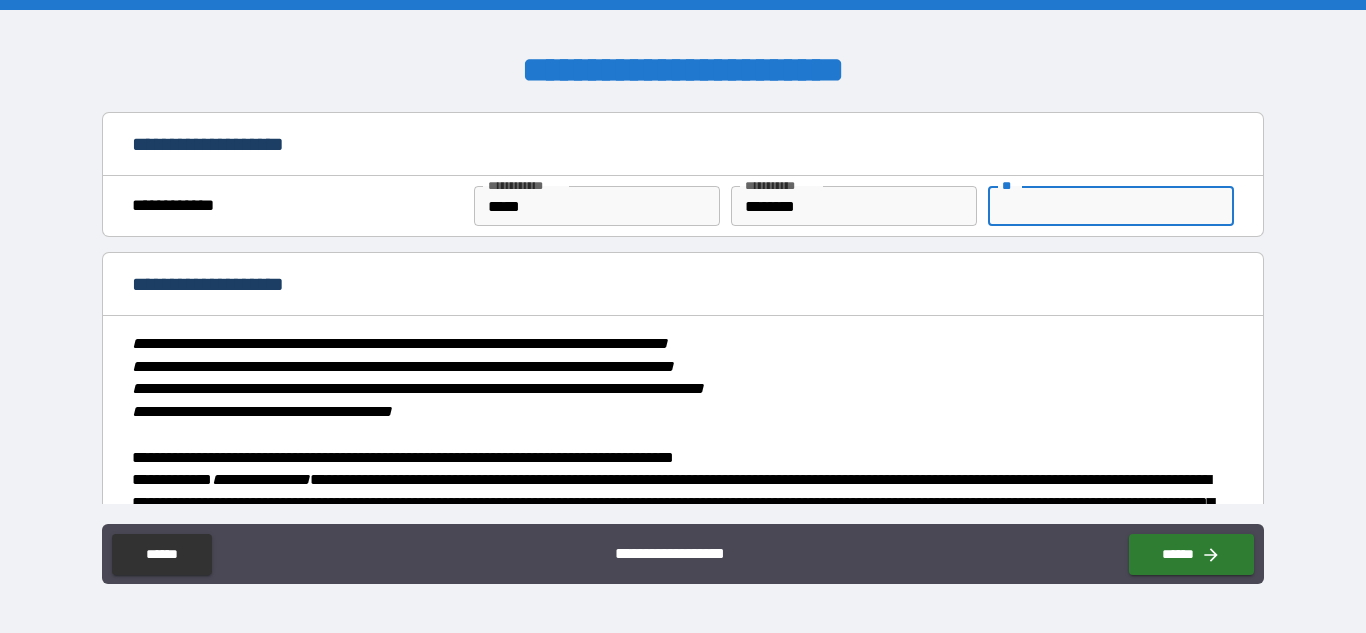 click on "**" at bounding box center (1111, 206) 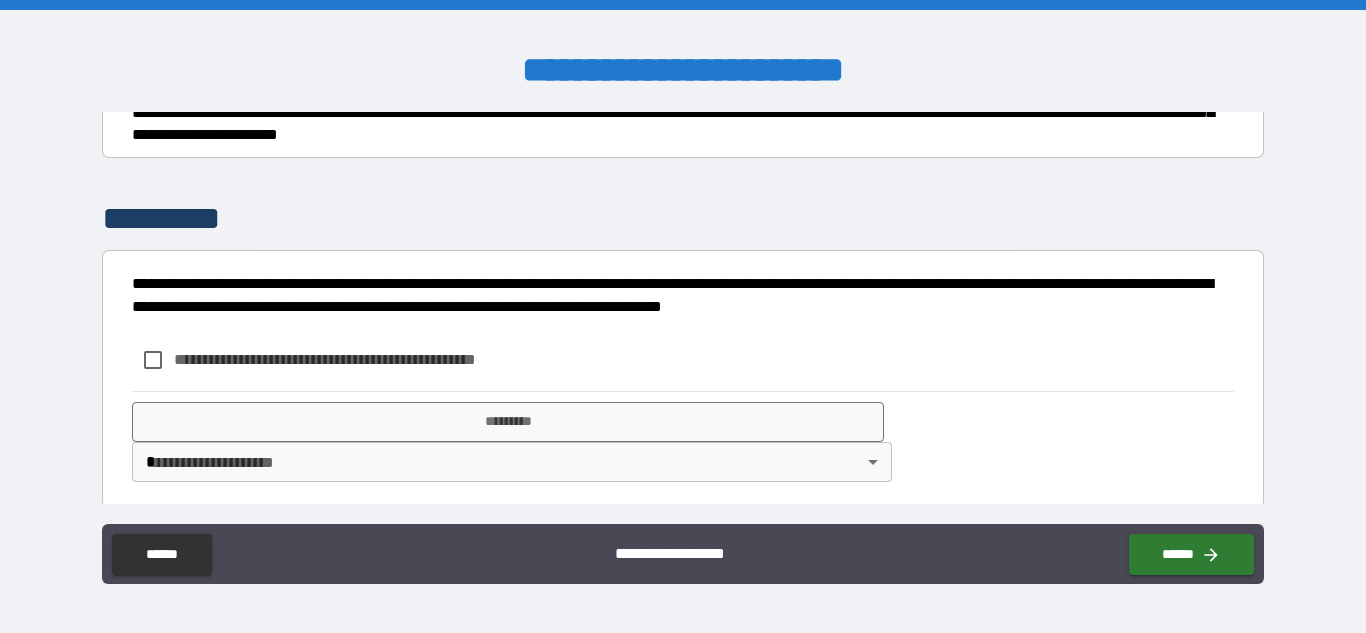 scroll, scrollTop: 417, scrollLeft: 0, axis: vertical 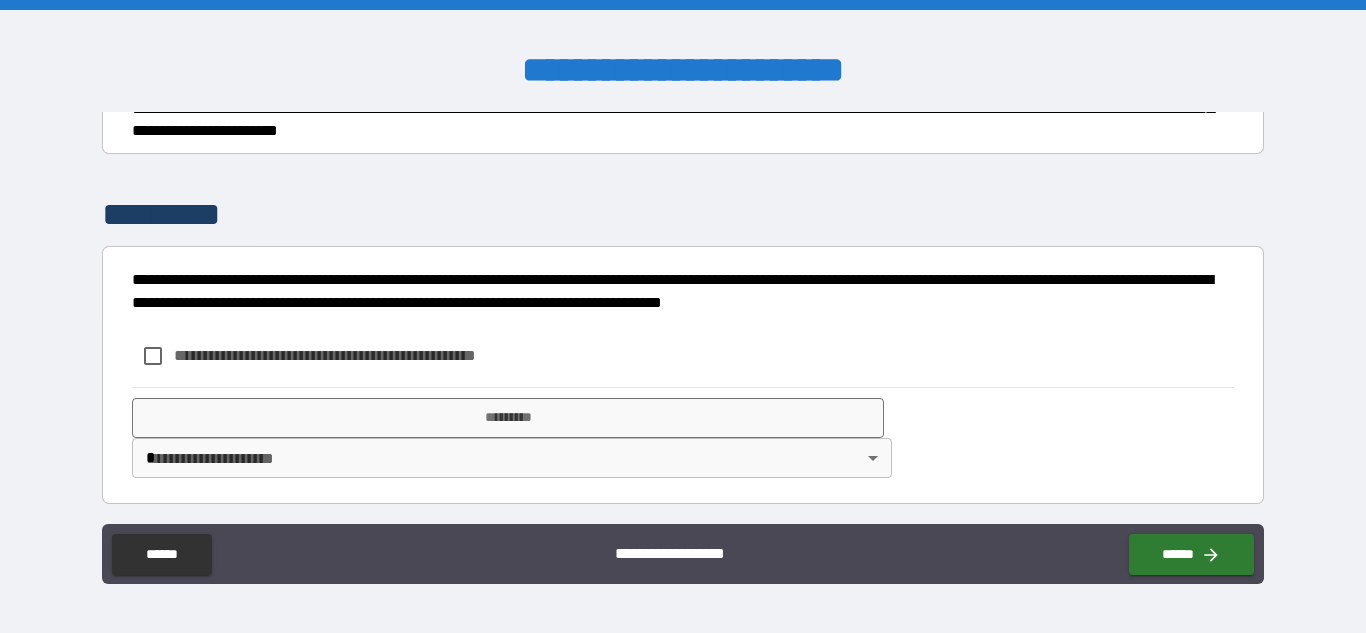type on "*" 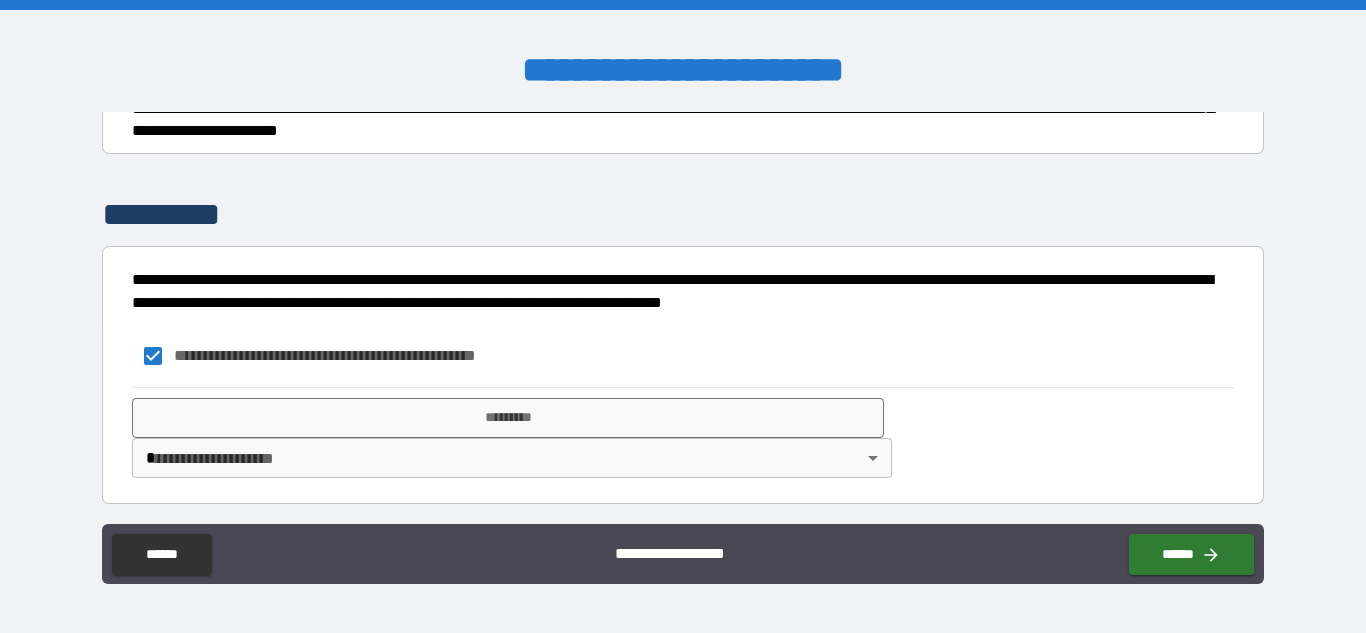 scroll, scrollTop: 422, scrollLeft: 0, axis: vertical 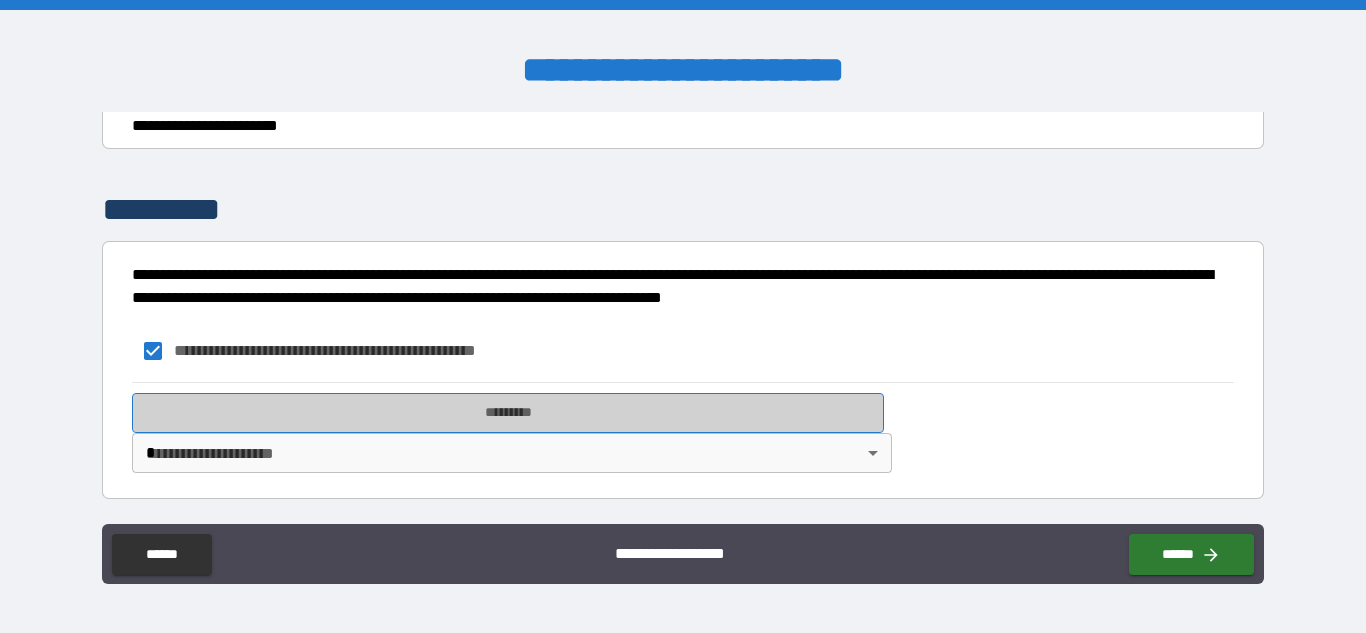 click on "*********" at bounding box center (508, 413) 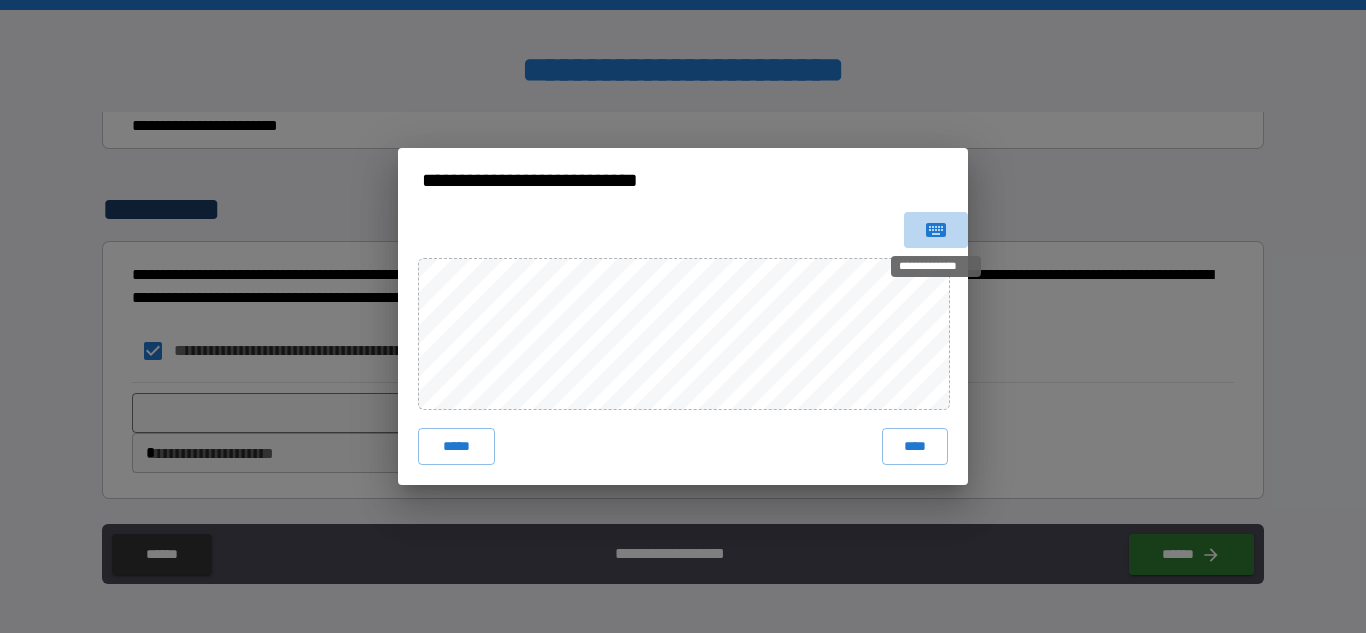 click 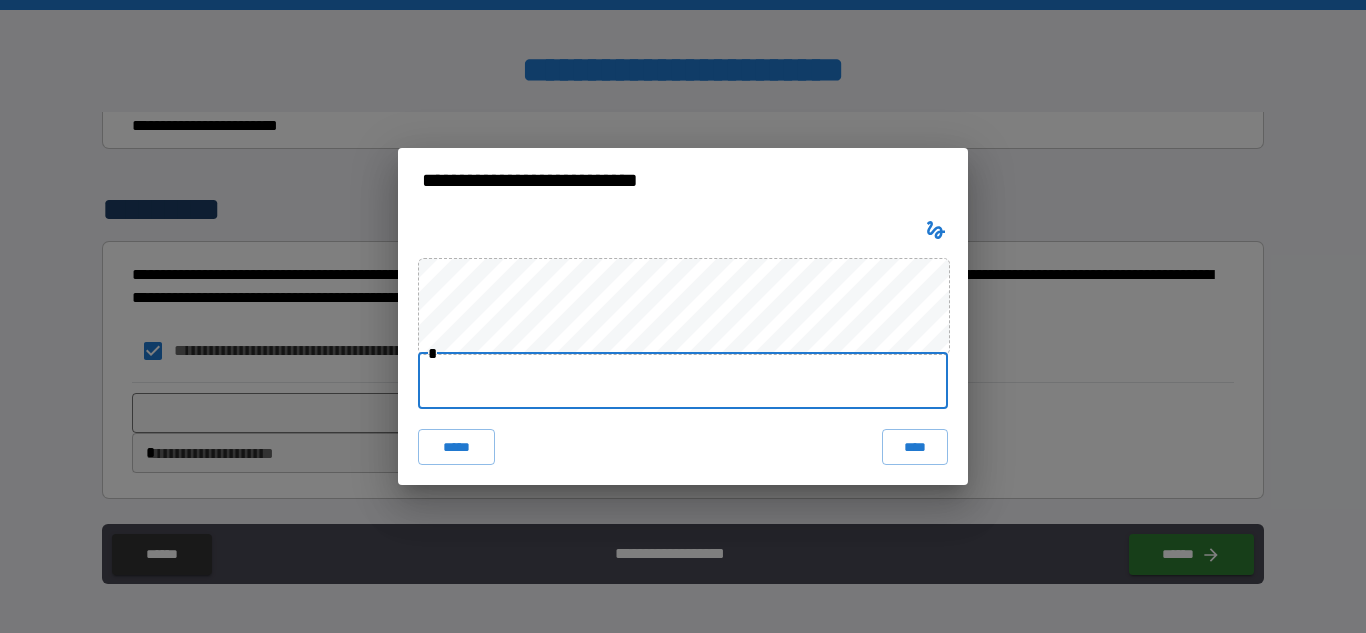 click at bounding box center (683, 381) 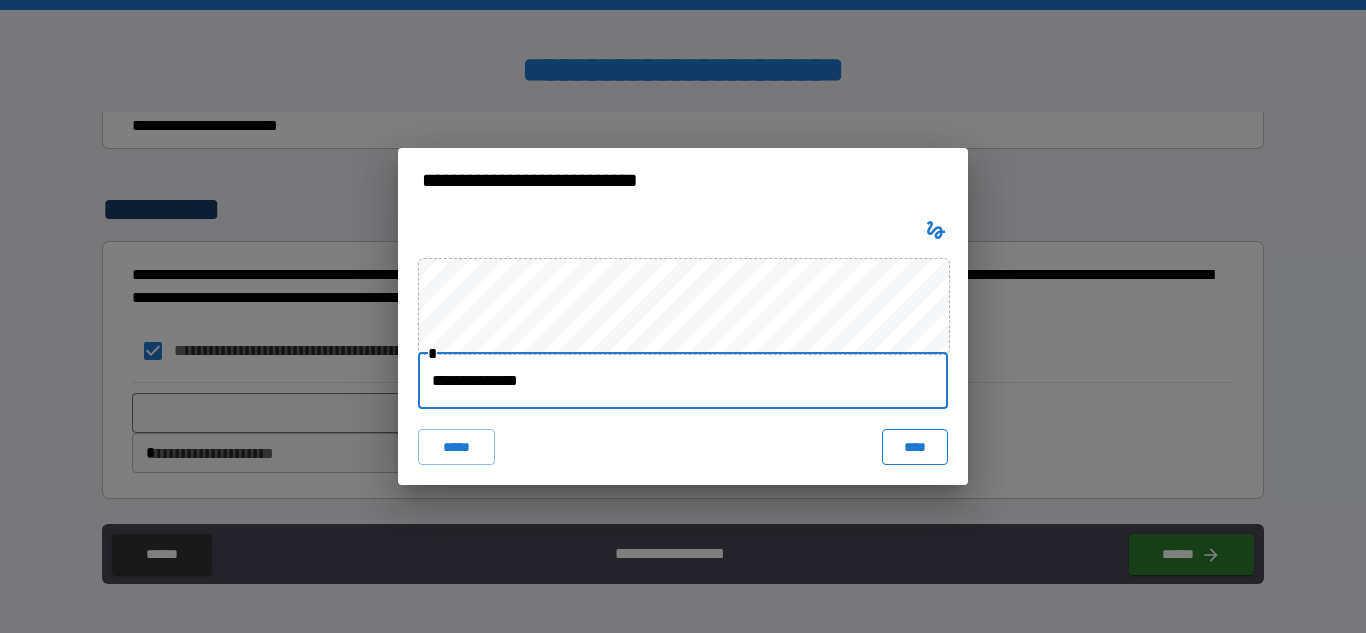 type on "**********" 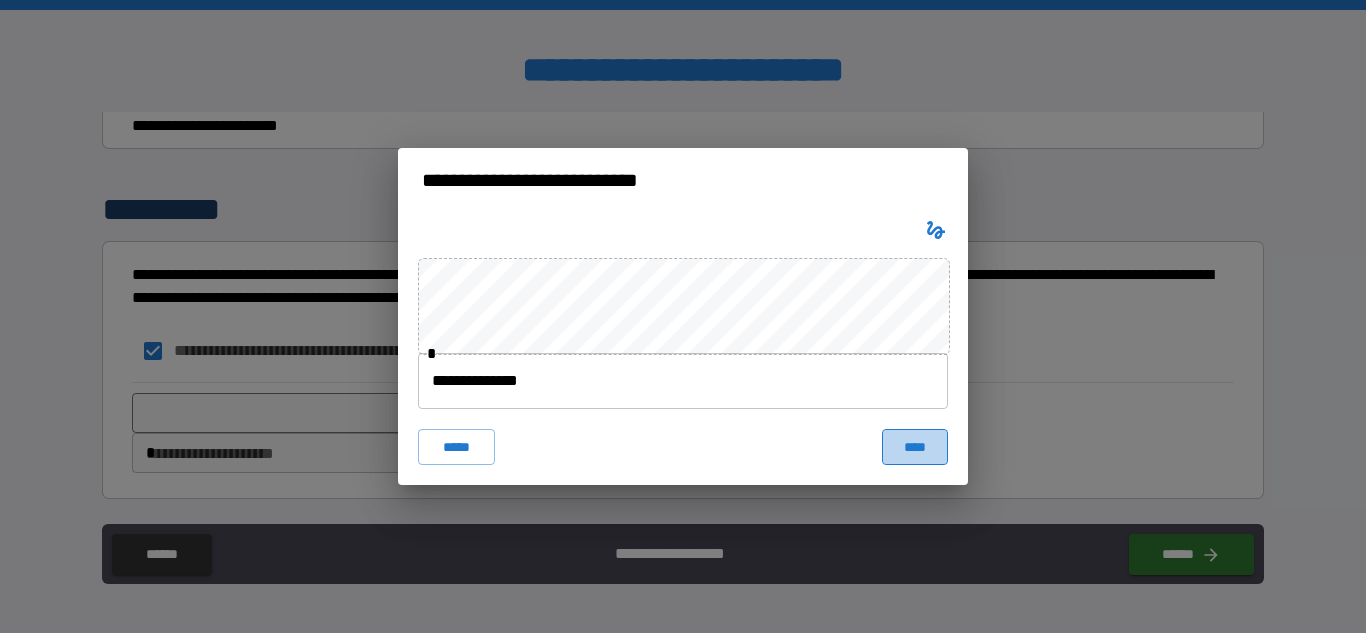 click on "****" at bounding box center (915, 447) 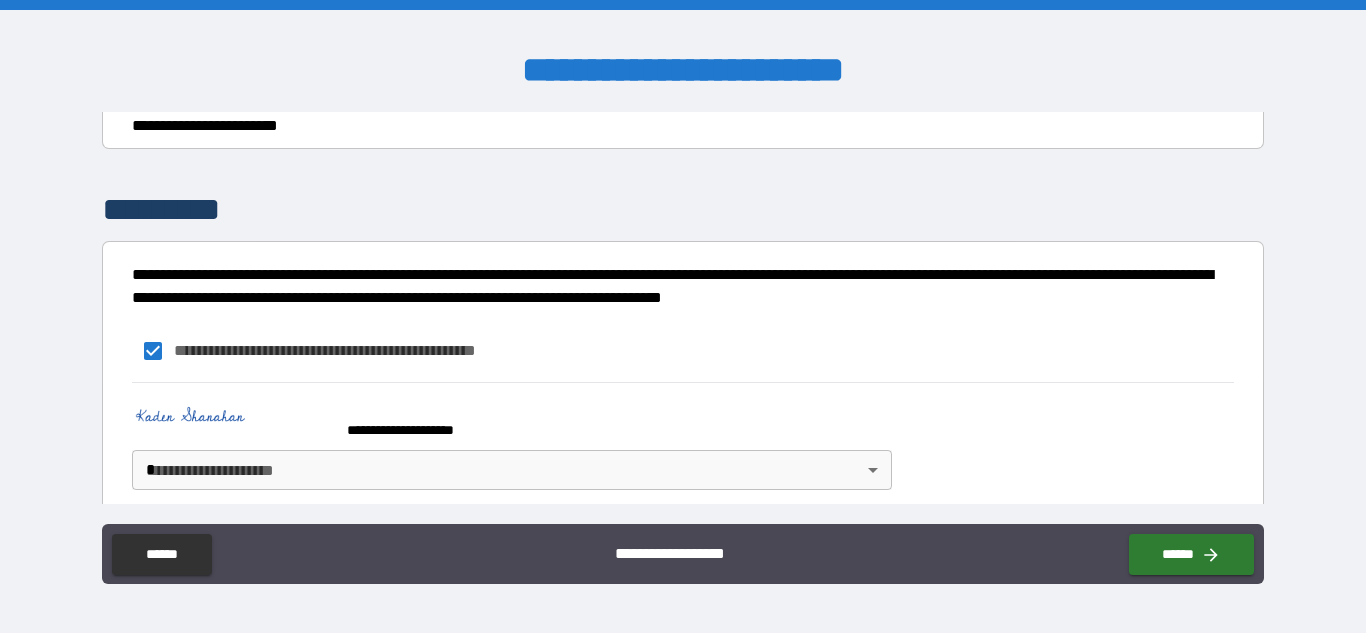 scroll, scrollTop: 439, scrollLeft: 0, axis: vertical 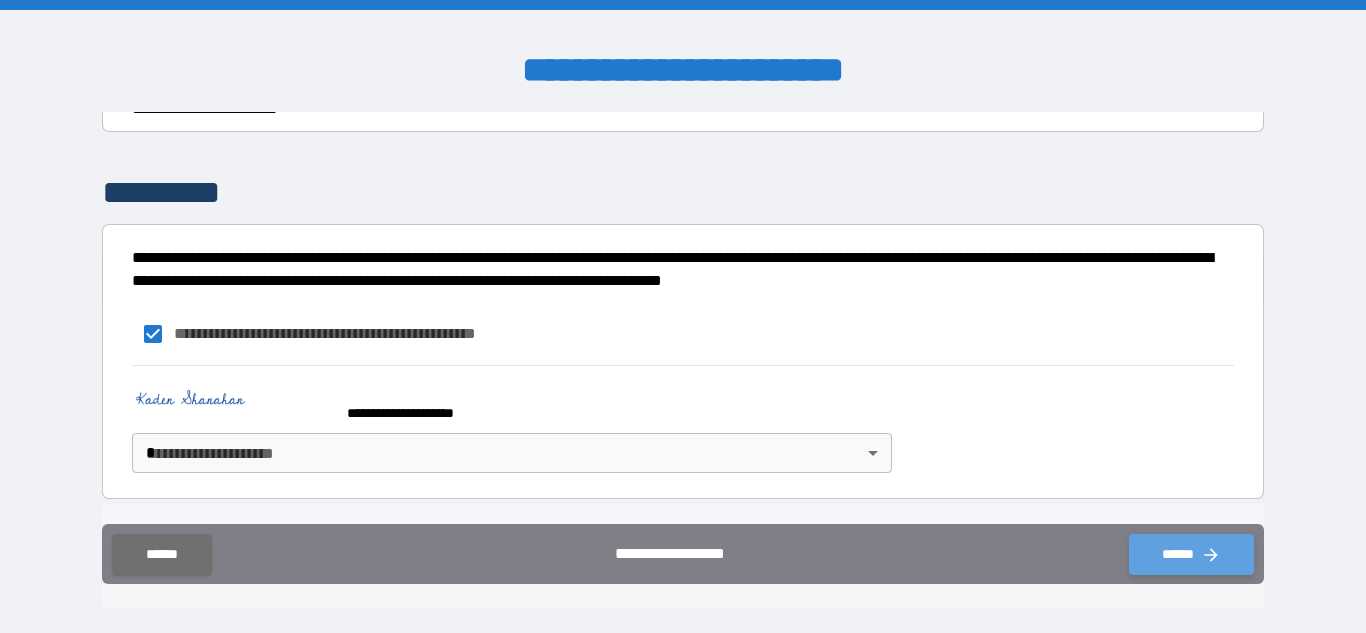 click on "******" at bounding box center [1191, 554] 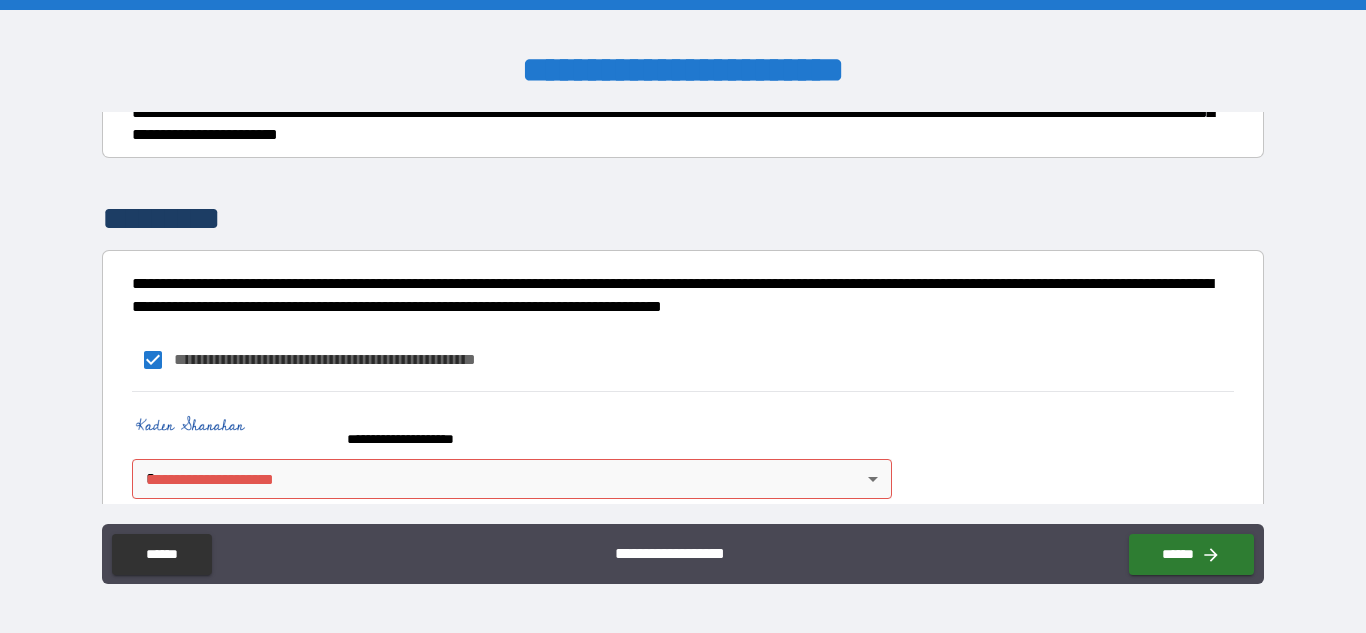 scroll, scrollTop: 439, scrollLeft: 0, axis: vertical 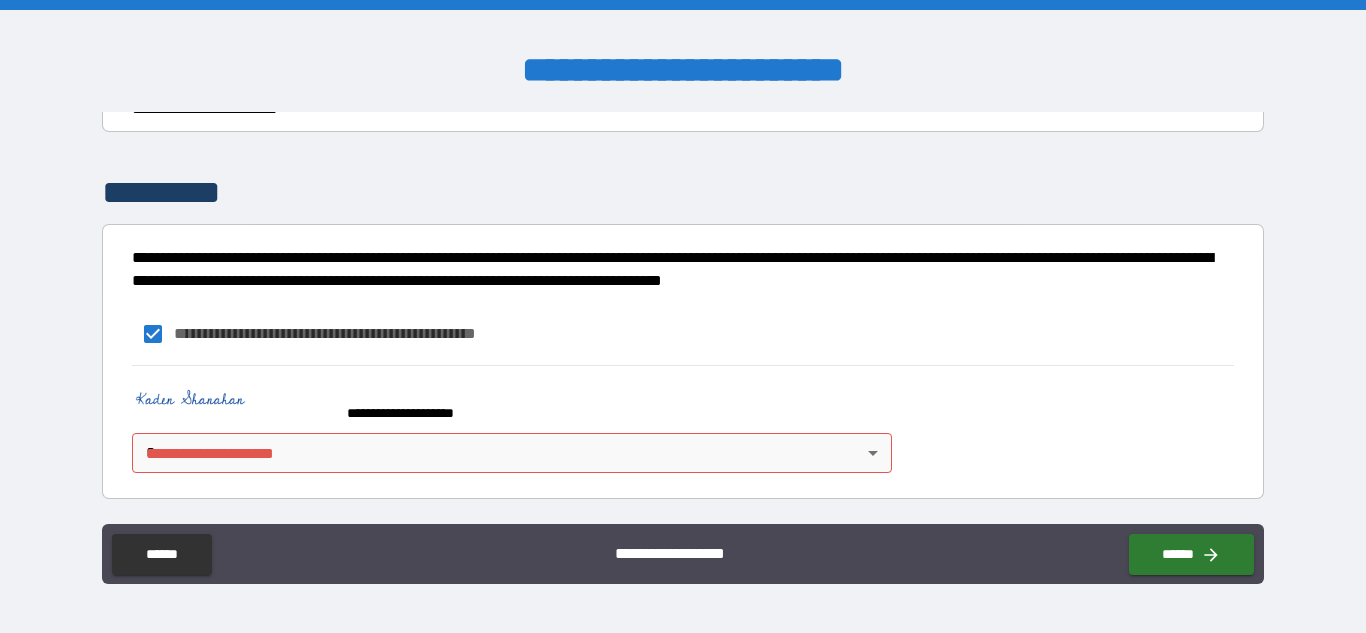 click on "**********" at bounding box center (683, 316) 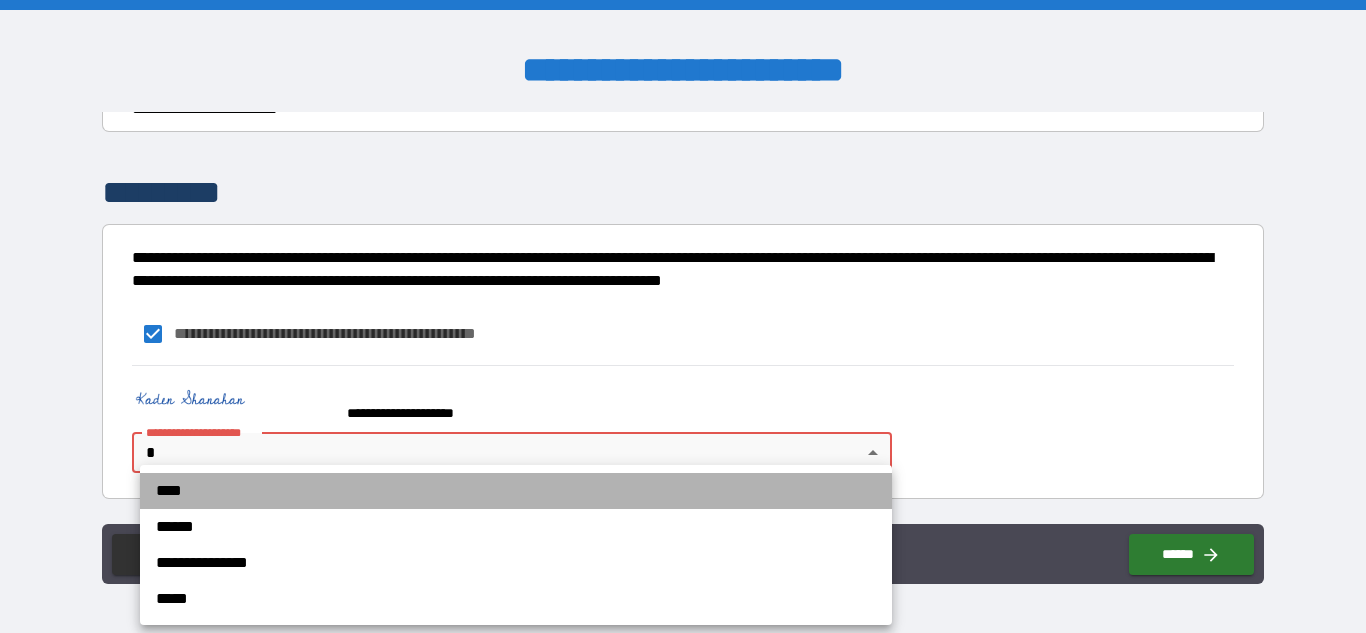 click on "****" at bounding box center (516, 491) 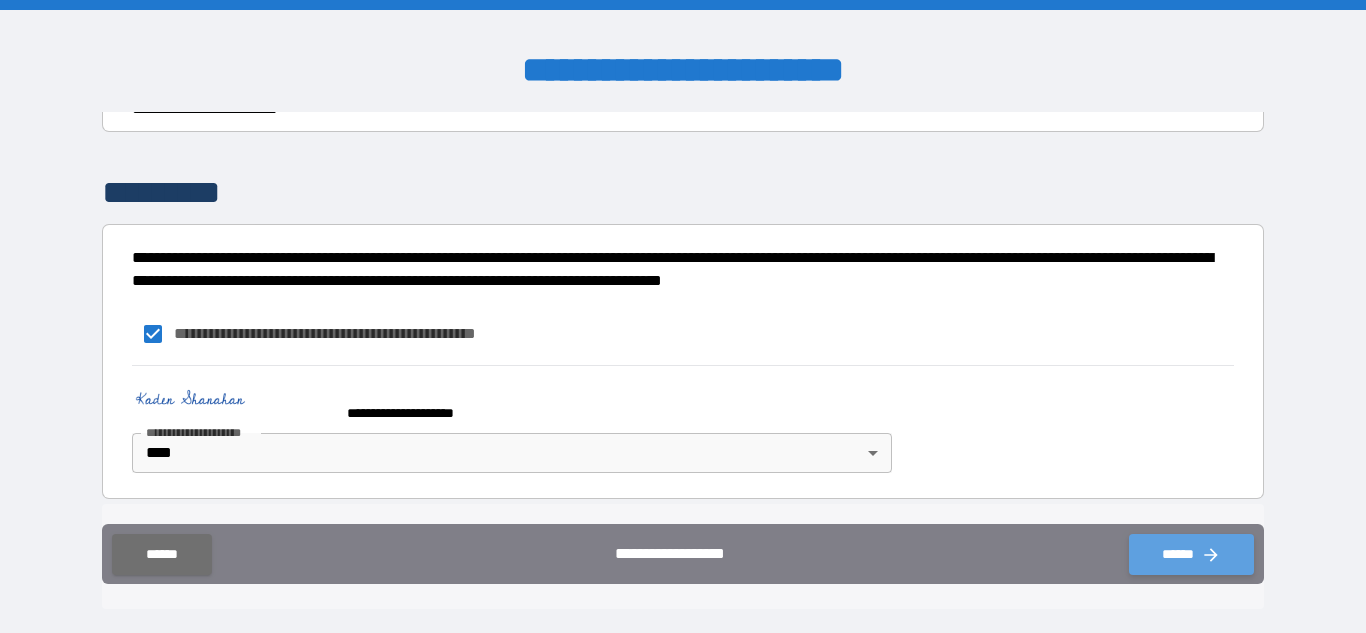 click on "******" at bounding box center (1191, 554) 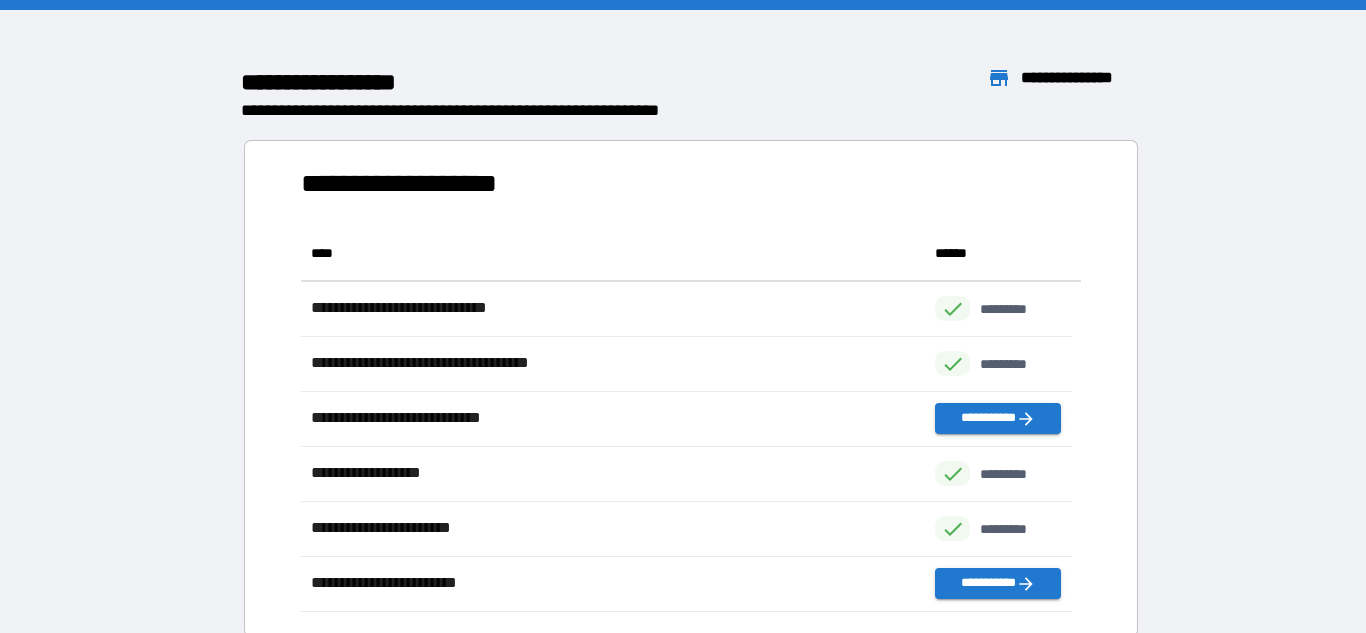 scroll, scrollTop: 16, scrollLeft: 16, axis: both 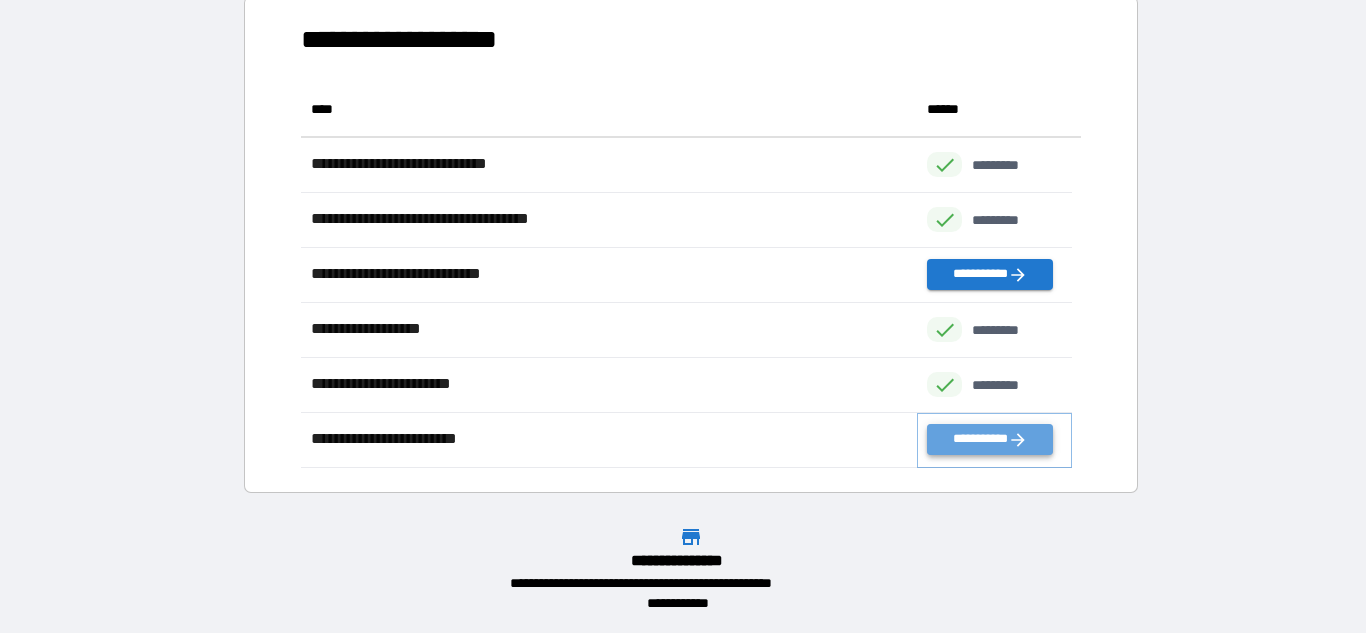 click on "**********" at bounding box center [989, 439] 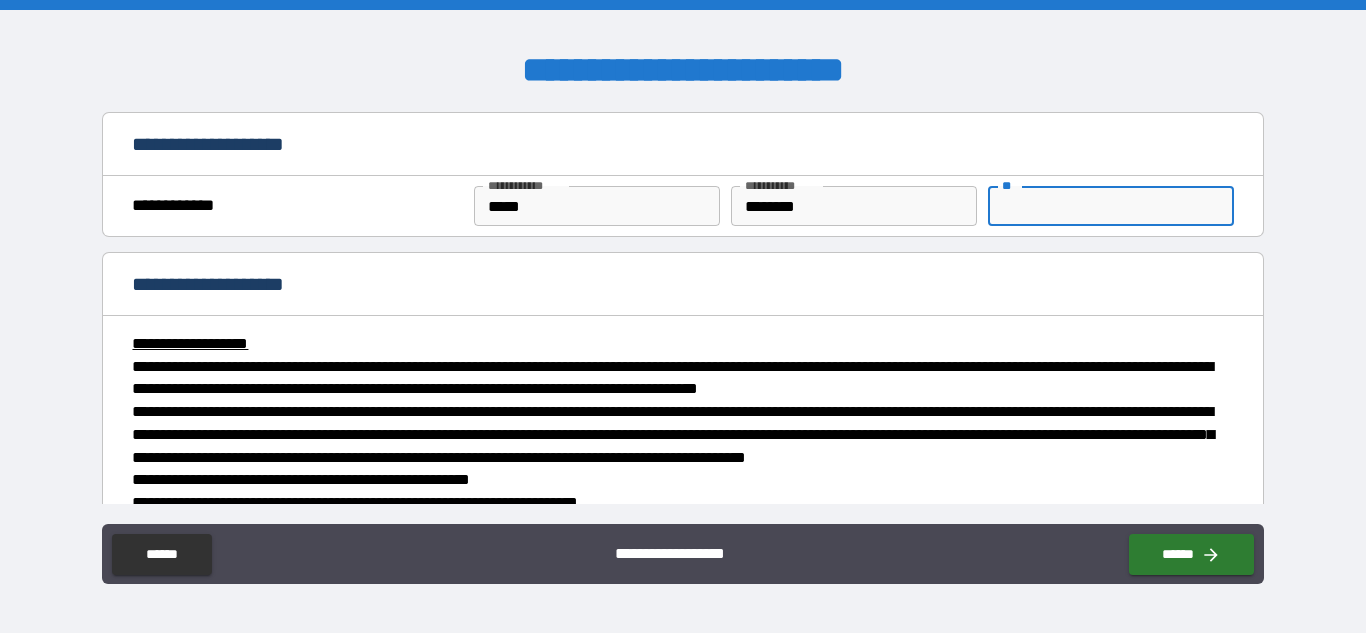 click on "**" at bounding box center [1111, 206] 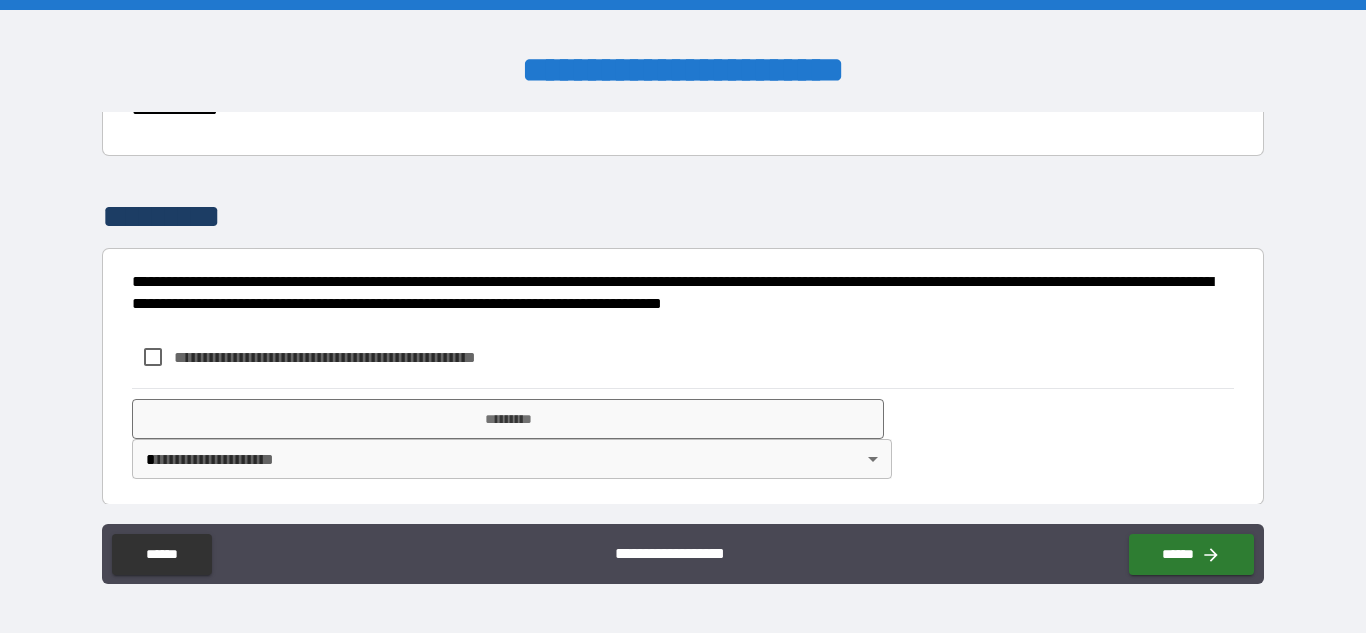 scroll, scrollTop: 535, scrollLeft: 0, axis: vertical 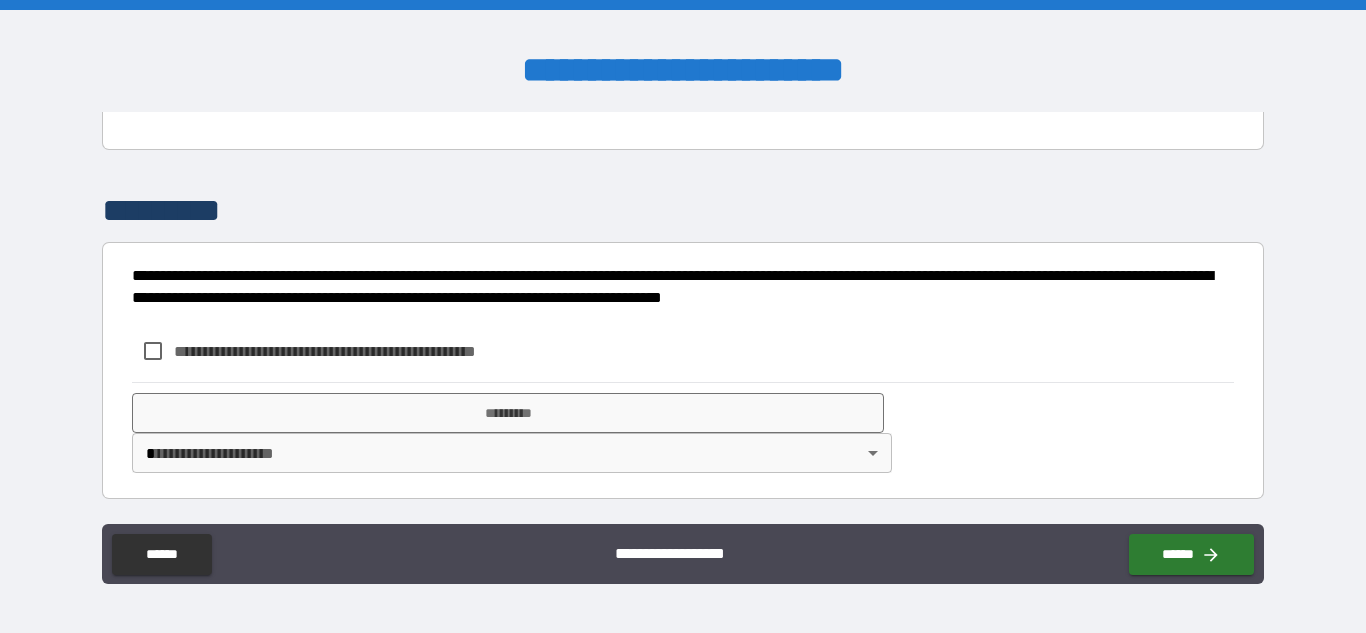 type on "*" 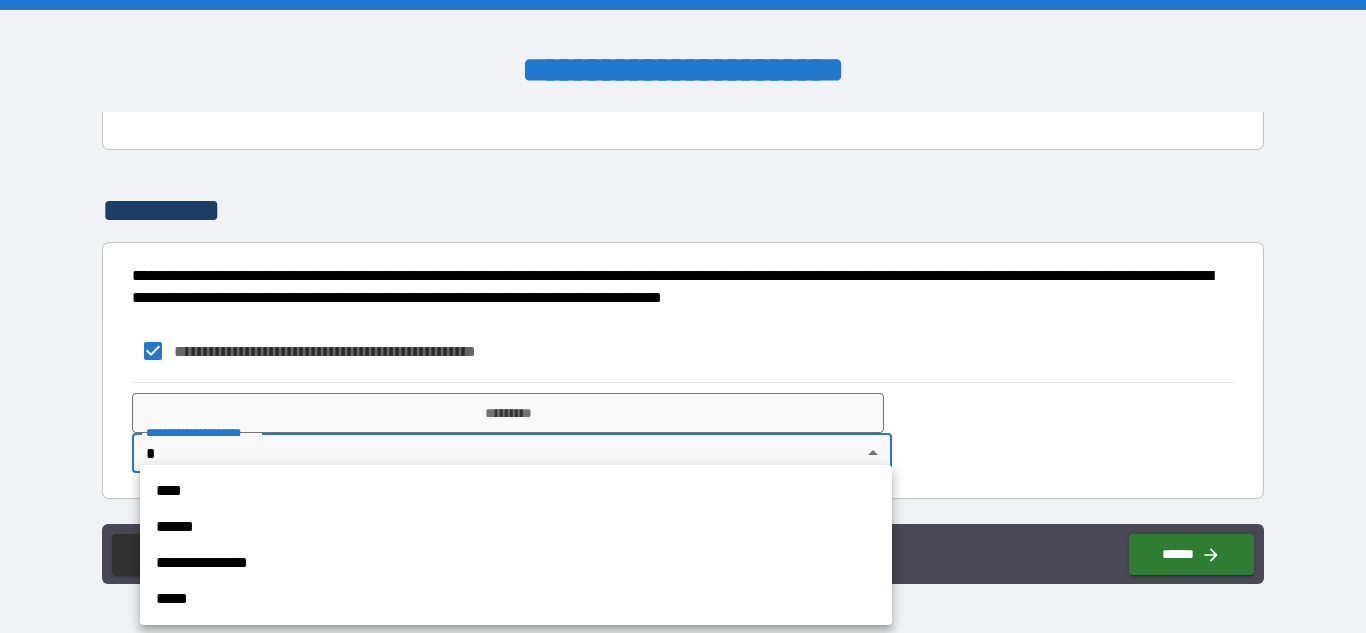 click on "**********" at bounding box center [683, 316] 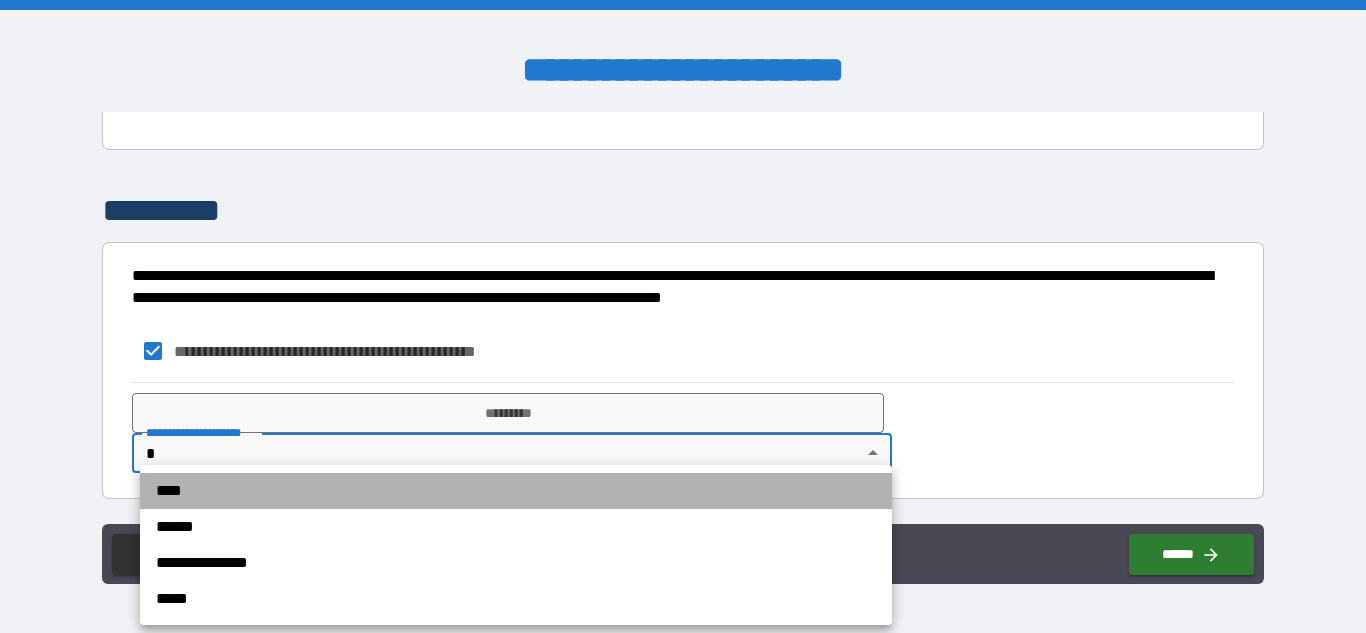click on "****" at bounding box center (516, 491) 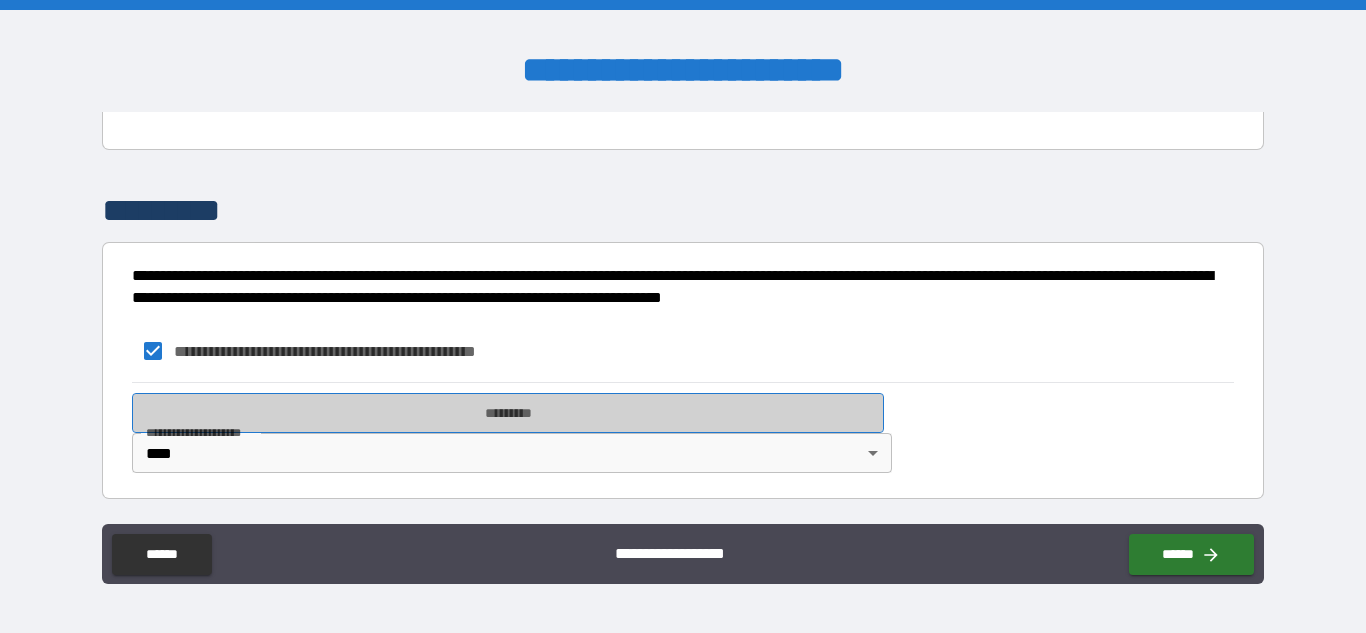 click on "*********" at bounding box center (508, 413) 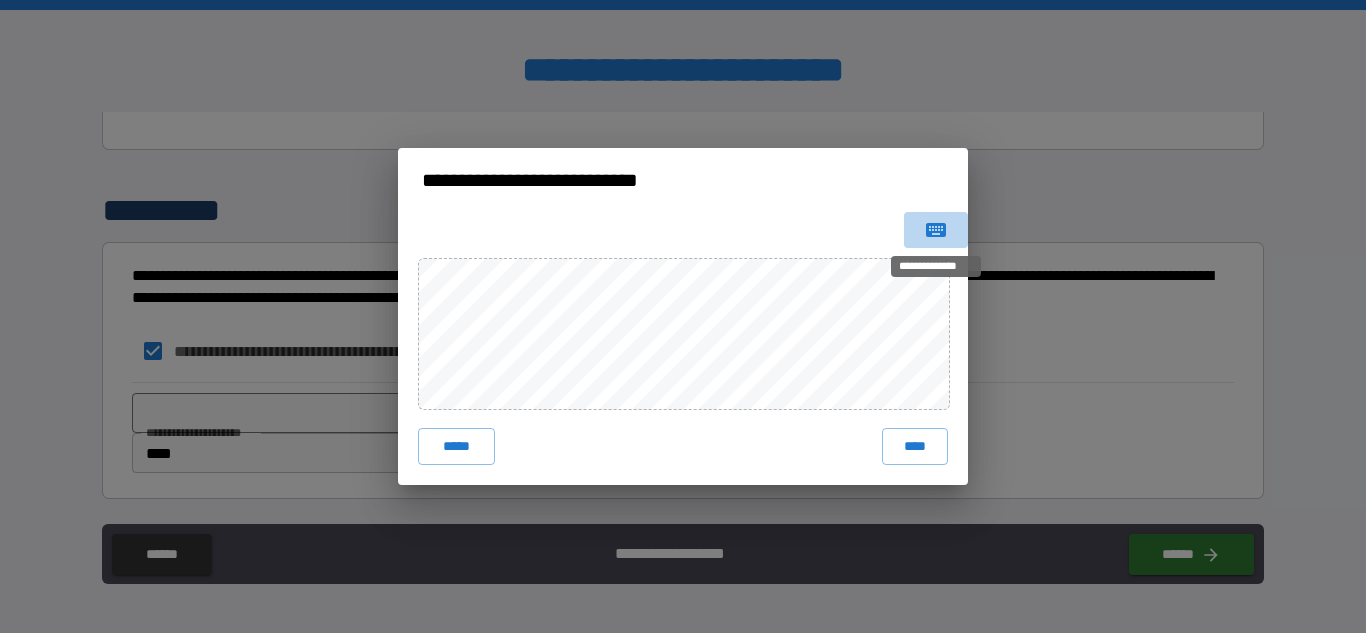 click 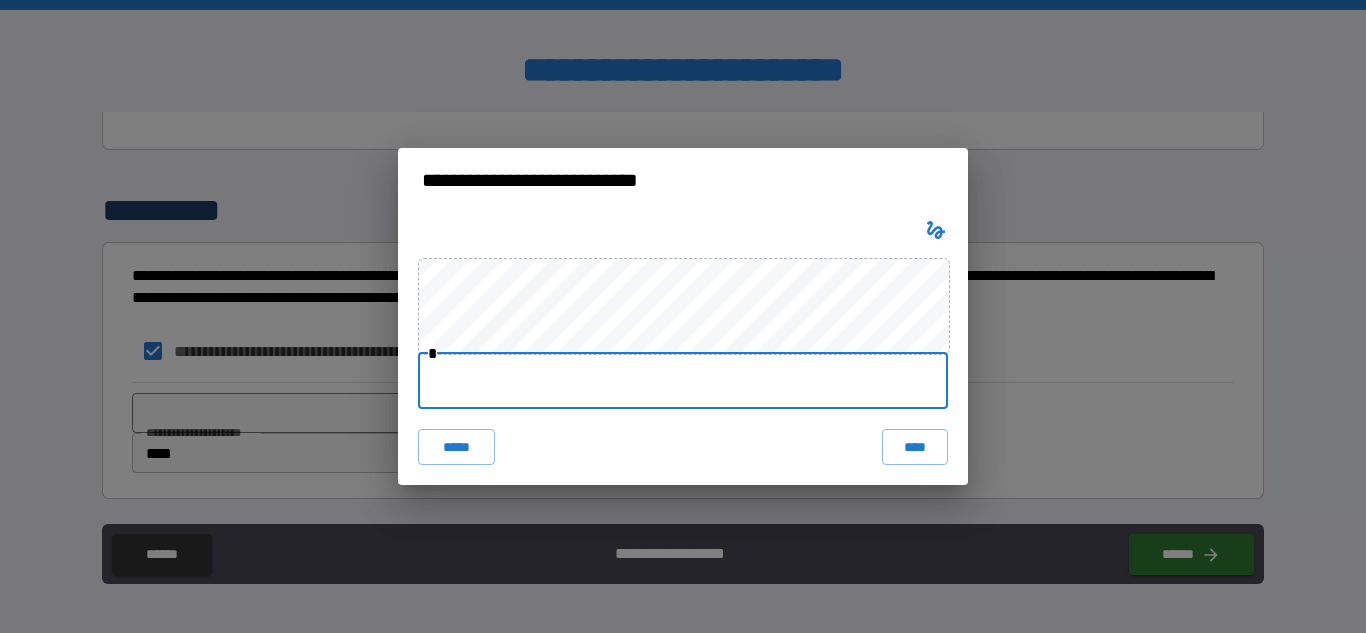 click at bounding box center (683, 381) 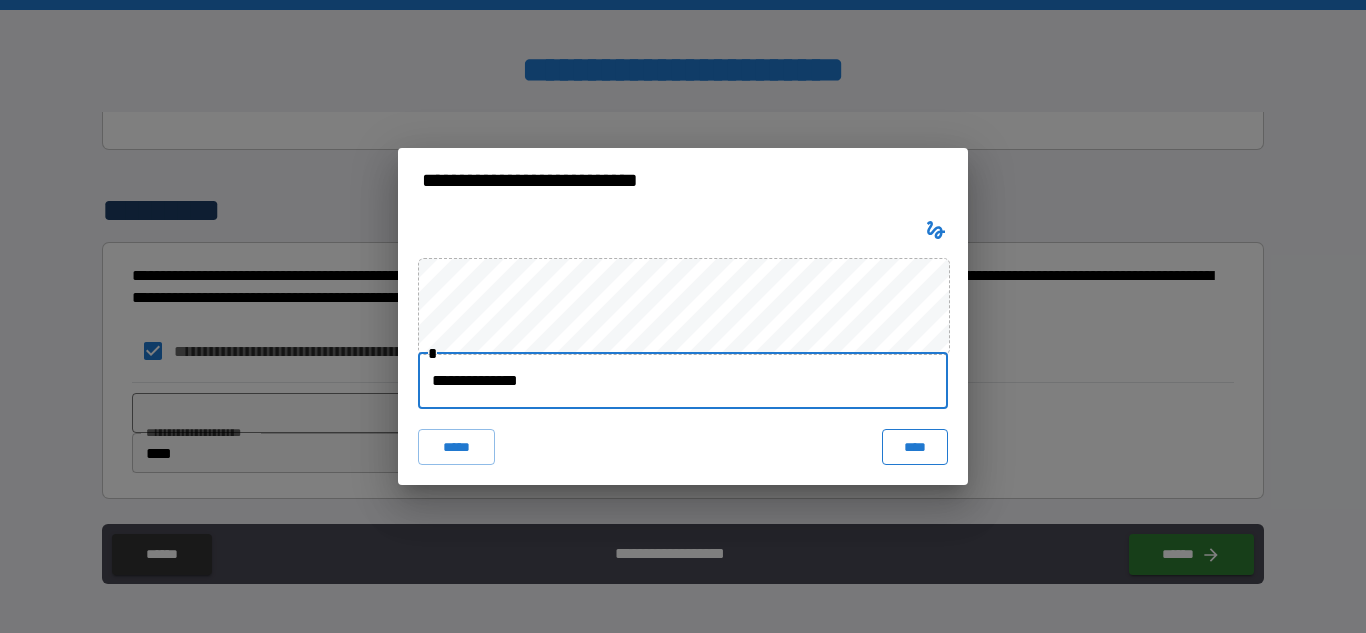 type on "**********" 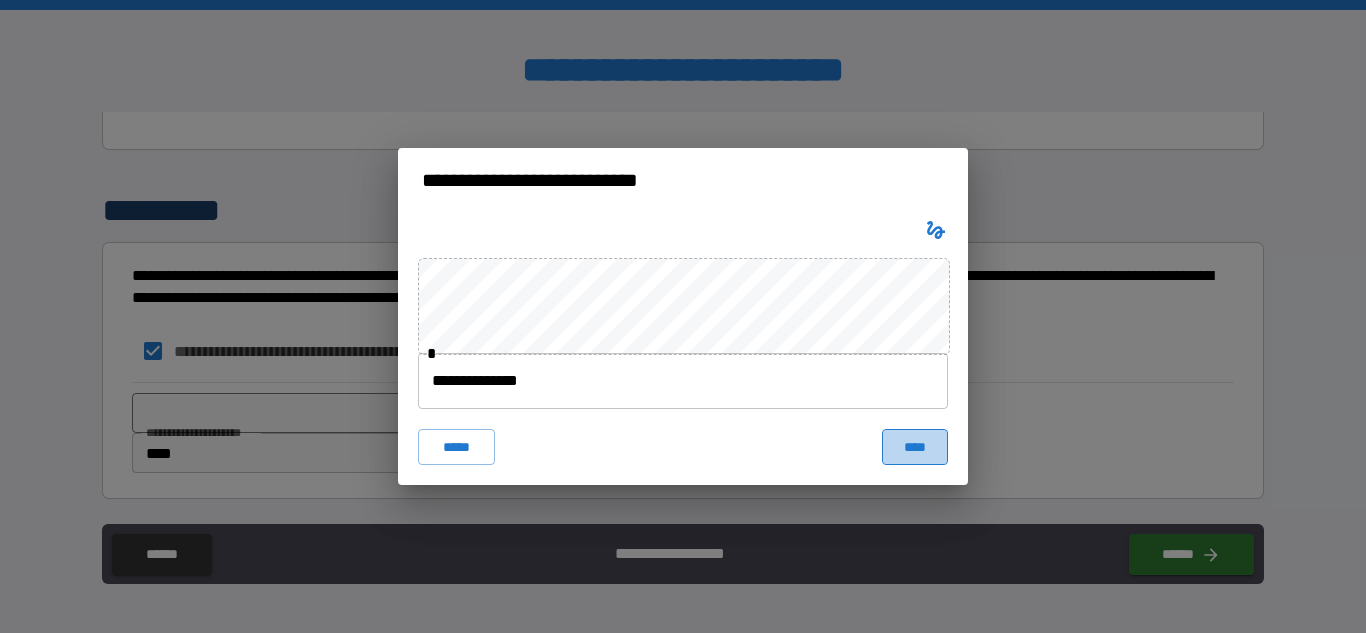 click on "****" at bounding box center [915, 447] 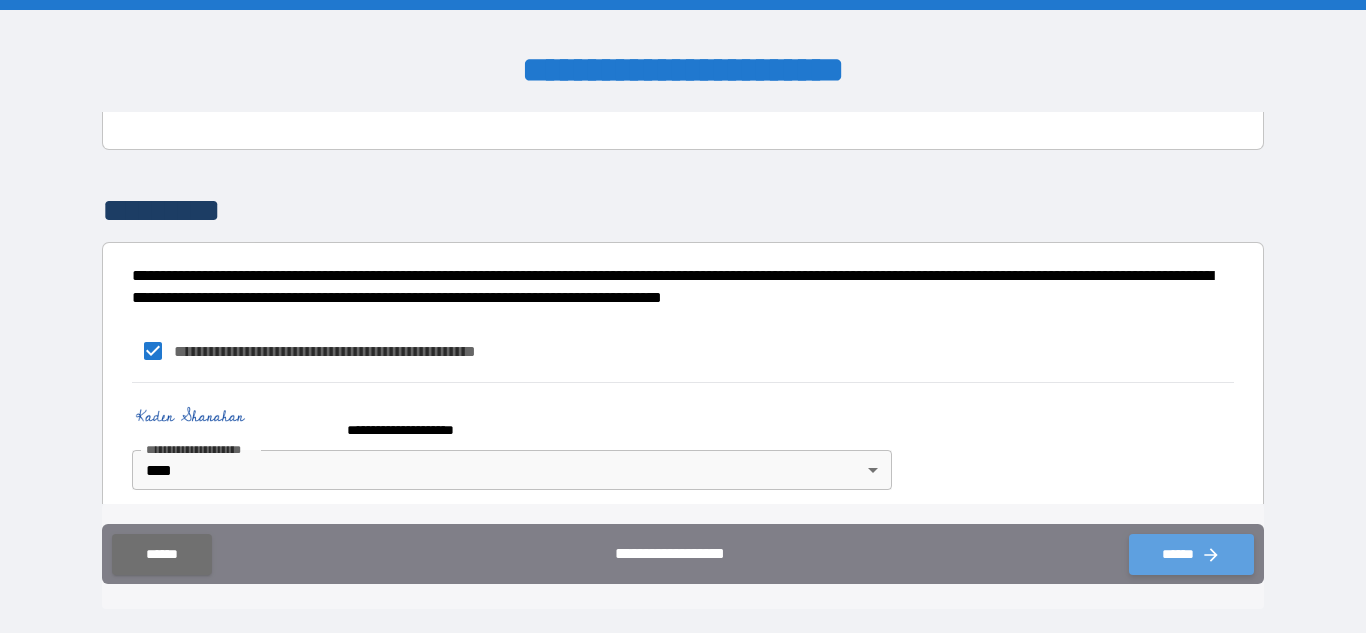 click on "******" at bounding box center (1191, 554) 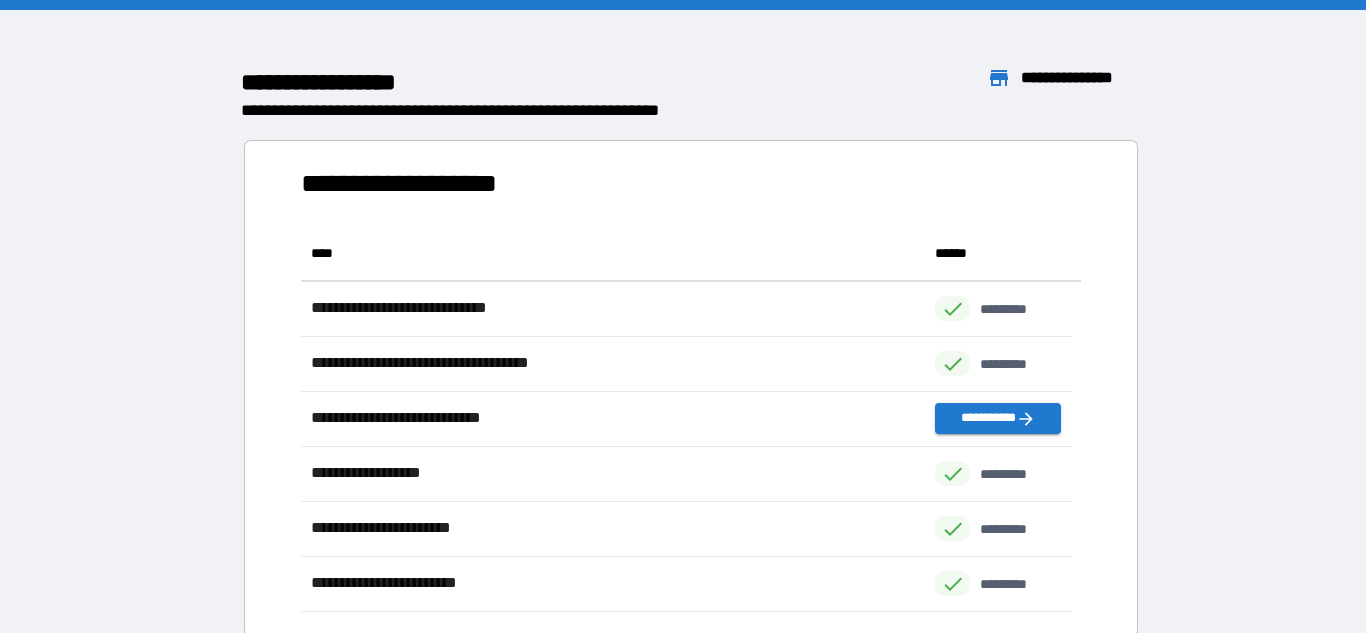 scroll, scrollTop: 371, scrollLeft: 755, axis: both 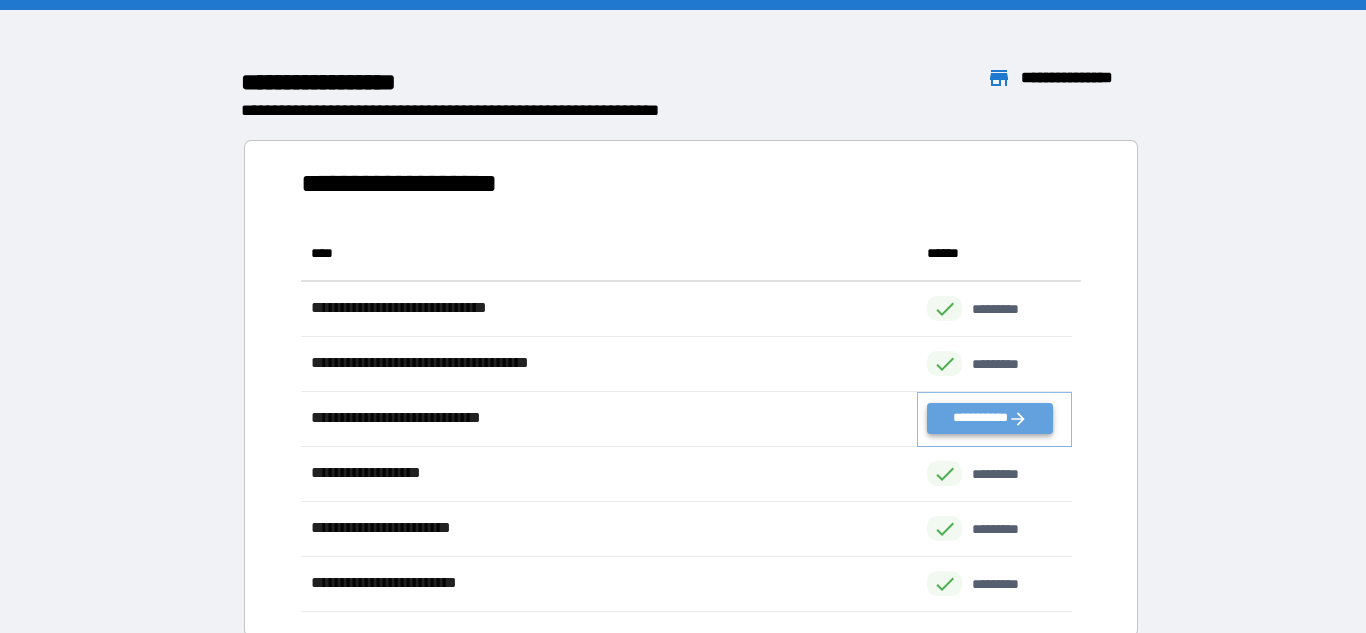 click on "**********" at bounding box center (989, 418) 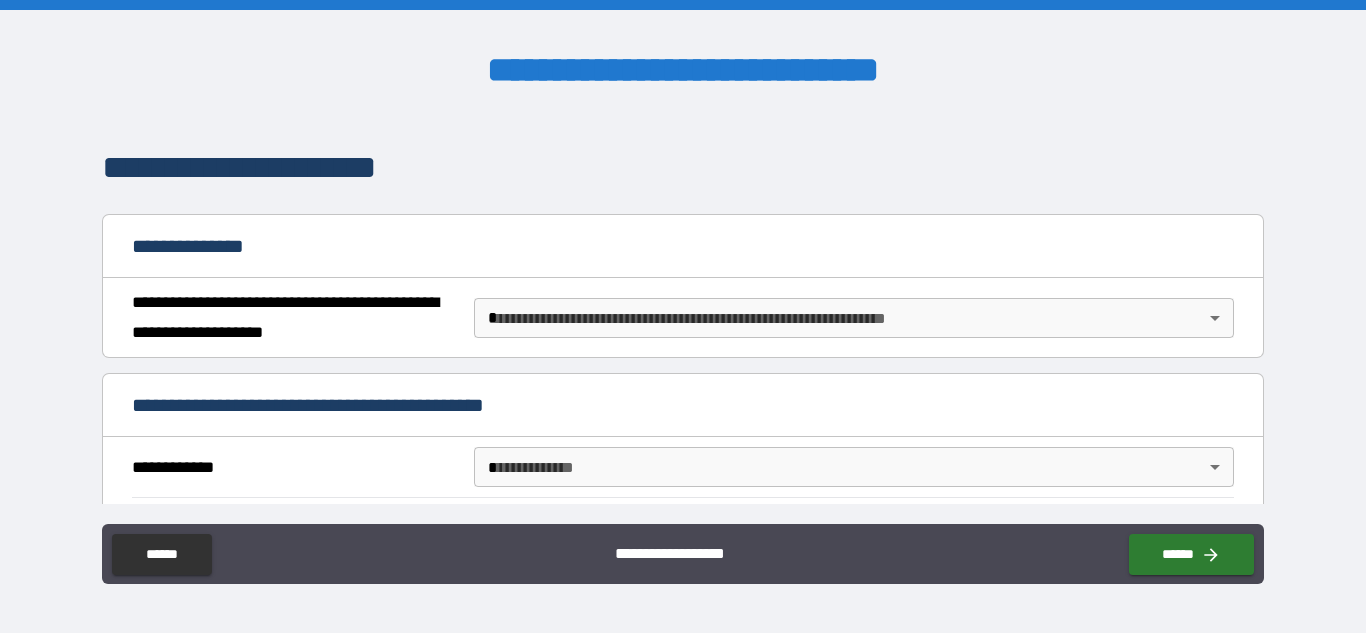 scroll, scrollTop: 132, scrollLeft: 0, axis: vertical 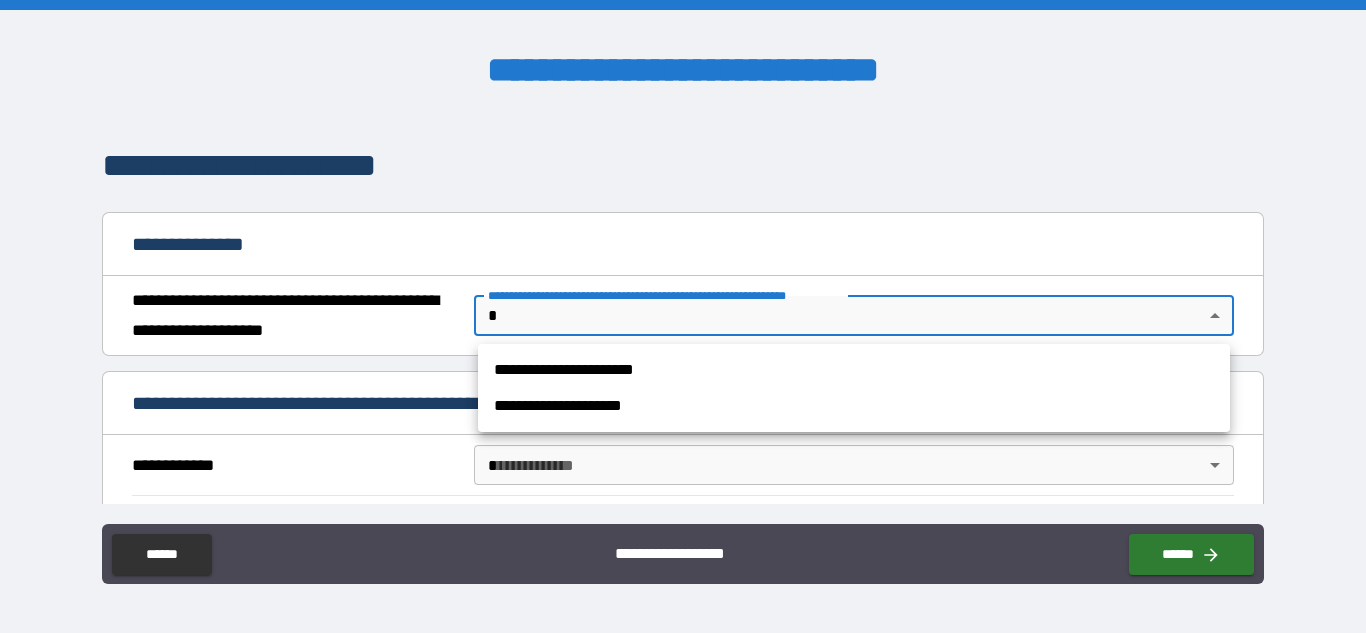 click on "**********" at bounding box center [683, 316] 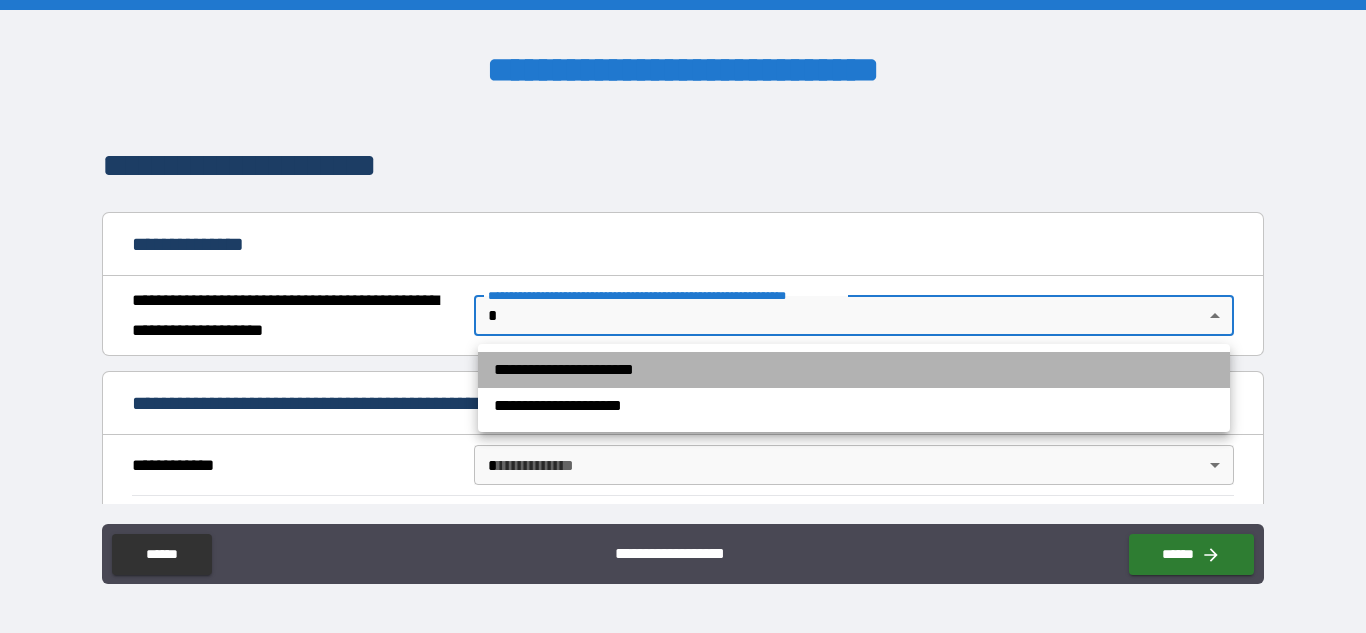 click on "**********" at bounding box center (854, 370) 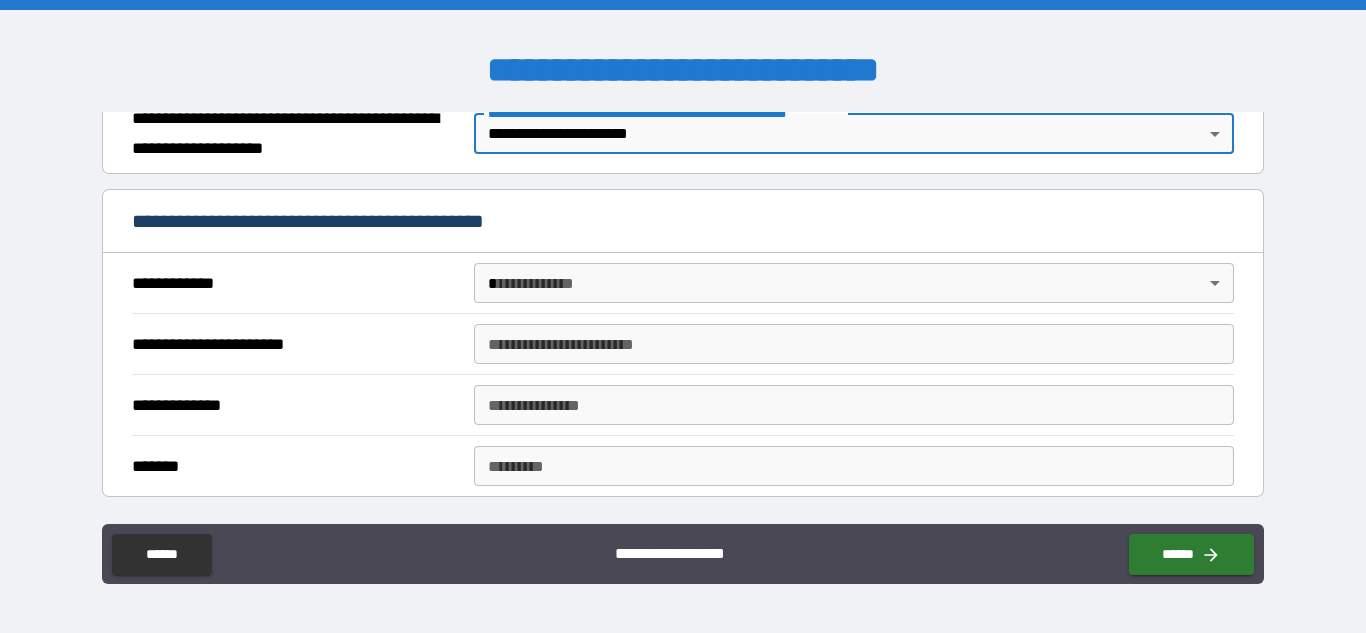 scroll, scrollTop: 316, scrollLeft: 0, axis: vertical 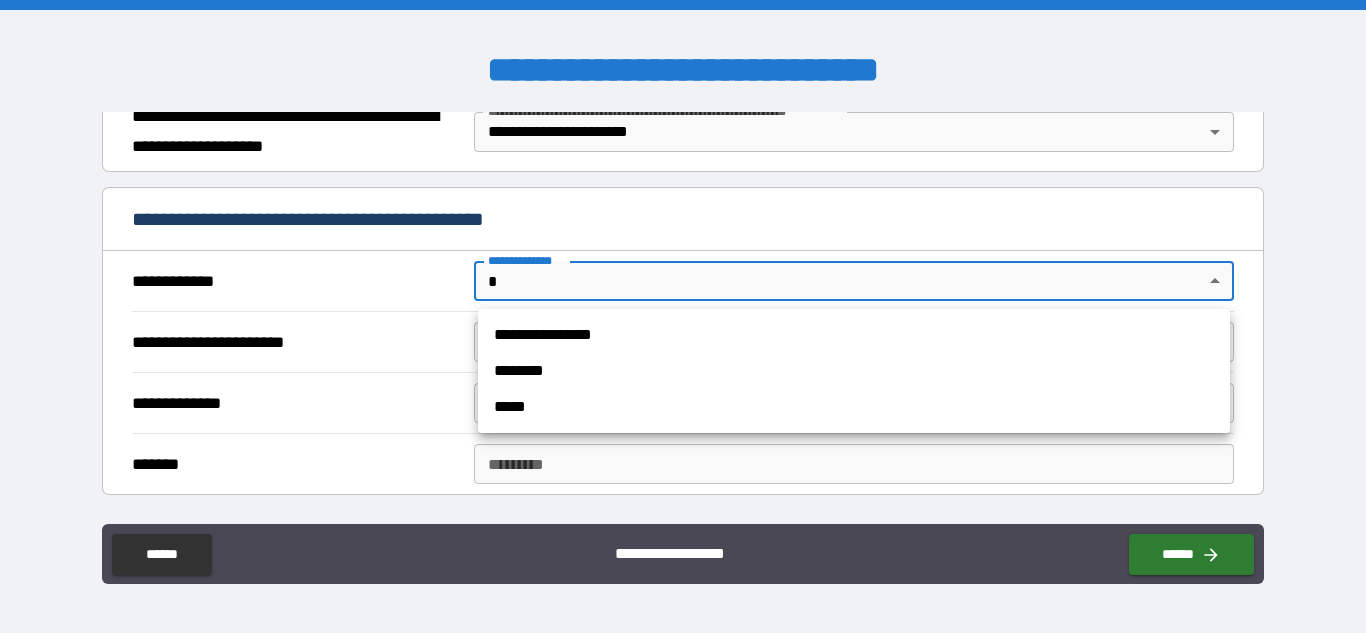 click on "**********" at bounding box center (683, 316) 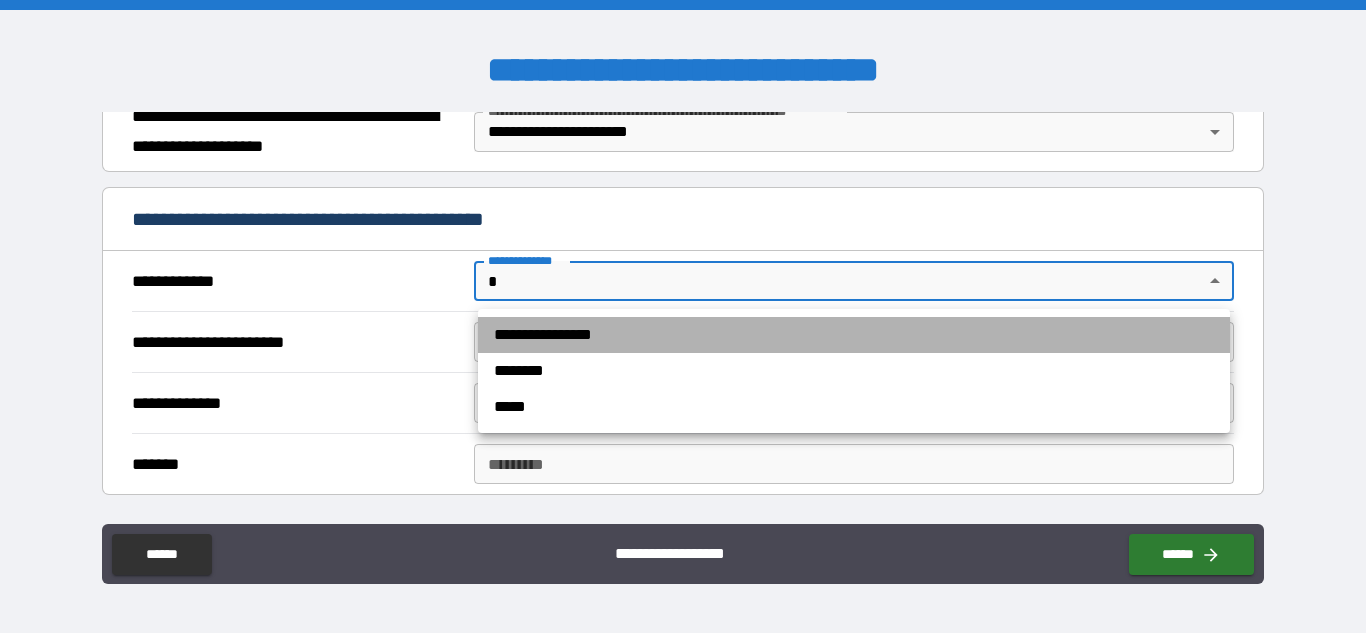 click on "**********" at bounding box center [854, 335] 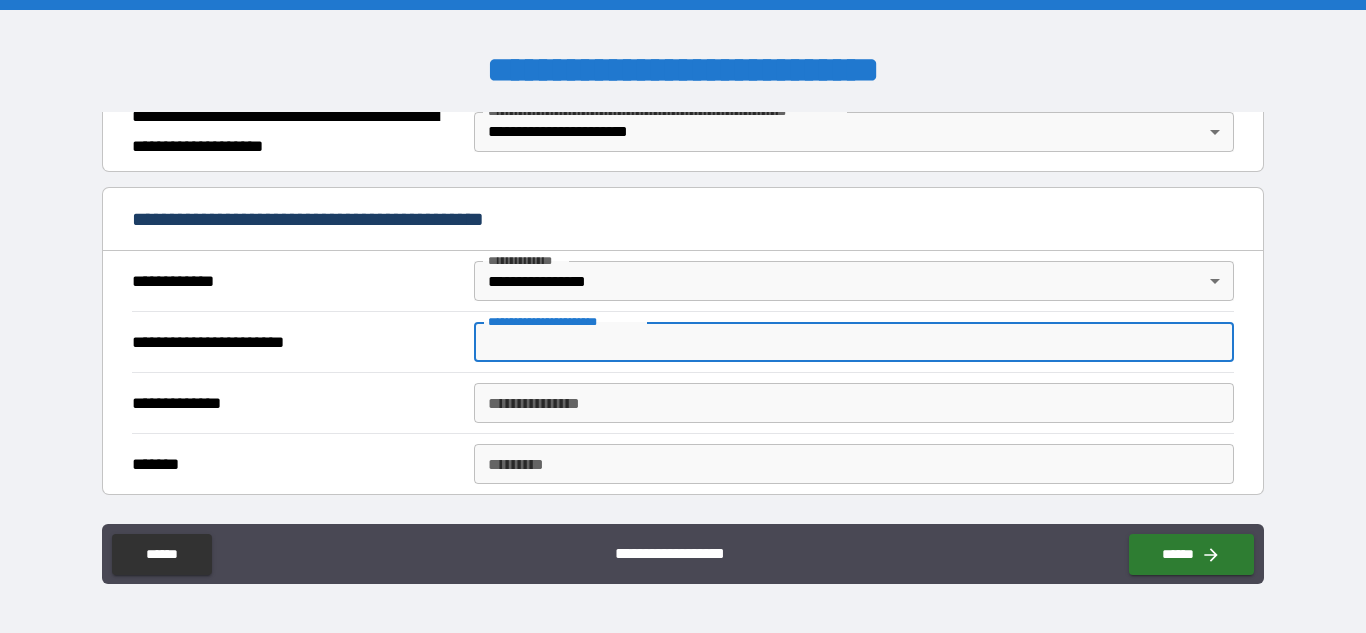 click on "**********" at bounding box center (854, 342) 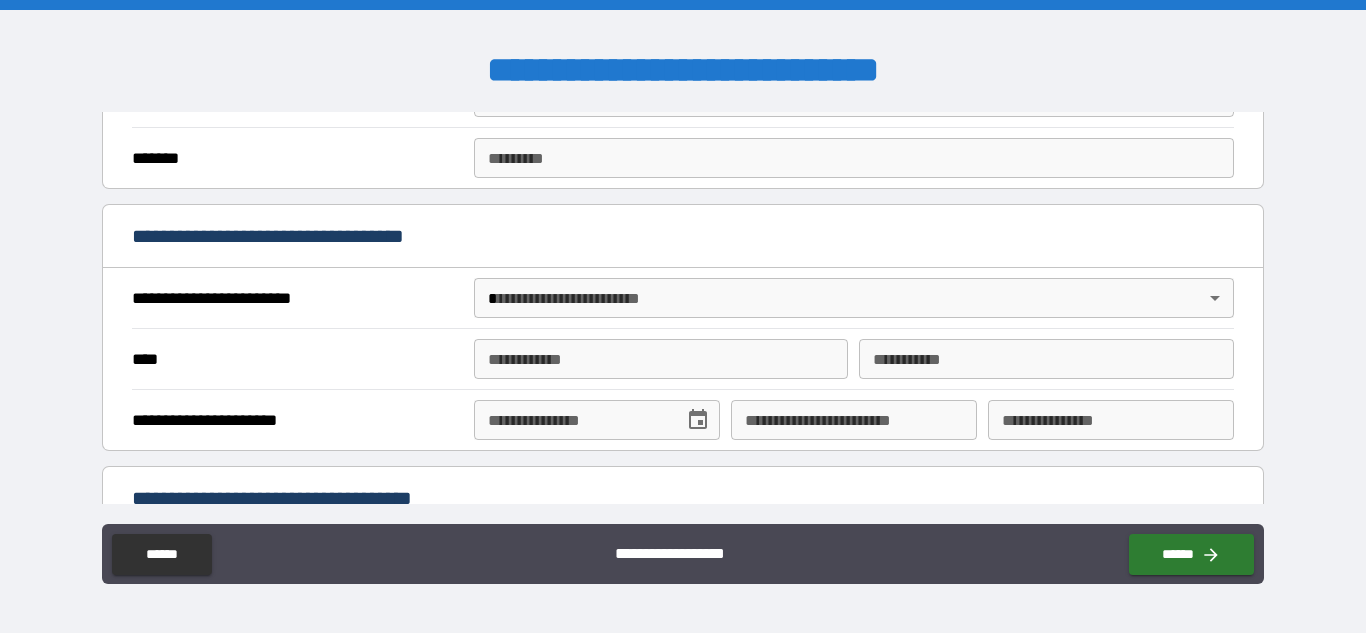 scroll, scrollTop: 624, scrollLeft: 0, axis: vertical 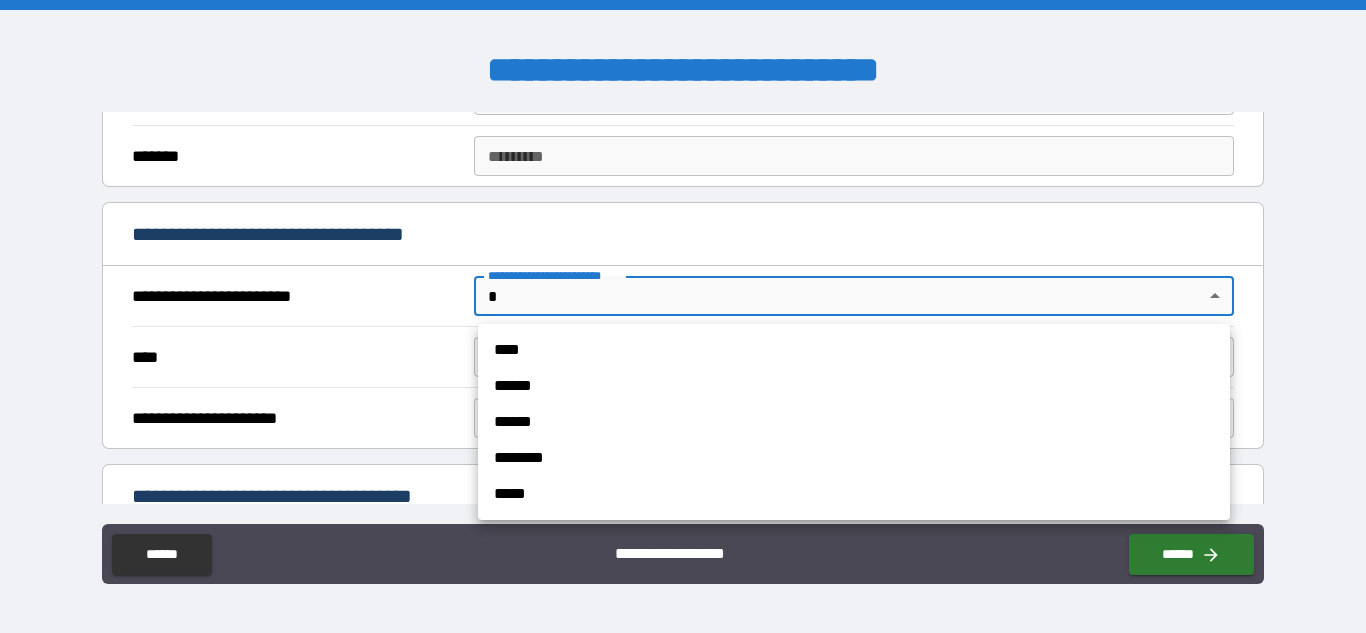 click on "**********" at bounding box center [683, 316] 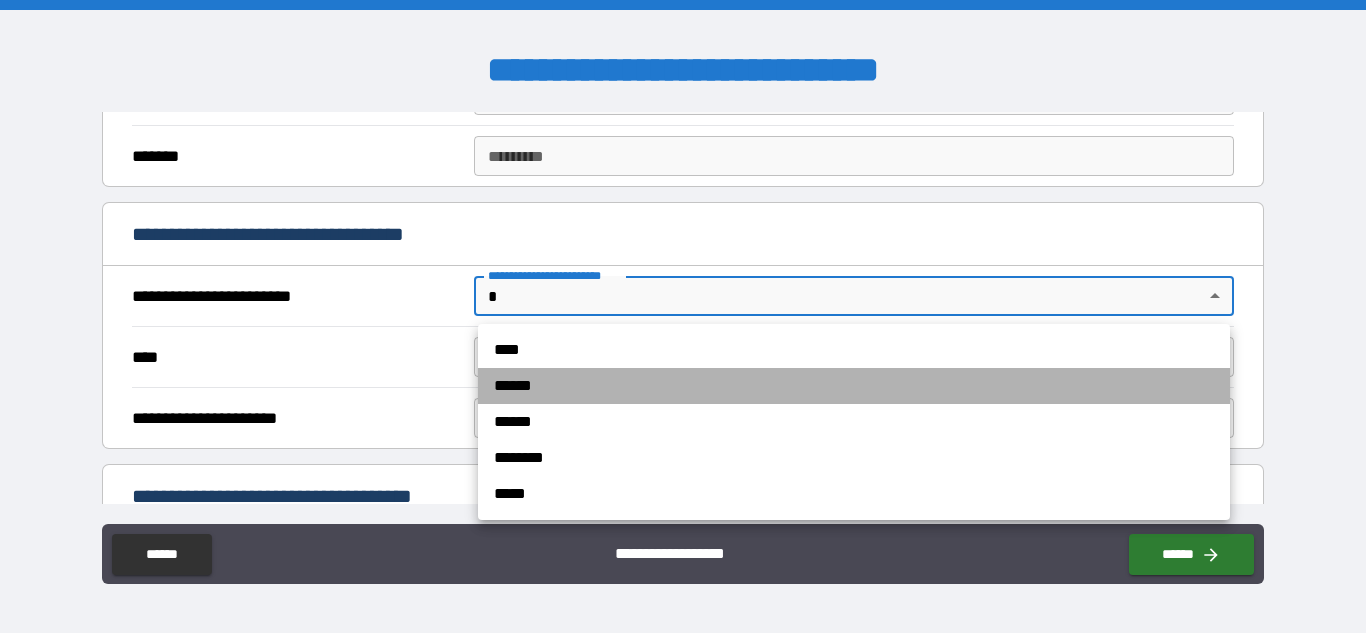 click on "******" at bounding box center (854, 386) 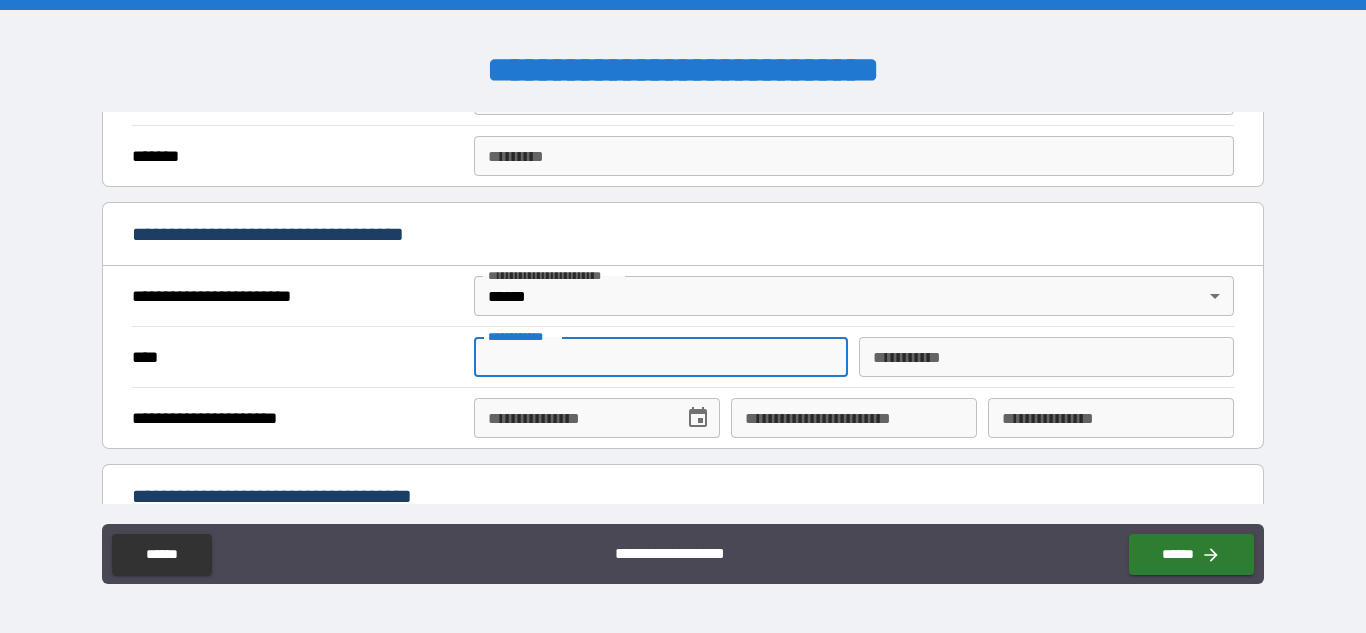 click on "**********" at bounding box center [661, 357] 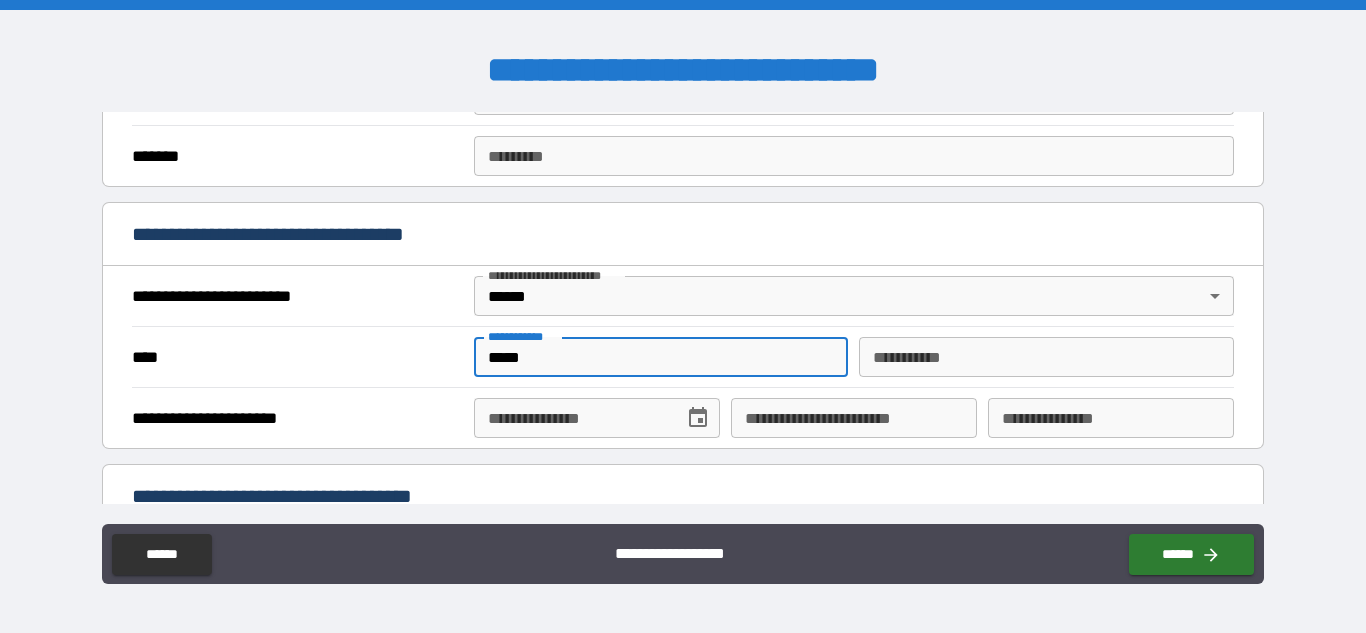 type on "*****" 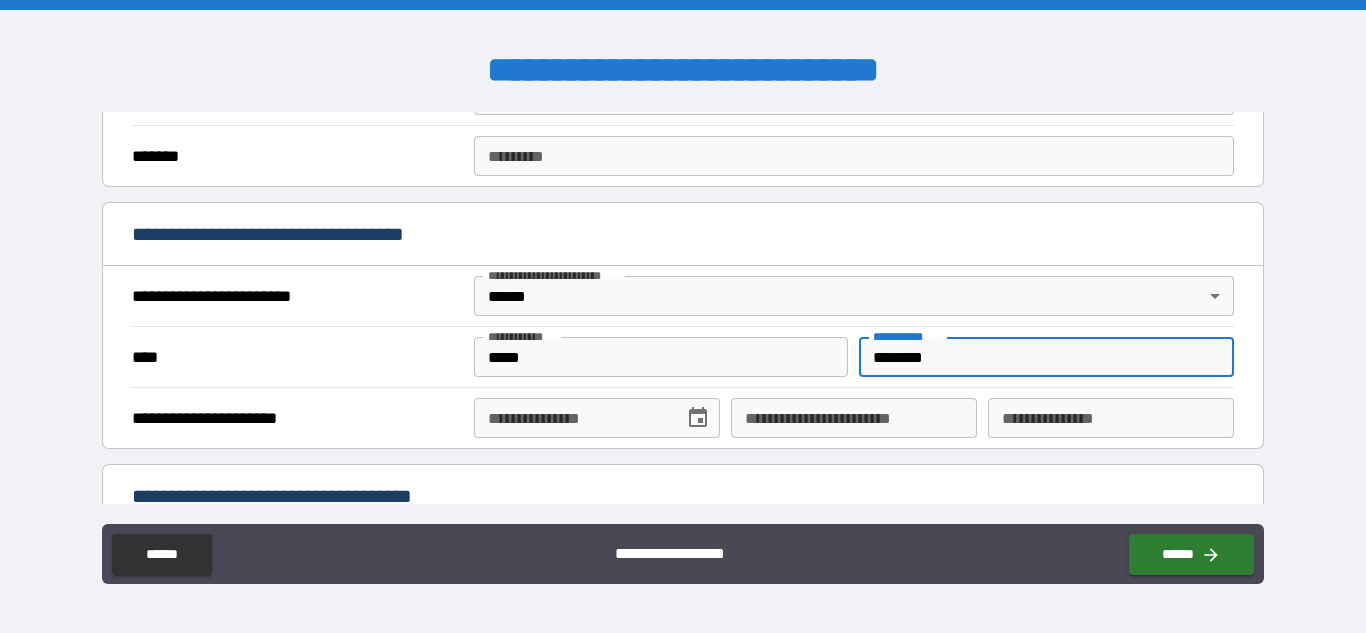 type on "********" 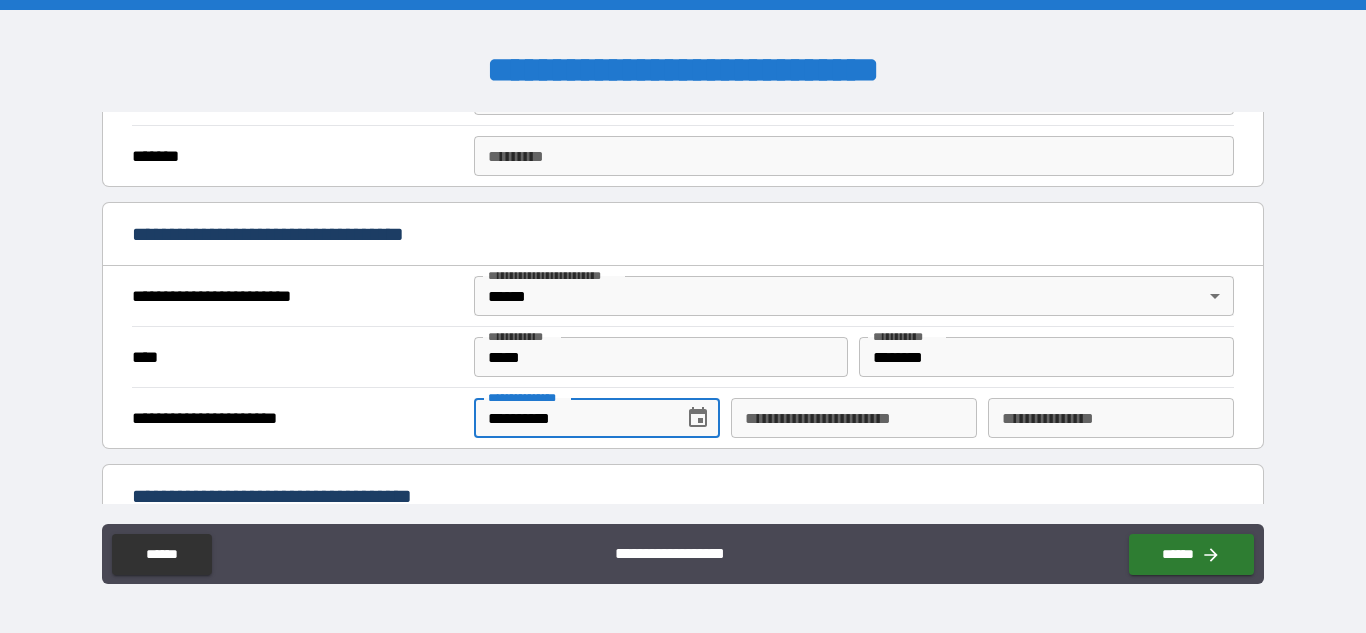 type on "**********" 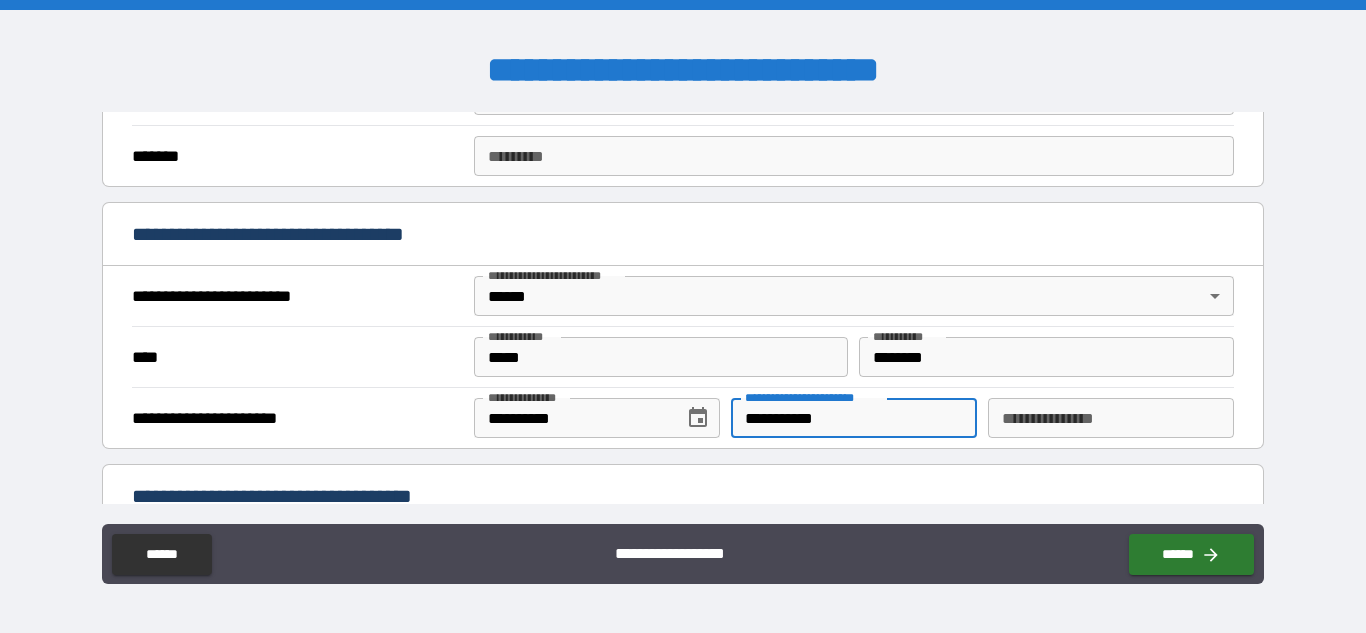 type on "**********" 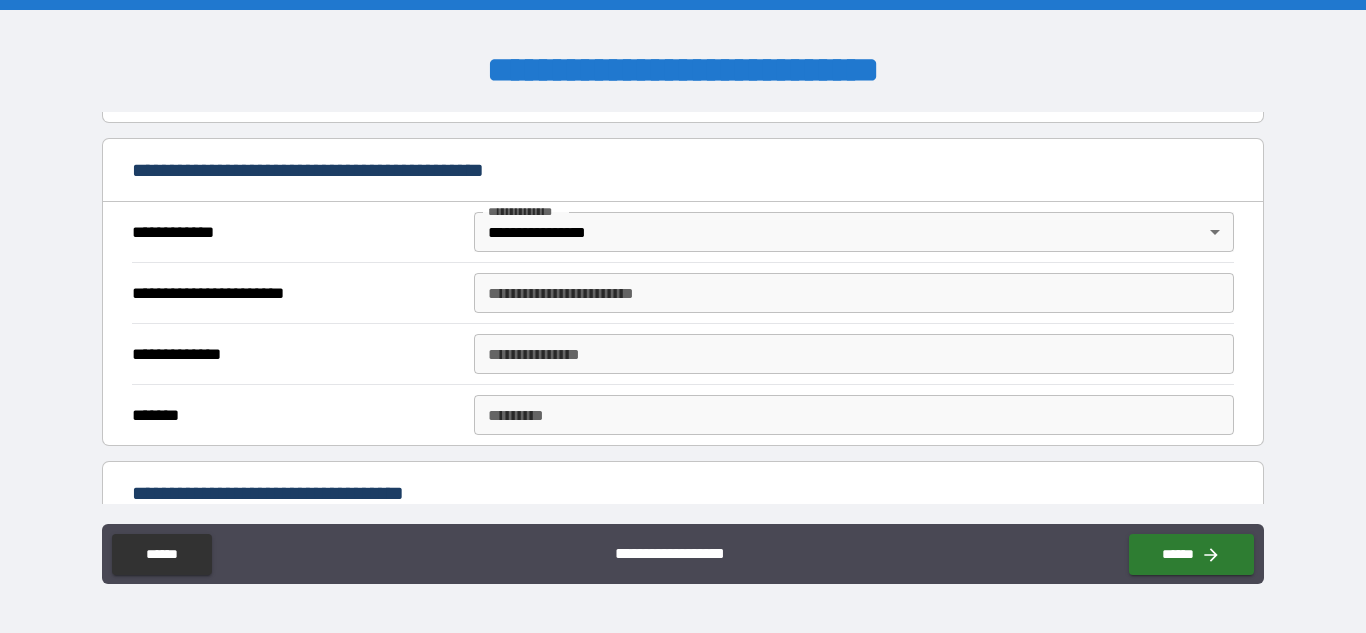scroll, scrollTop: 356, scrollLeft: 0, axis: vertical 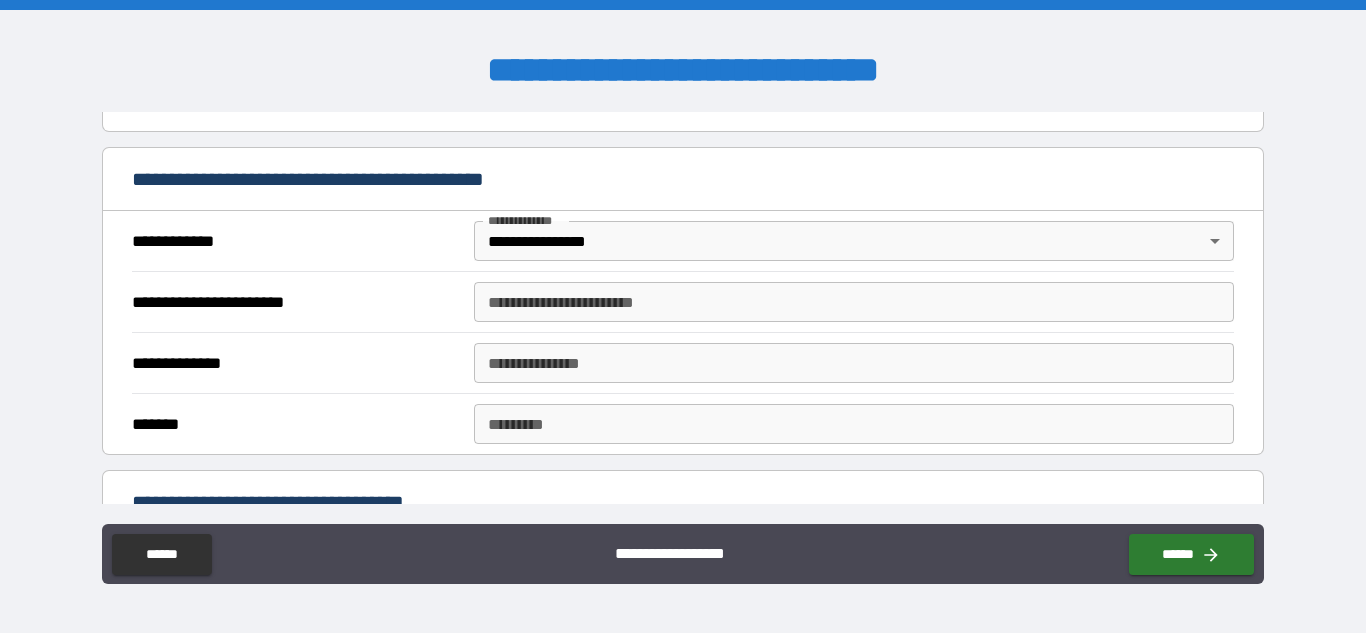 type on "********" 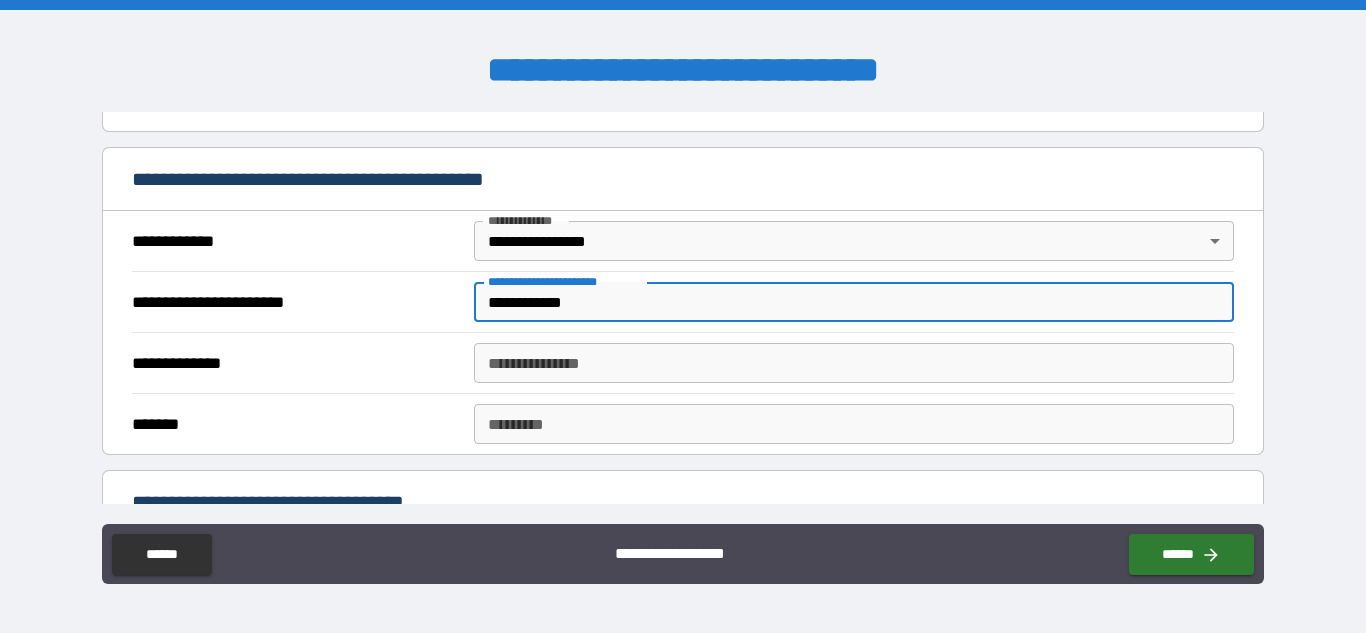 type on "**********" 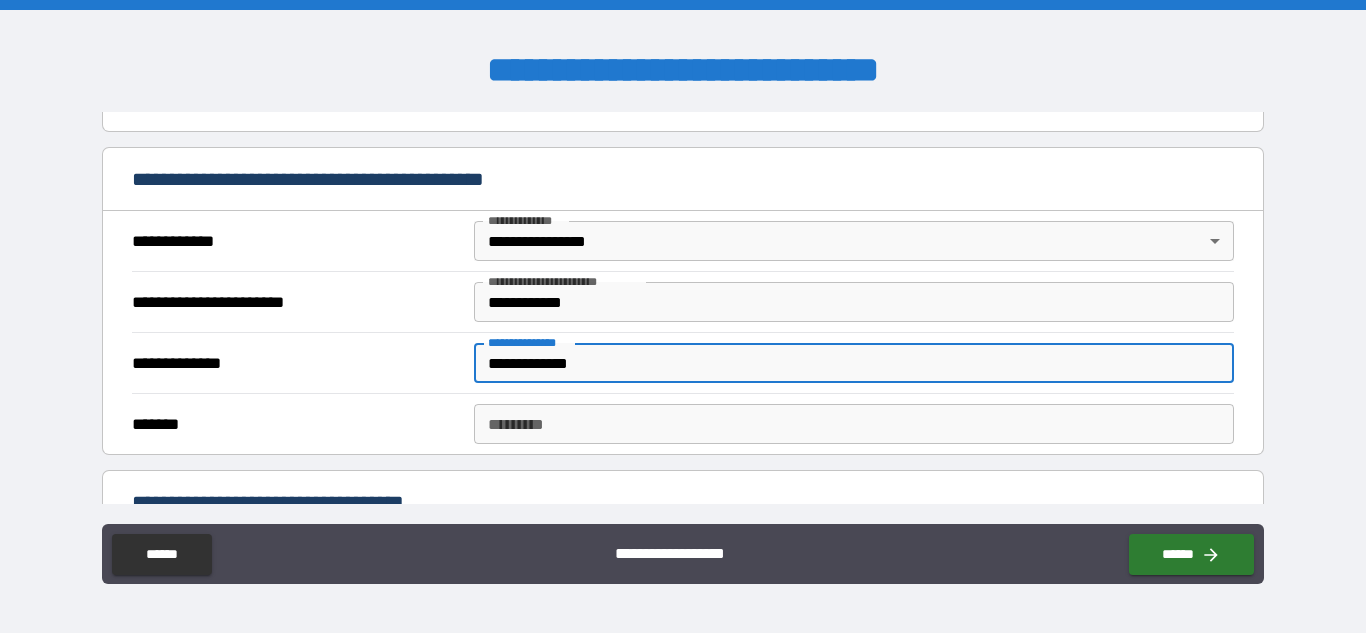 type on "**********" 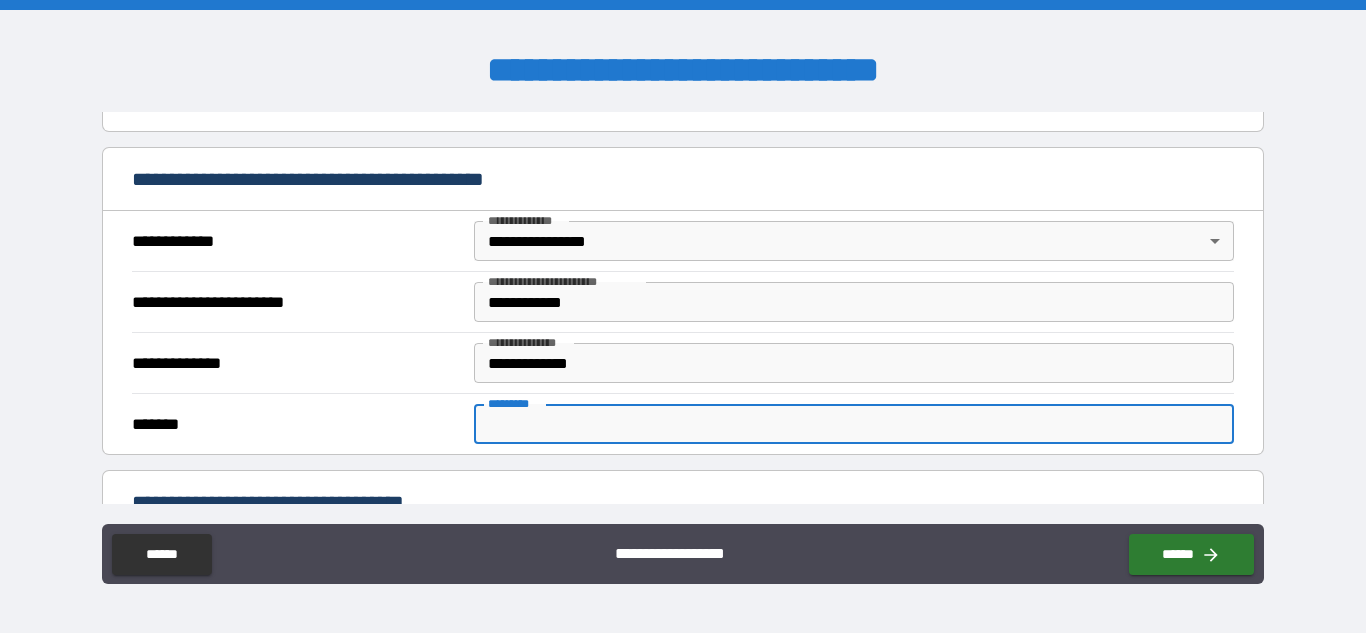 click on "*******   *" at bounding box center (854, 424) 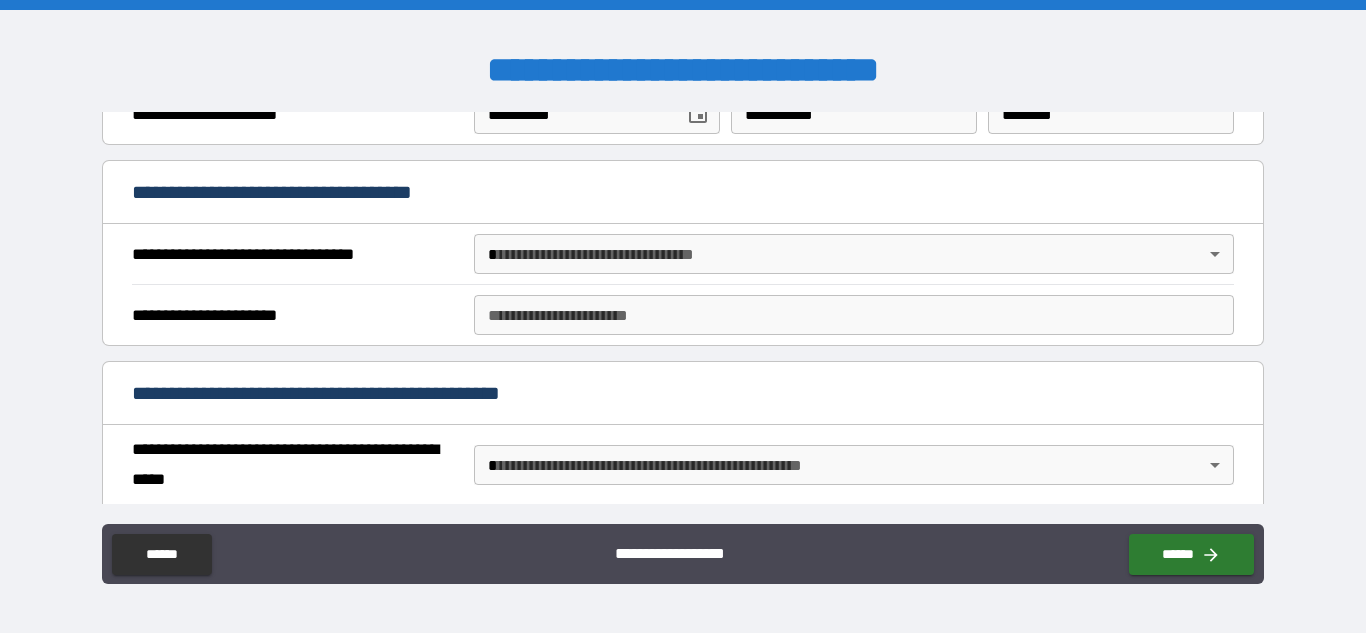 scroll, scrollTop: 928, scrollLeft: 0, axis: vertical 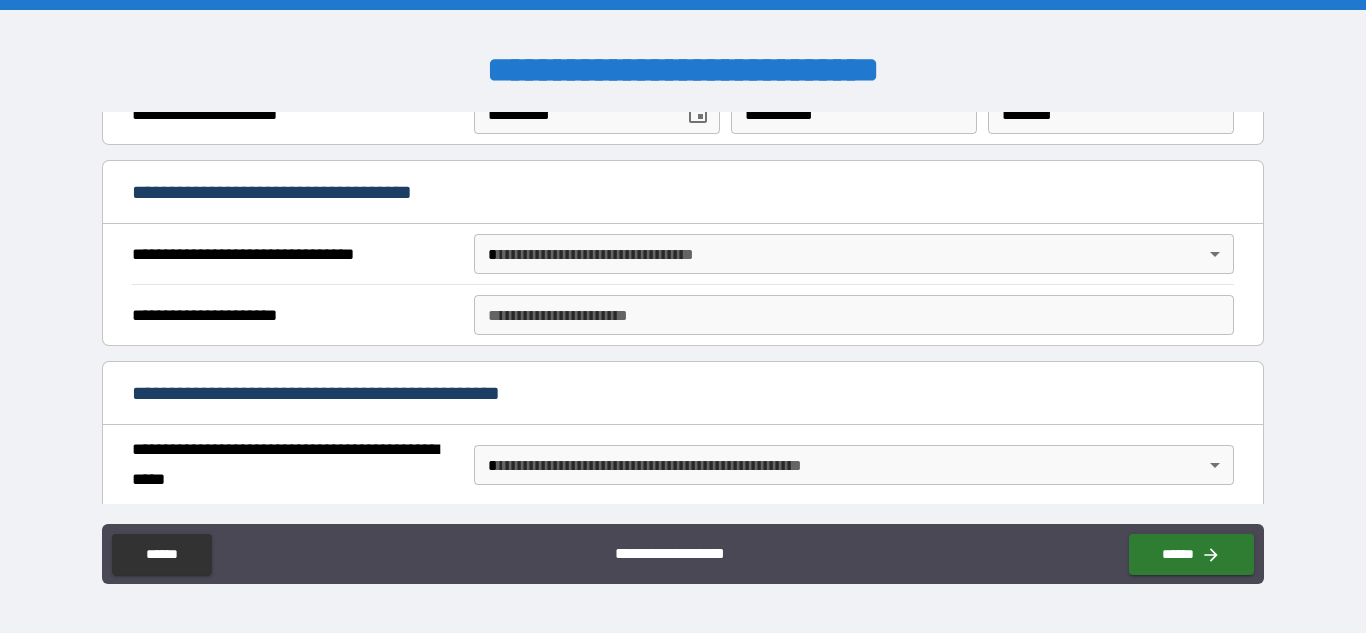 type on "**********" 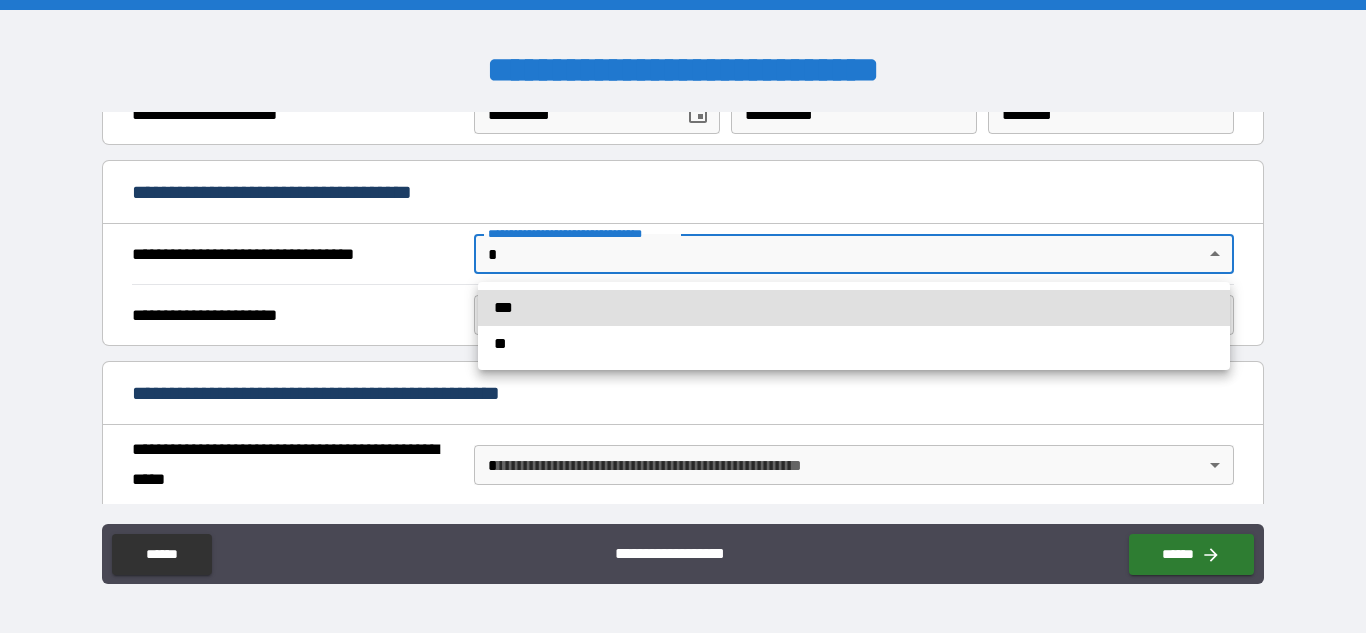 click on "**********" at bounding box center [683, 316] 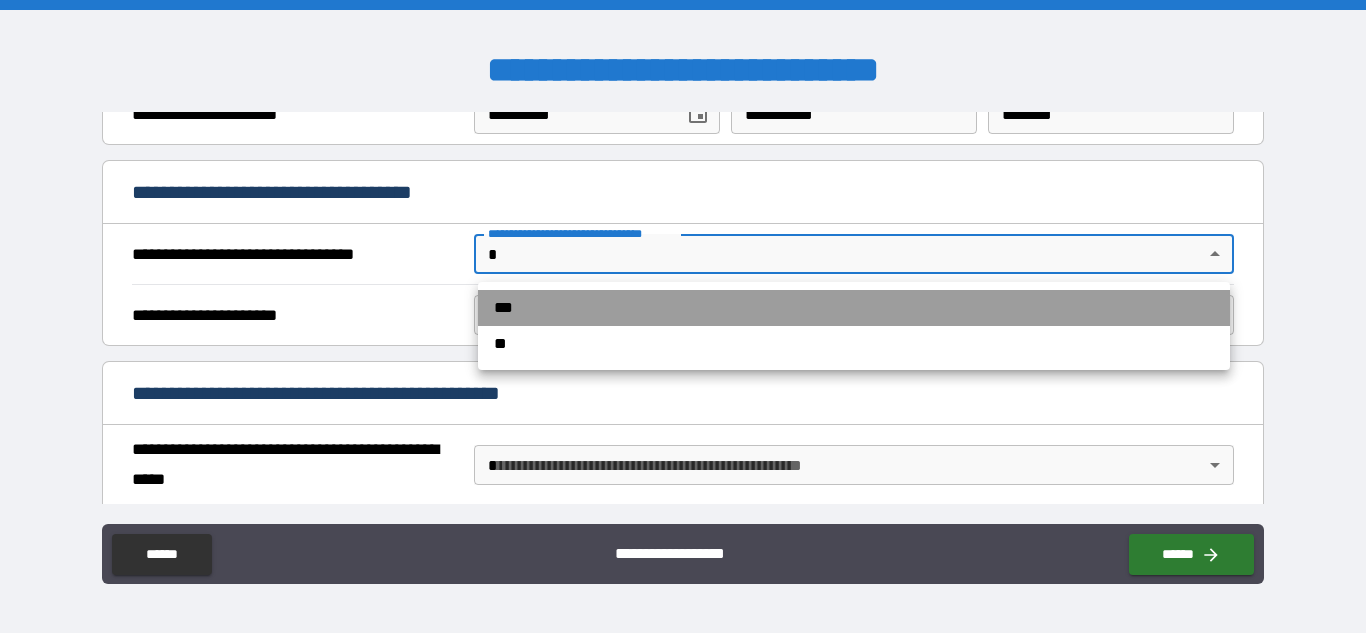 click on "***" at bounding box center [854, 308] 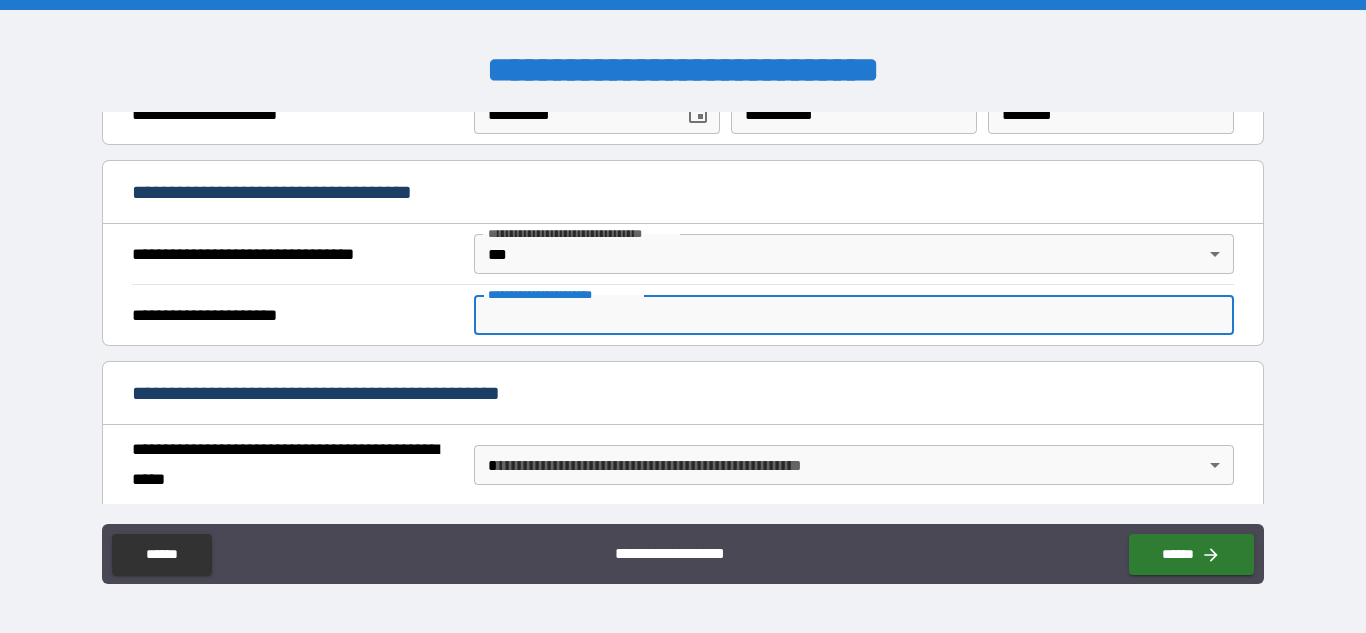 click on "**********" at bounding box center (854, 315) 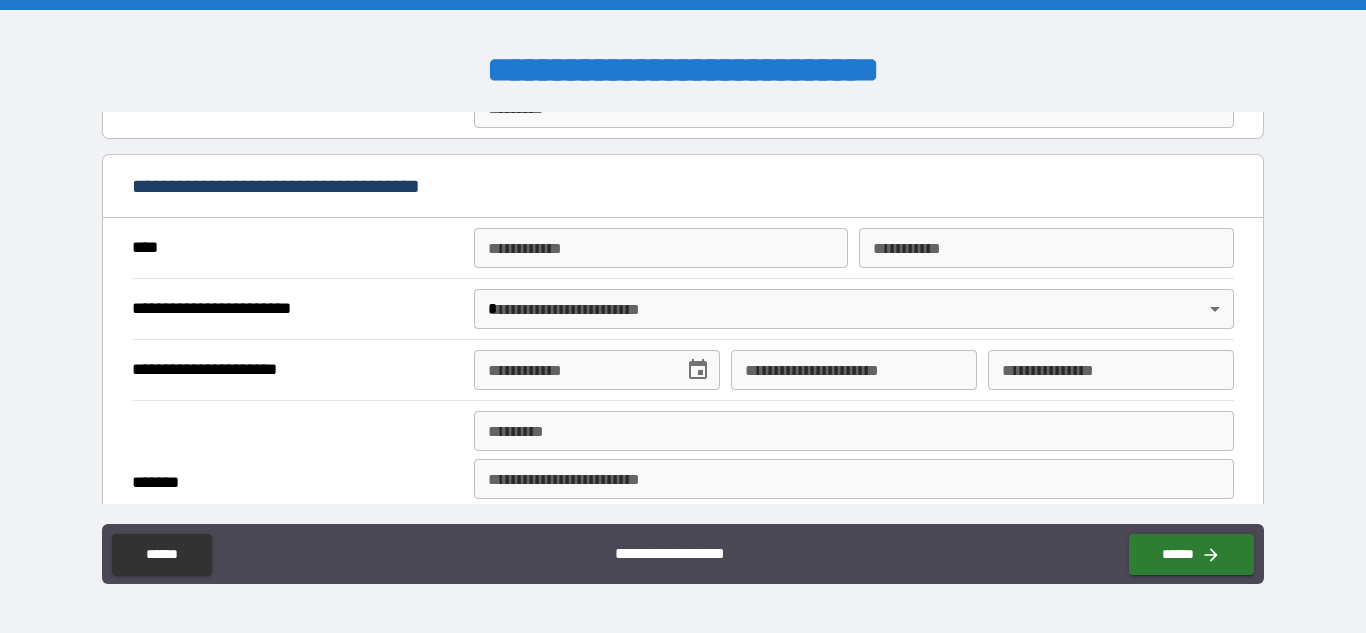 scroll, scrollTop: 1542, scrollLeft: 0, axis: vertical 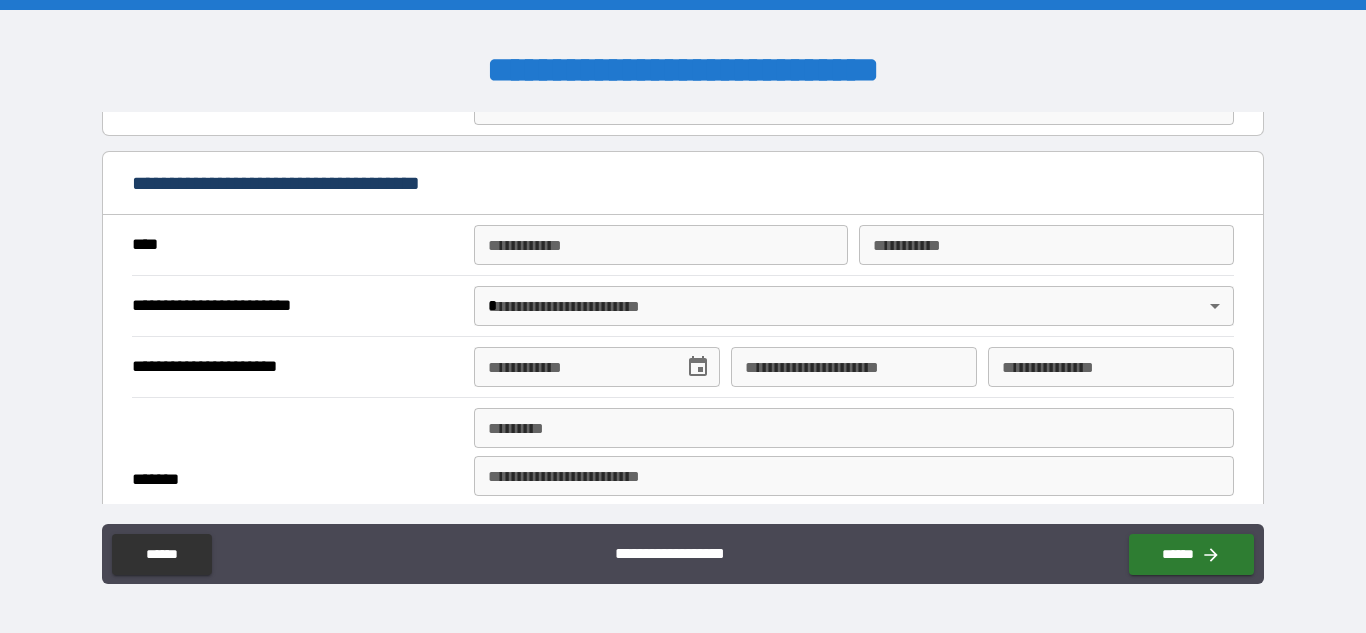 type on "**********" 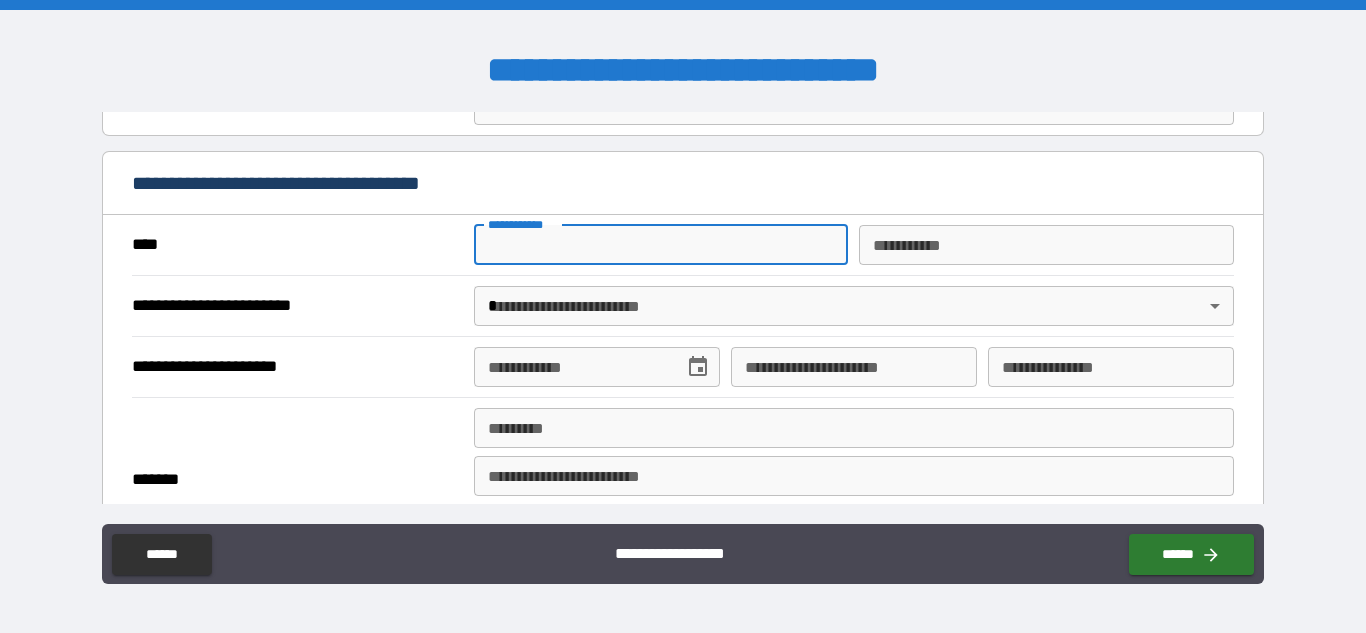 click on "**********" at bounding box center (661, 245) 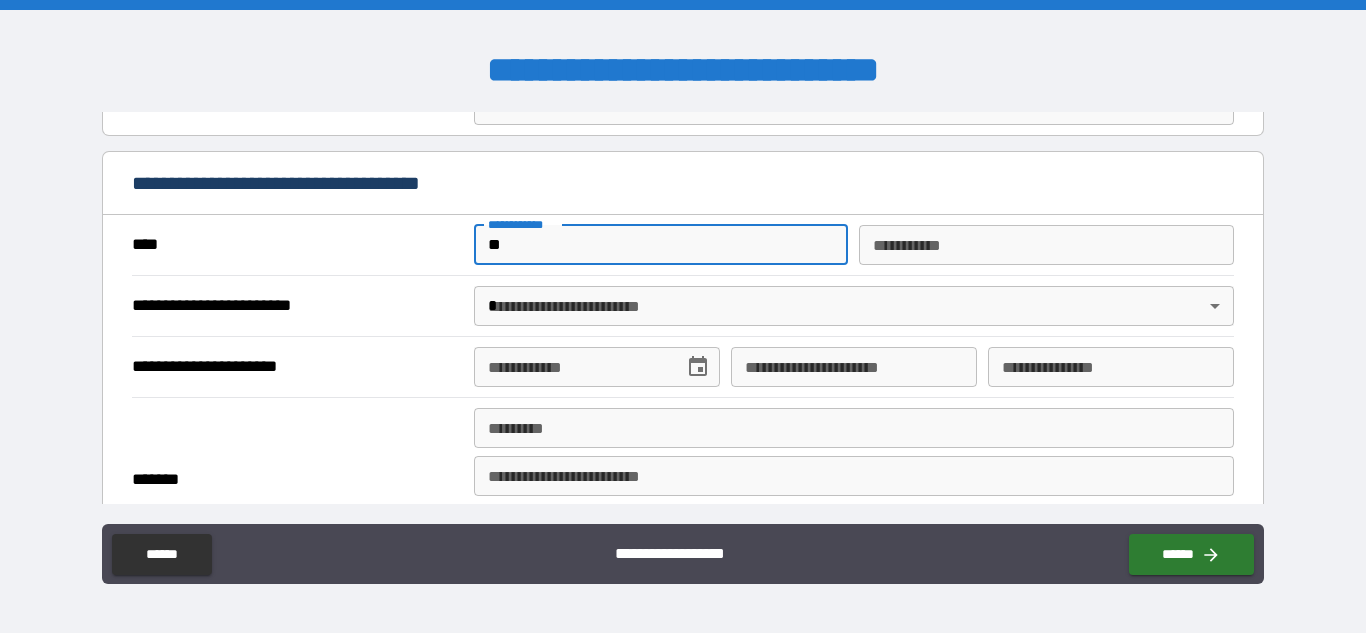 type on "*" 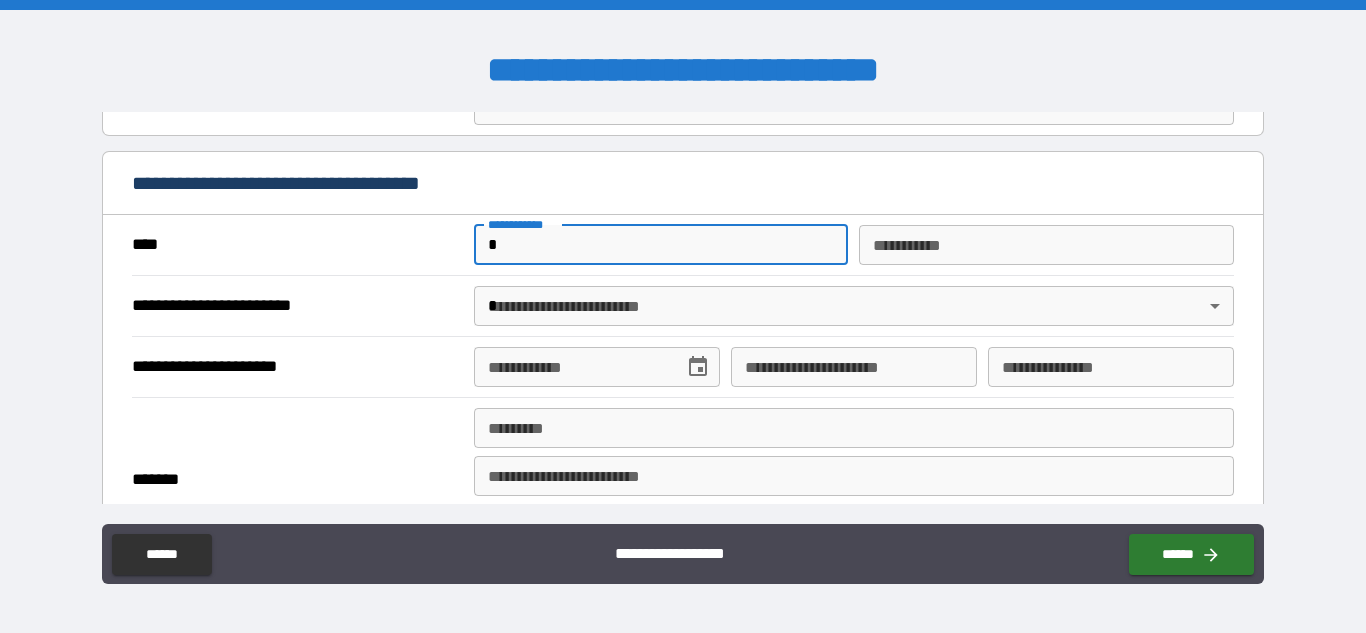 type 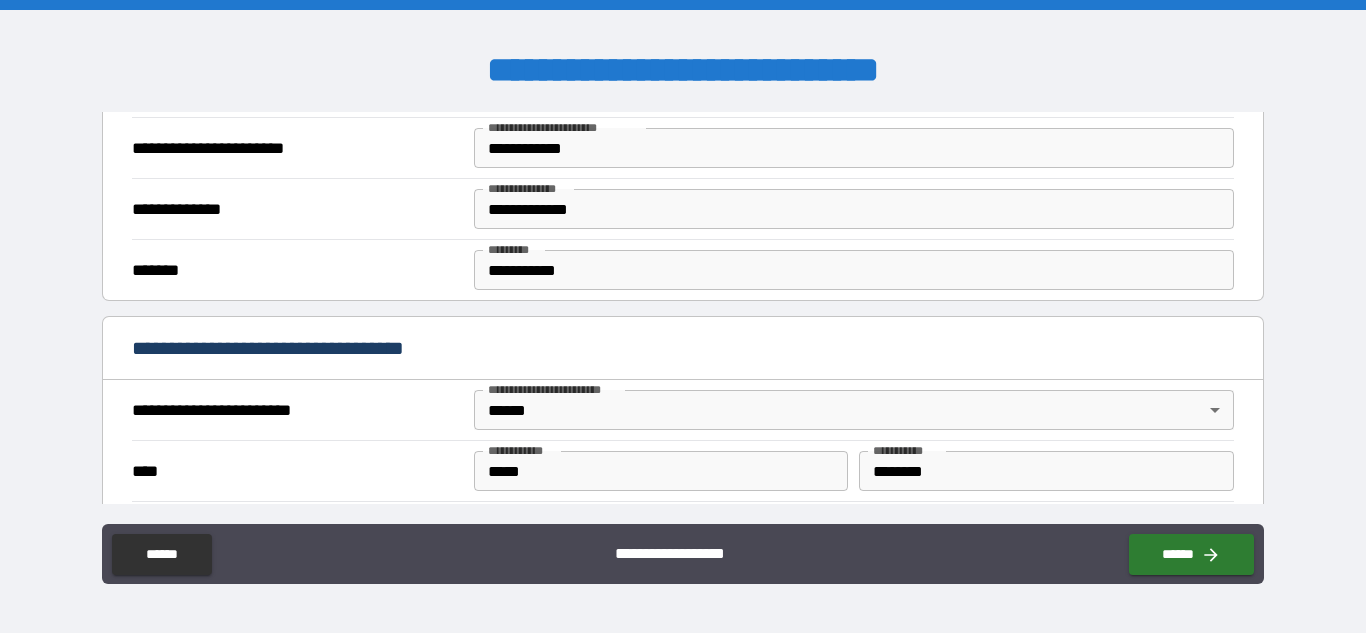 scroll, scrollTop: 509, scrollLeft: 0, axis: vertical 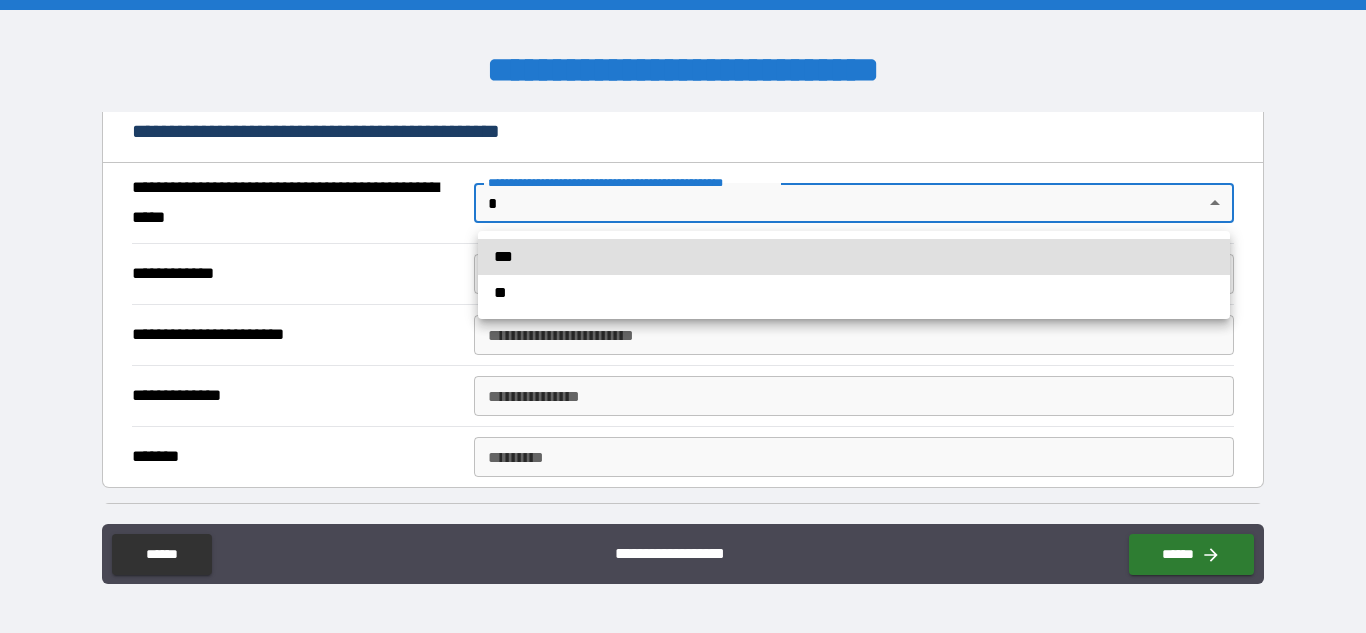 click on "**********" at bounding box center [683, 316] 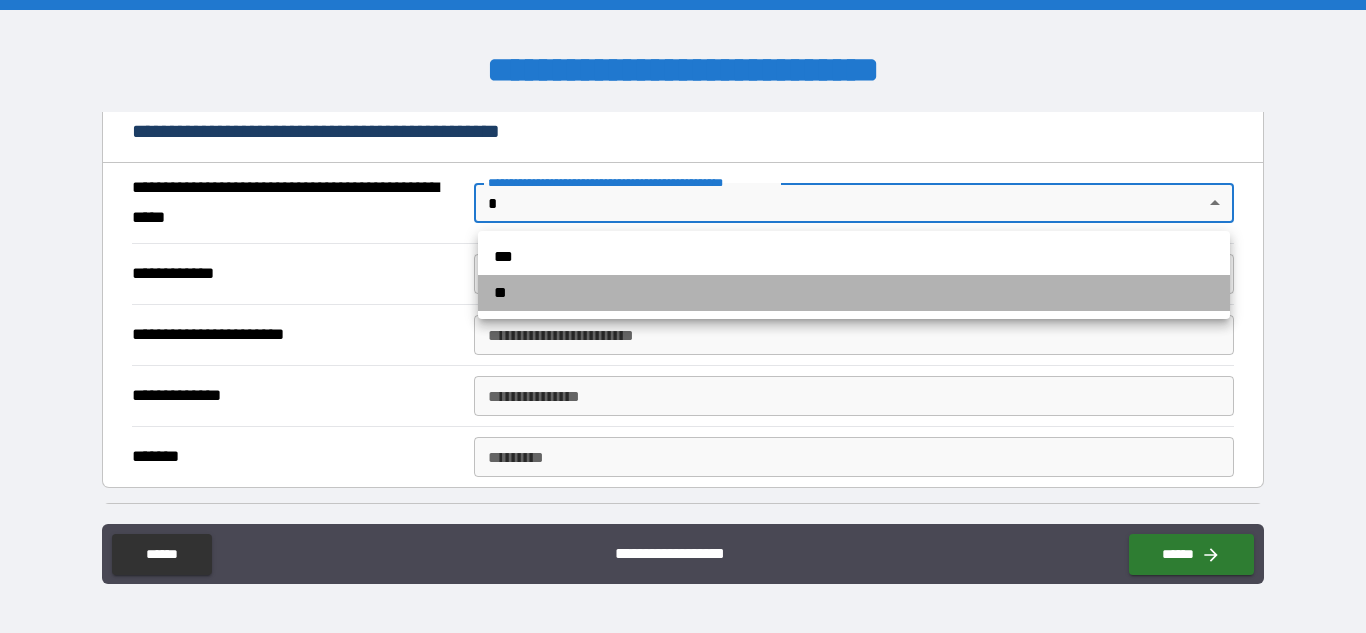 click on "**" at bounding box center [854, 293] 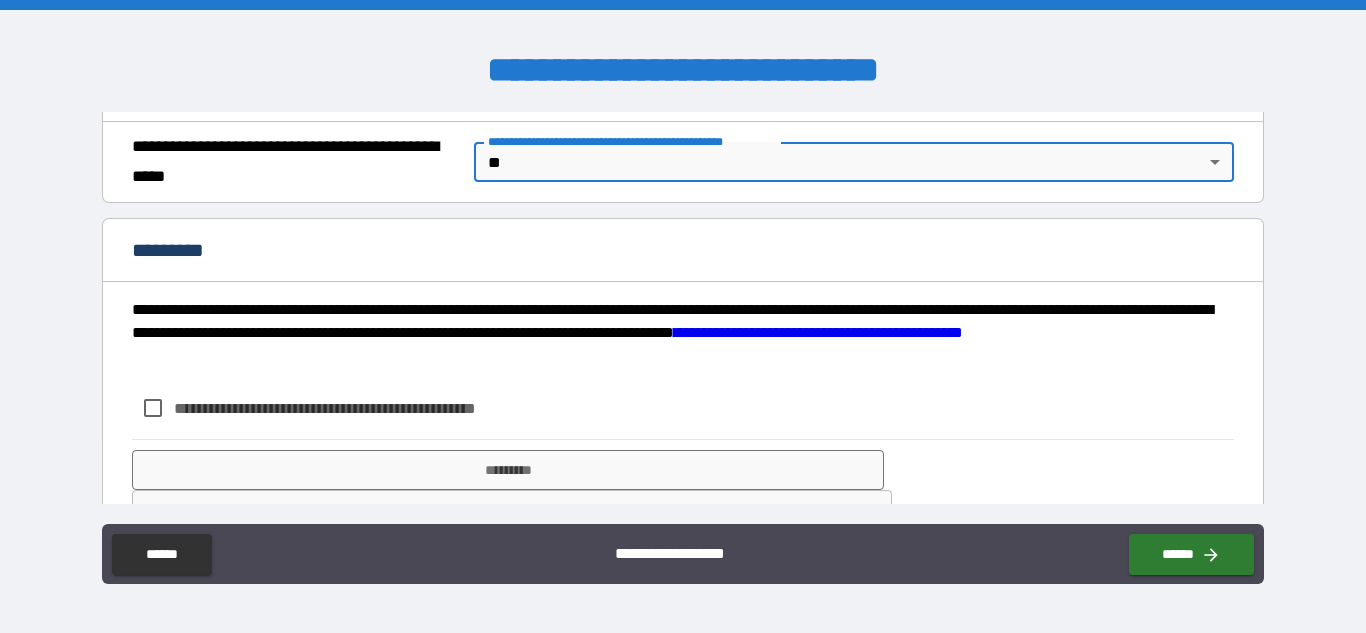 scroll, scrollTop: 1267, scrollLeft: 0, axis: vertical 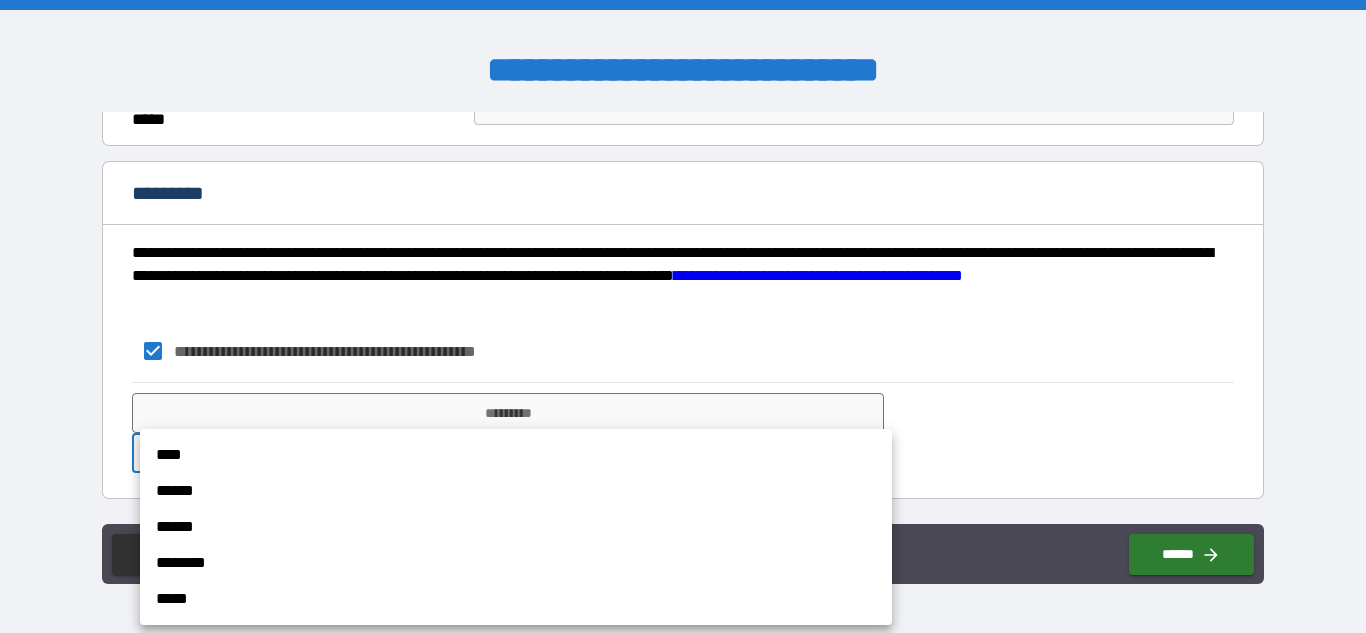 click on "**********" at bounding box center (683, 316) 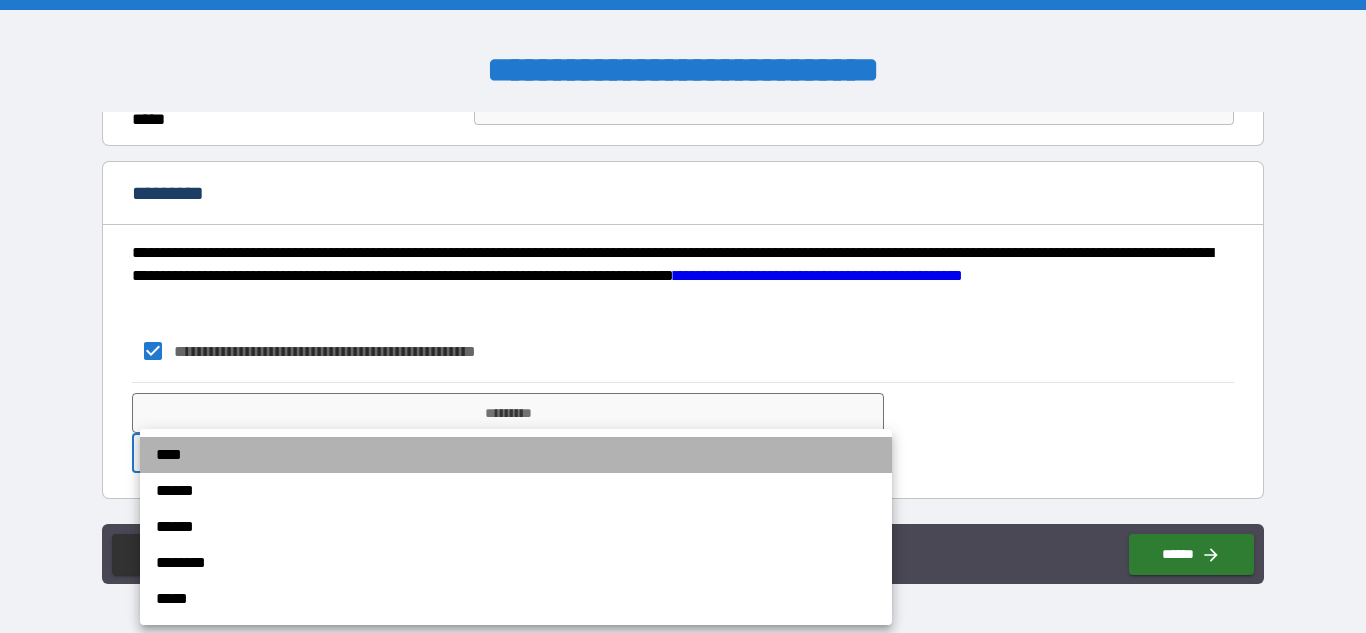 click on "****" at bounding box center (516, 455) 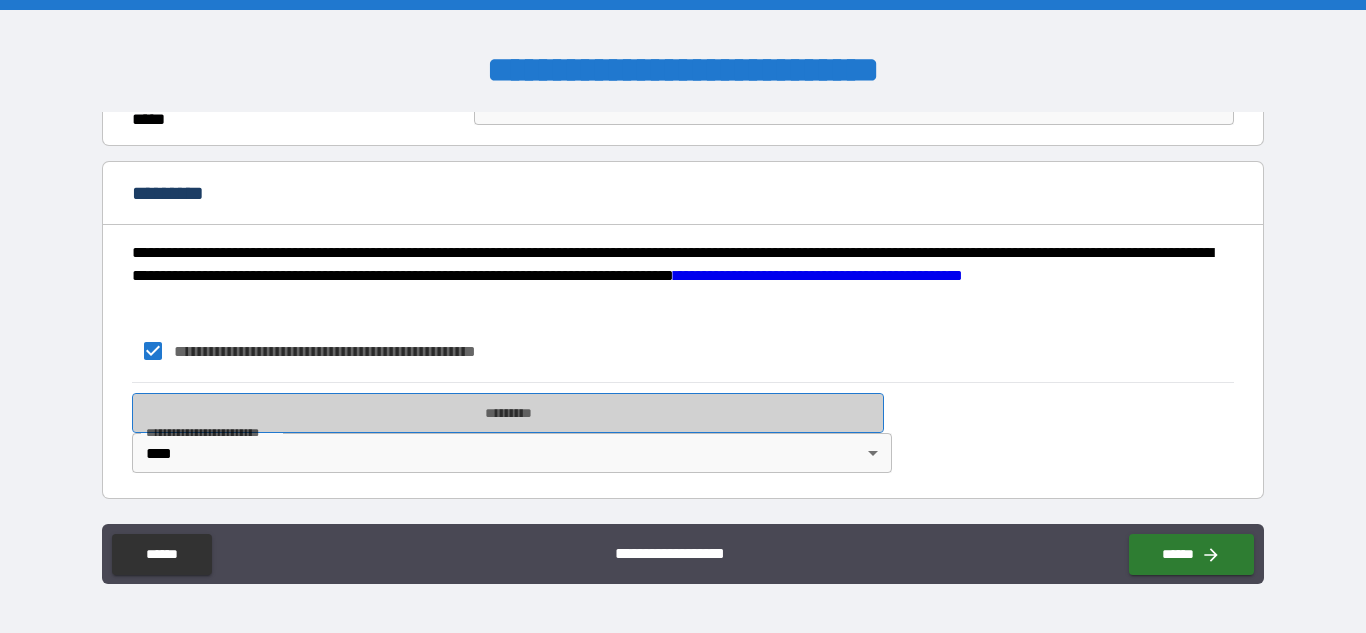 click on "*********" at bounding box center (508, 413) 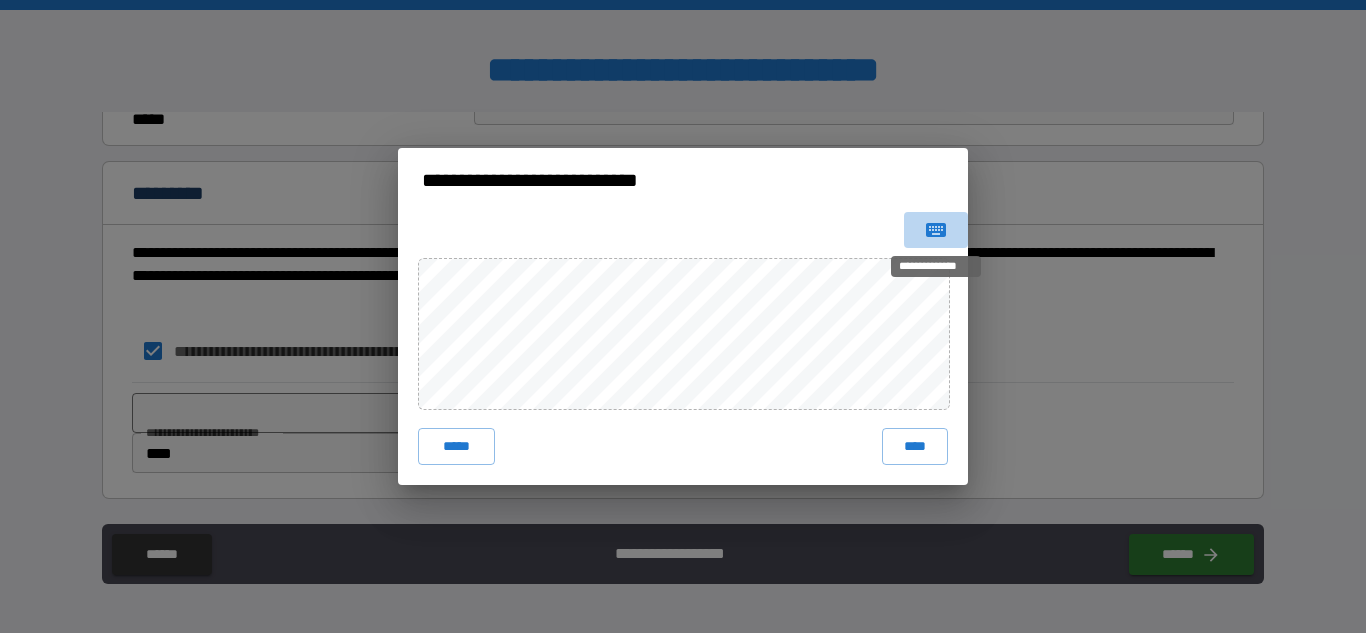 click 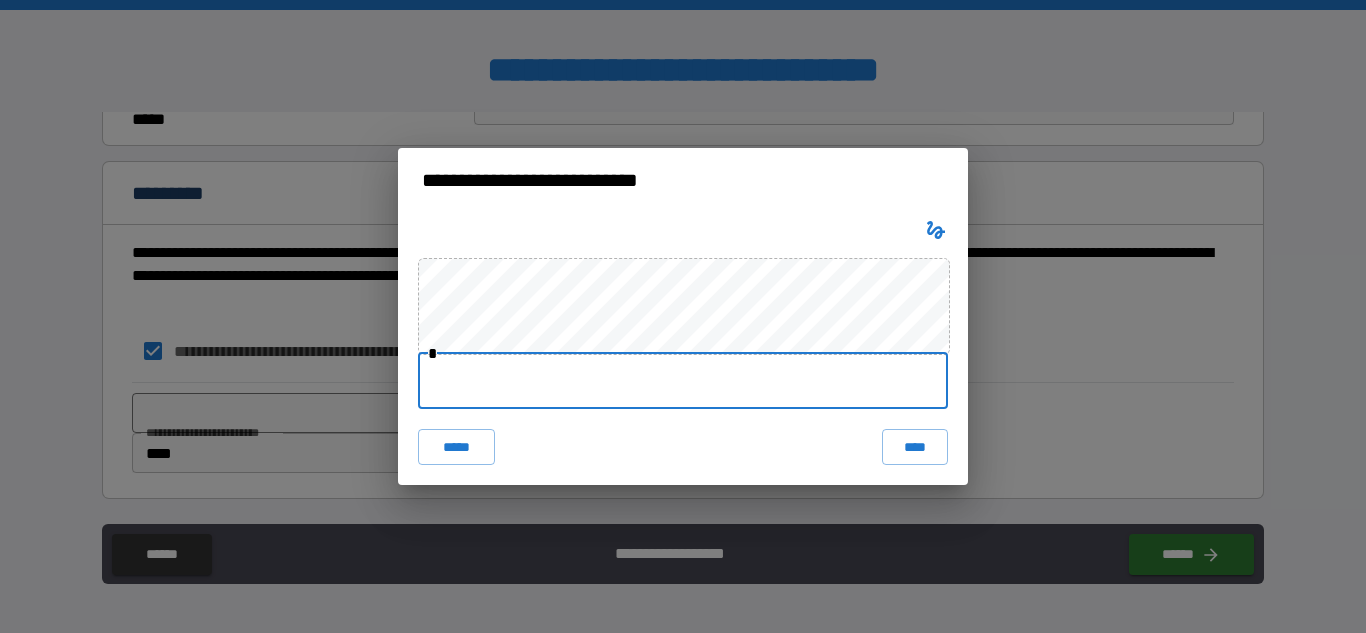 click at bounding box center (683, 381) 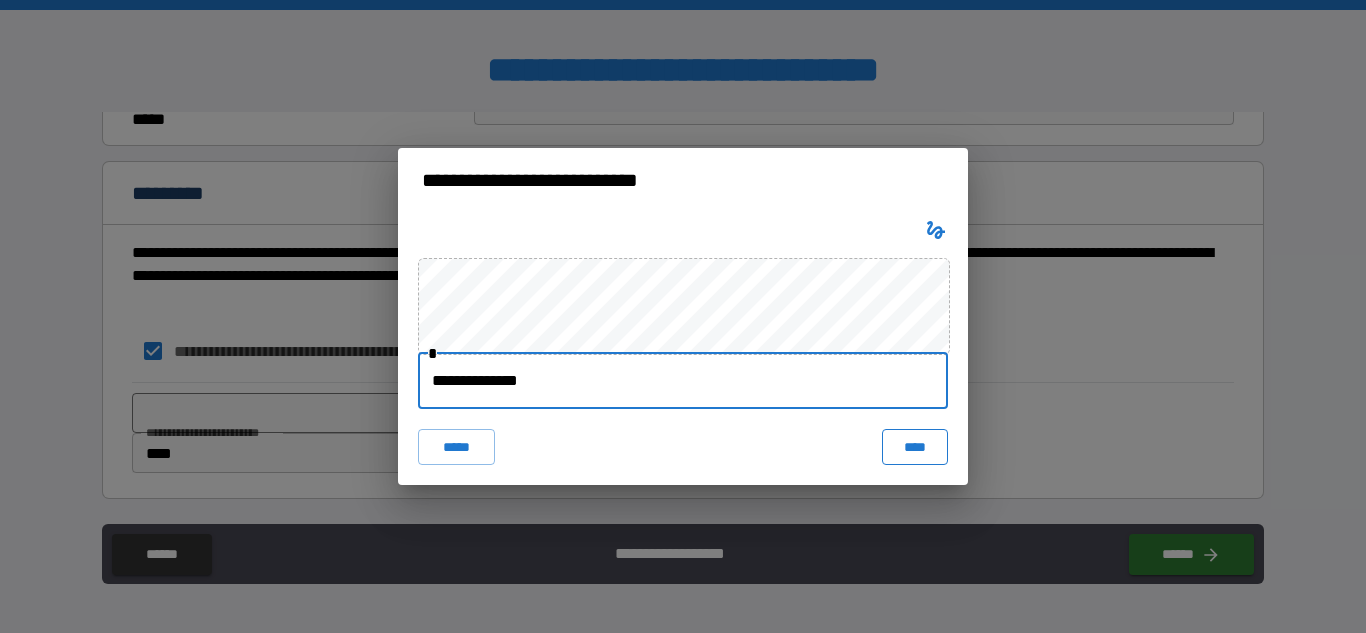 type on "**********" 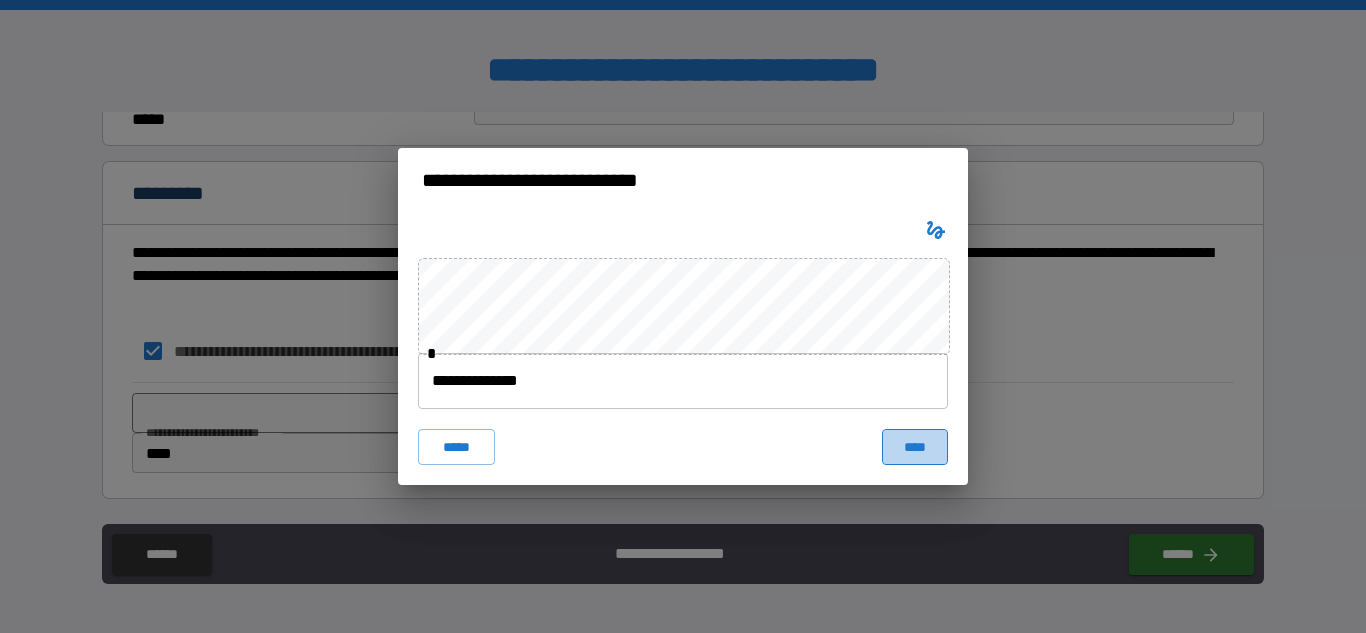 click on "****" at bounding box center (915, 447) 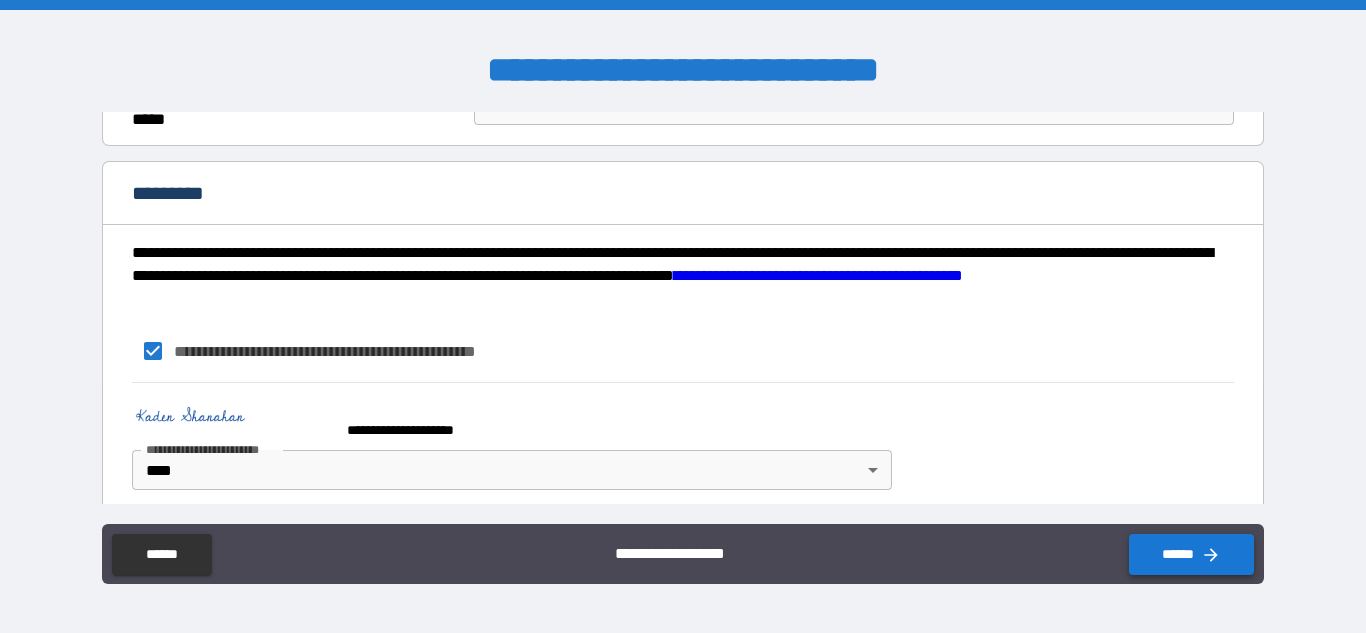 click on "******" at bounding box center (1191, 554) 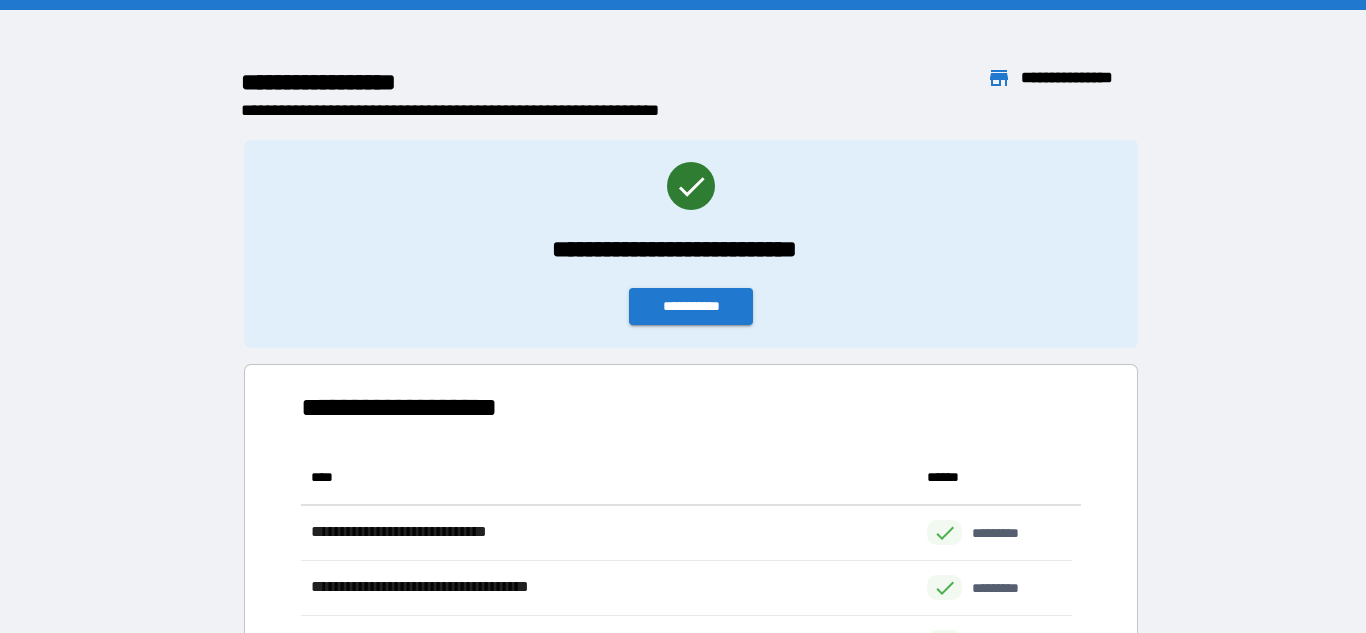 scroll, scrollTop: 16, scrollLeft: 16, axis: both 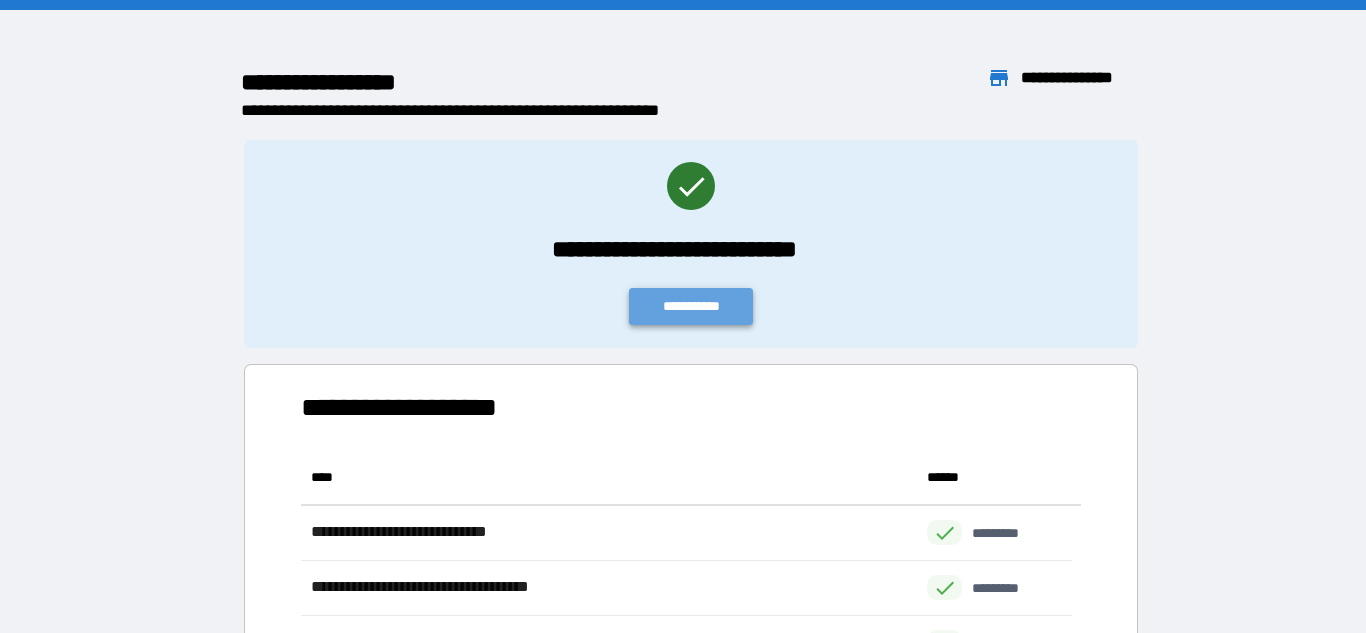 click on "**********" at bounding box center (691, 306) 